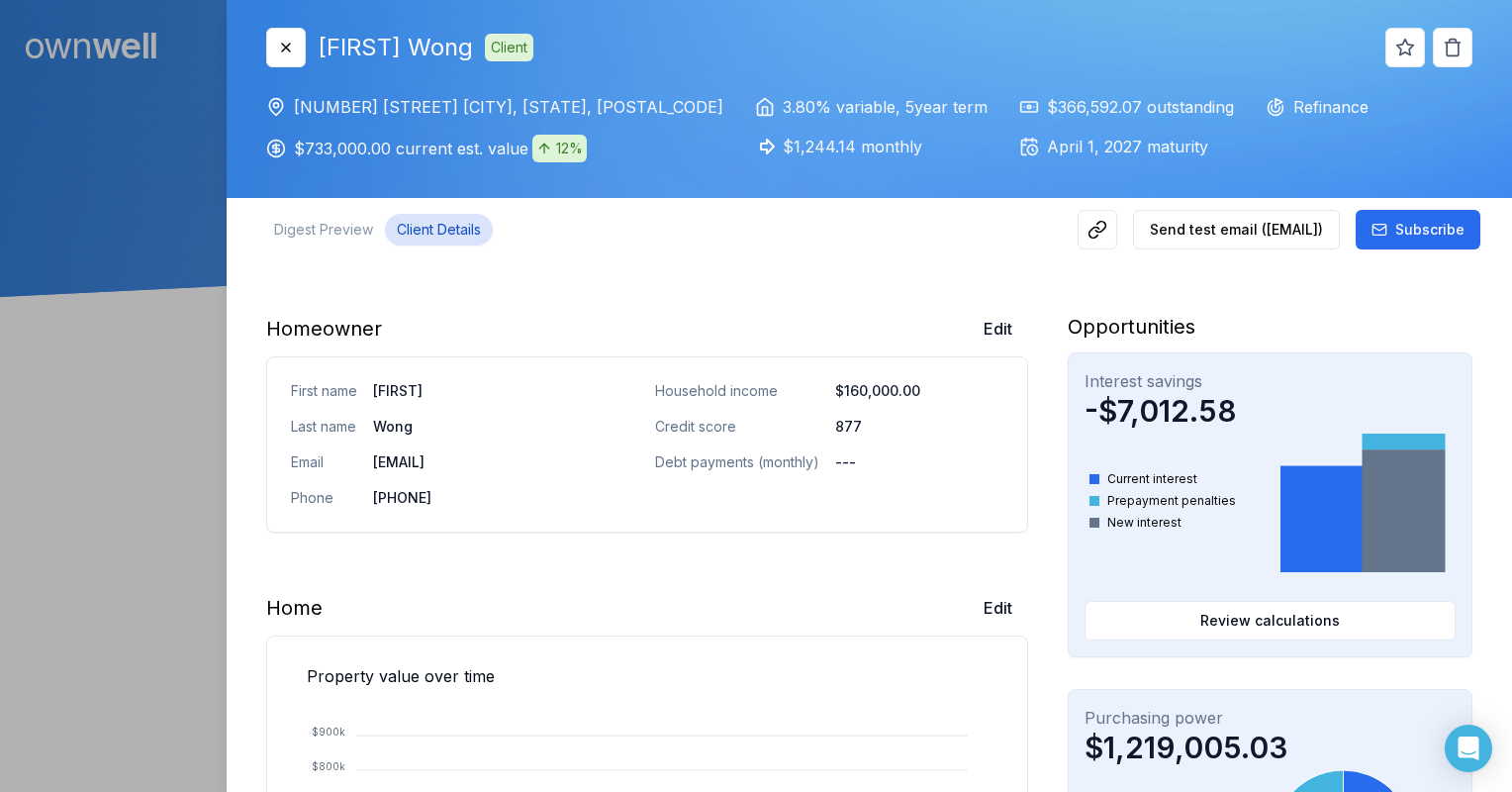 scroll, scrollTop: 0, scrollLeft: 0, axis: both 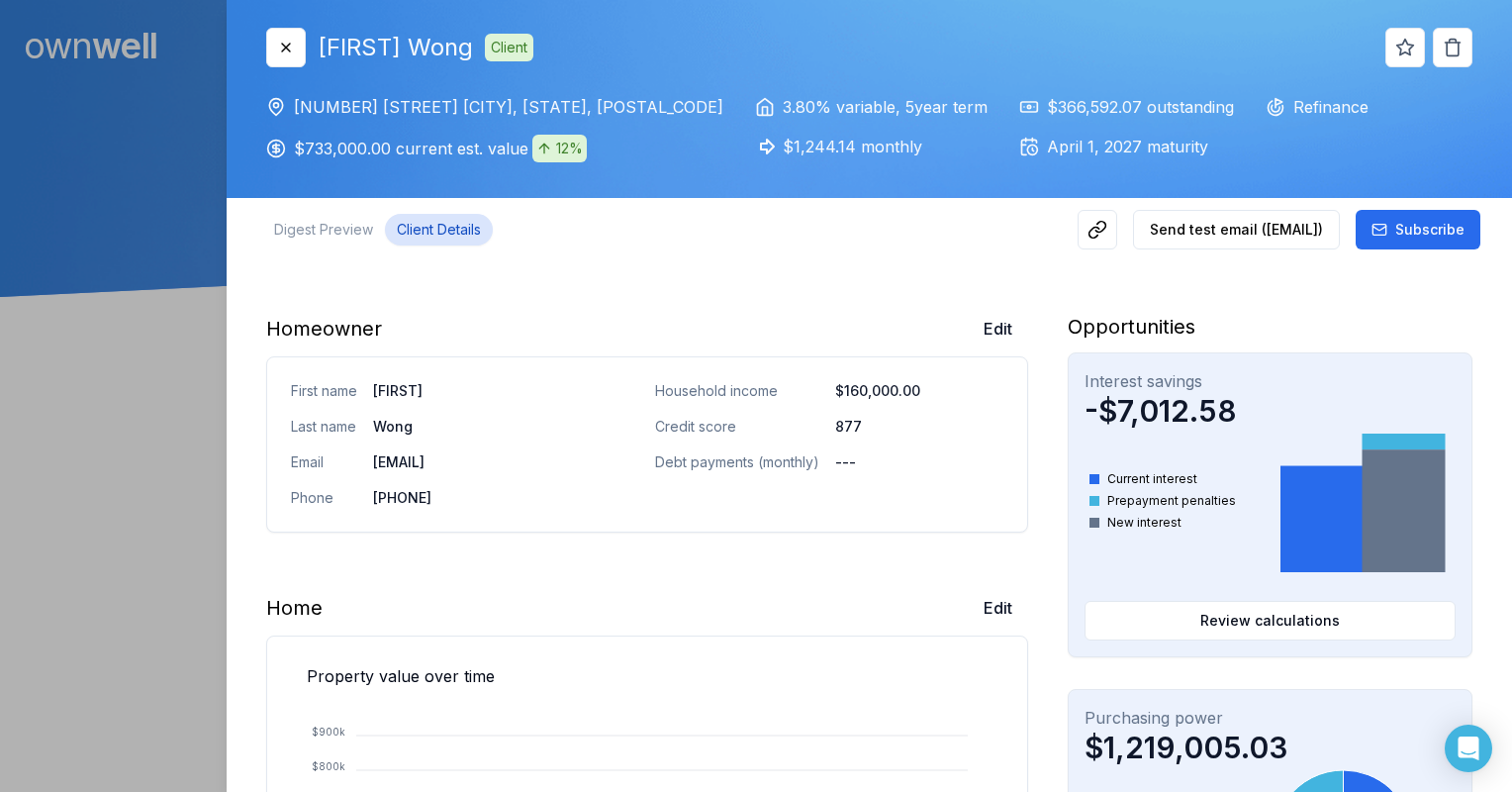 drag, startPoint x: 972, startPoint y: 323, endPoint x: 804, endPoint y: 346, distance: 169.5671 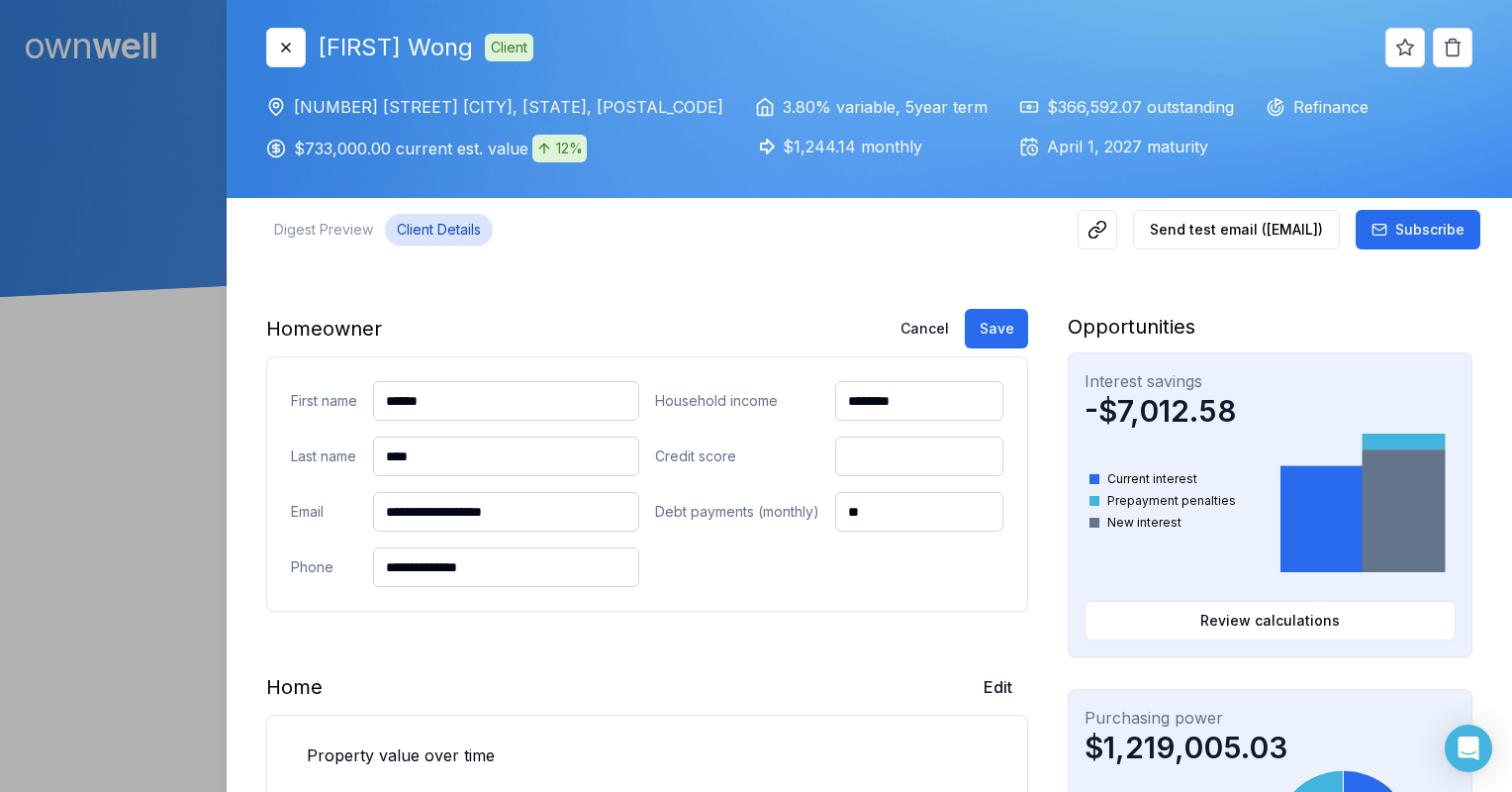 click on "*****" at bounding box center [506, 401] 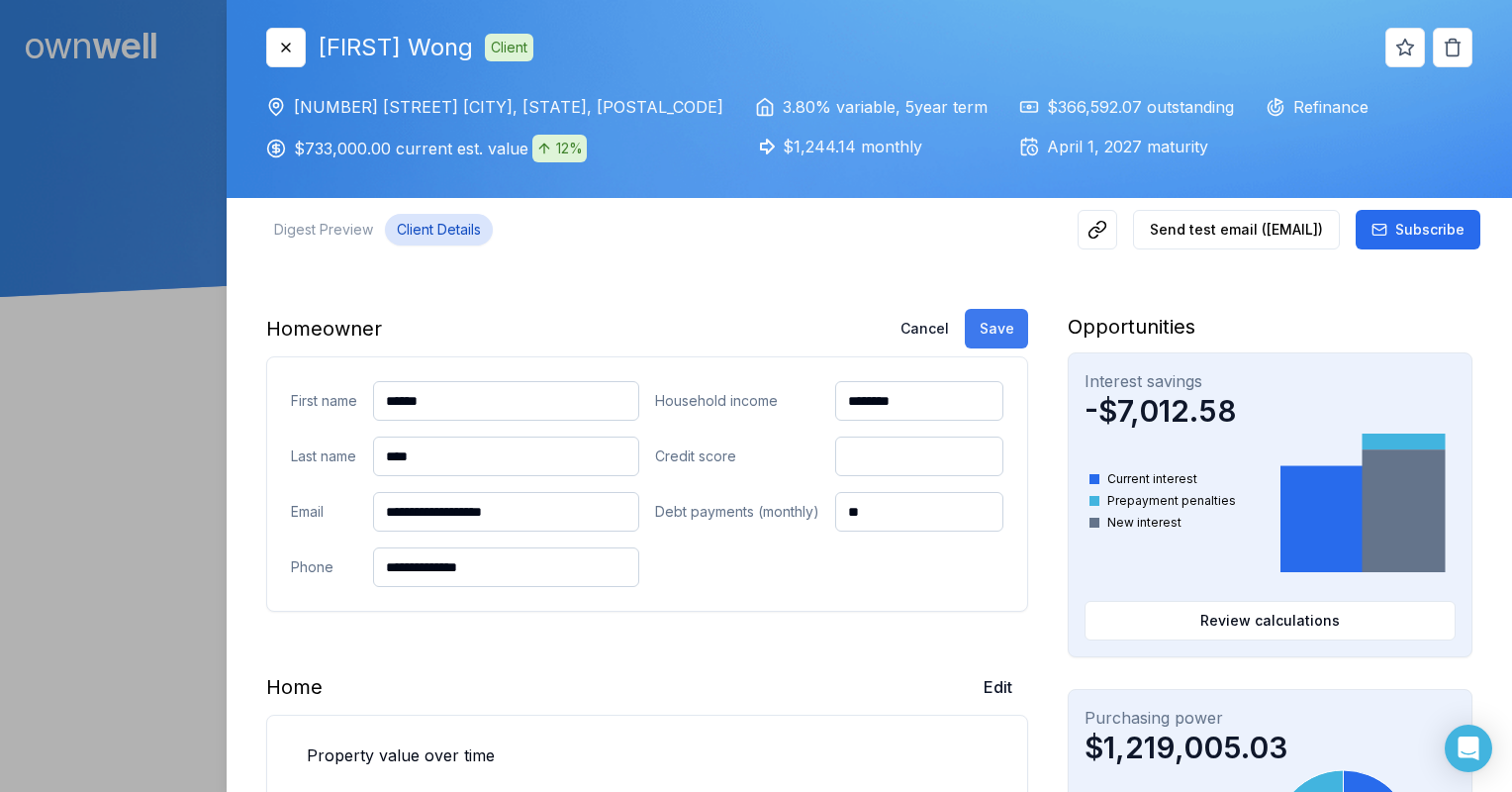 type on "*****" 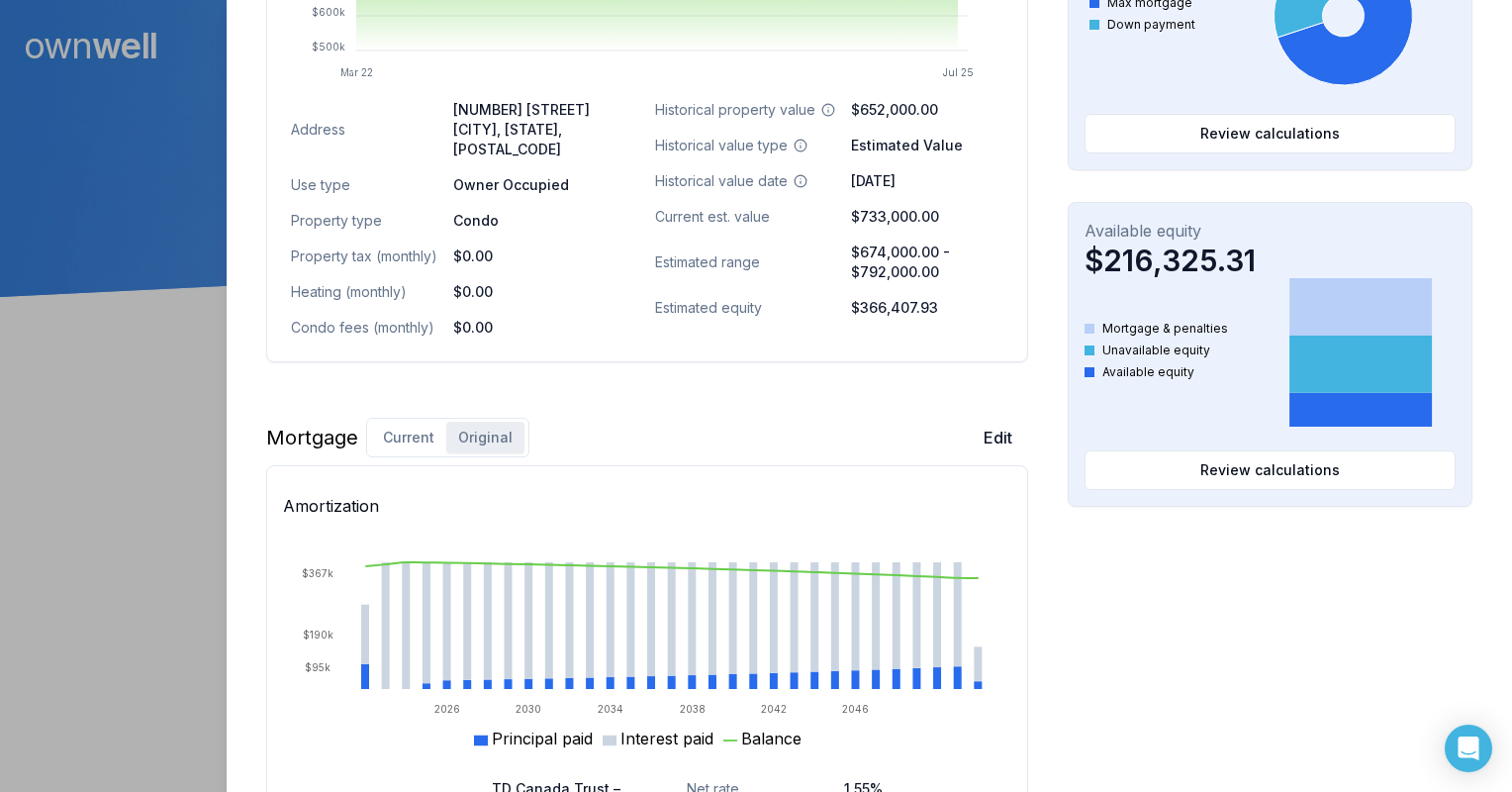 scroll, scrollTop: 1398, scrollLeft: 0, axis: vertical 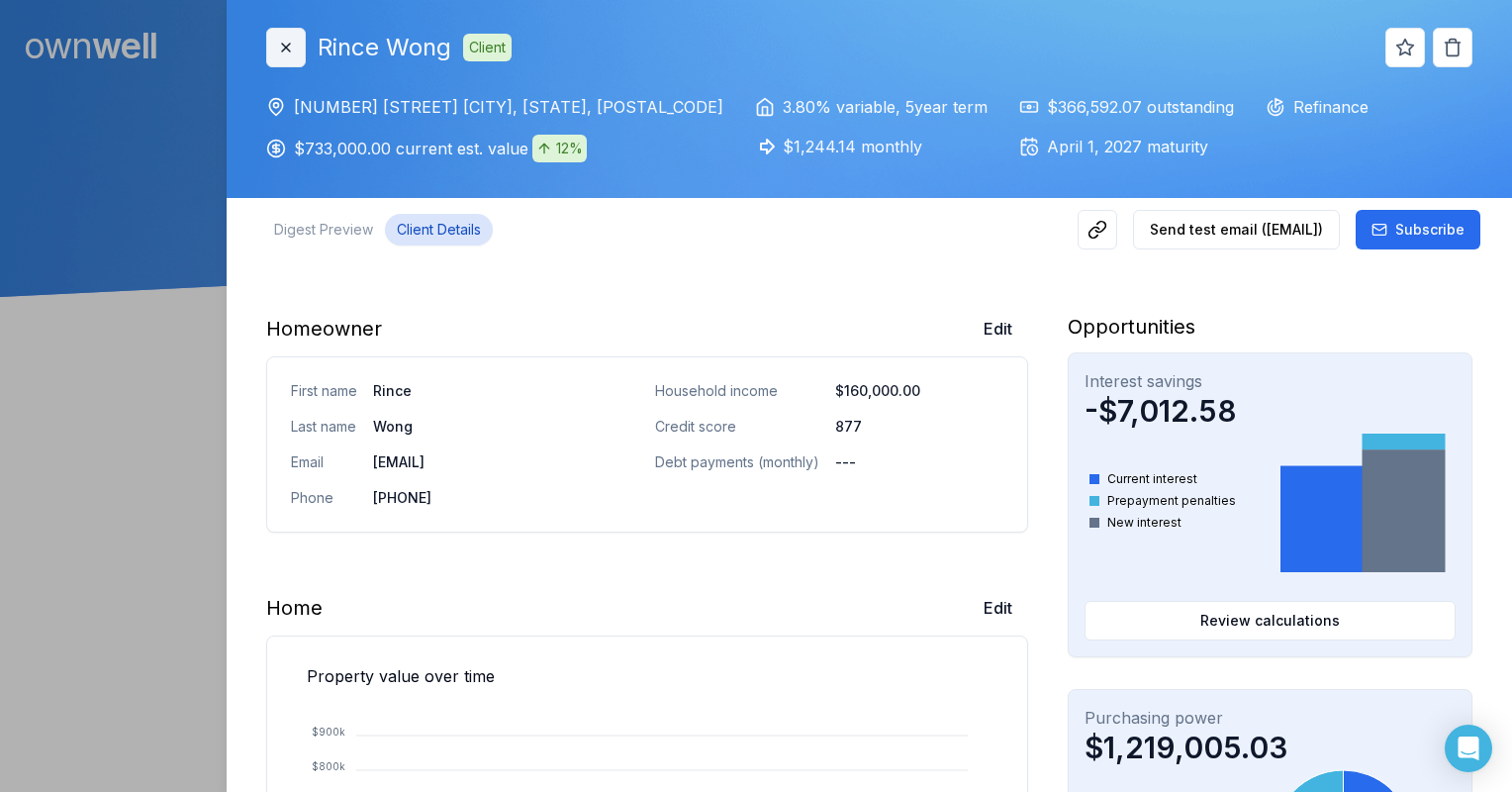 click on "Close" at bounding box center [286, 48] 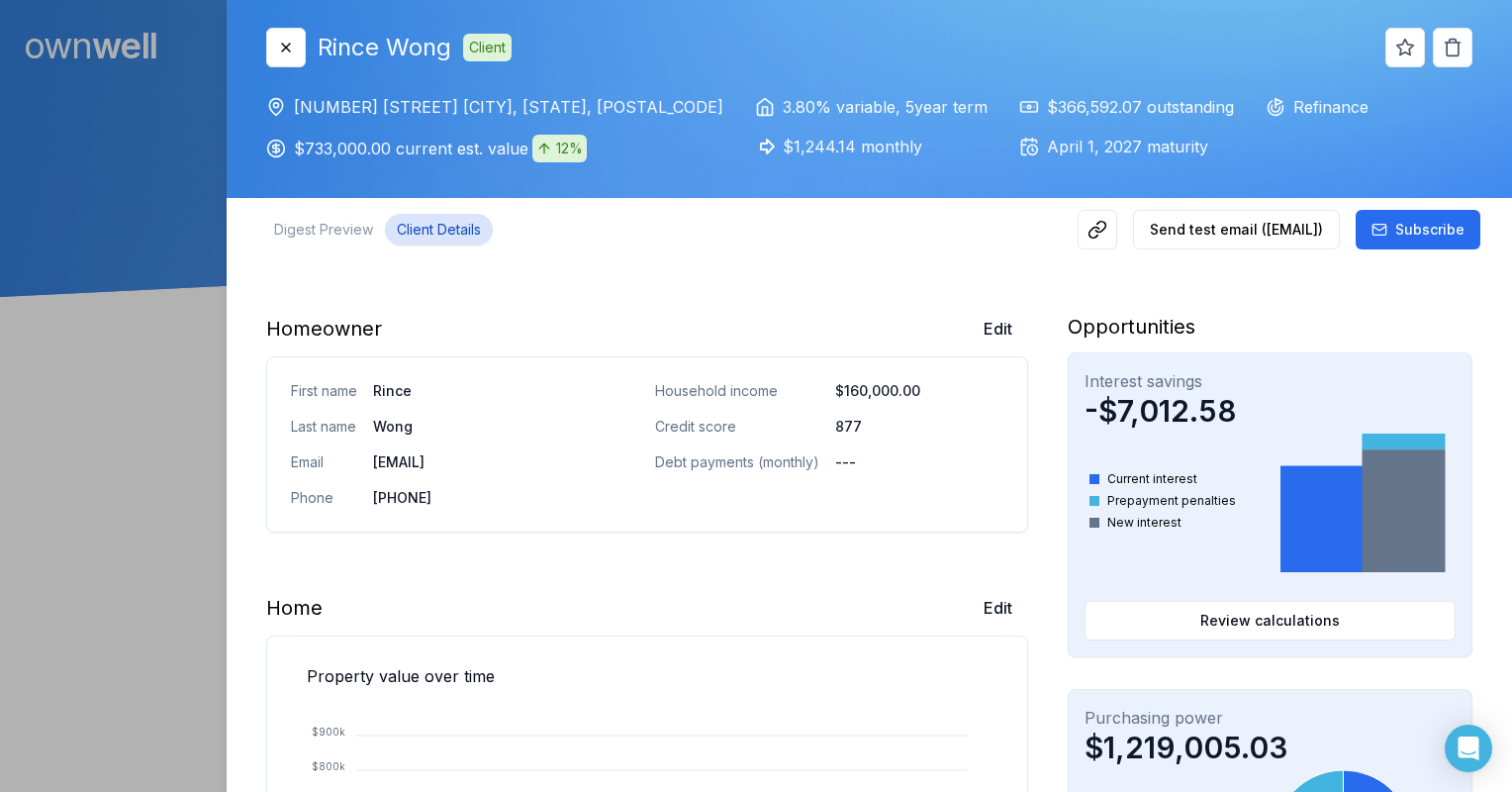 click at bounding box center [756, 396] 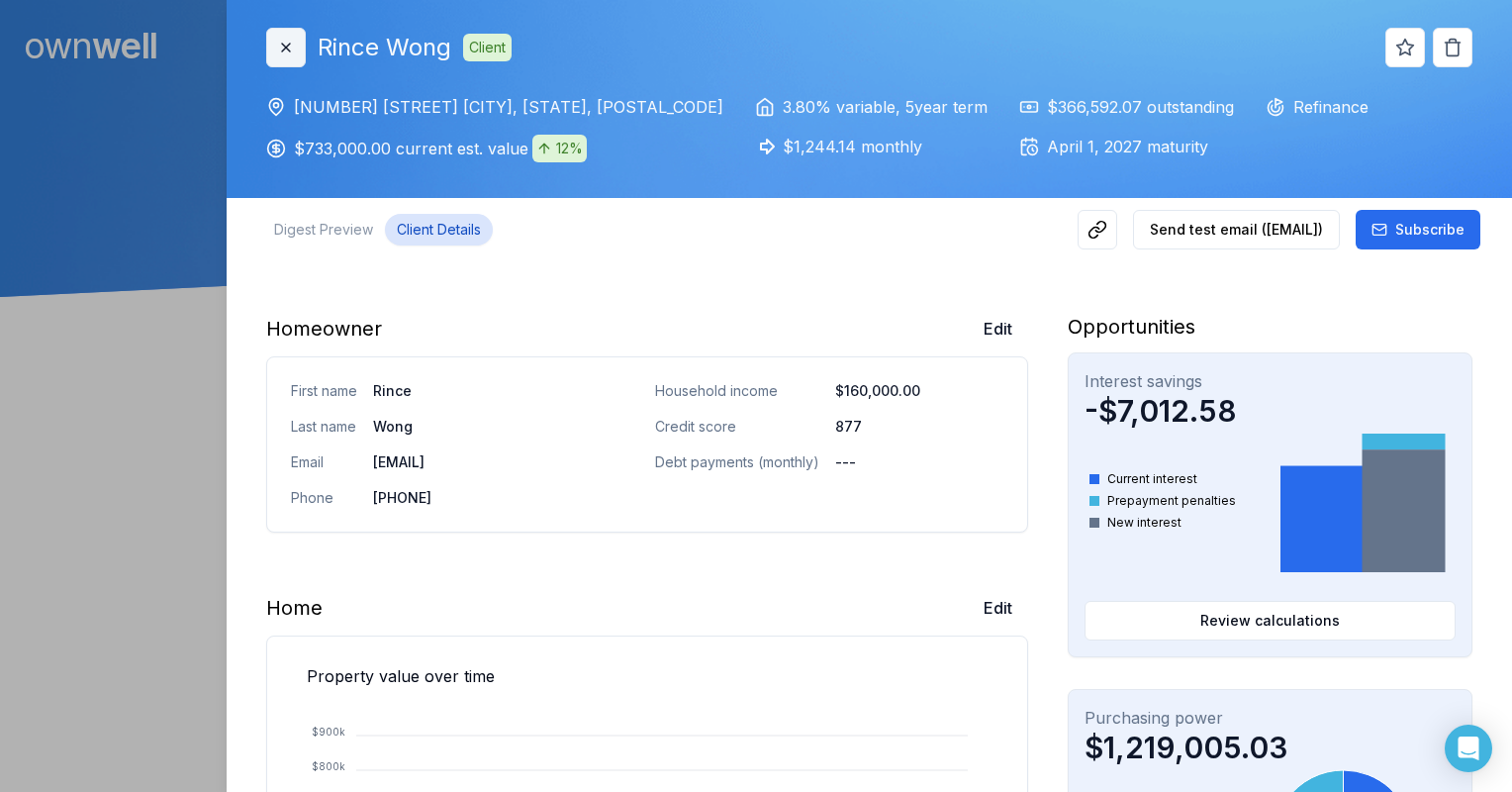 click 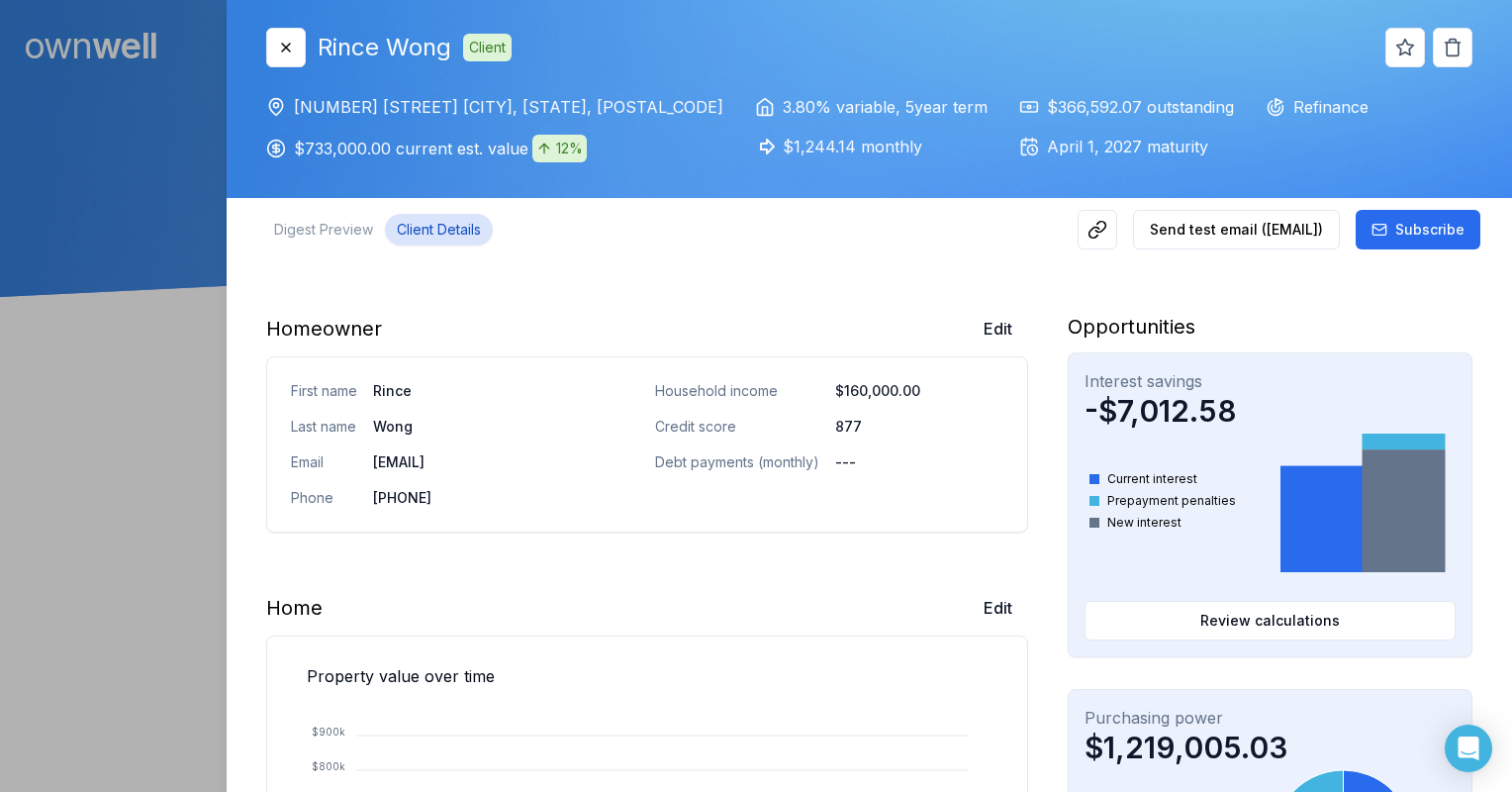 click at bounding box center [756, 396] 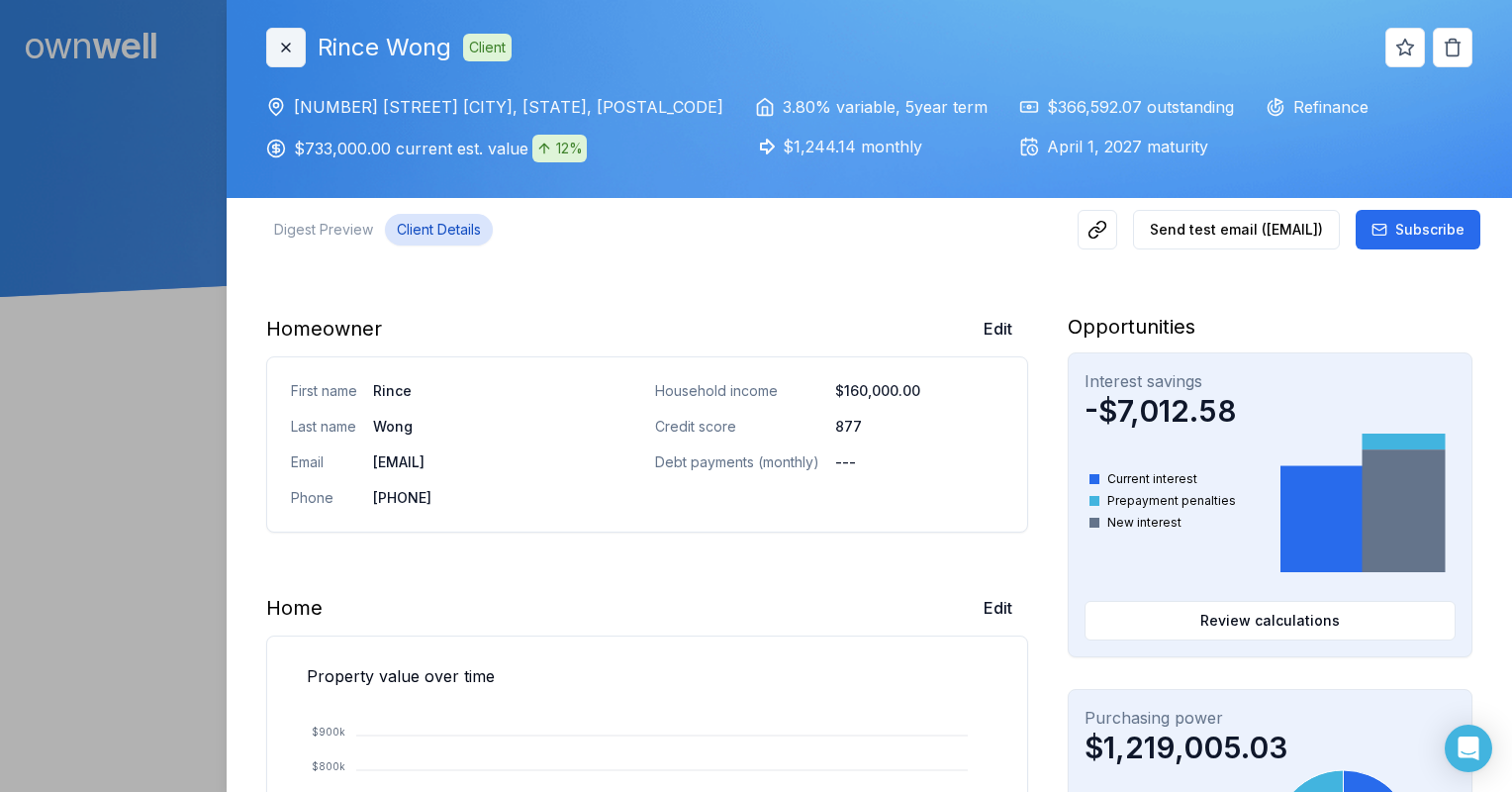 click on "Close" at bounding box center (286, 48) 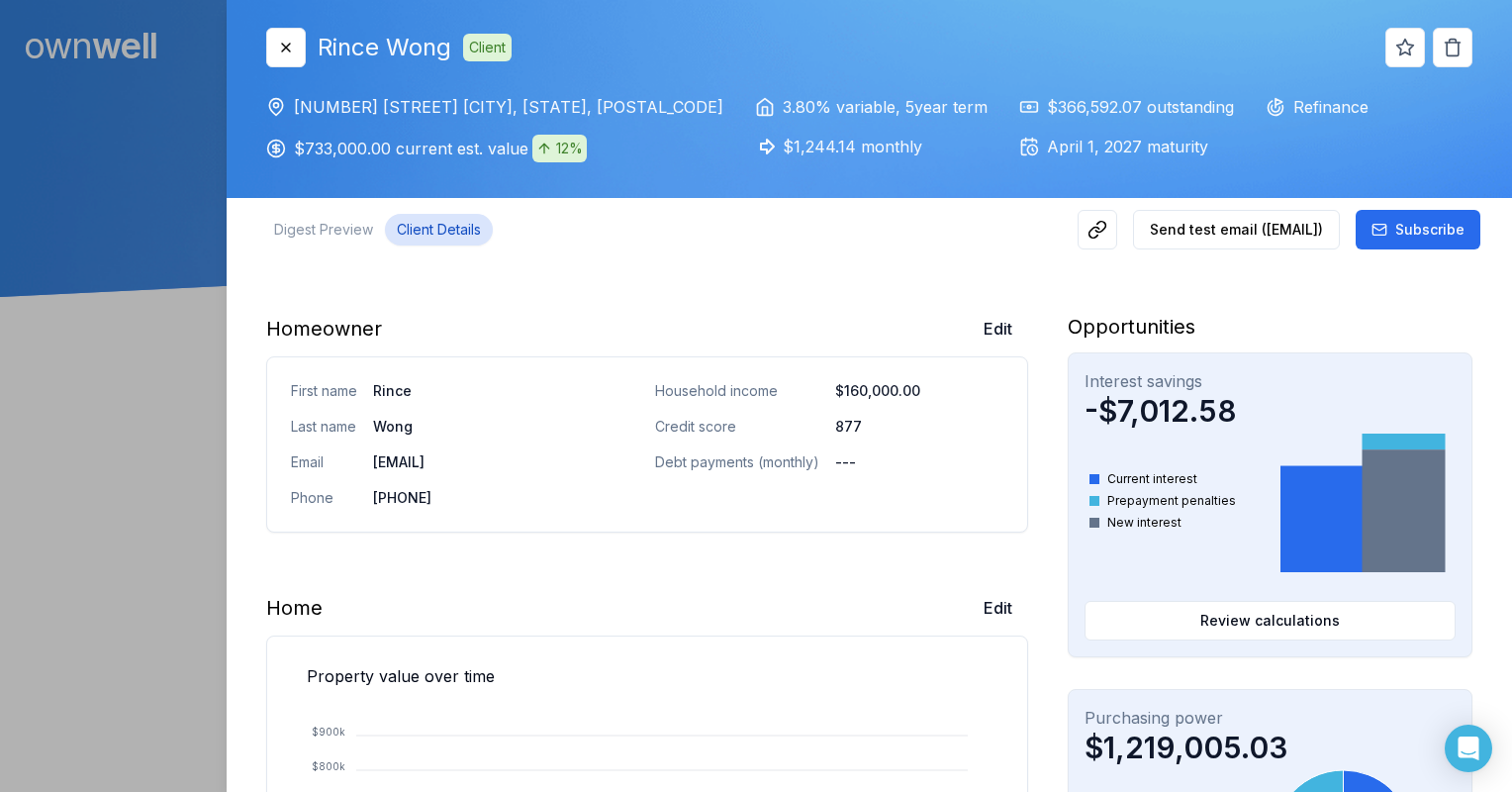 click at bounding box center [756, 396] 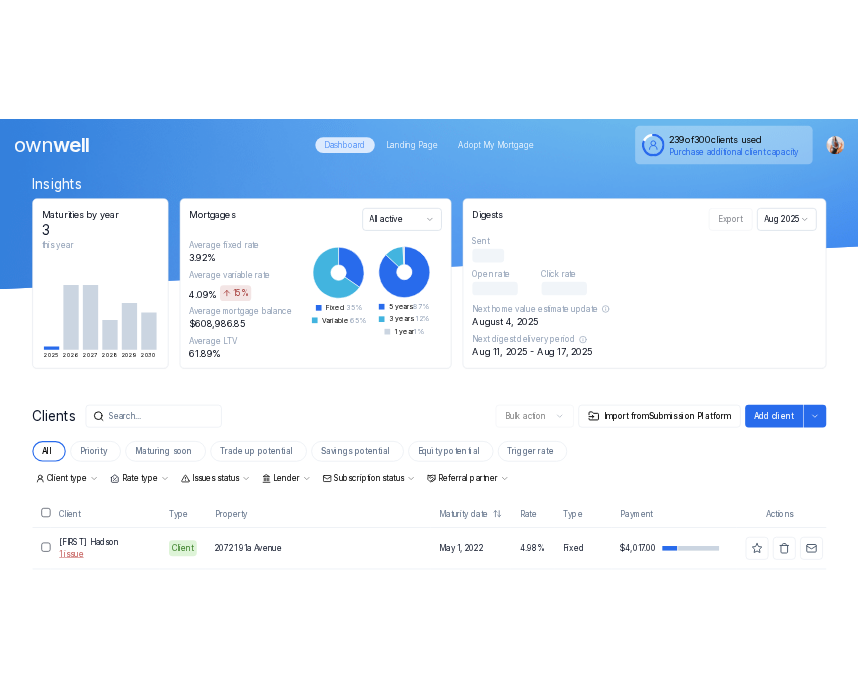 scroll, scrollTop: 0, scrollLeft: 0, axis: both 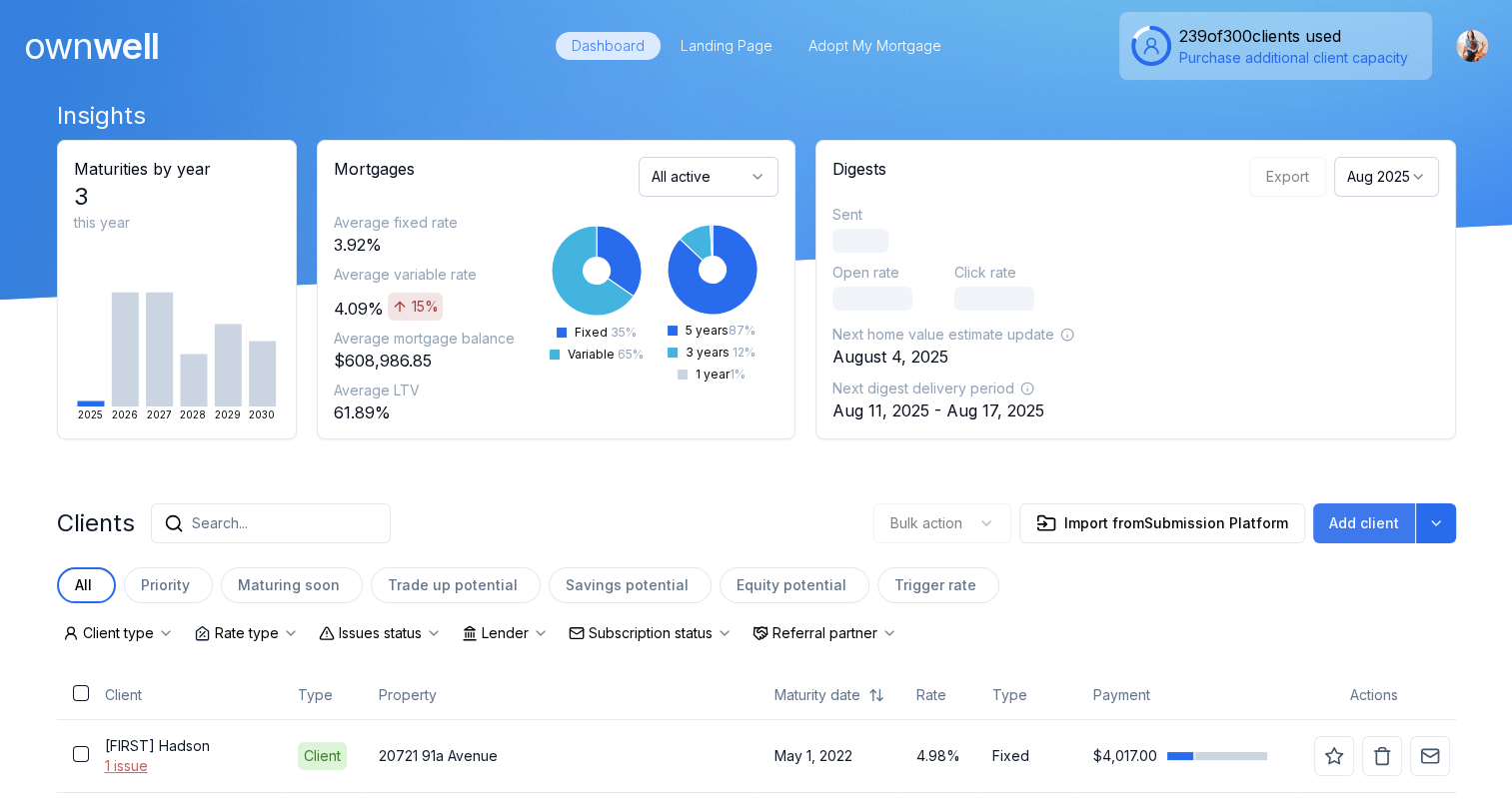 click on "Add client" at bounding box center [1364, 523] 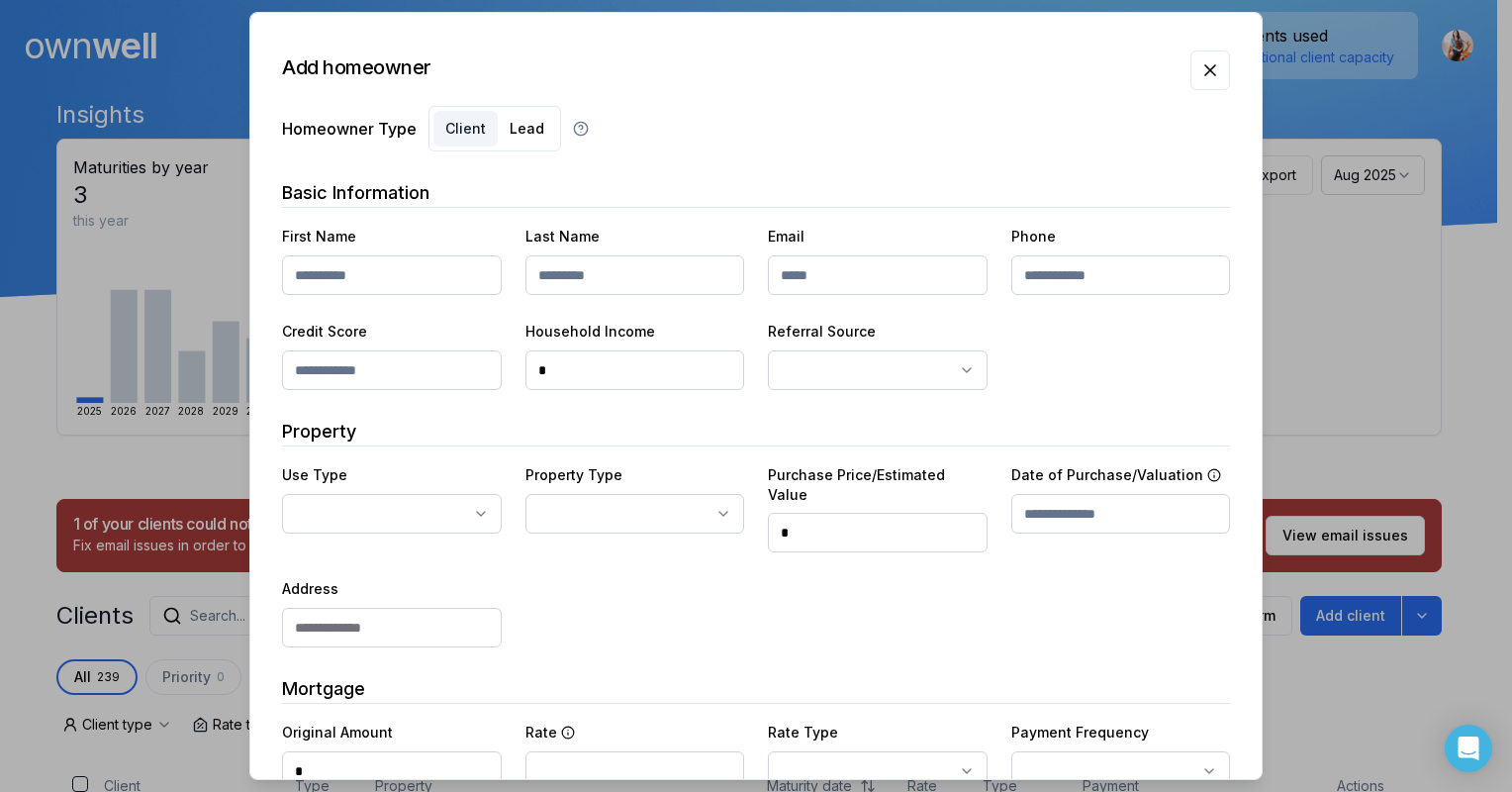 click at bounding box center (392, 275) 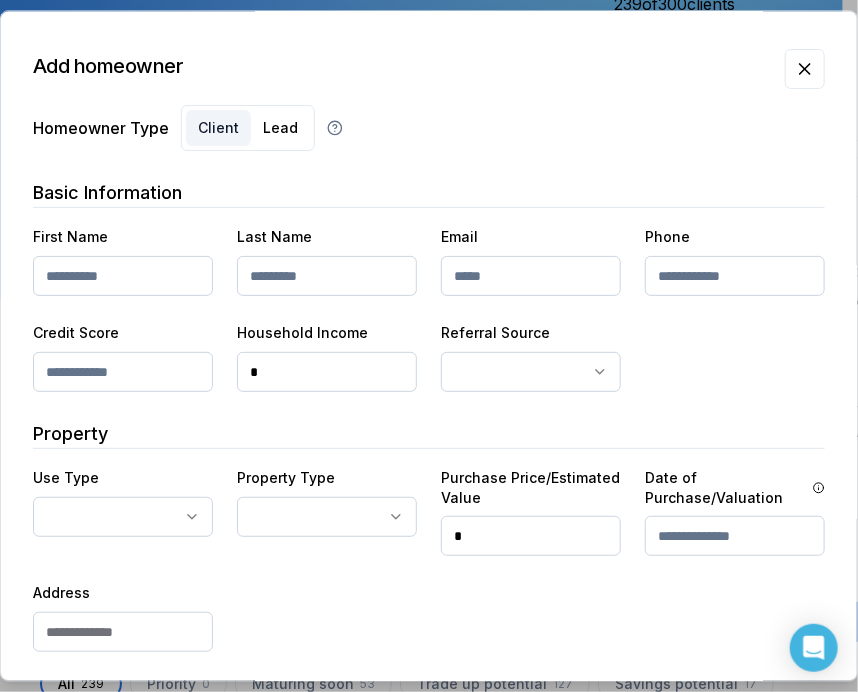 click at bounding box center [123, 276] 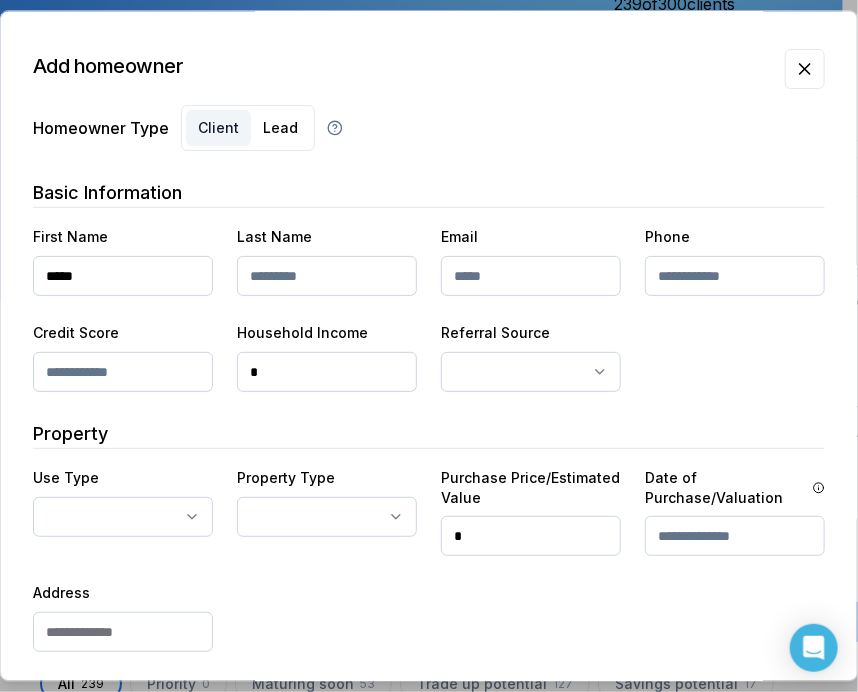 type on "*****" 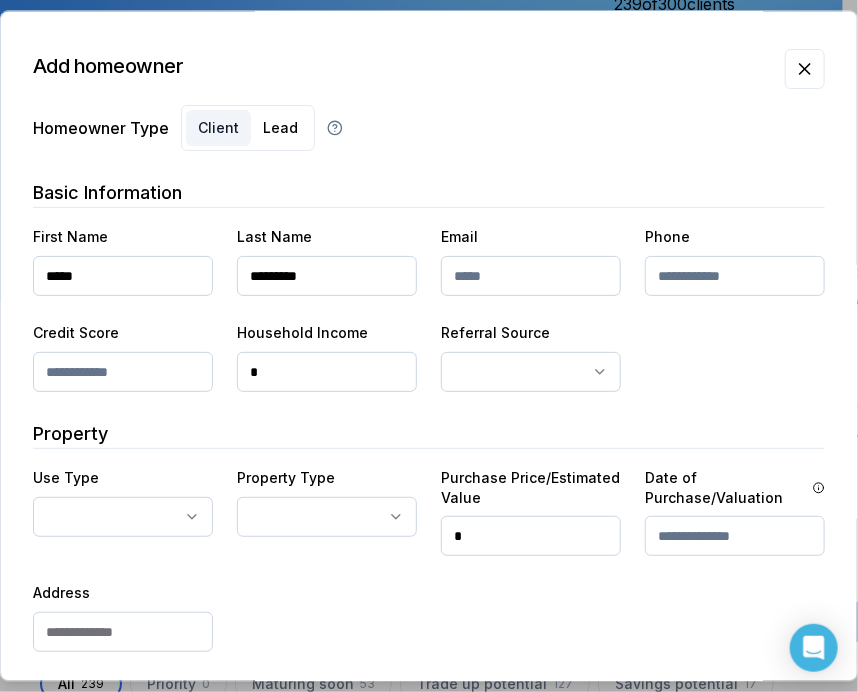 type on "*********" 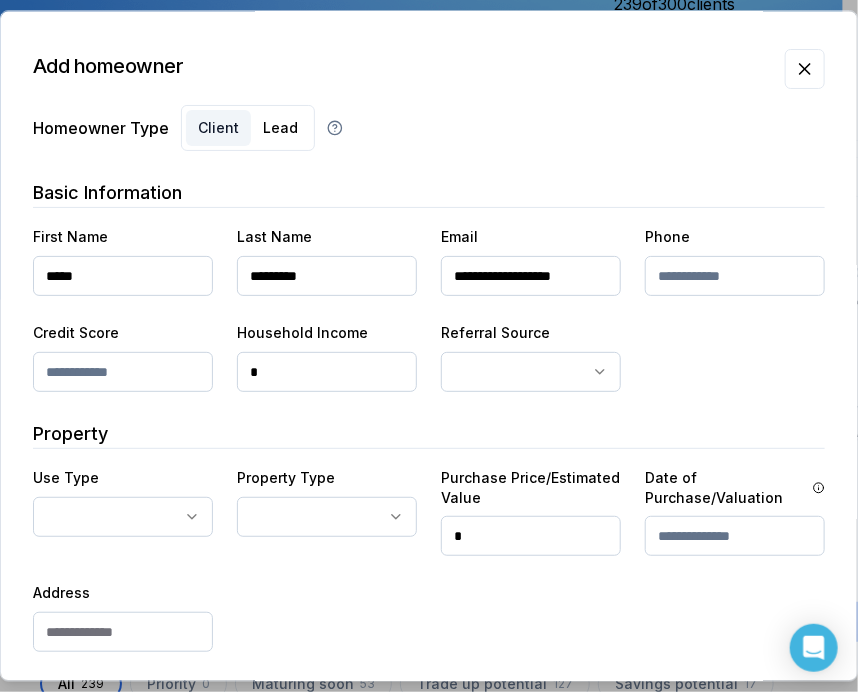 click on "**********" at bounding box center [531, 276] 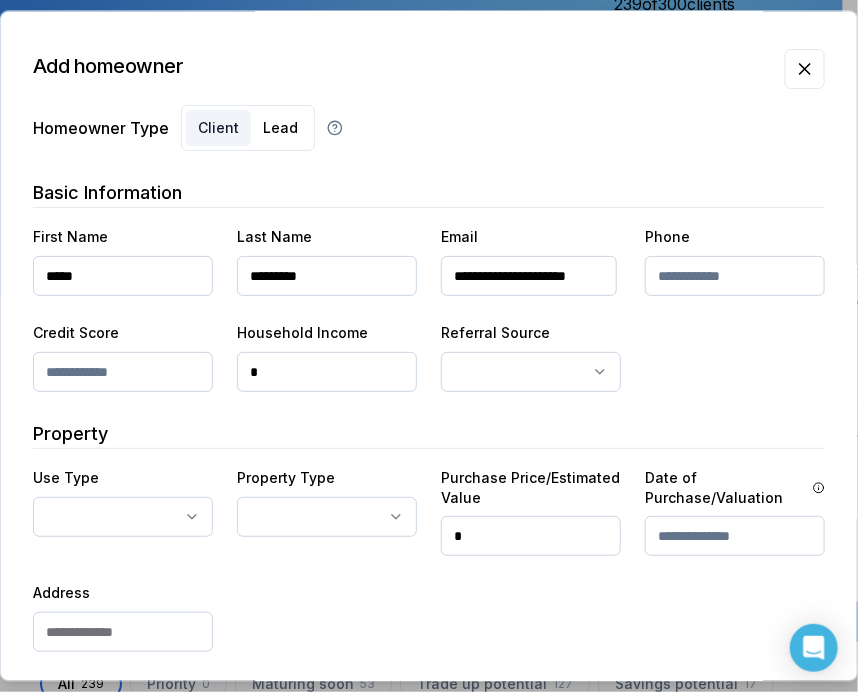 scroll, scrollTop: 0, scrollLeft: 15, axis: horizontal 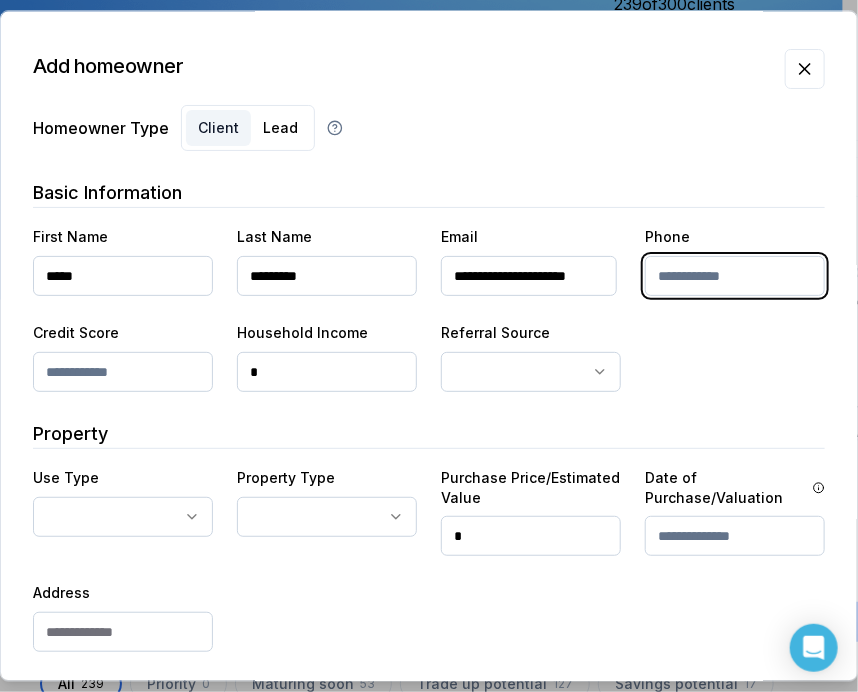 click at bounding box center (735, 276) 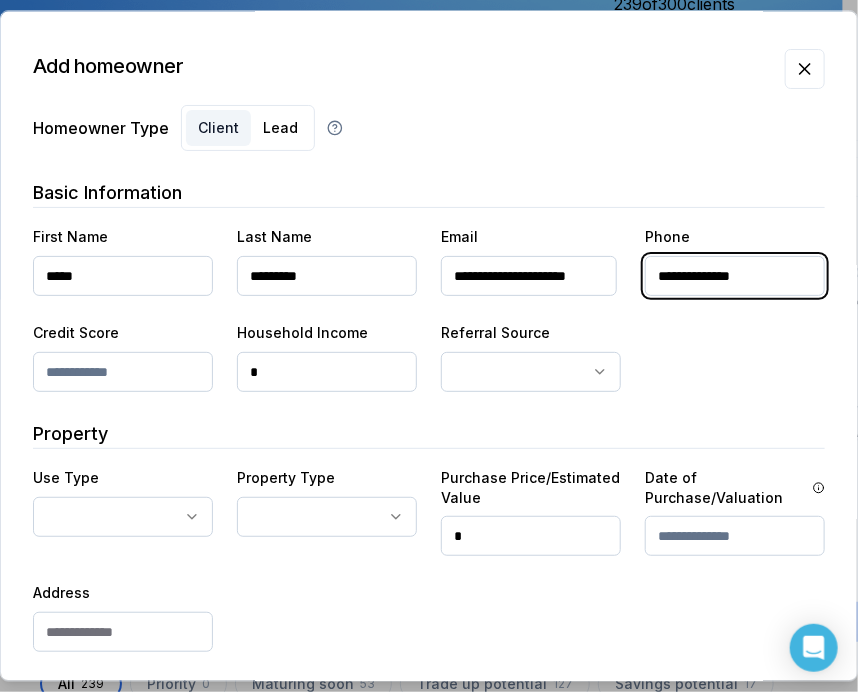type on "**********" 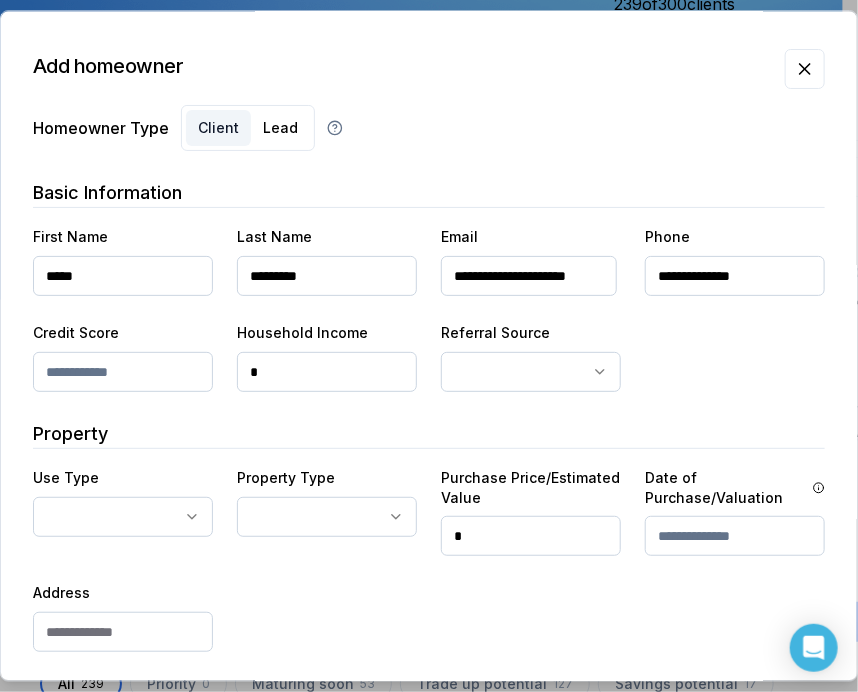 click on "*" at bounding box center (327, 372) 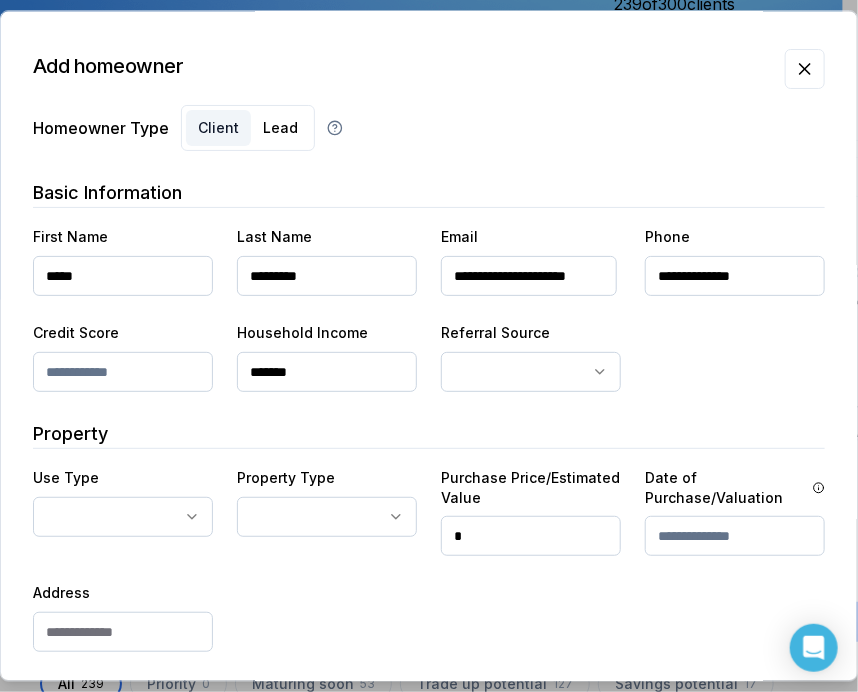 type on "*******" 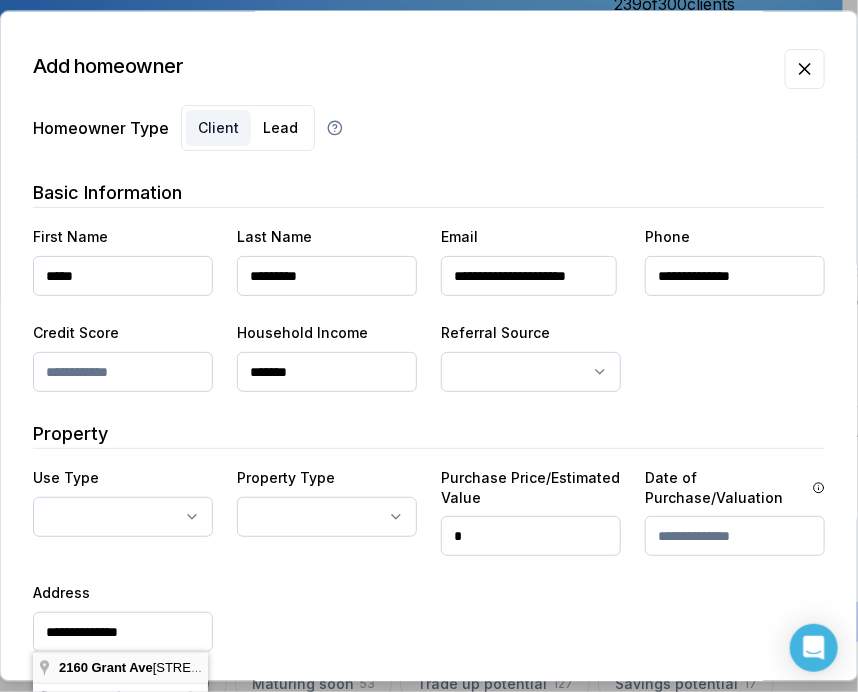 type on "**********" 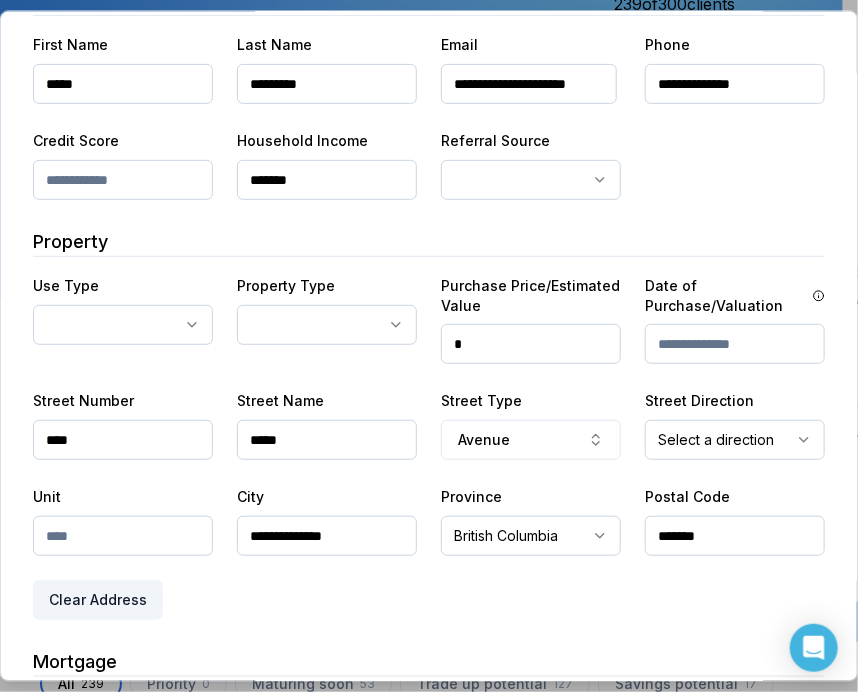 scroll, scrollTop: 200, scrollLeft: 0, axis: vertical 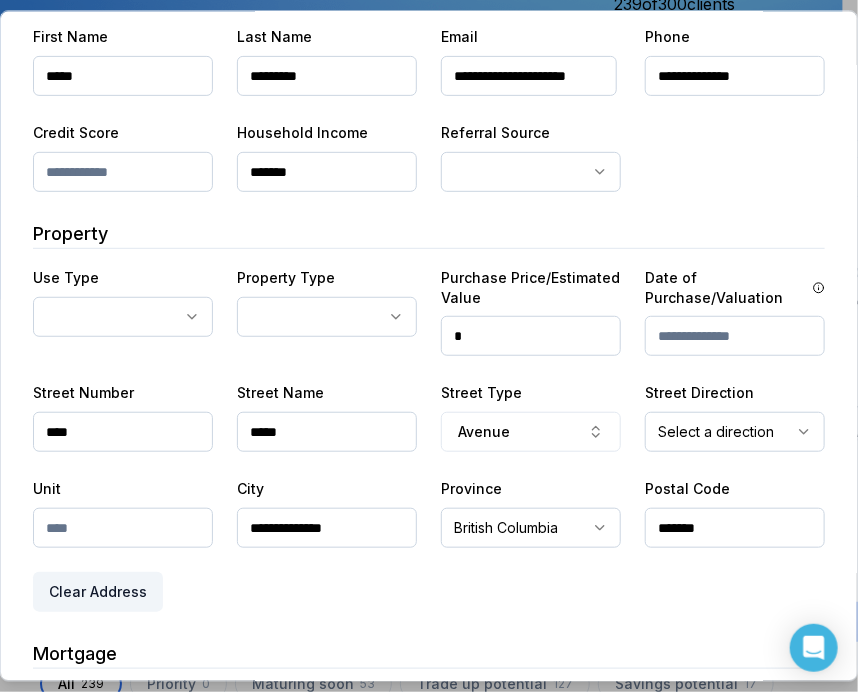 click at bounding box center [123, 528] 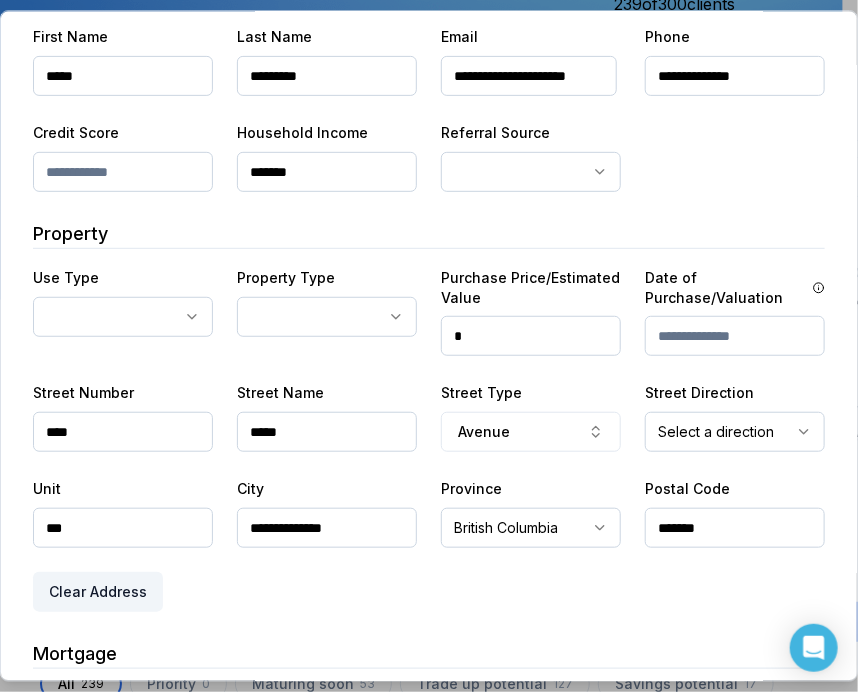 type on "***" 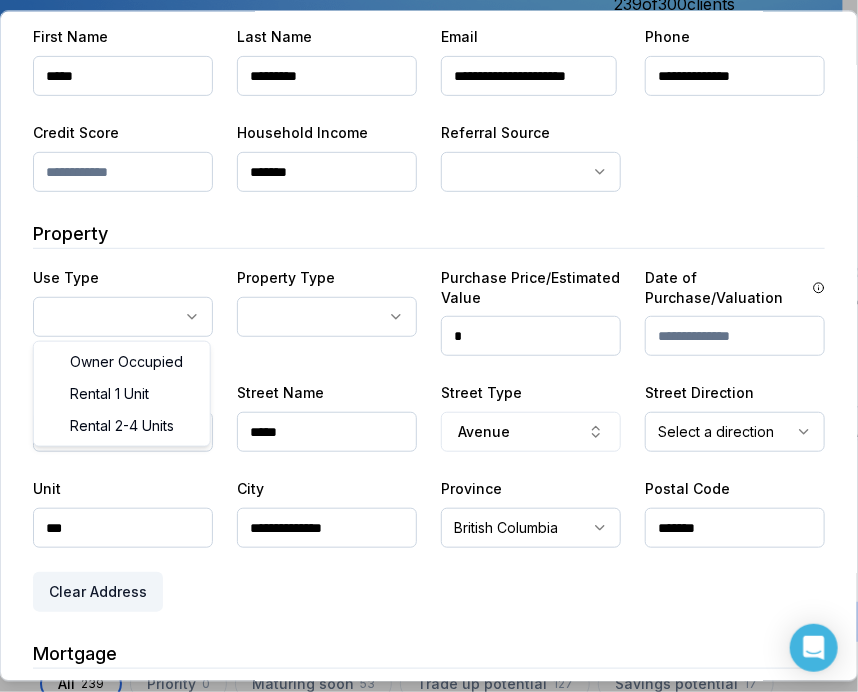 select on "**********" 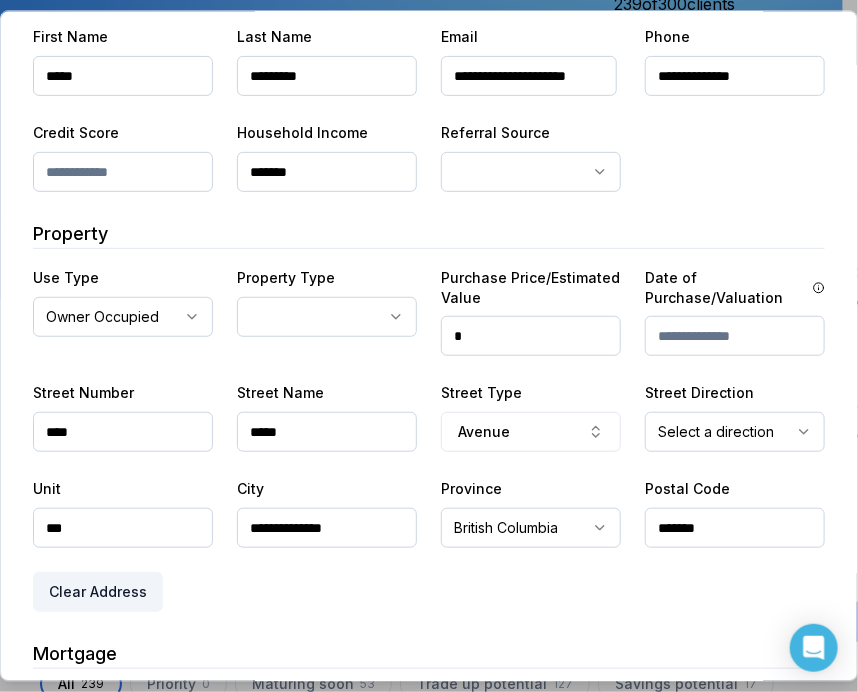 click on "Ownwell's platform is not optimized for mobile at this time.   For the best experience, please use a   desktop or laptop  to manage your account.   Note:  The   personalized homeownership reports   you generate for clients   are fully mobile-friendly   and can be easily viewed on any device. own well Dashboard Landing Page Adopt My Mortgage 239  of  300  clients used Purchase additional client capacity Insights Maturities by year 3 this year 2025 2026 2027 2028 2029 2030 Mortgages All active Average fixed rate 3.92% Average variable rate 4.09% 15% Average mortgage balance $608,986.85 Average LTV 61.89% Fixed   35 % Variable   65 % 5 years  87 % 3 years   12 % 1 year  1 % Digests Export Aug 2025 Sent 62 Open rate 58% -15% Click rate 40% -18% Next home value estimate update August 4, 2025 Next digest delivery period Aug 11, 2025 - Aug 17, 2025 1 of your clients could not receive digests Fix email issues in order to reach them. Remind me later View email issues Clients Search... Bulk action   Import from  All 0" at bounding box center (421, 150) 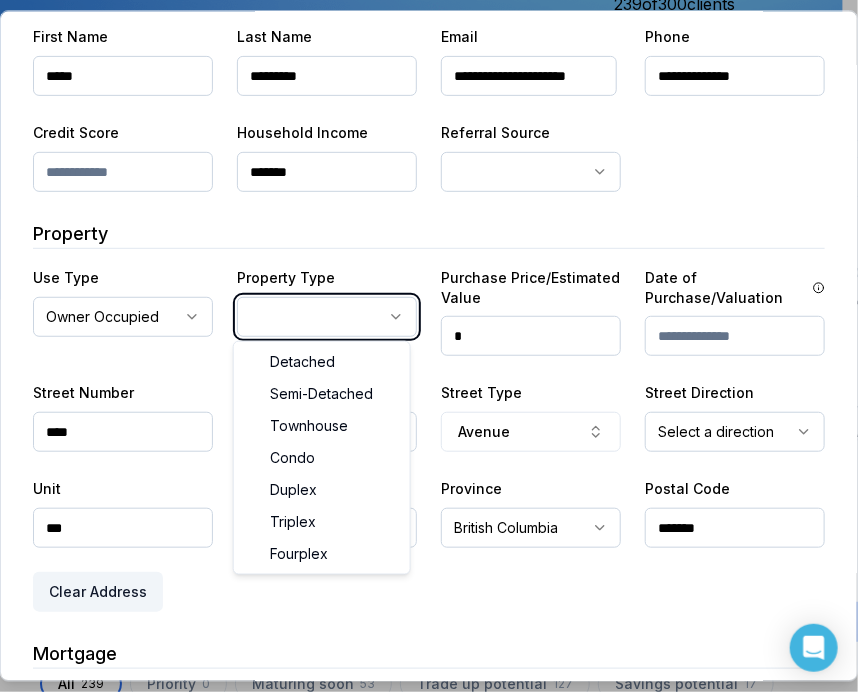 click on "Ownwell's platform is not optimized for mobile at this time.   For the best experience, please use a   desktop or laptop  to manage your account.   Note:  The   personalized homeownership reports   you generate for clients   are fully mobile-friendly   and can be easily viewed on any device. own well Dashboard Landing Page Adopt My Mortgage 239  of  300  clients used Purchase additional client capacity Insights Maturities by year 3 this year 2025 2026 2027 2028 2029 2030 Mortgages All active Average fixed rate 3.92% Average variable rate 4.09% 15% Average mortgage balance $608,986.85 Average LTV 61.89% Fixed   35 % Variable   65 % 5 years  87 % 3 years   12 % 1 year  1 % Digests Export Aug 2025 Sent 62 Open rate 58% -15% Click rate 40% -18% Next home value estimate update August 4, 2025 Next digest delivery period Aug 11, 2025 - Aug 17, 2025 1 of your clients could not receive digests Fix email issues in order to reach them. Remind me later View email issues Clients Search... Bulk action   Import from  All 0" at bounding box center [421, 150] 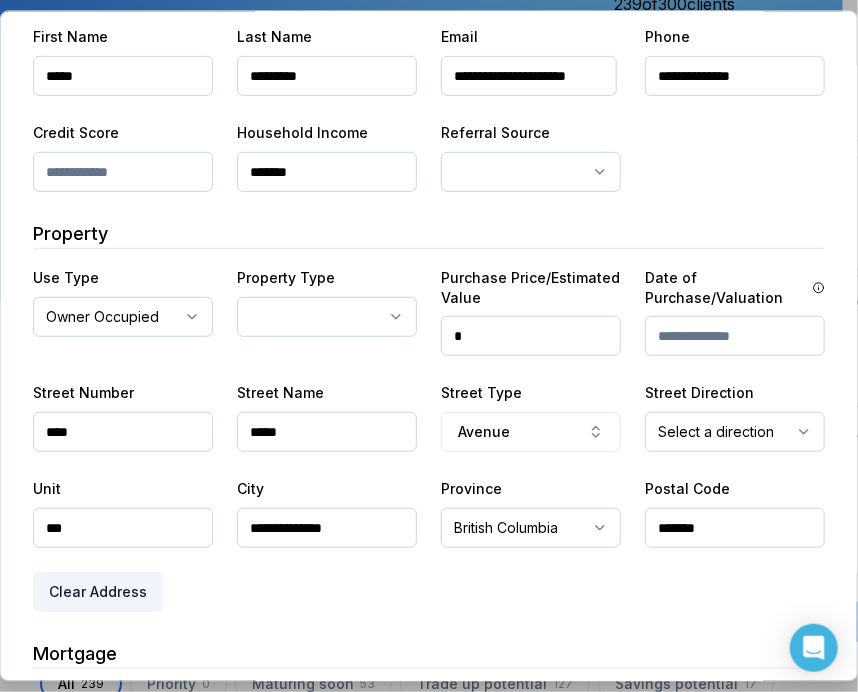 click on "Ownwell's platform is not optimized for mobile at this time.   For the best experience, please use a   desktop or laptop  to manage your account.   Note:  The   personalized homeownership reports   you generate for clients   are fully mobile-friendly   and can be easily viewed on any device. own well Dashboard Landing Page Adopt My Mortgage 239  of  300  clients used Purchase additional client capacity Insights Maturities by year 3 this year 2025 2026 2027 2028 2029 2030 Mortgages All active Average fixed rate 3.92% Average variable rate 4.09% 15% Average mortgage balance $608,986.85 Average LTV 61.89% Fixed   35 % Variable   65 % 5 years  87 % 3 years   12 % 1 year  1 % Digests Export Aug 2025 Sent 62 Open rate 58% -15% Click rate 40% -18% Next home value estimate update August 4, 2025 Next digest delivery period Aug 11, 2025 - Aug 17, 2025 1 of your clients could not receive digests Fix email issues in order to reach them. Remind me later View email issues Clients Search... Bulk action   Import from  All 0" at bounding box center (421, 150) 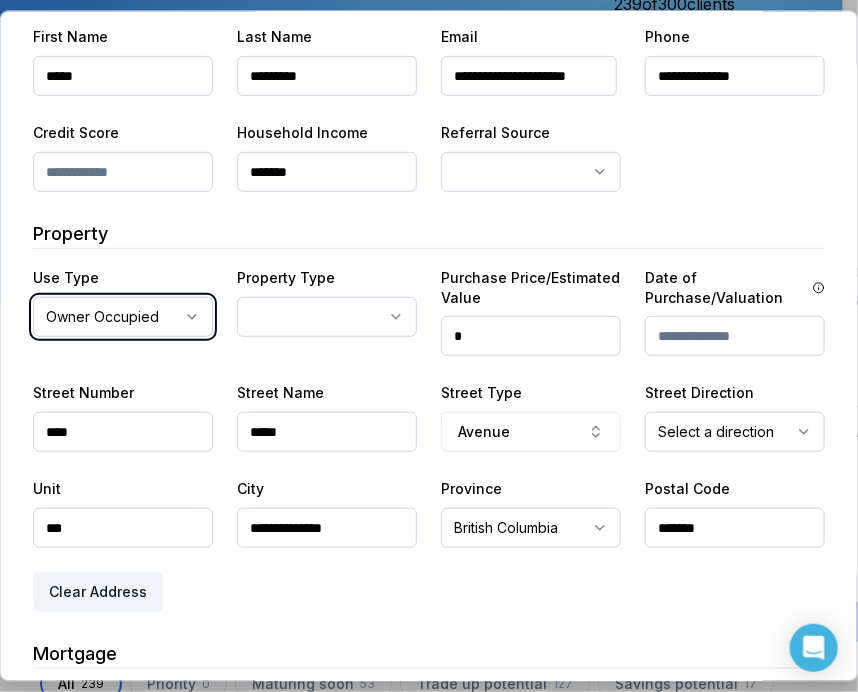click on "Ownwell's platform is not optimized for mobile at this time.   For the best experience, please use a   desktop or laptop  to manage your account.   Note:  The   personalized homeownership reports   you generate for clients   are fully mobile-friendly   and can be easily viewed on any device. own well Dashboard Landing Page Adopt My Mortgage 239  of  300  clients used Purchase additional client capacity Insights Maturities by year 3 this year 2025 2026 2027 2028 2029 2030 Mortgages All active Average fixed rate 3.92% Average variable rate 4.09% 15% Average mortgage balance $608,986.85 Average LTV 61.89% Fixed   35 % Variable   65 % 5 years  87 % 3 years   12 % 1 year  1 % Digests Export Aug 2025 Sent 62 Open rate 58% -15% Click rate 40% -18% Next home value estimate update August 4, 2025 Next digest delivery period Aug 11, 2025 - Aug 17, 2025 1 of your clients could not receive digests Fix email issues in order to reach them. Remind me later View email issues Clients Search... Bulk action   Import from  All 0" at bounding box center (421, 150) 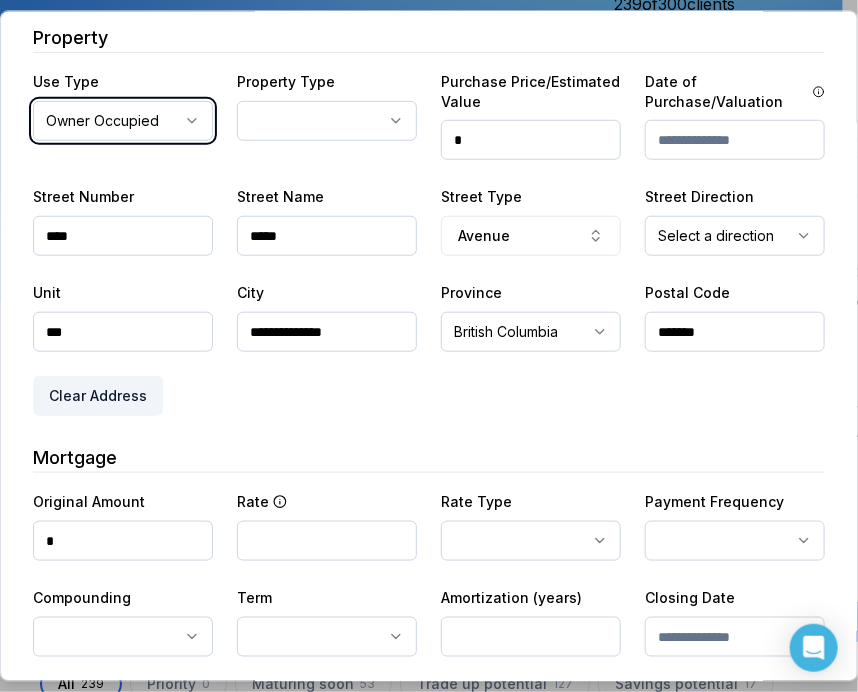 scroll, scrollTop: 400, scrollLeft: 0, axis: vertical 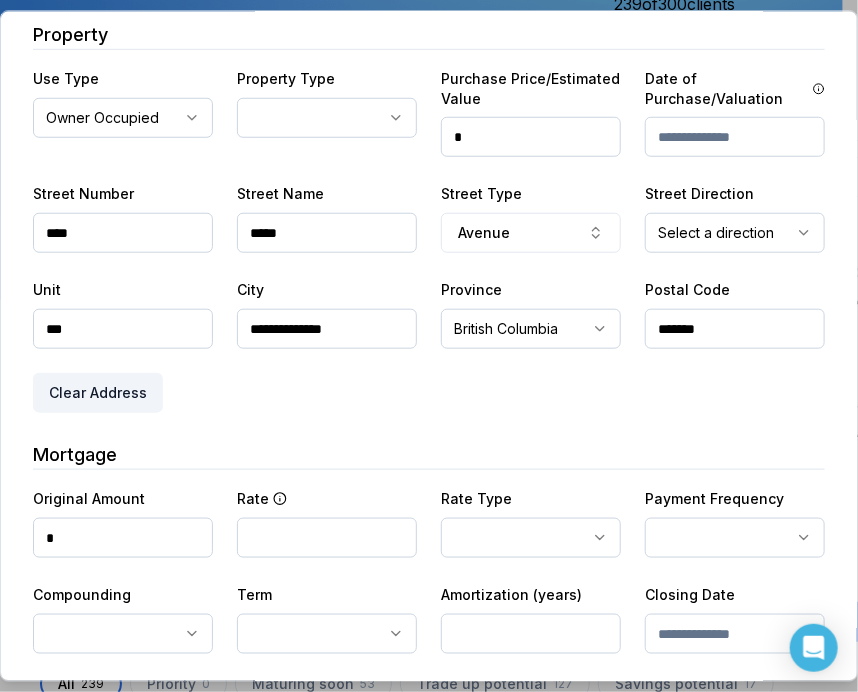 click on "*" at bounding box center (123, 537) 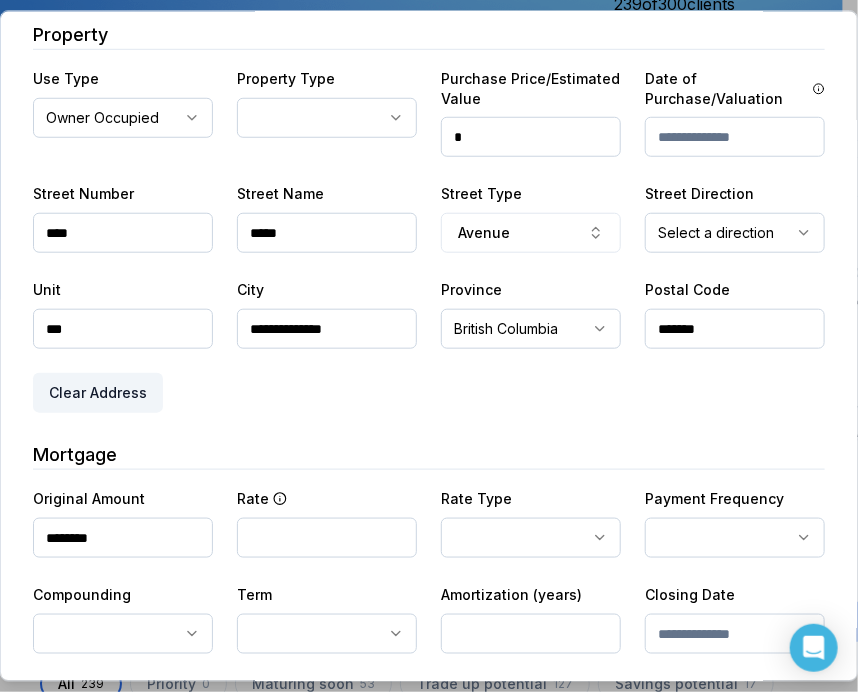 type on "********" 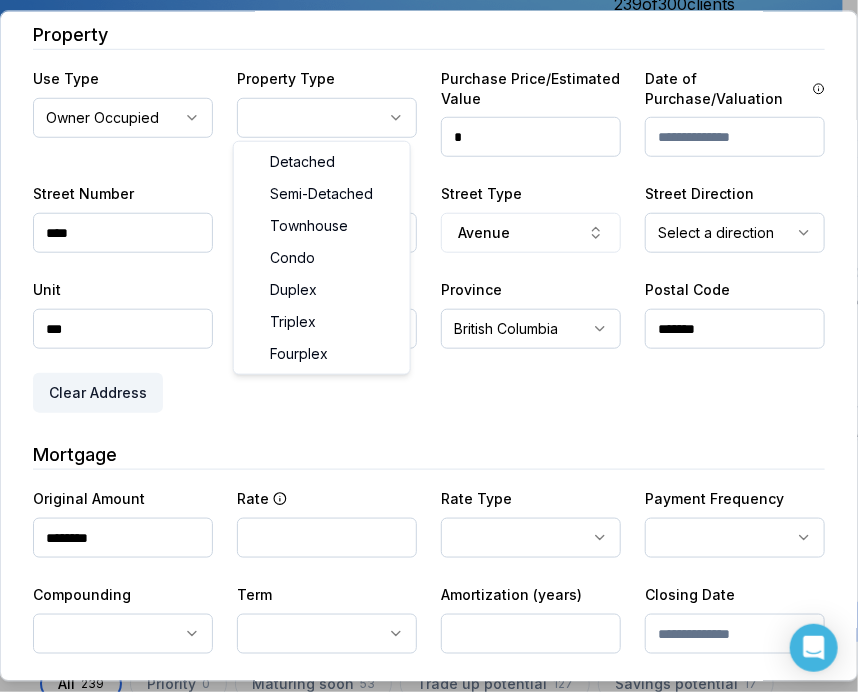 click on "Ownwell's platform is not optimized for mobile at this time.   For the best experience, please use a   desktop or laptop  to manage your account.   Note:  The   personalized homeownership reports   you generate for clients   are fully mobile-friendly   and can be easily viewed on any device. own well Dashboard Landing Page Adopt My Mortgage 239  of  300  clients used Purchase additional client capacity Insights Maturities by year 3 this year 2025 2026 2027 2028 2029 2030 Mortgages All active Average fixed rate 3.92% Average variable rate 4.09% 15% Average mortgage balance $608,986.85 Average LTV 61.89% Fixed   35 % Variable   65 % 5 years  87 % 3 years   12 % 1 year  1 % Digests Export Aug 2025 Sent 62 Open rate 58% -15% Click rate 40% -18% Next home value estimate update August 4, 2025 Next digest delivery period Aug 11, 2025 - Aug 17, 2025 1 of your clients could not receive digests Fix email issues in order to reach them. Remind me later View email issues Clients Search... Bulk action   Import from  All 0" at bounding box center [421, 150] 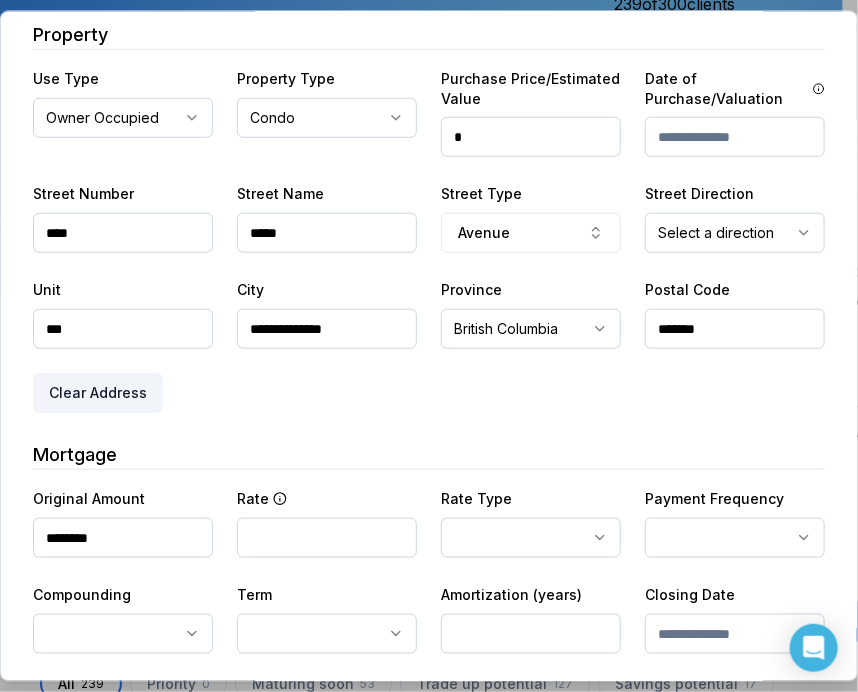 click on "Homeowner Type Client Lead Basic Information First Name [FIRST] Last Name [LAST] Email [EMAIL] Phone [PHONE] Credit Score [CREDIT_SCORE] Household Income [INCOME] Referral Source Property Use Type Owner Occupied [PROPERTY_USE] [PROPERTY_TYPE] [STREET_NUMBER] [STREET_NAME] [STREET_TYPE] [STREET_DIRECTION] [UNIT] City [CITY] Province British Columbia [POSTAL_CODE] Mortgage Original Amount [MORTGAGE_AMOUNT] Rate Rate Type [RATE_TYPE] Payment Frequency [PAYMENT_FREQUENCY] Compounding [COMPOUNDING] Term [TERM]" at bounding box center [429, 261] 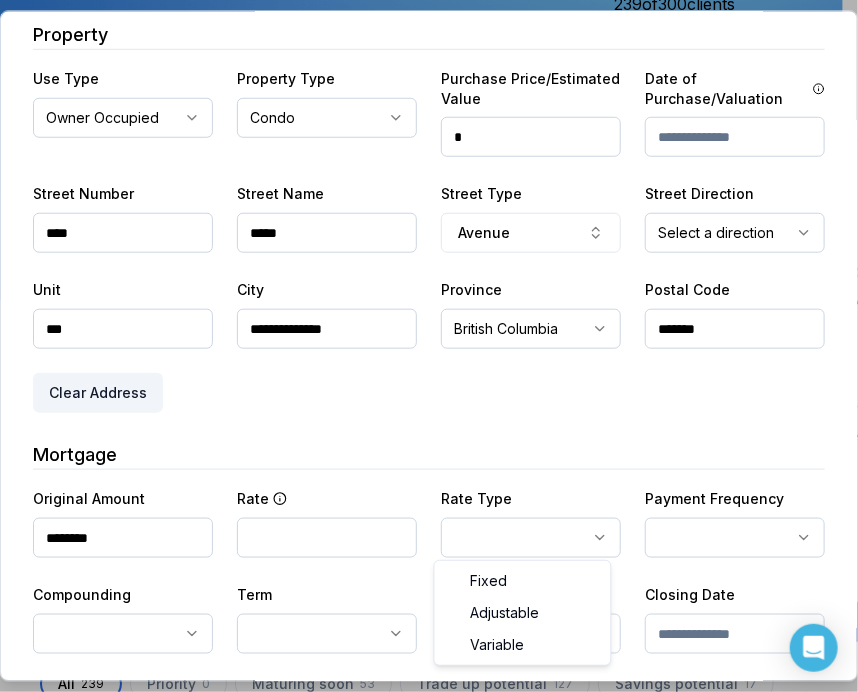 select on "********" 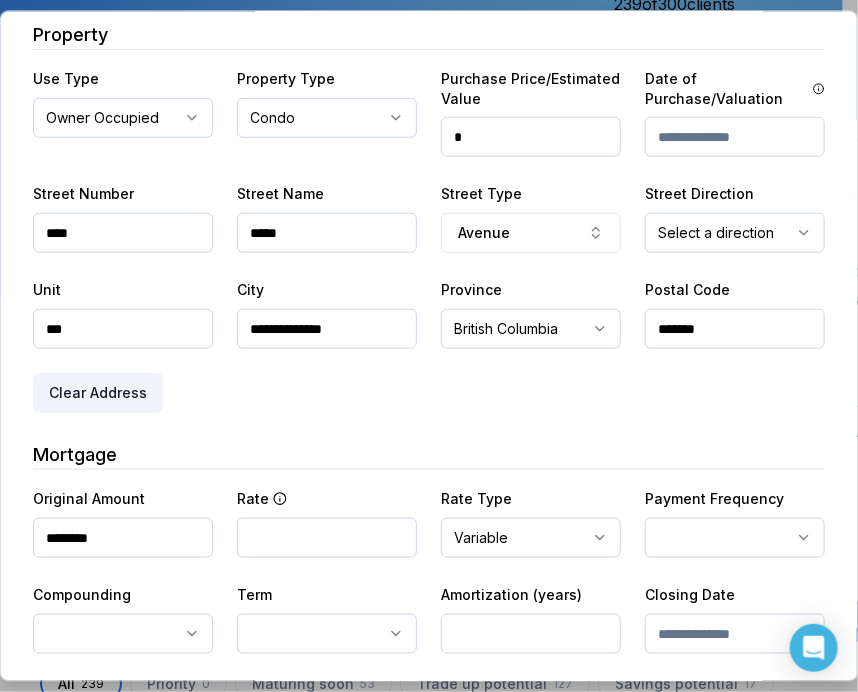 click on "Ownwell's platform is not optimized for mobile at this time.   For the best experience, please use a   desktop or laptop  to manage your account.   Note:  The   personalized homeownership reports   you generate for clients   are fully mobile-friendly   and can be easily viewed on any device. own well Dashboard Landing Page Adopt My Mortgage 239  of  300  clients used Purchase additional client capacity Insights Maturities by year 3 this year 2025 2026 2027 2028 2029 2030 Mortgages All active Average fixed rate 3.92% Average variable rate 4.09% 15% Average mortgage balance $608,986.85 Average LTV 61.89% Fixed   35 % Variable   65 % 5 years  87 % 3 years   12 % 1 year  1 % Digests Export Aug 2025 Sent 62 Open rate 58% -15% Click rate 40% -18% Next home value estimate update August 4, 2025 Next digest delivery period Aug 11, 2025 - Aug 17, 2025 1 of your clients could not receive digests Fix email issues in order to reach them. Remind me later View email issues Clients Search... Bulk action   Import from  All 0" at bounding box center [421, 150] 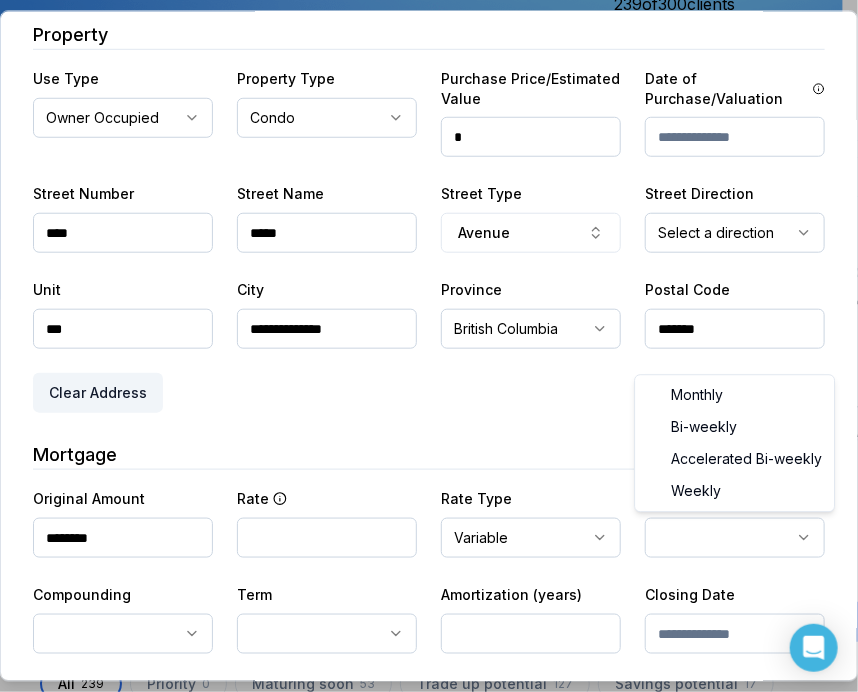 select on "*******" 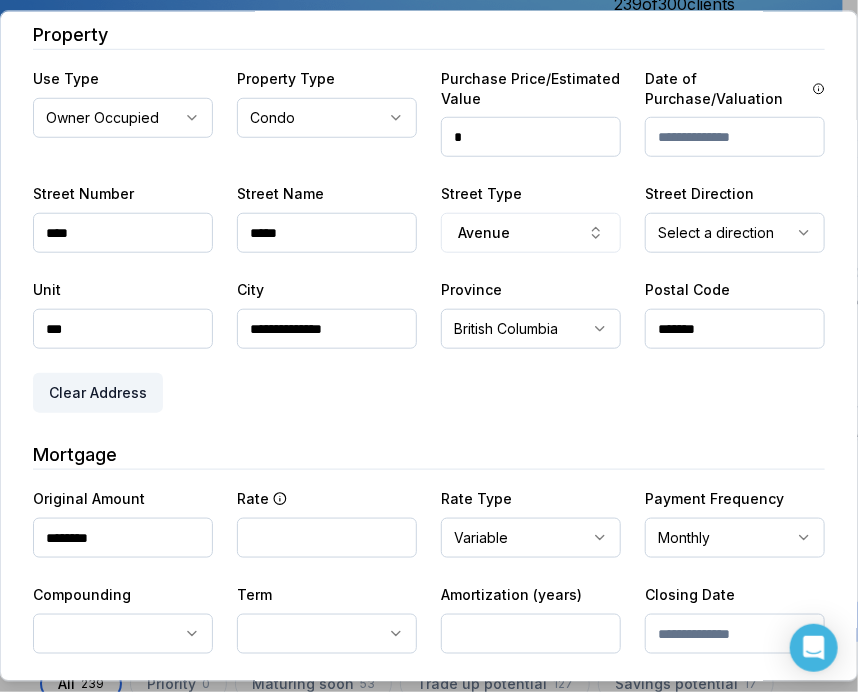 click on "**********" at bounding box center [429, 238] 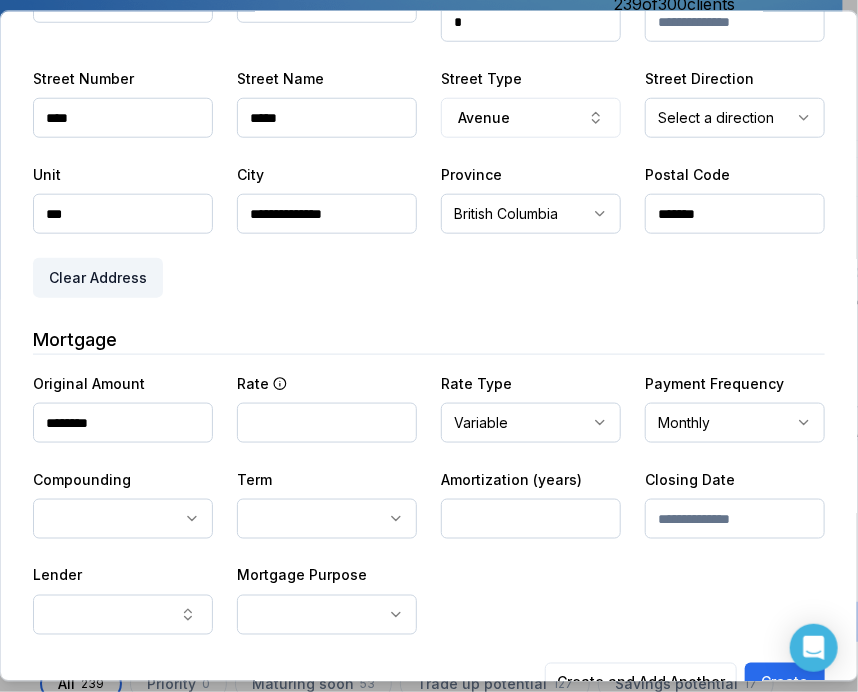 scroll, scrollTop: 567, scrollLeft: 0, axis: vertical 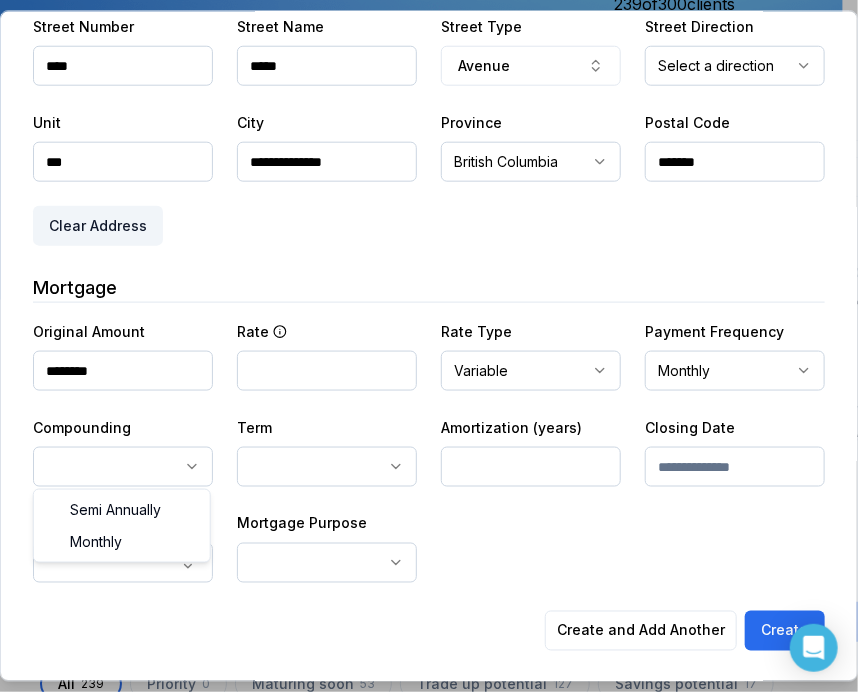 click on "Ownwell's platform is not optimized for mobile at this time.   For the best experience, please use a   desktop or laptop  to manage your account.   Note:  The   personalized homeownership reports   you generate for clients   are fully mobile-friendly   and can be easily viewed on any device. own well Dashboard Landing Page Adopt My Mortgage 239  of  300  clients used Purchase additional client capacity Insights Maturities by year 3 this year 2025 2026 2027 2028 2029 2030 Mortgages All active Average fixed rate 3.92% Average variable rate 4.09% 15% Average mortgage balance $608,986.85 Average LTV 61.89% Fixed   35 % Variable   65 % 5 years  87 % 3 years   12 % 1 year  1 % Digests Export Aug 2025 Sent 62 Open rate 58% -15% Click rate 40% -18% Next home value estimate update August 4, 2025 Next digest delivery period Aug 11, 2025 - Aug 17, 2025 1 of your clients could not receive digests Fix email issues in order to reach them. Remind me later View email issues Clients Search... Bulk action   Import from  All 0" at bounding box center [421, 150] 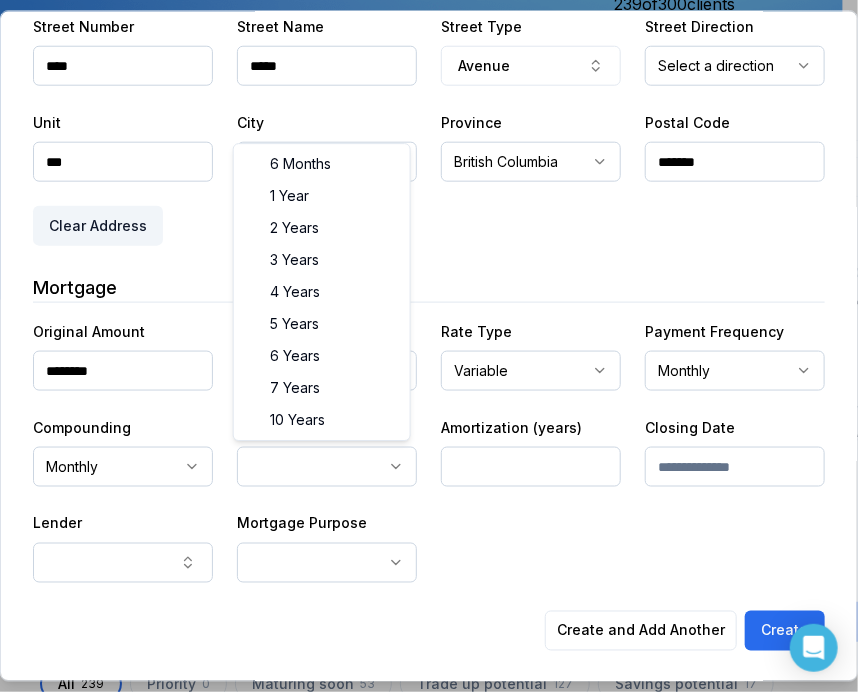 click on "Ownwell's platform is not optimized for mobile at this time.   For the best experience, please use a   desktop or laptop  to manage your account.   Note:  The   personalized homeownership reports   you generate for clients   are fully mobile-friendly   and can be easily viewed on any device. own well Dashboard Landing Page Adopt My Mortgage 239  of  300  clients used Purchase additional client capacity Insights Maturities by year 3 this year 2025 2026 2027 2028 2029 2030 Mortgages All active Average fixed rate 3.92% Average variable rate 4.09% 15% Average mortgage balance $608,986.85 Average LTV 61.89% Fixed   35 % Variable   65 % 5 years  87 % 3 years   12 % 1 year  1 % Digests Export Aug 2025 Sent 62 Open rate 58% -15% Click rate 40% -18% Next home value estimate update August 4, 2025 Next digest delivery period Aug 11, 2025 - Aug 17, 2025 1 of your clients could not receive digests Fix email issues in order to reach them. Remind me later View email issues Clients Search... Bulk action   Import from  All 0" at bounding box center (421, 150) 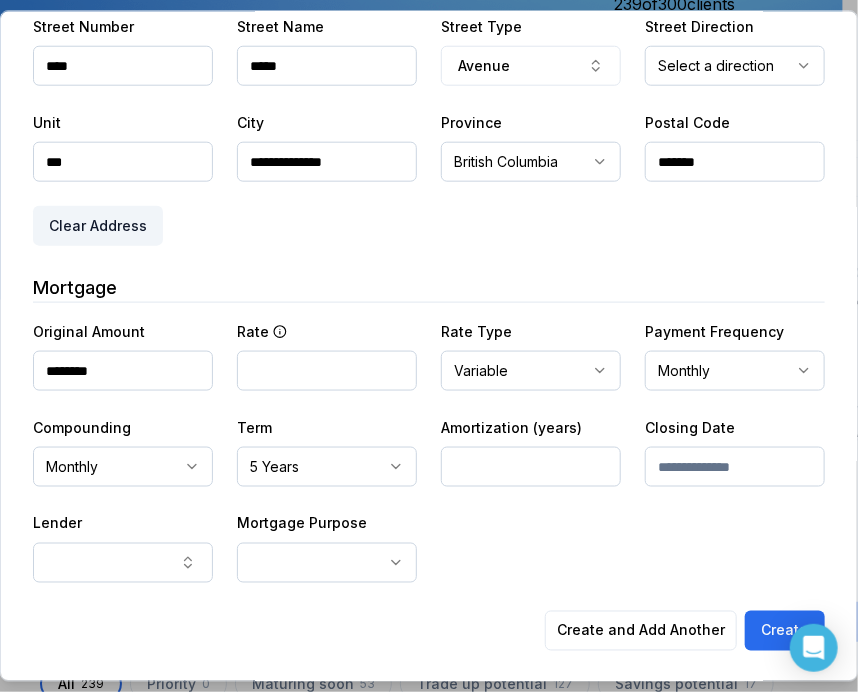 click on "Amortization (years)" at bounding box center (531, 450) 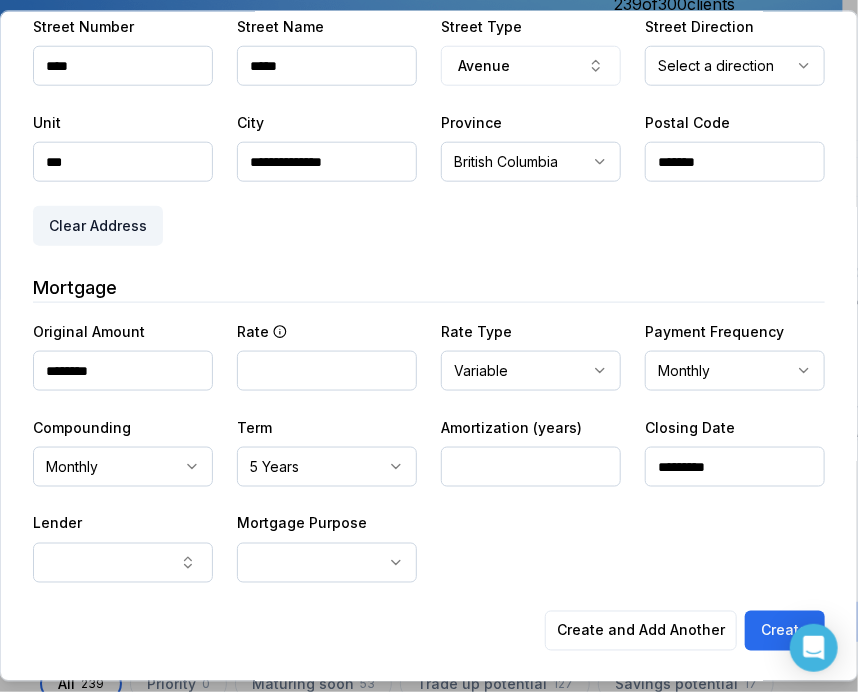 type on "*********" 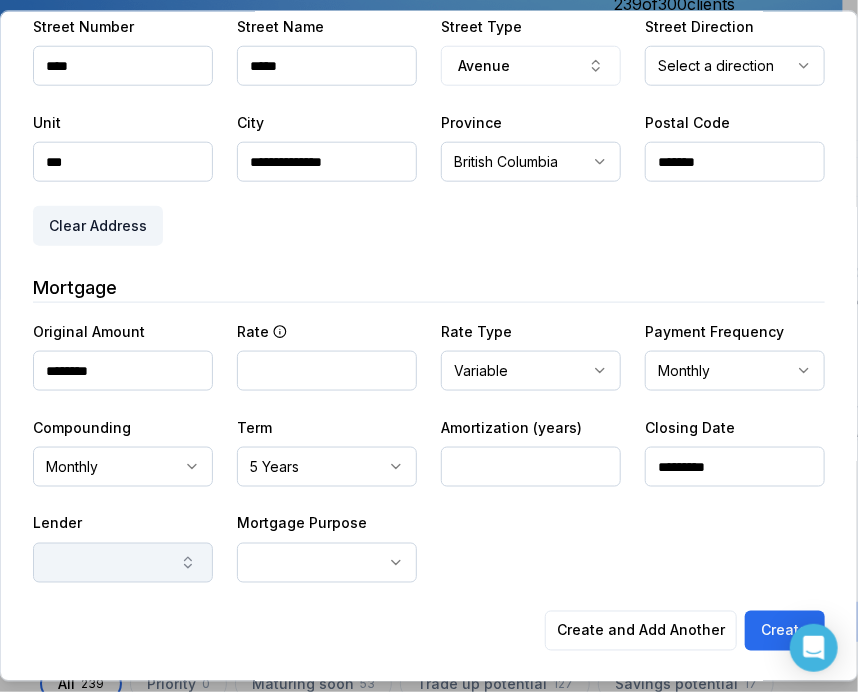 click at bounding box center [123, 562] 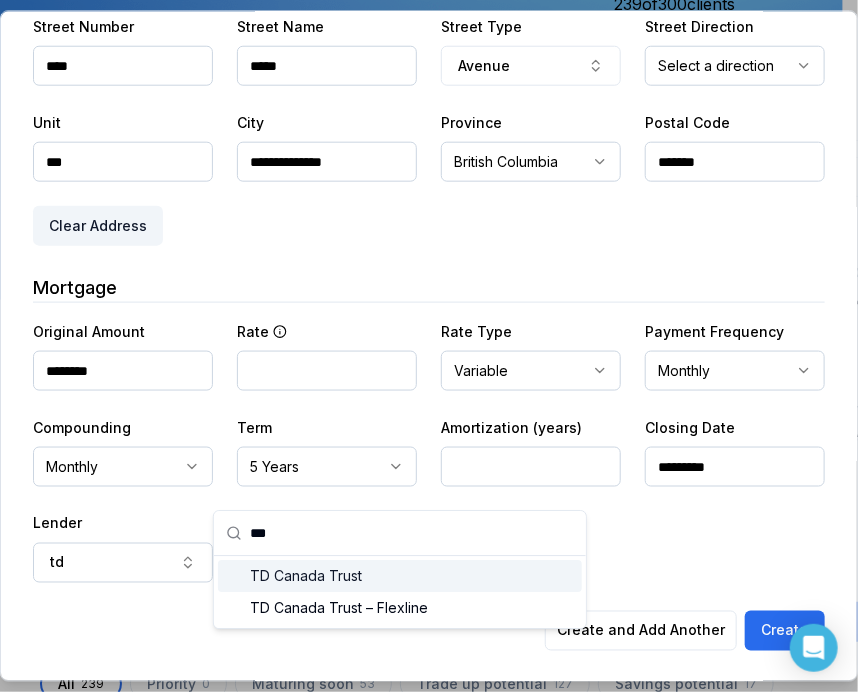 click on "TD Canada Trust" at bounding box center [400, 576] 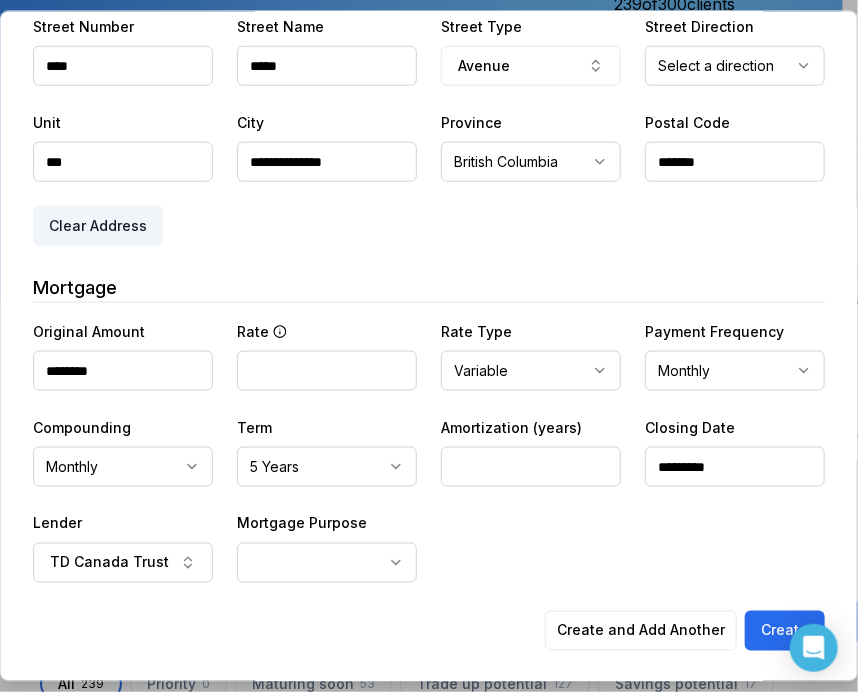 click on "Create and Add Another Create" at bounding box center [429, 630] 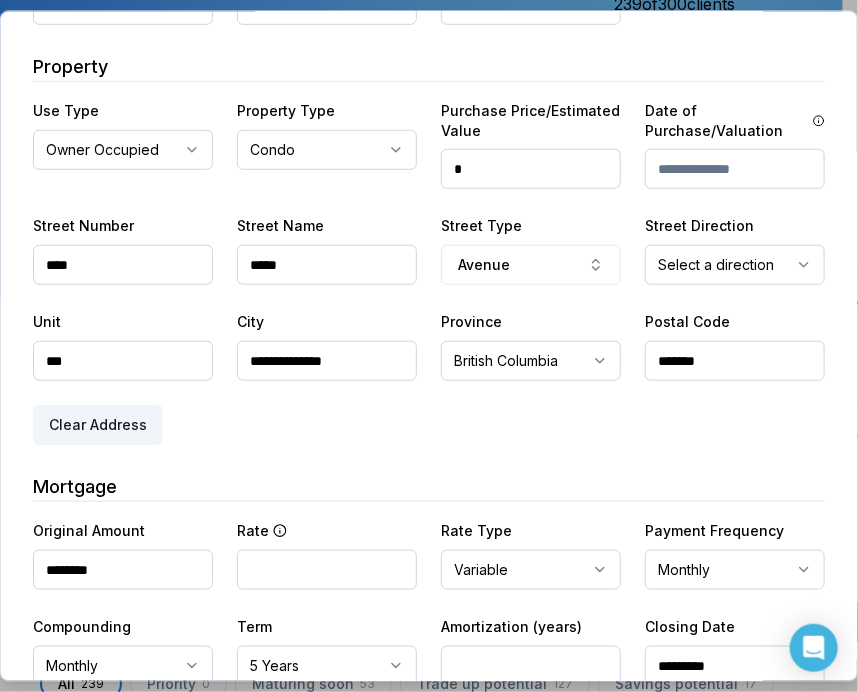 scroll, scrollTop: 367, scrollLeft: 0, axis: vertical 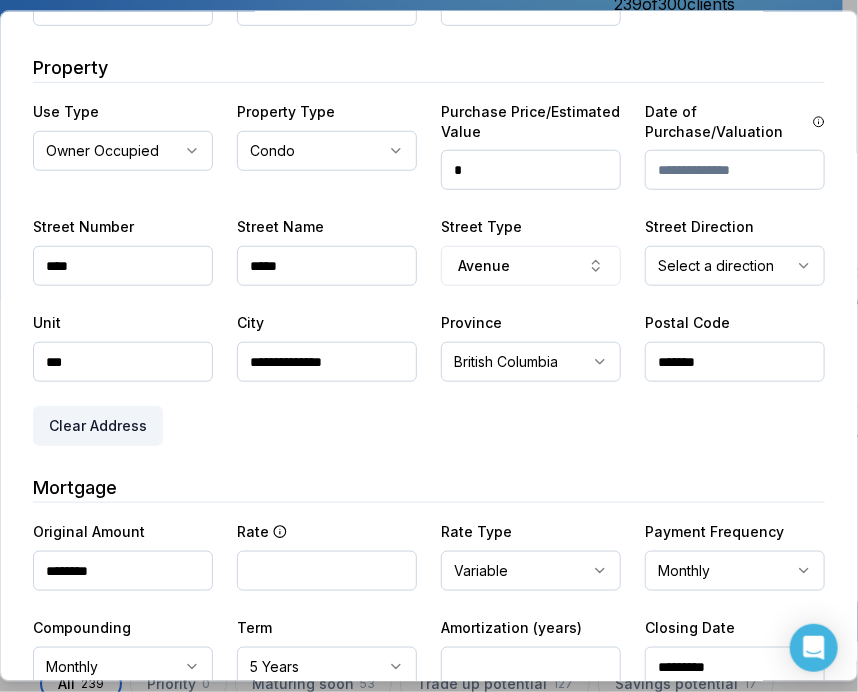 drag, startPoint x: 667, startPoint y: 168, endPoint x: 728, endPoint y: 150, distance: 63.600315 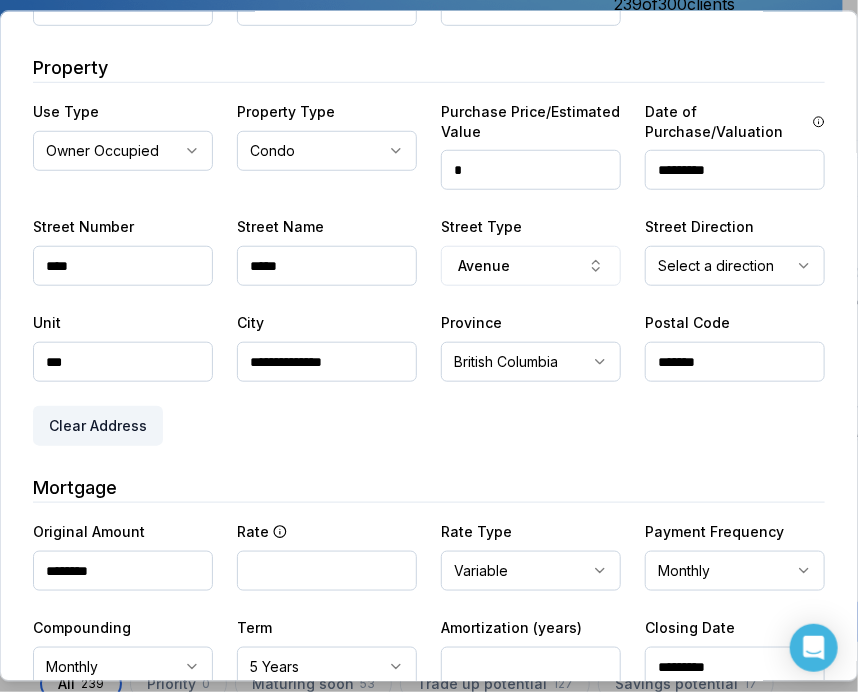type on "*********" 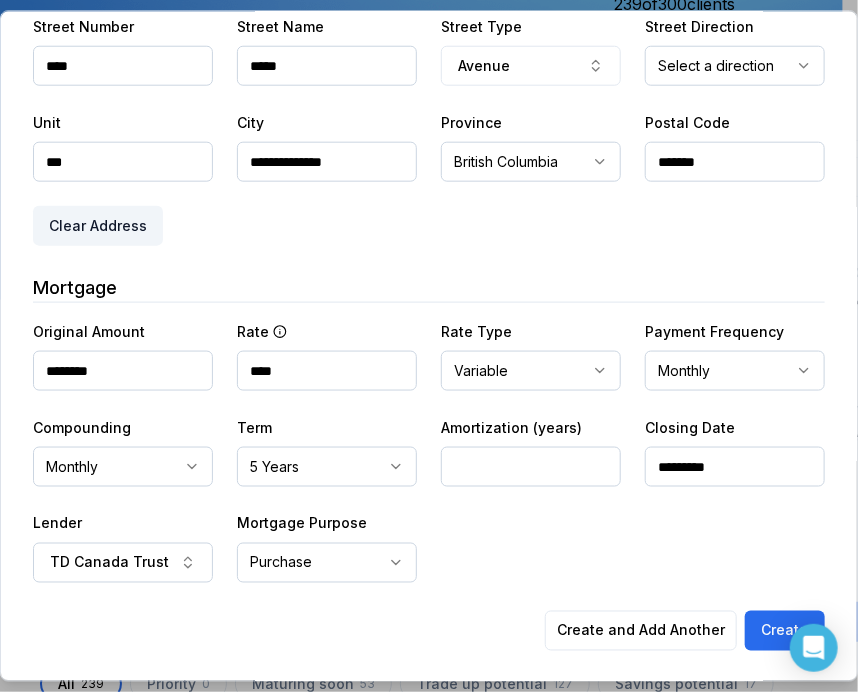 type on "****" 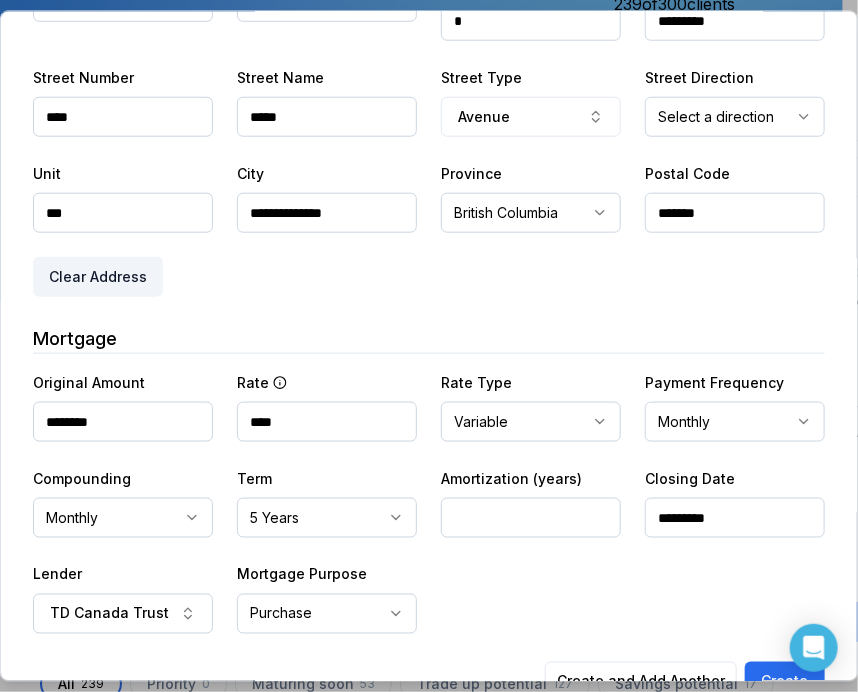 scroll, scrollTop: 567, scrollLeft: 0, axis: vertical 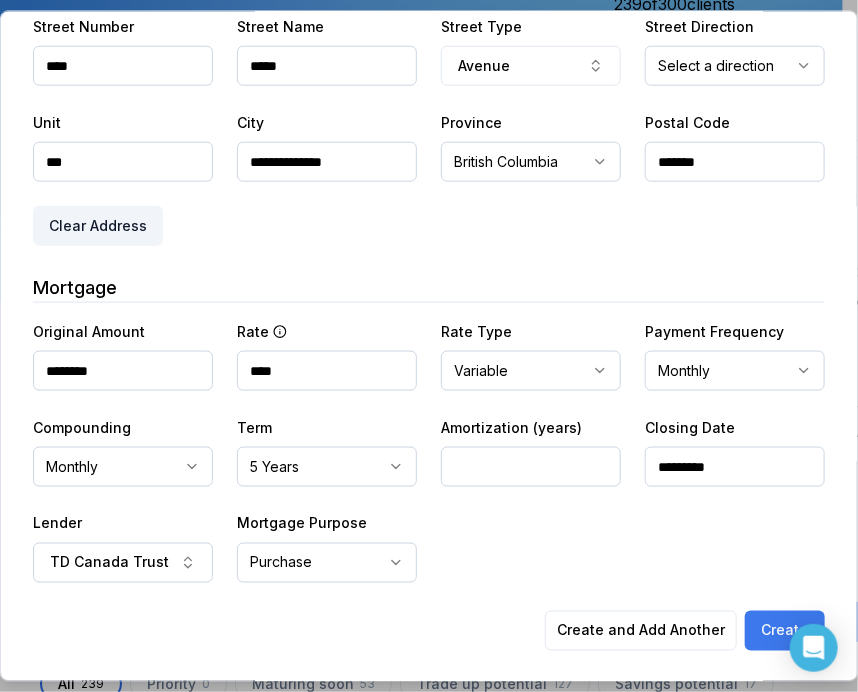 click on "Create" at bounding box center [785, 630] 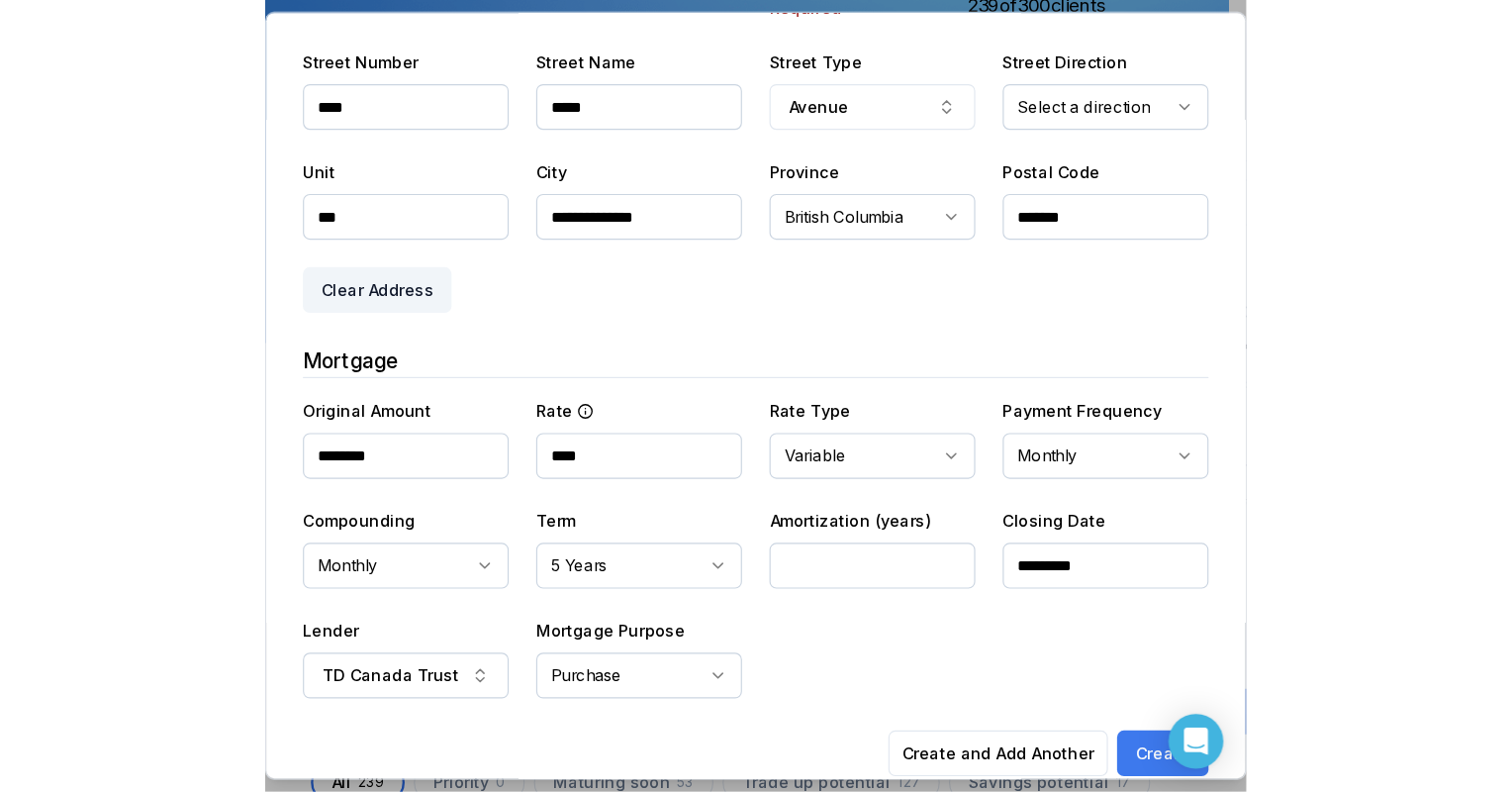 scroll, scrollTop: 186, scrollLeft: 0, axis: vertical 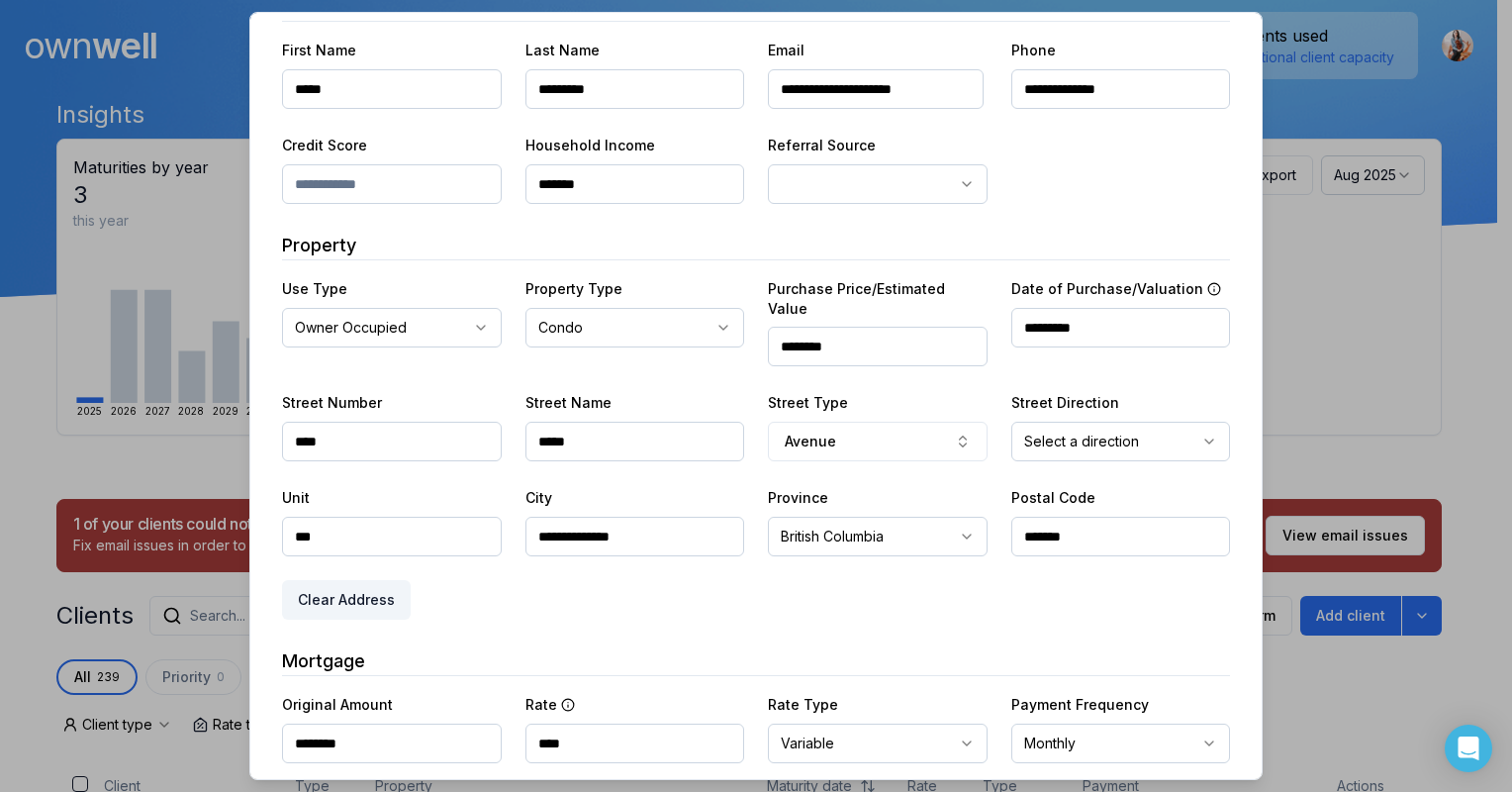 type on "********" 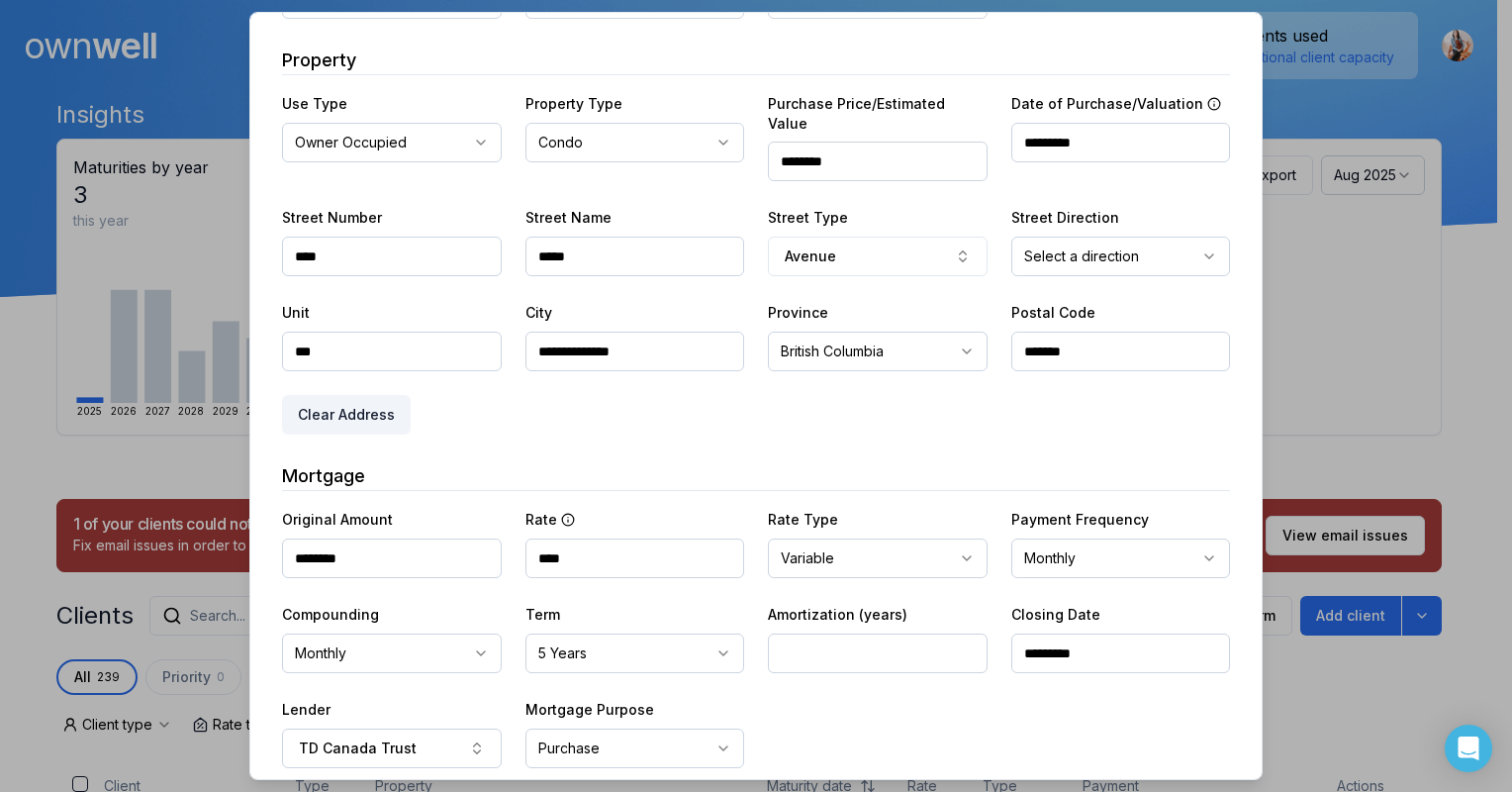 scroll, scrollTop: 440, scrollLeft: 0, axis: vertical 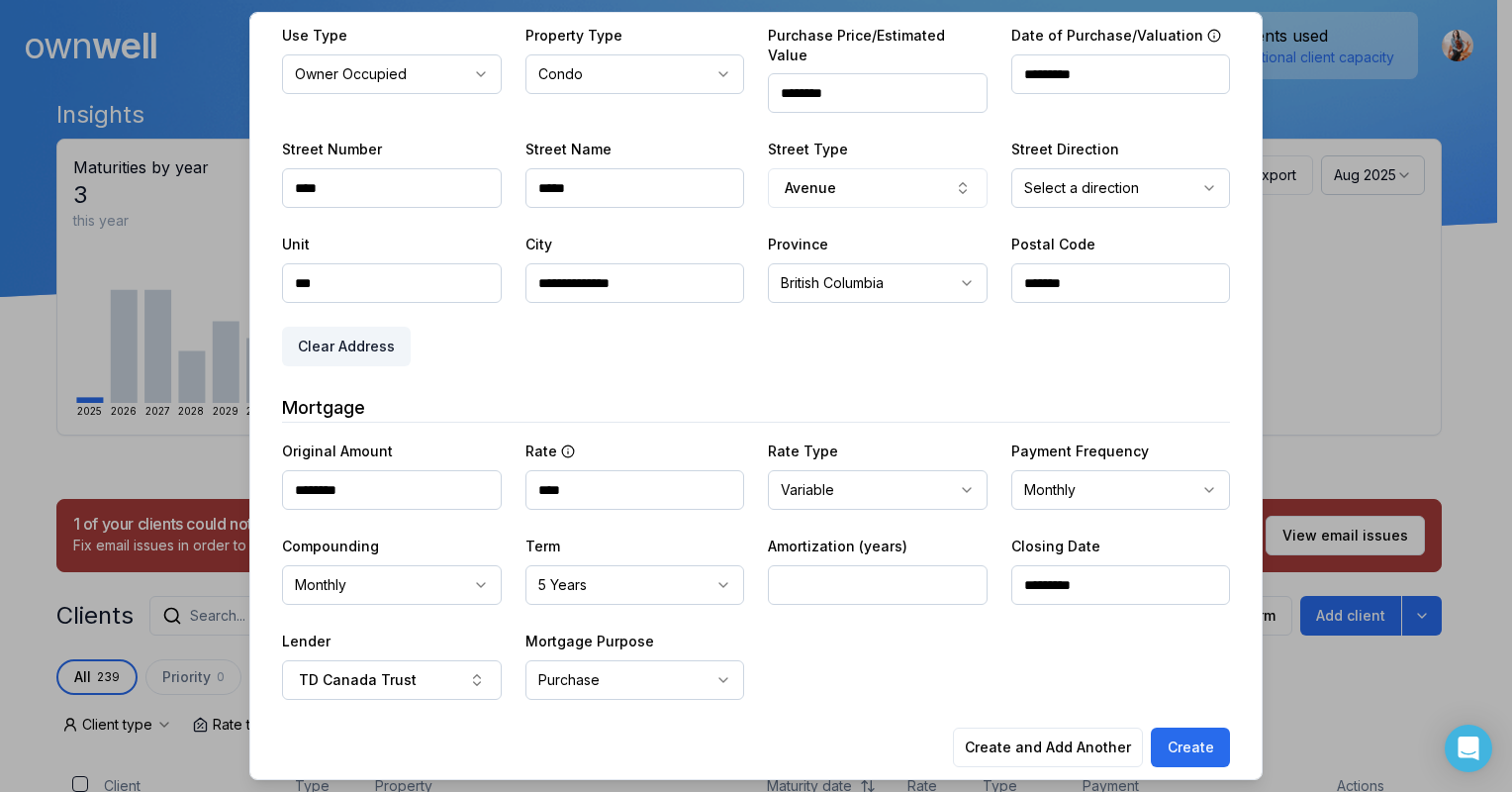 click on "Create" at bounding box center [1190, 747] 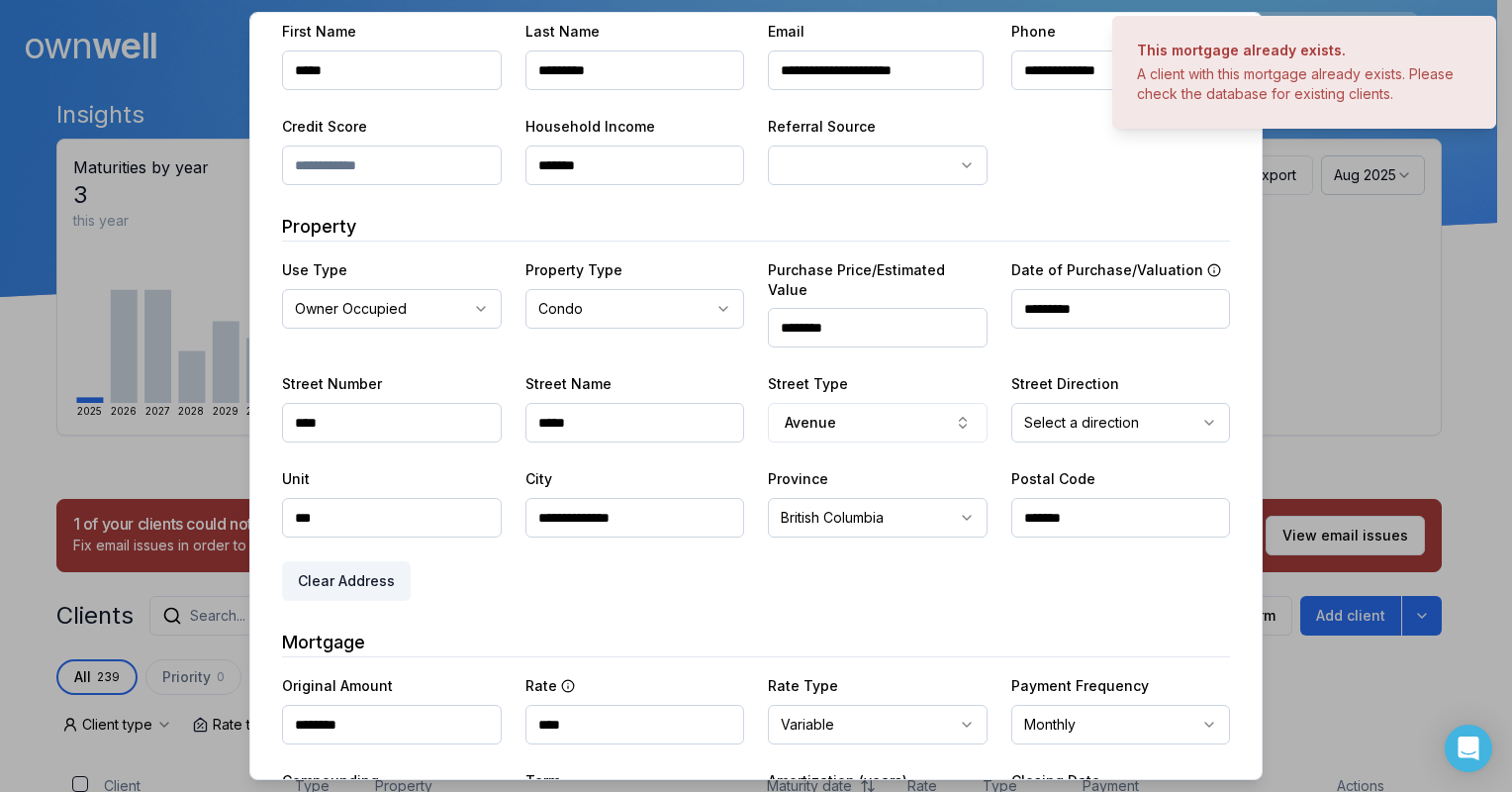 scroll, scrollTop: 44, scrollLeft: 0, axis: vertical 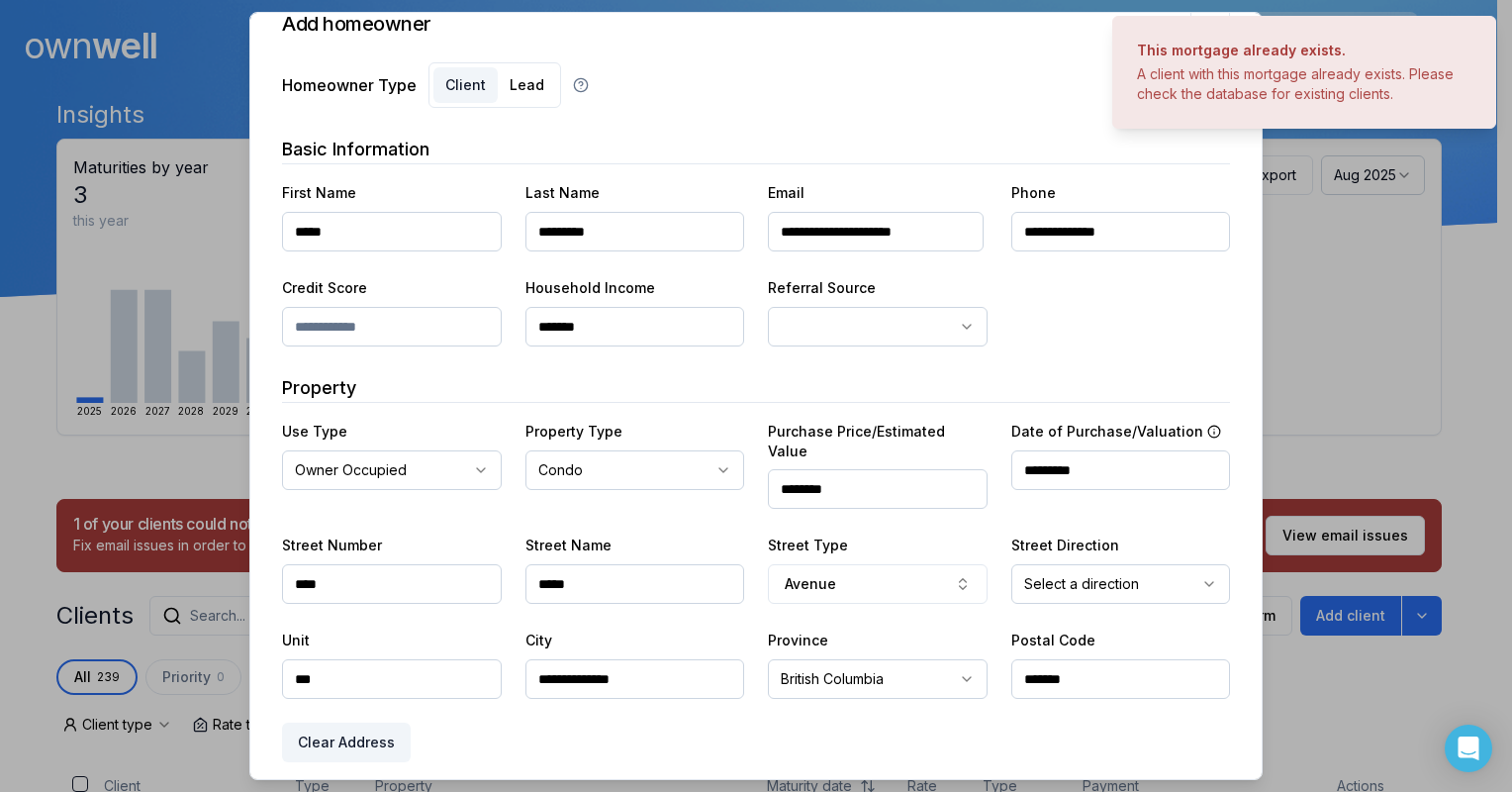 click on "**********" at bounding box center [756, 613] 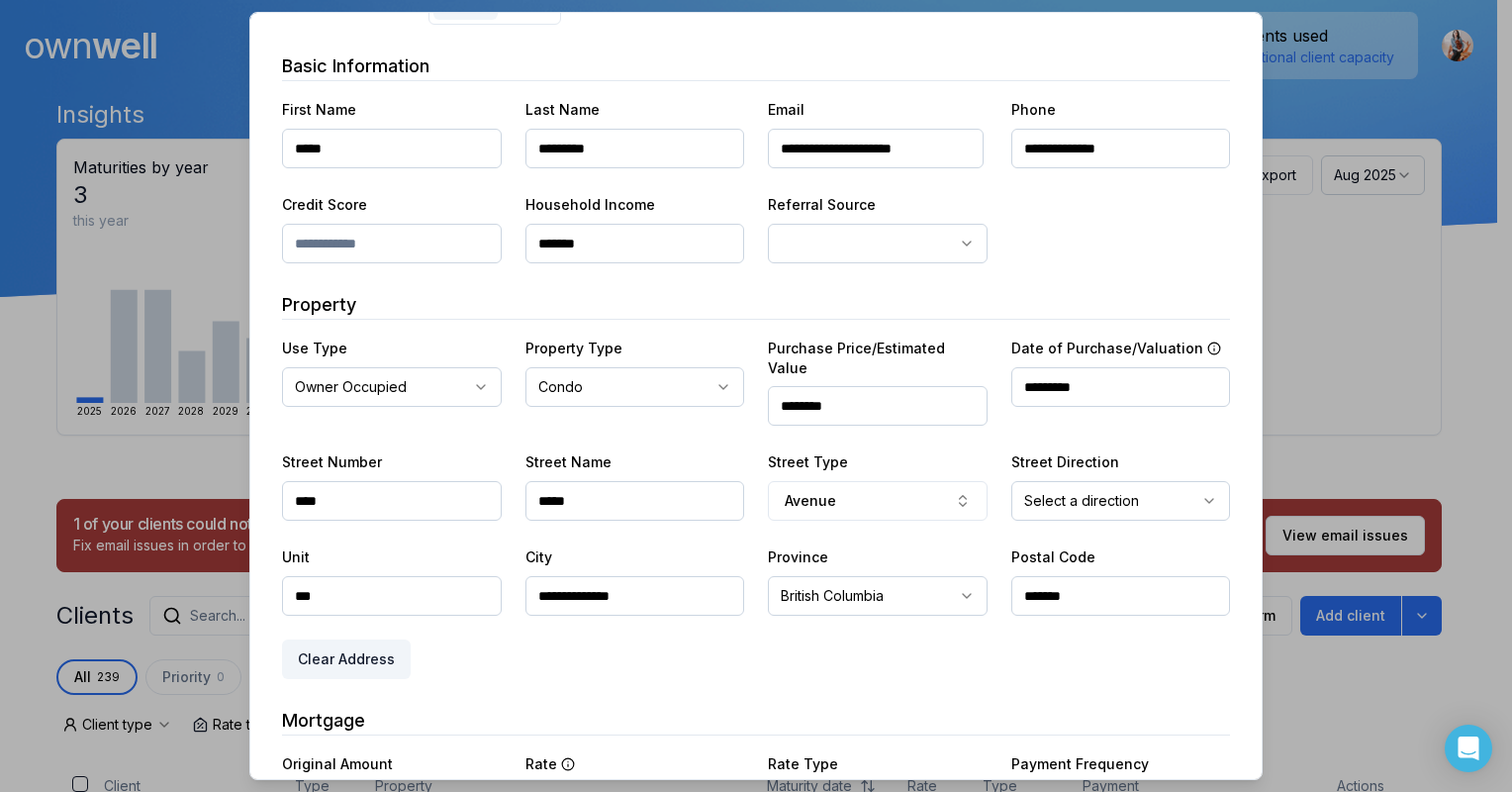 scroll, scrollTop: 242, scrollLeft: 0, axis: vertical 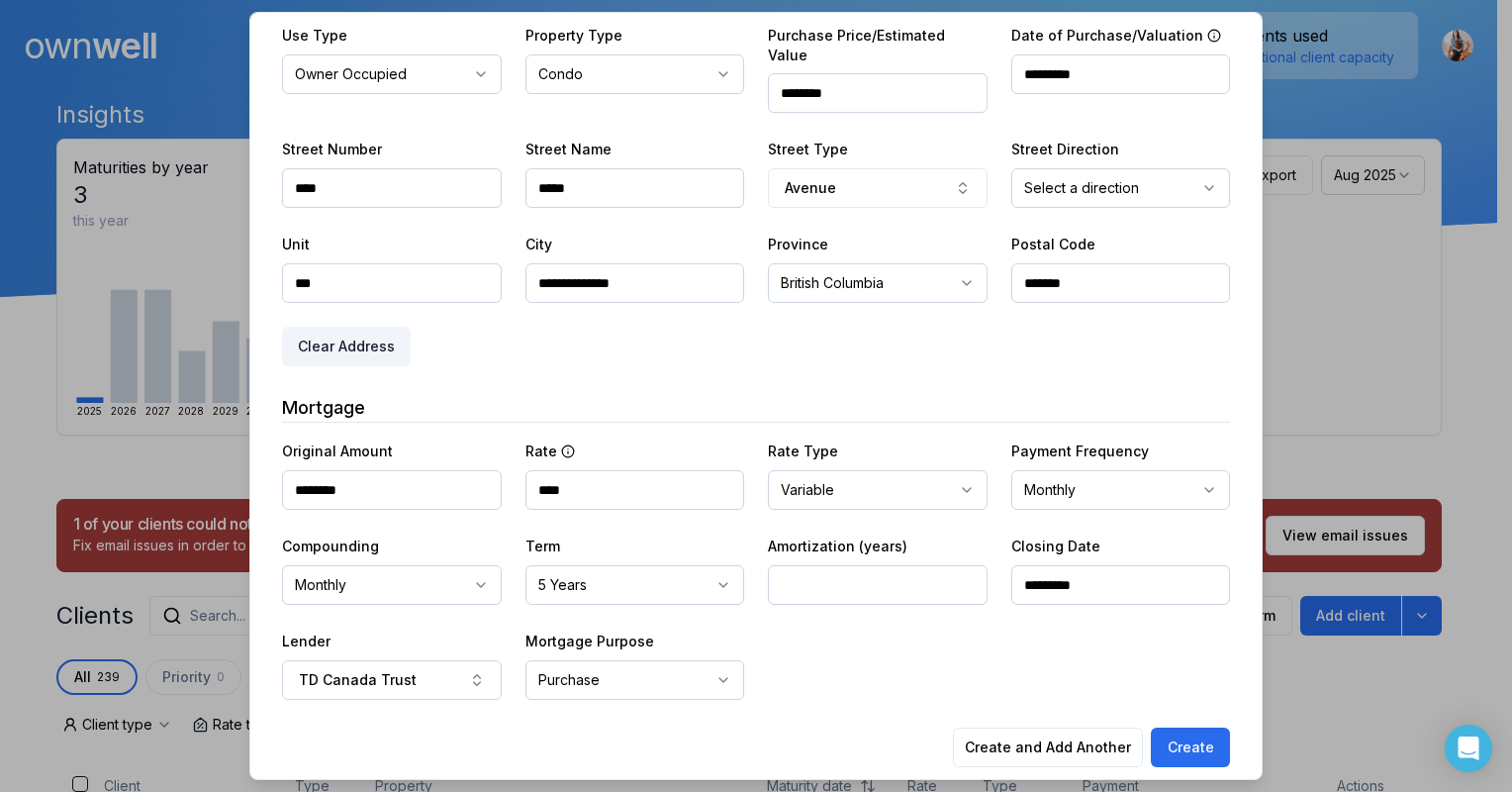 click at bounding box center (756, 396) 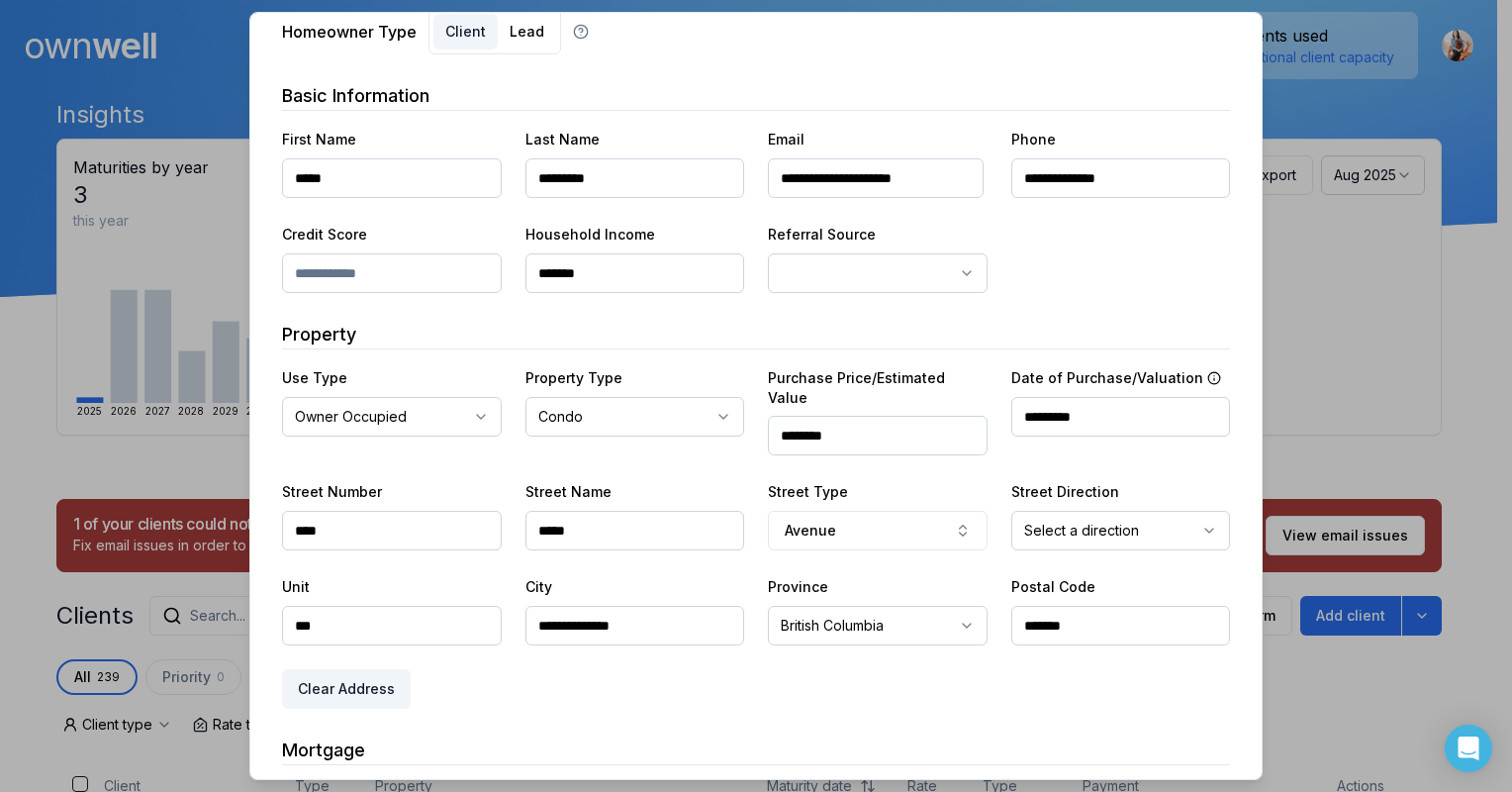 scroll, scrollTop: 0, scrollLeft: 0, axis: both 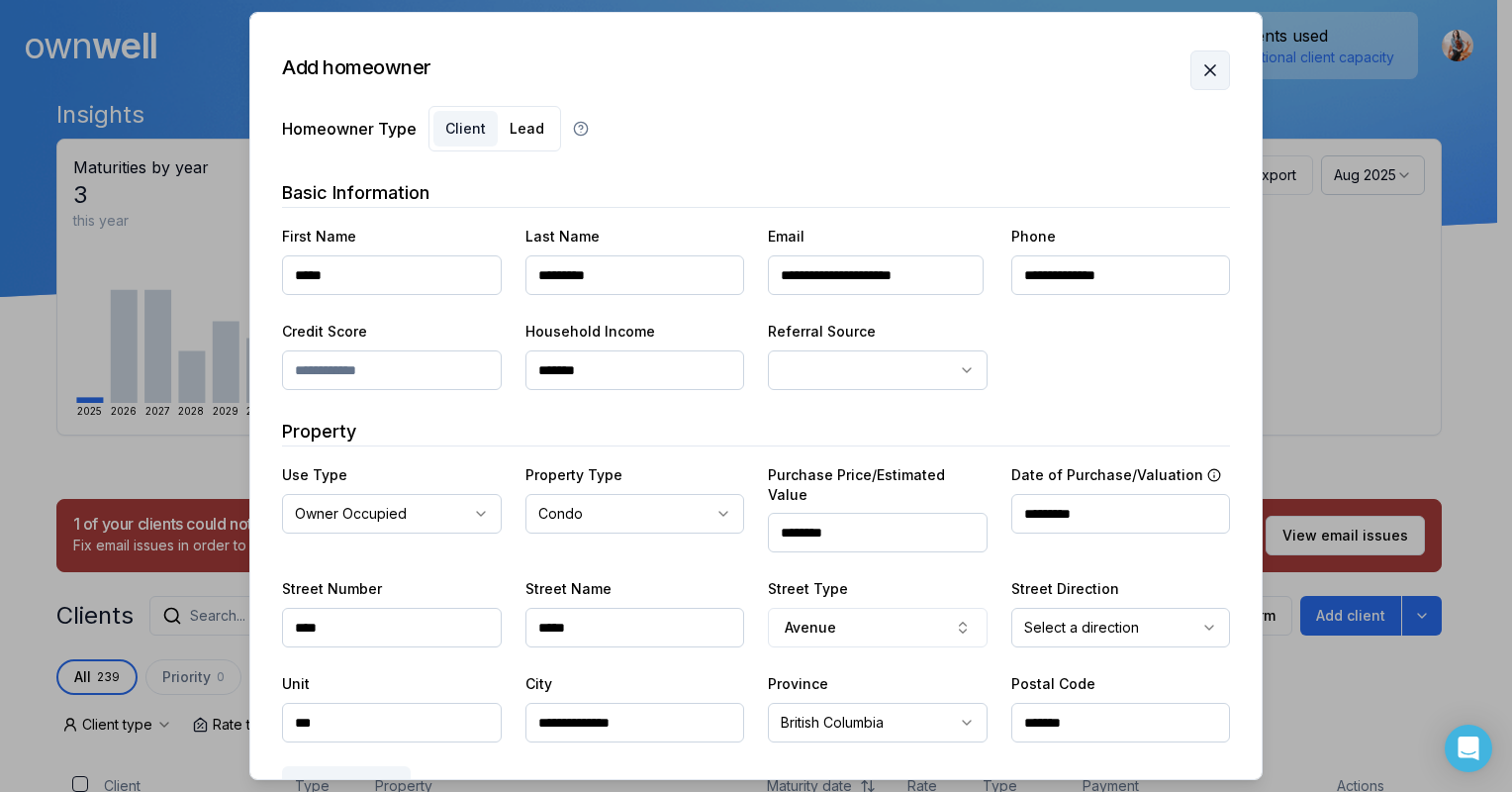 click 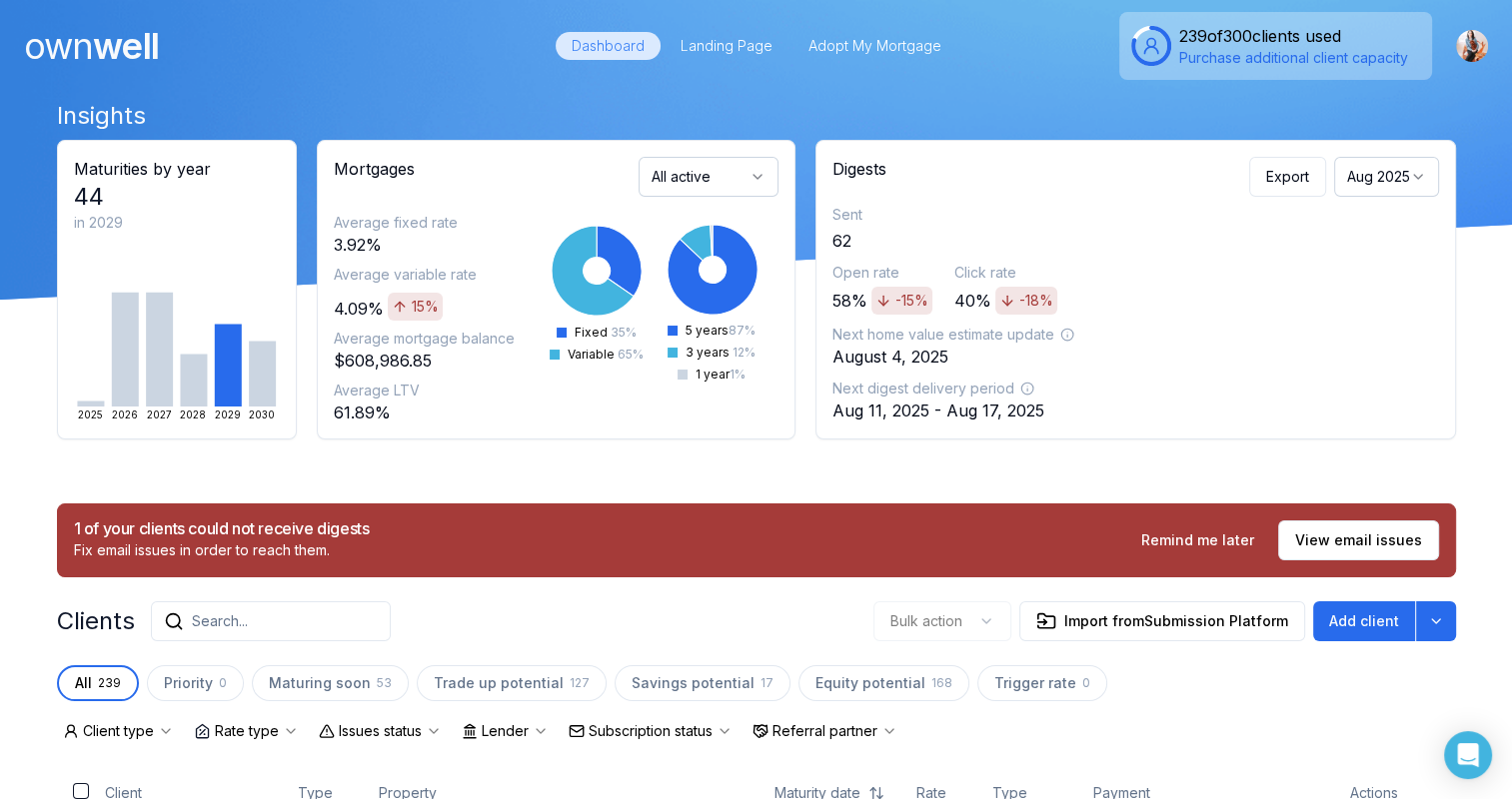 click on "Search..." at bounding box center (271, 621) 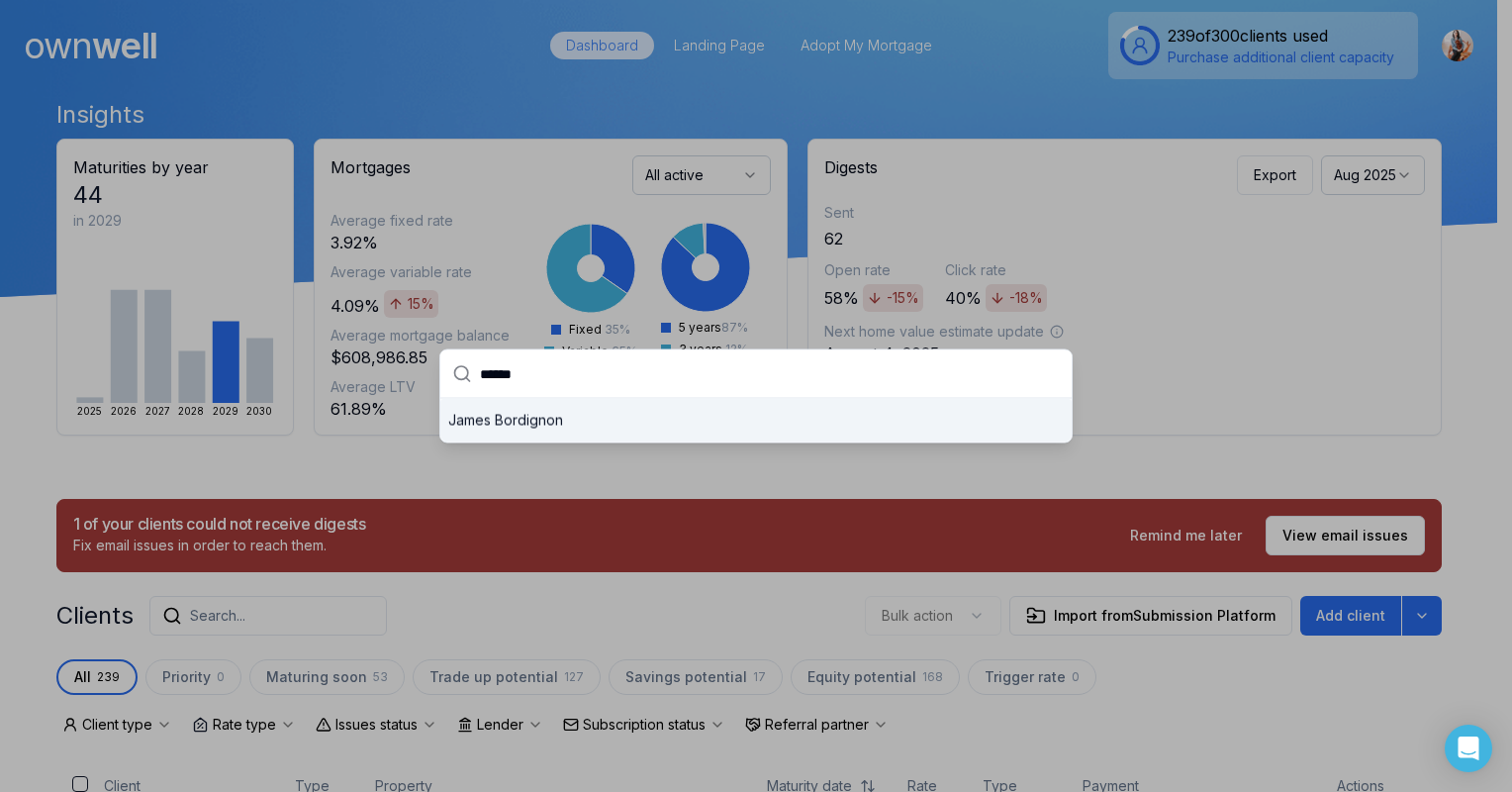 type on "******" 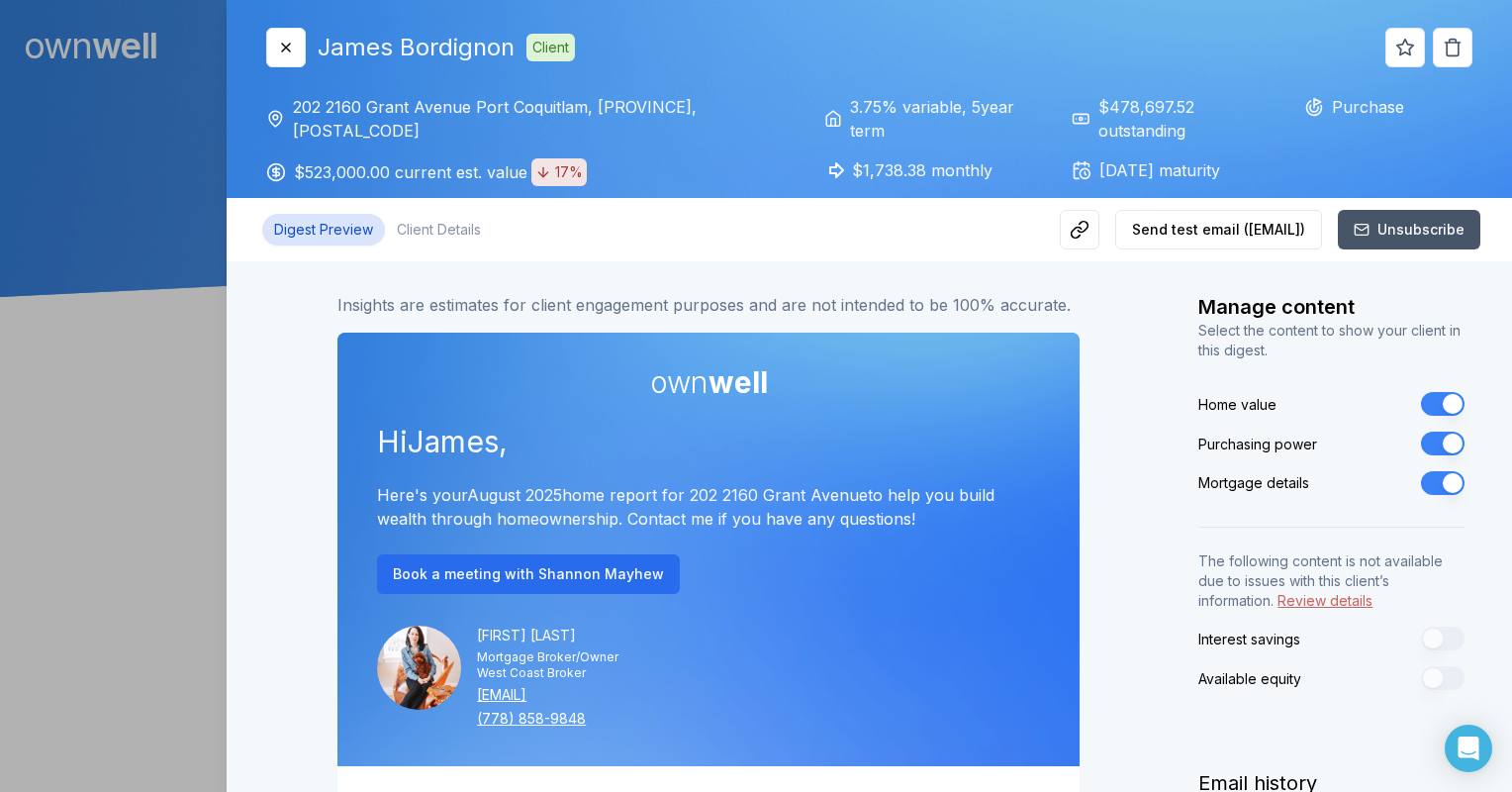 click on "202 2160 Grant Avenue Port Coquitlam, [PROVINCE], [POSTAL_CODE]" at bounding box center [528, 119] 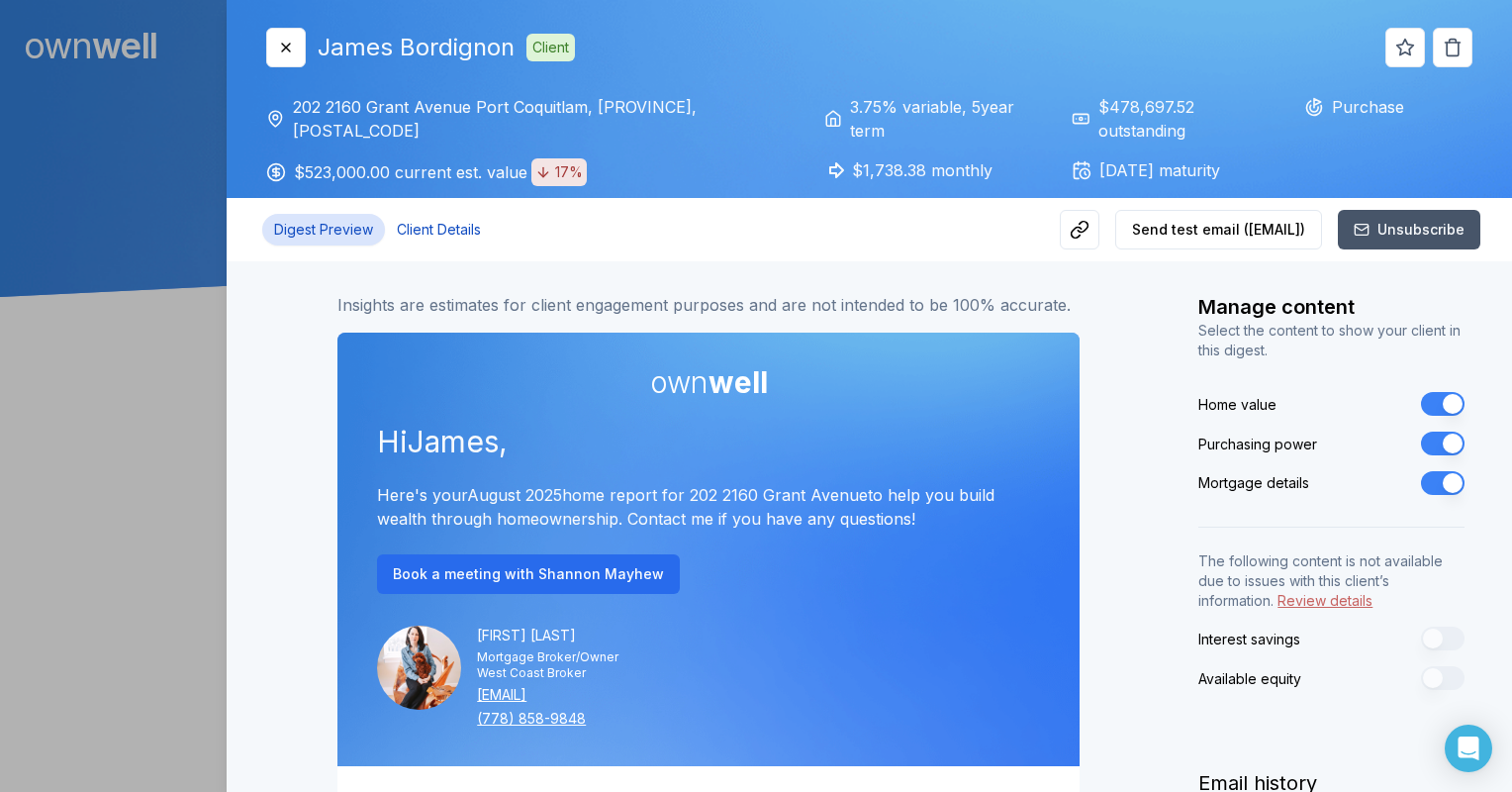 click on "Client Details" at bounding box center (438, 230) 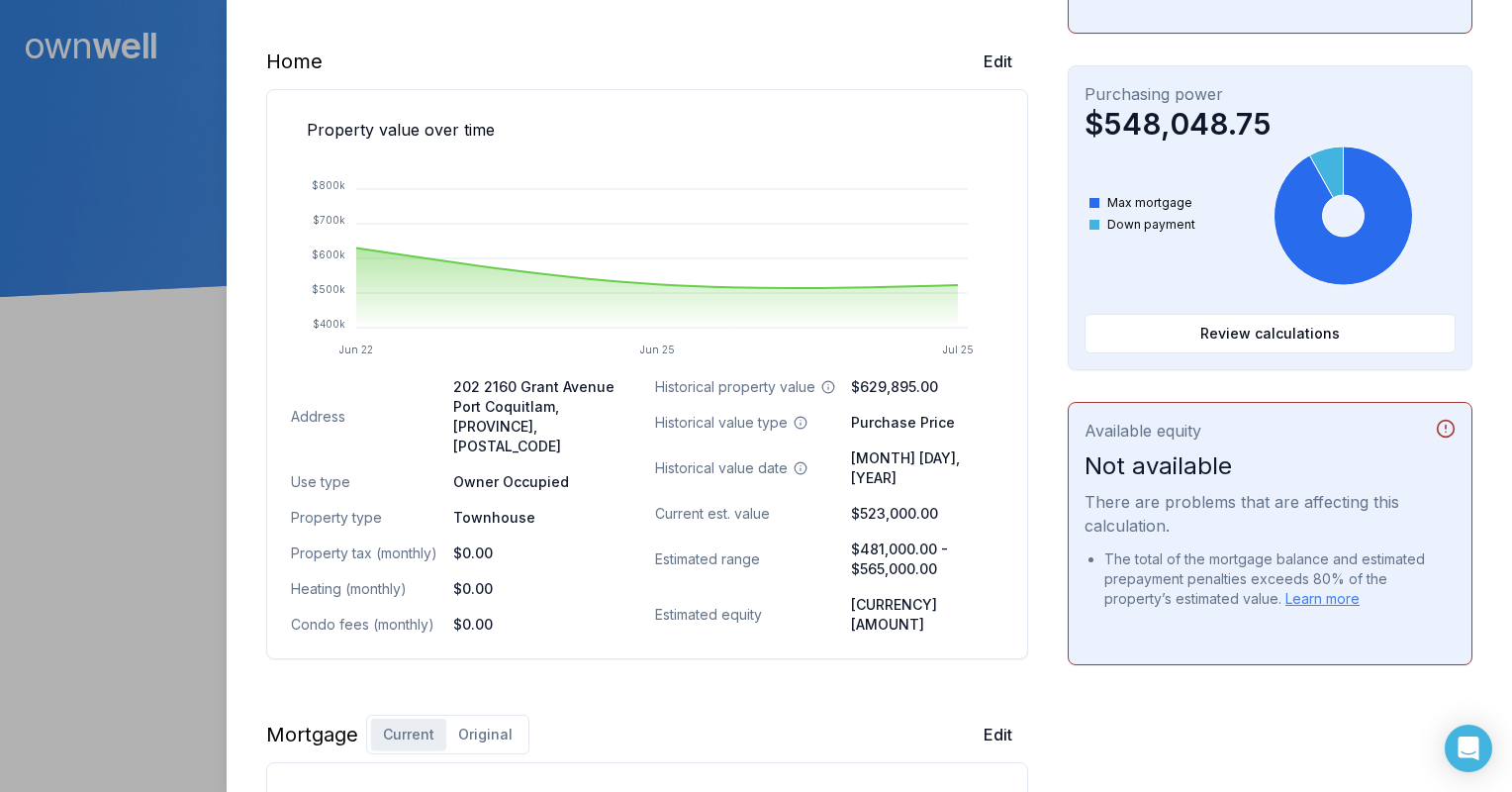 scroll, scrollTop: 594, scrollLeft: 0, axis: vertical 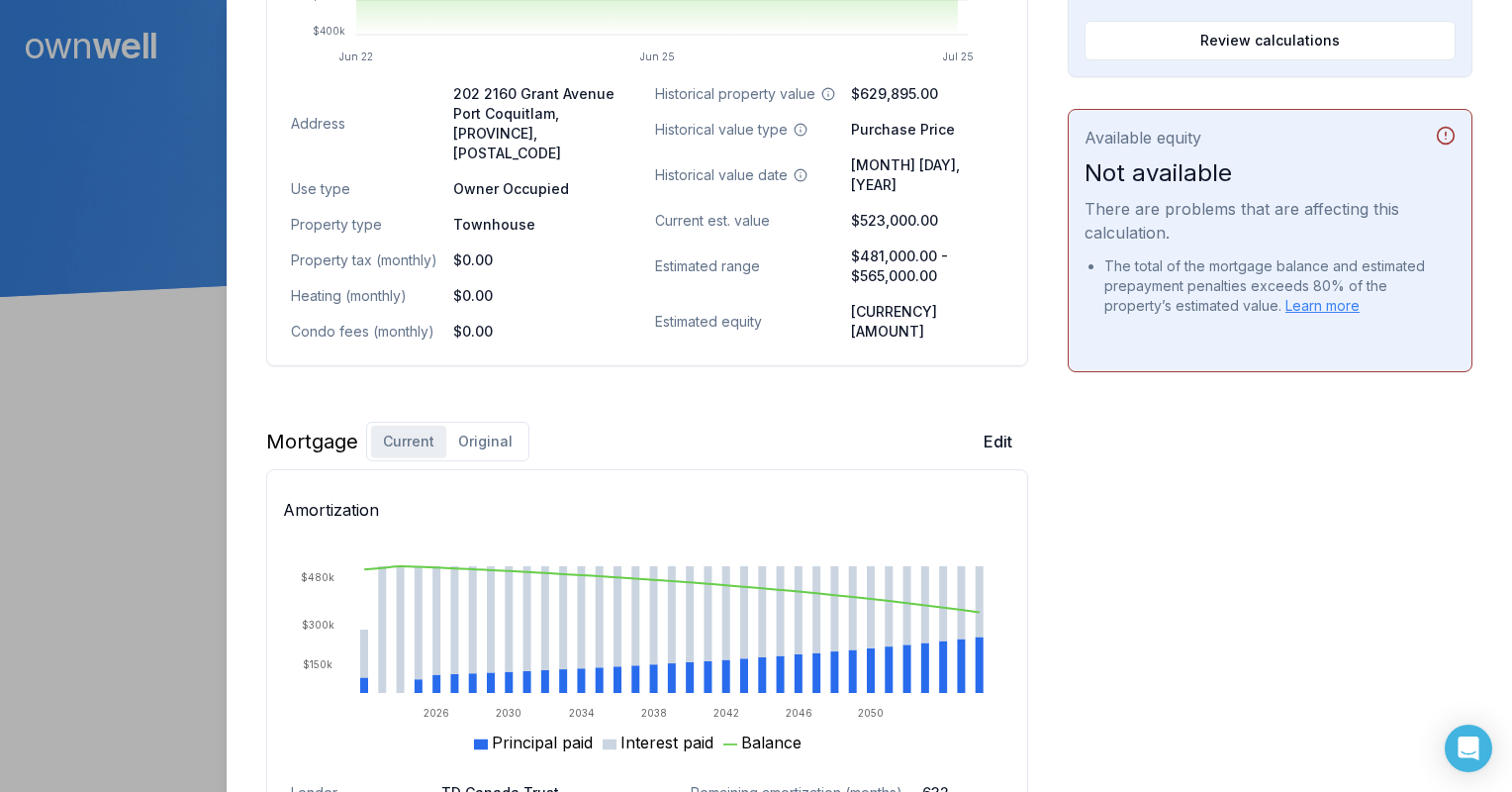 click on "Original" at bounding box center (485, 442) 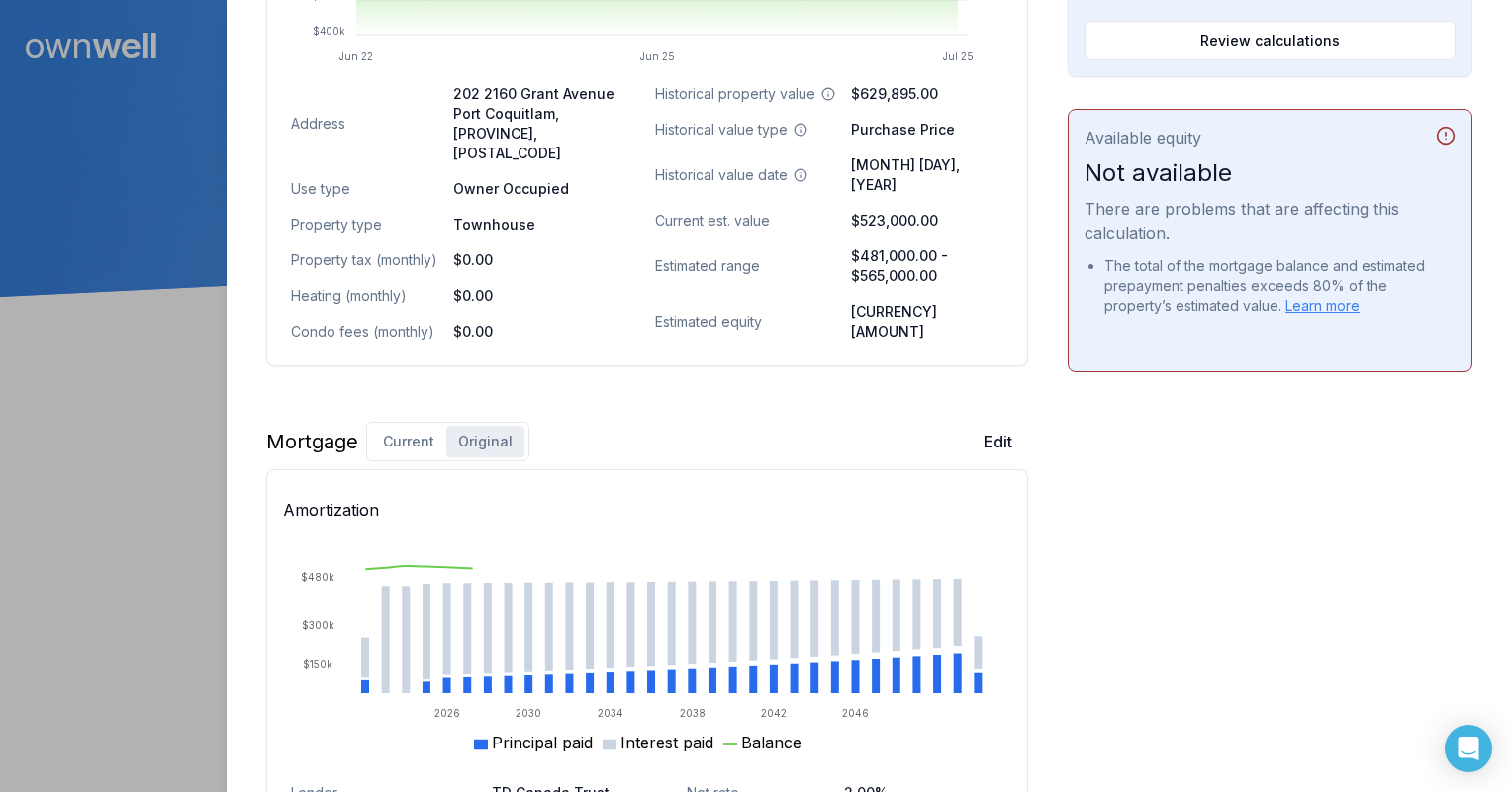 scroll, scrollTop: 1137, scrollLeft: 0, axis: vertical 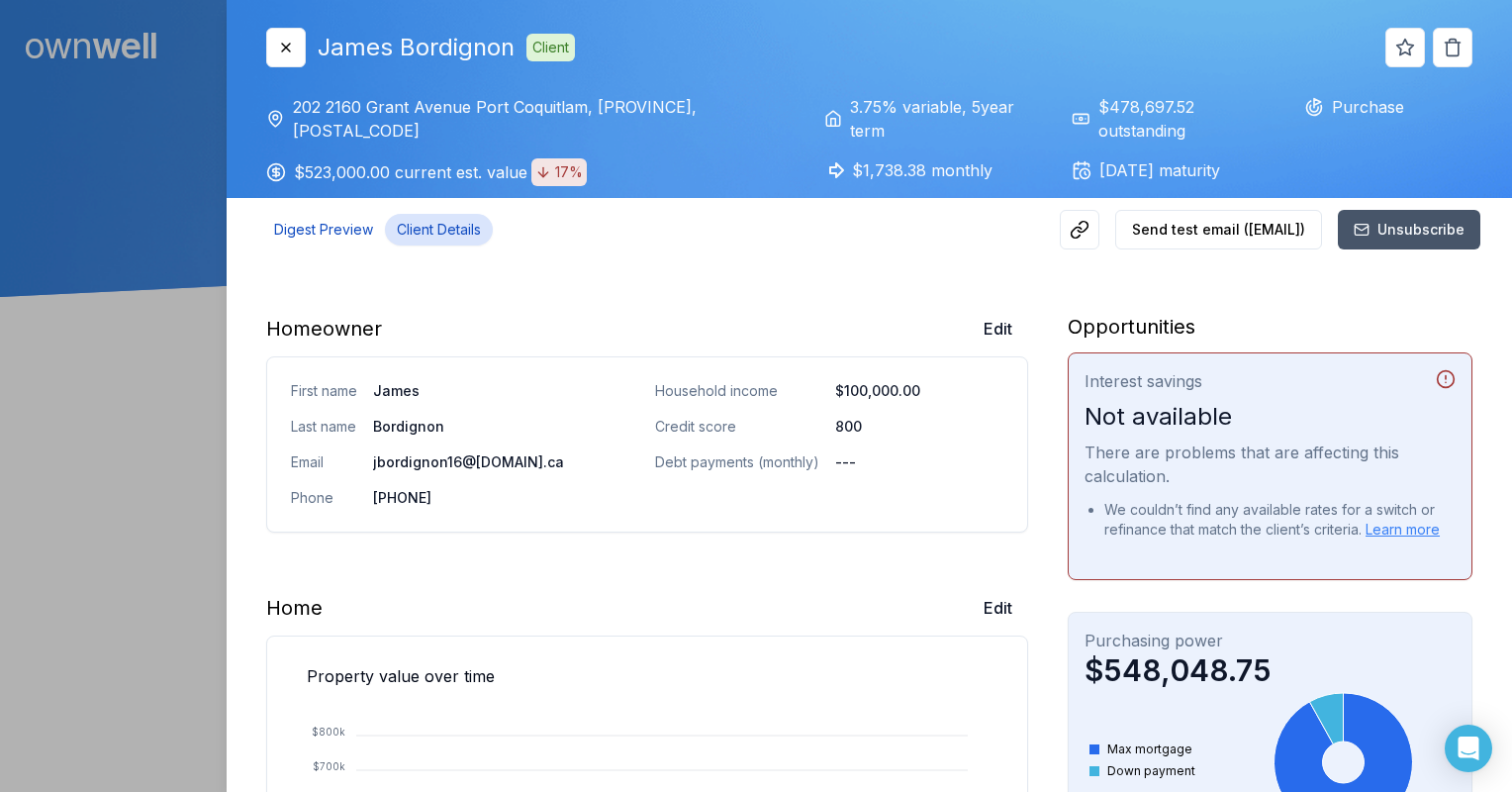 drag, startPoint x: 292, startPoint y: 222, endPoint x: 306, endPoint y: 229, distance: 15.652476 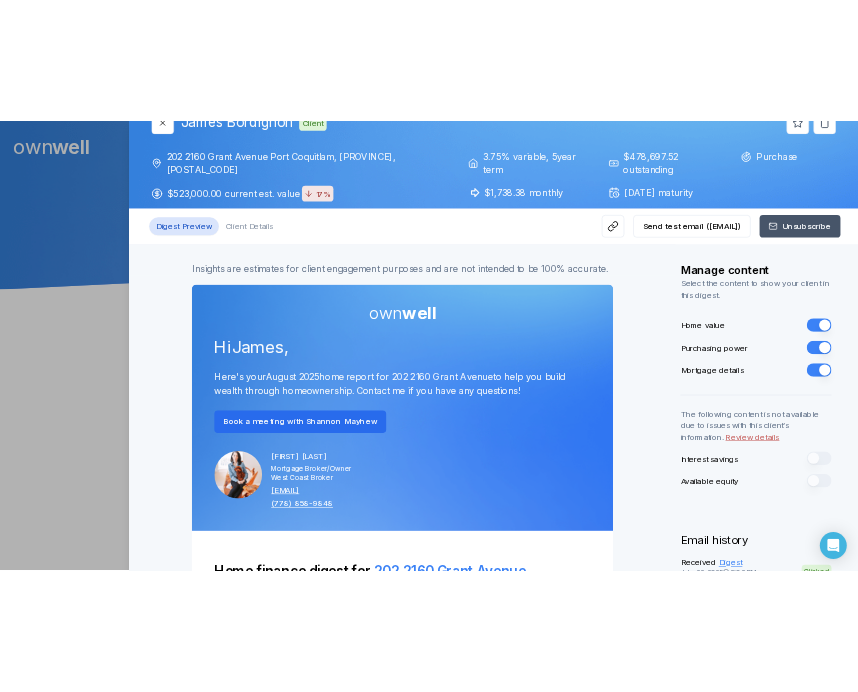 scroll, scrollTop: 0, scrollLeft: 0, axis: both 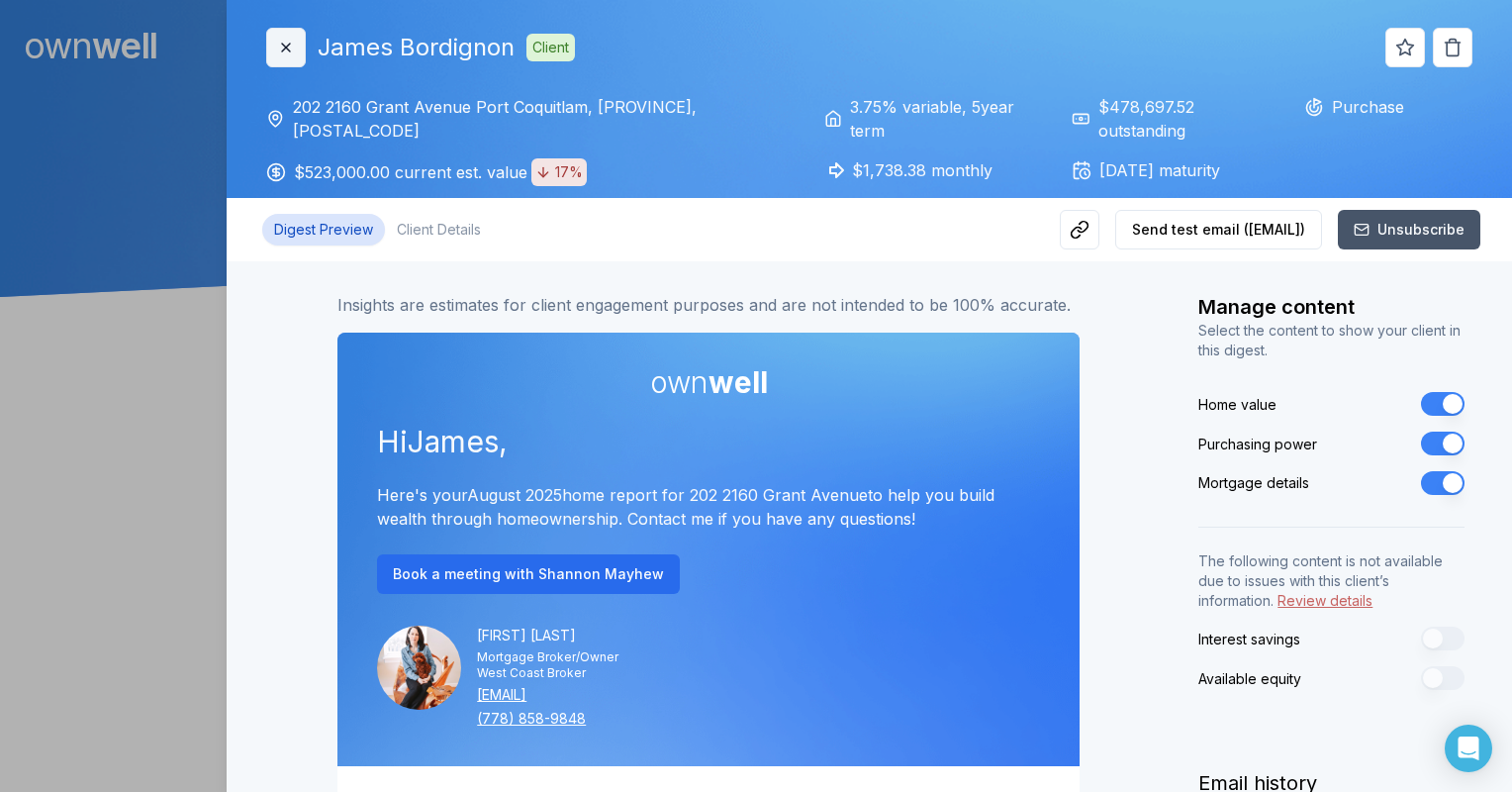 click 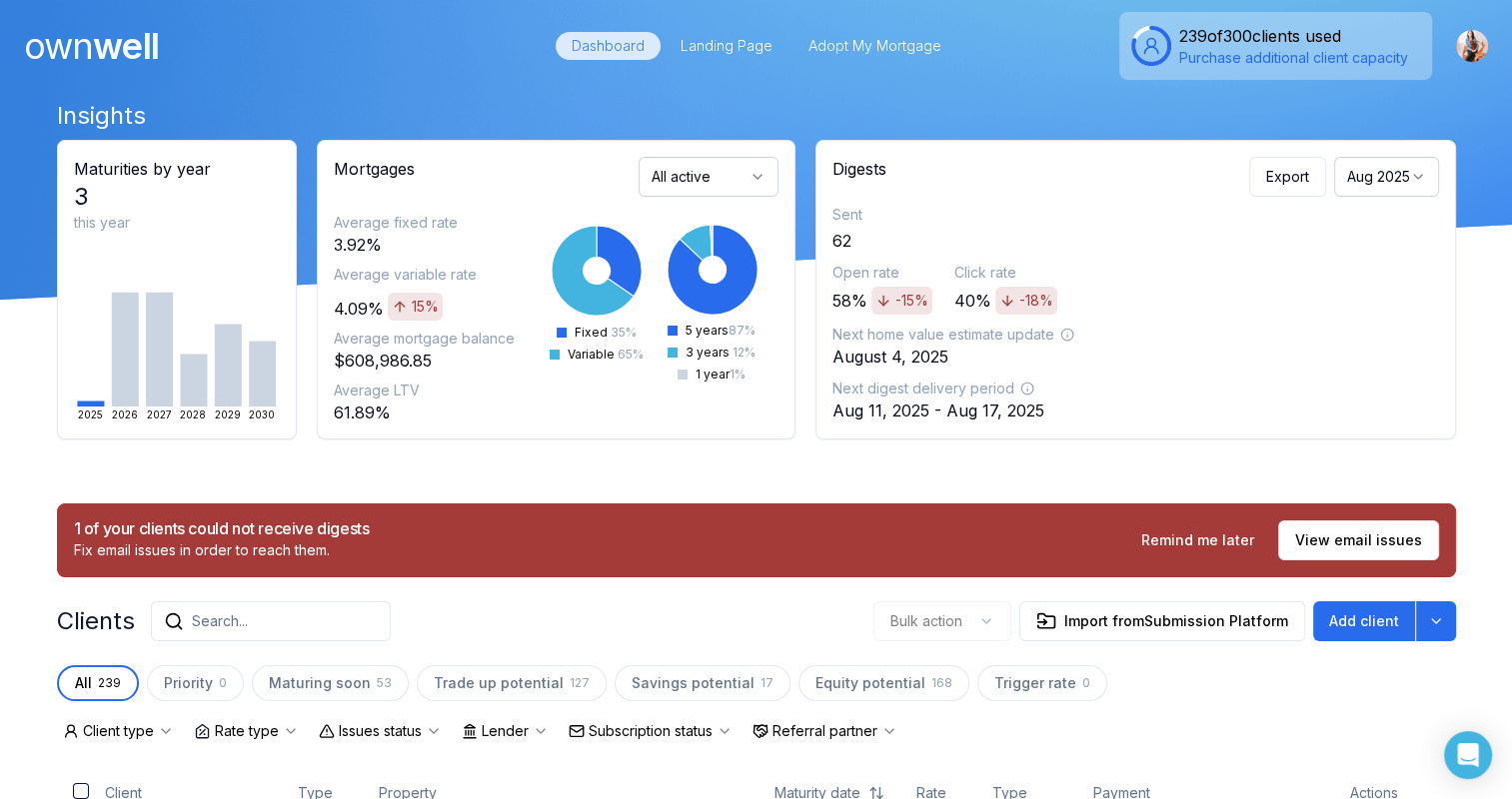 click on "Benjamin   [LAST] 1   issue Client 20721 91a Avenue May 1, 2022 4.98% Fixed $4,017.00 Glenn   [LAST] 1   issue Client 4605 Ramsay Road Aug 1, 2025 2.64% Fixed $2,486.42 Toby   [LAST] Lead 305 East 8th Oct 1, 2025 1.84% Fixed $1,414.76 Tara   [LAST] 1   issue Client 29 1108 Riverside Close Dec 1, 2025 3.75% Variable $3,144.56 Shannon   [LAST] Client 224  Holly Avenue Jan 1, 2026 4.15% Variable $2,639.19 Ria   [LAST] Client 1976 Blackthorn Drive Feb 1, 2026 4.97% Fixed $2,819.08 Nicole   [LAST] Client 406 1438 Parkway Boulevard Feb 1, 2026 4.10% Variable   Ng" at bounding box center [756, 2517] 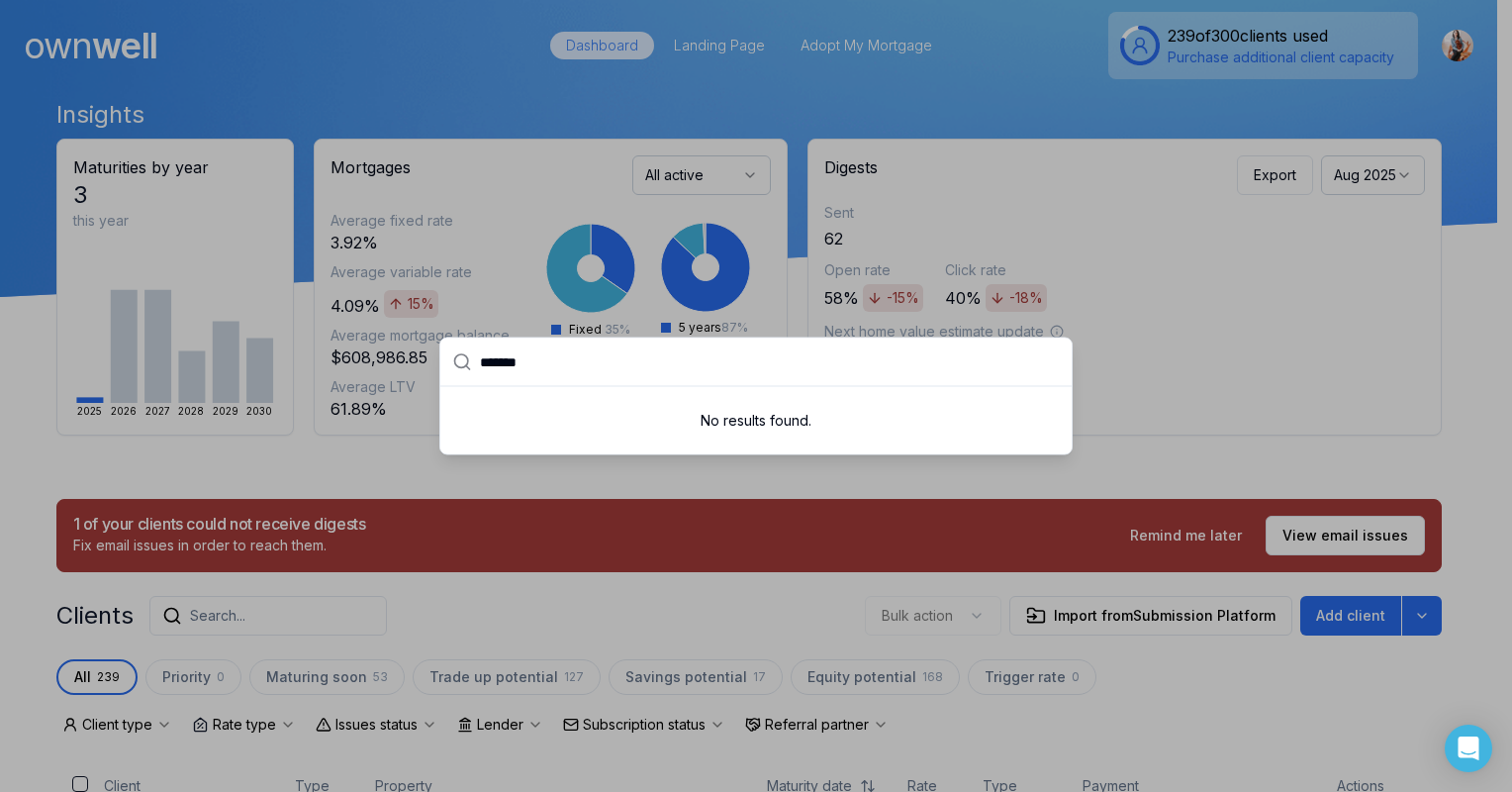 type on "*******" 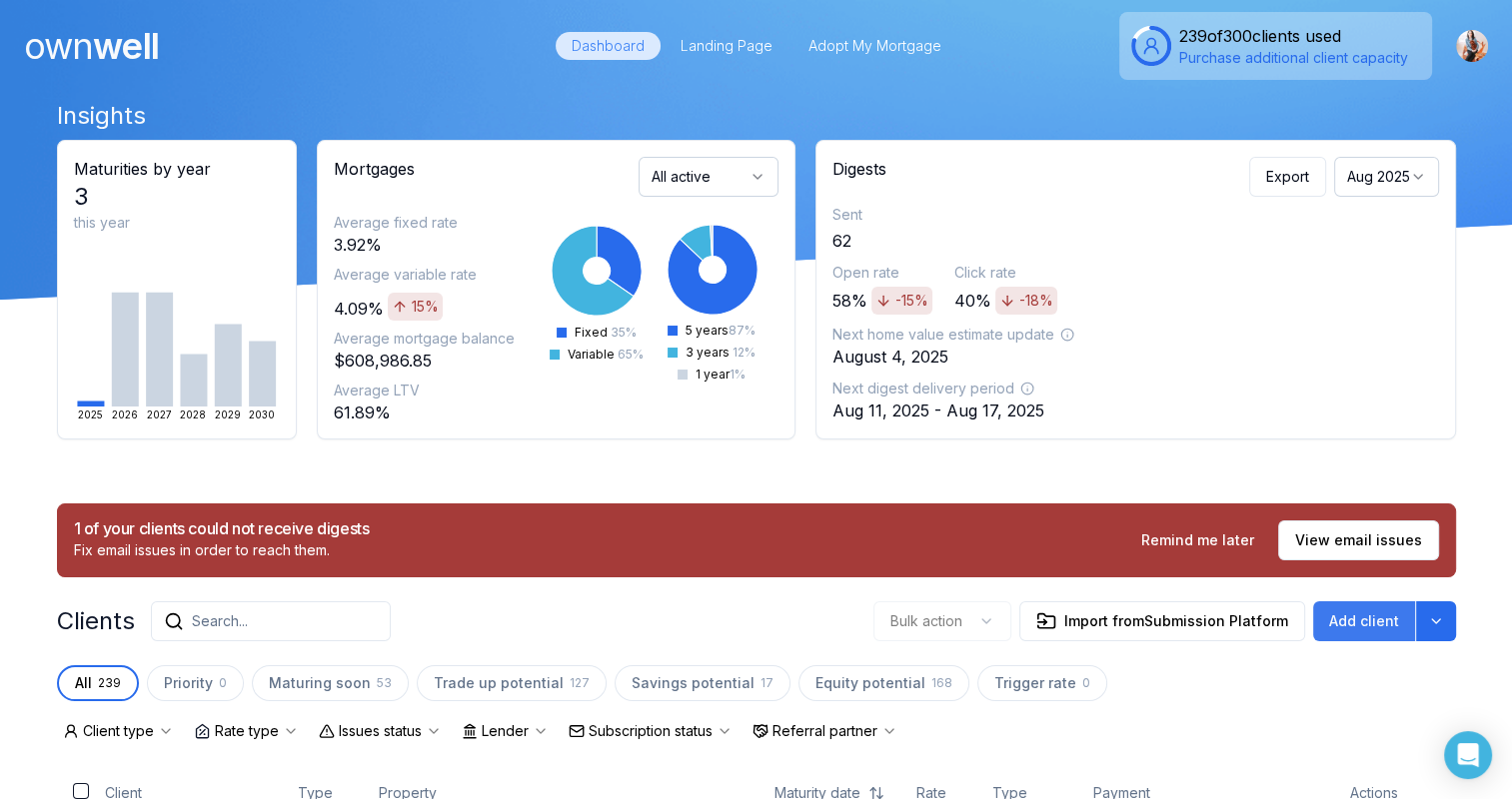 click on "Add client" at bounding box center (1364, 621) 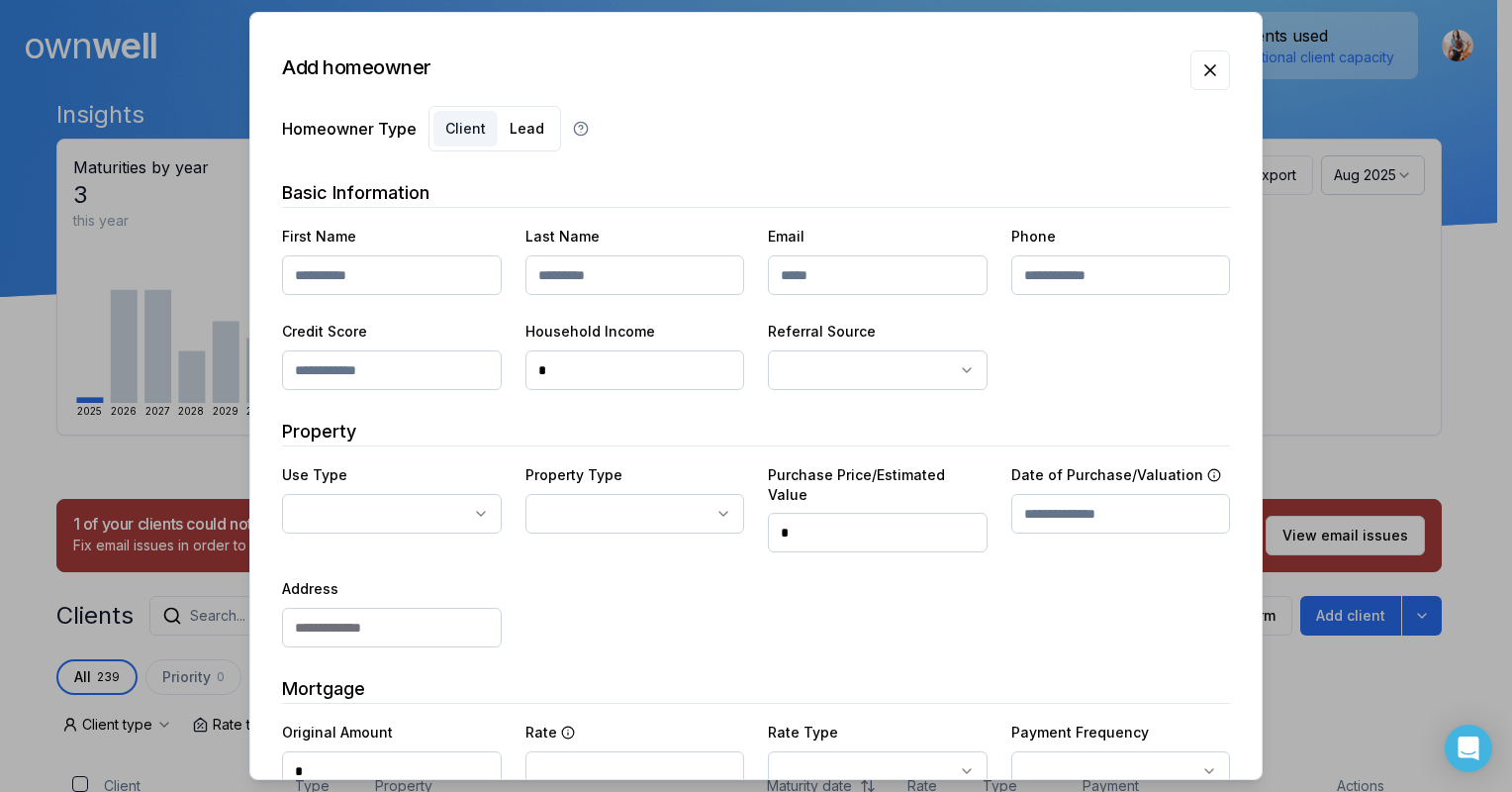 click on "First Name Last Name Email Phone Credit Score Household Income * Referral Source" at bounding box center [756, 307] 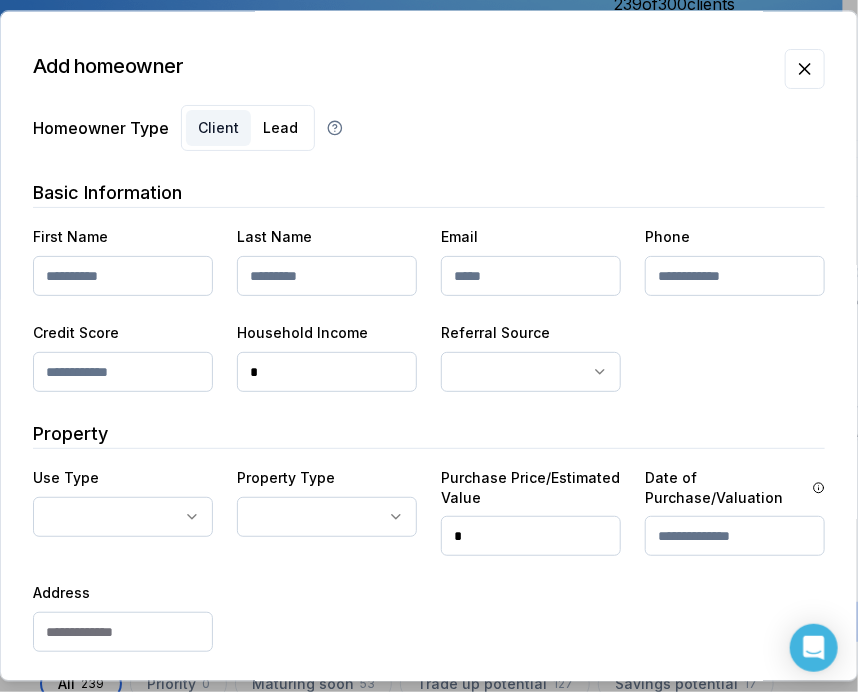click at bounding box center [123, 276] 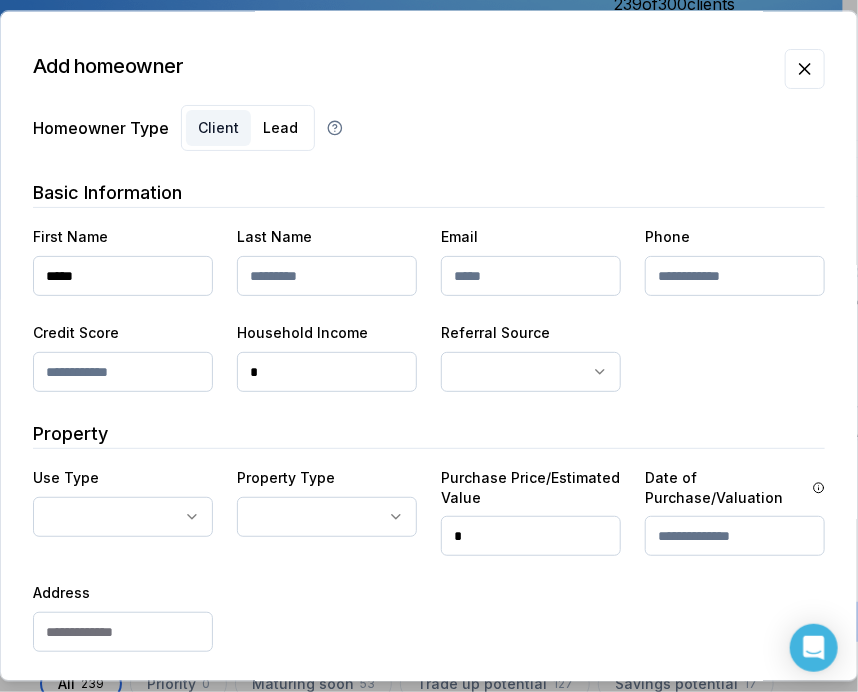 type on "****" 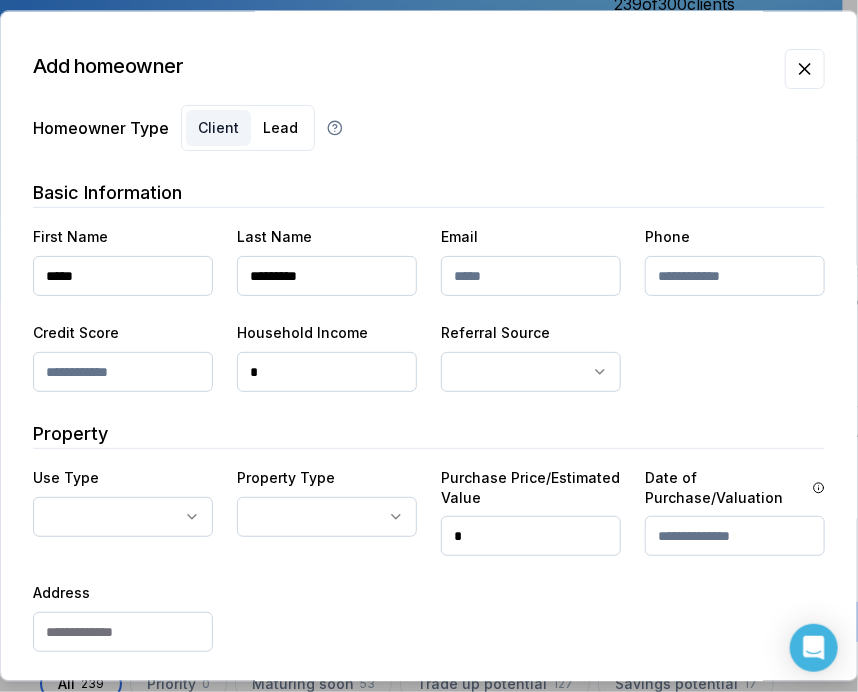 type on "*********" 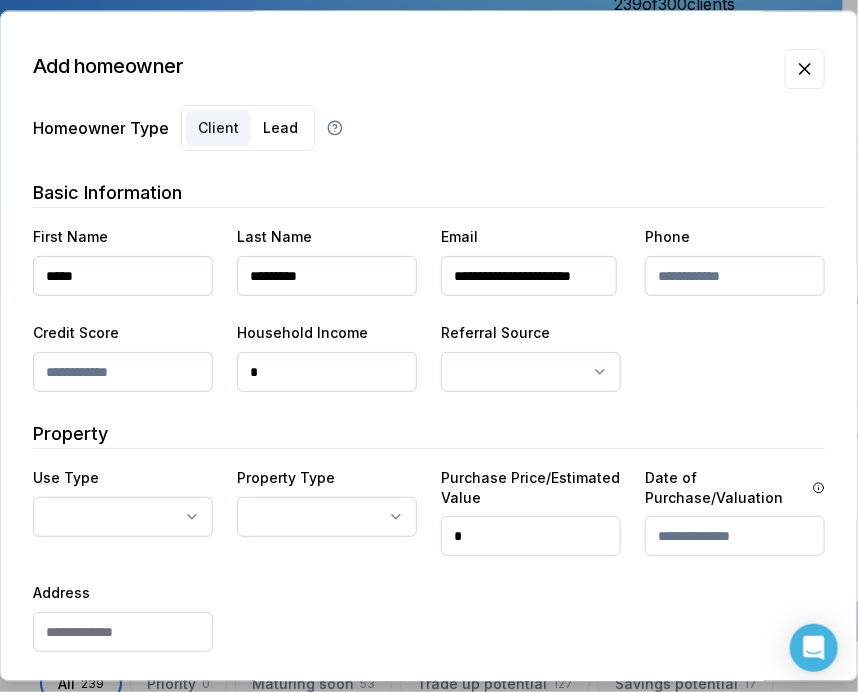scroll, scrollTop: 0, scrollLeft: 25, axis: horizontal 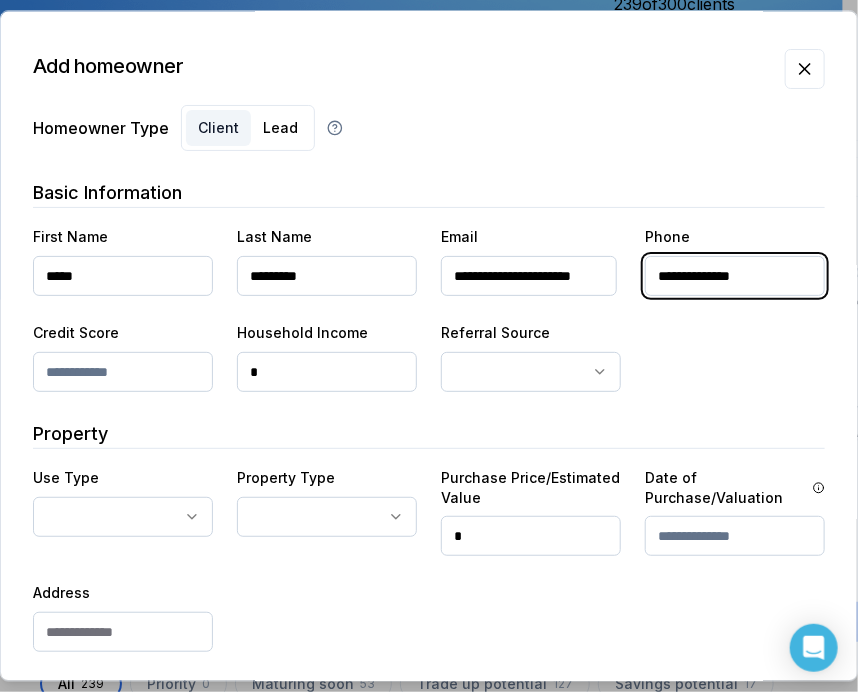 type on "**********" 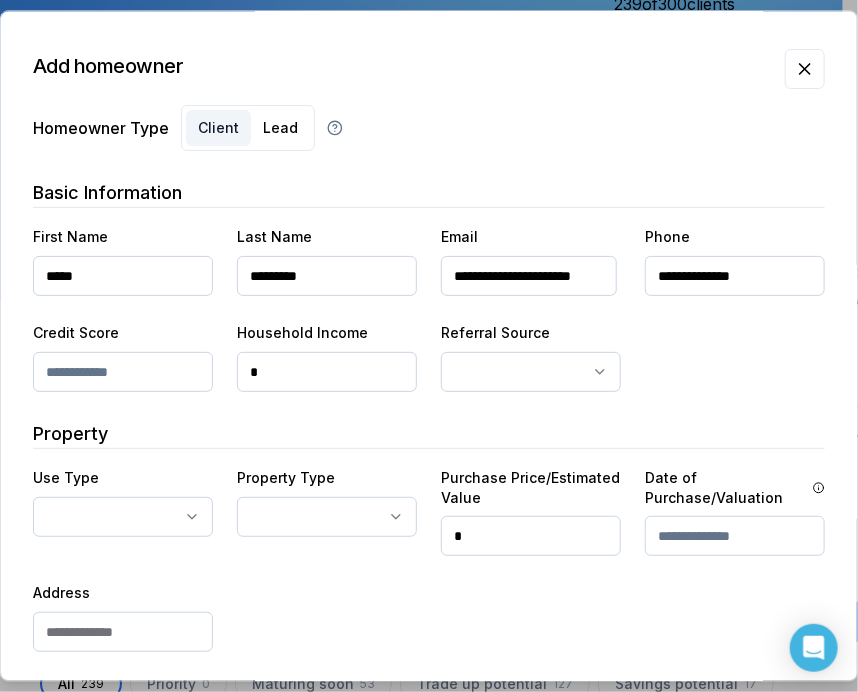 click on "*" at bounding box center (327, 372) 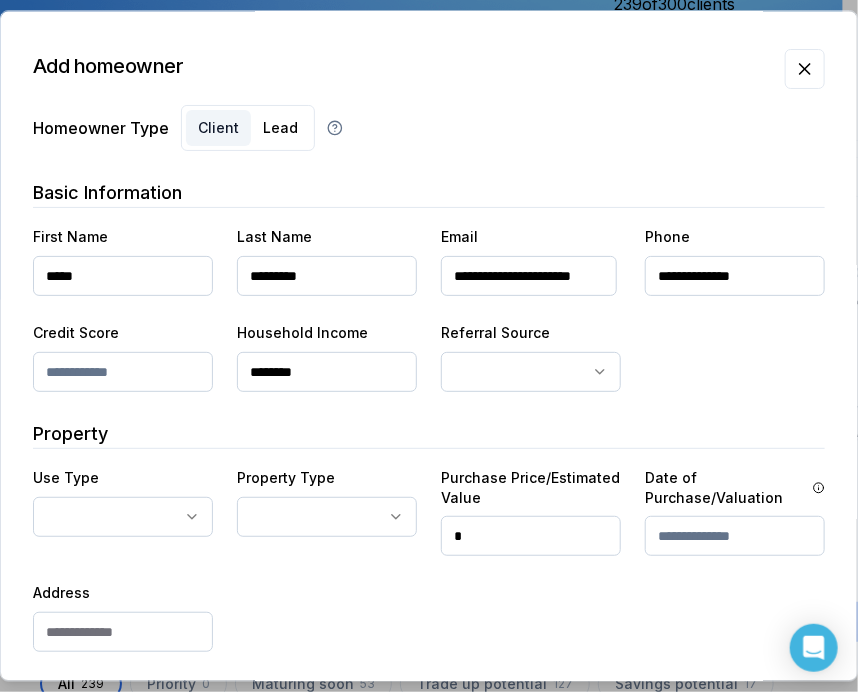 type on "********" 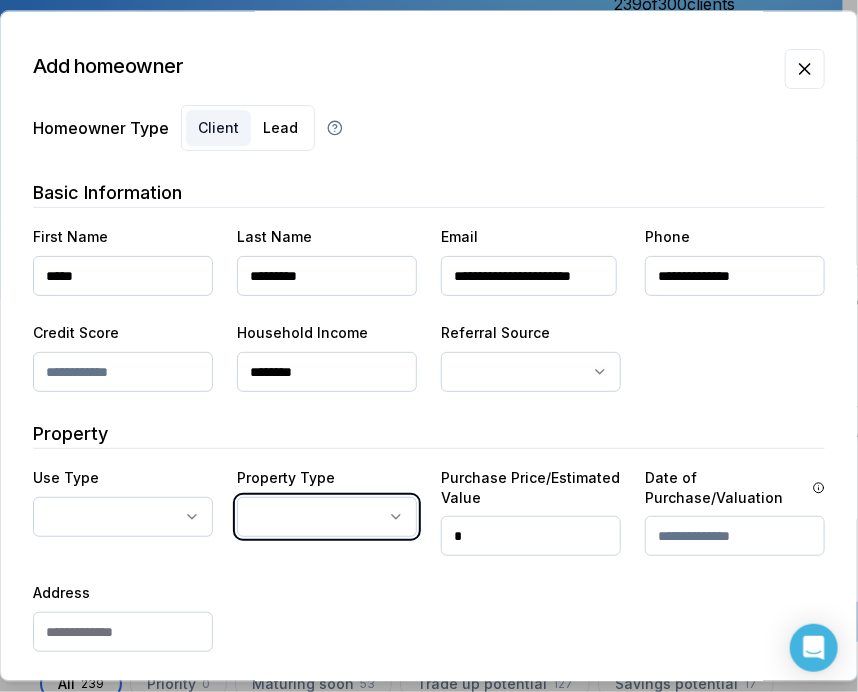 click on "Ownwell's platform is not optimized for mobile at this time.   For the best experience, please use a   desktop or laptop  to manage your account.   Note:  The   personalized homeownership reports   you generate for clients   are fully mobile-friendly   and can be easily viewed on any device. own well Dashboard Landing Page Adopt My Mortgage 239  of  300  clients used Purchase additional client capacity Insights Maturities by year 3 this year 2025 2026 2027 2028 2029 2030 Mortgages All active Average fixed rate 3.92% Average variable rate 4.09% 15% Average mortgage balance $608,986.85 Average LTV 61.89% Fixed   35 % Variable   65 % 5 years  87 % 3 years   12 % 1 year  1 % Digests Export Aug 2025 Sent 62 Open rate 58% -15% Click rate 40% -18% Next home value estimate update August 4, 2025 Next digest delivery period Aug 11, 2025 - Aug 17, 2025 1 of your clients could not receive digests Fix email issues in order to reach them. Remind me later View email issues Clients Search... Bulk action   Import from  All 0" at bounding box center (421, 150) 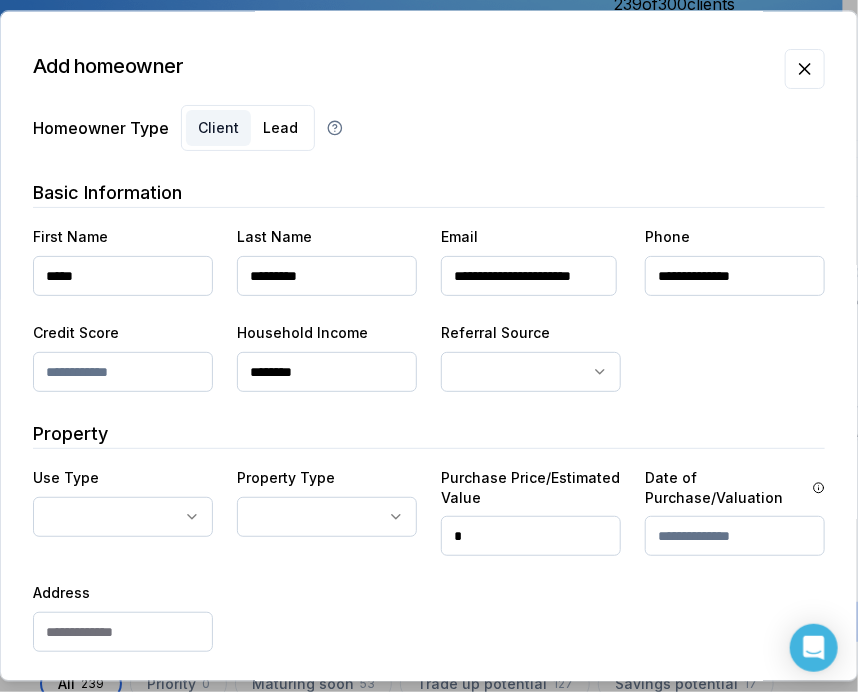 click on "*" at bounding box center [531, 536] 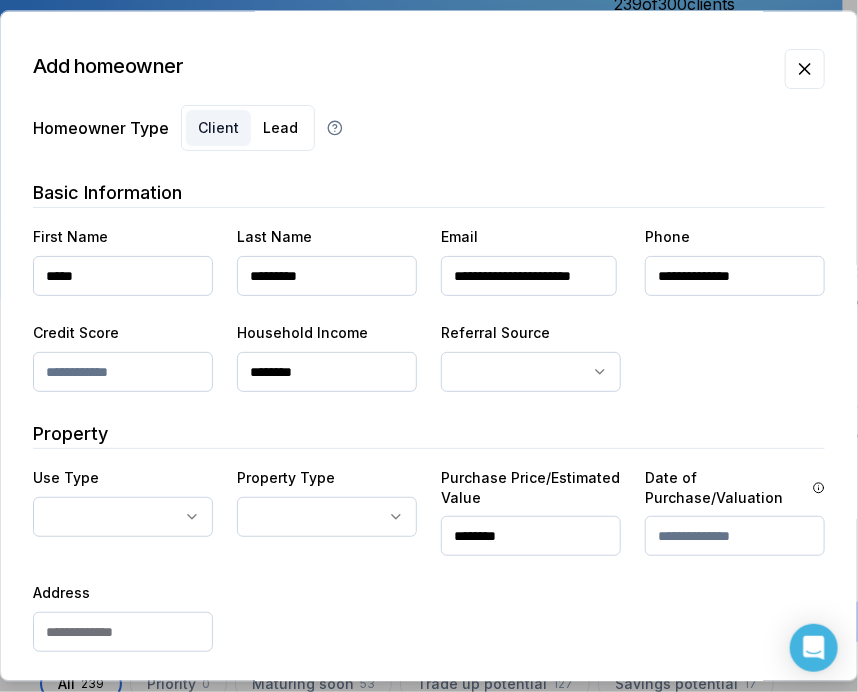 type on "********" 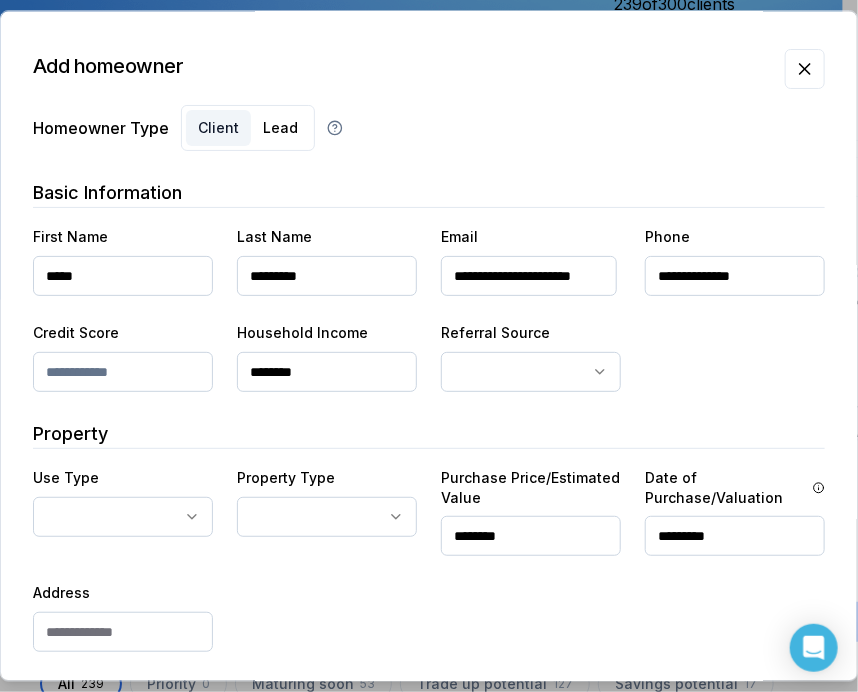 type on "*********" 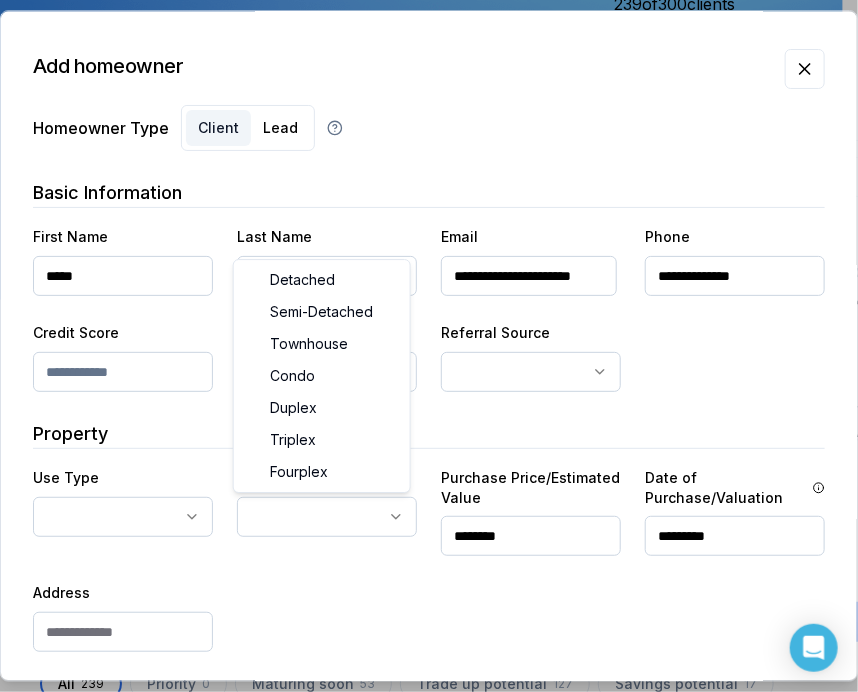 select on "*****" 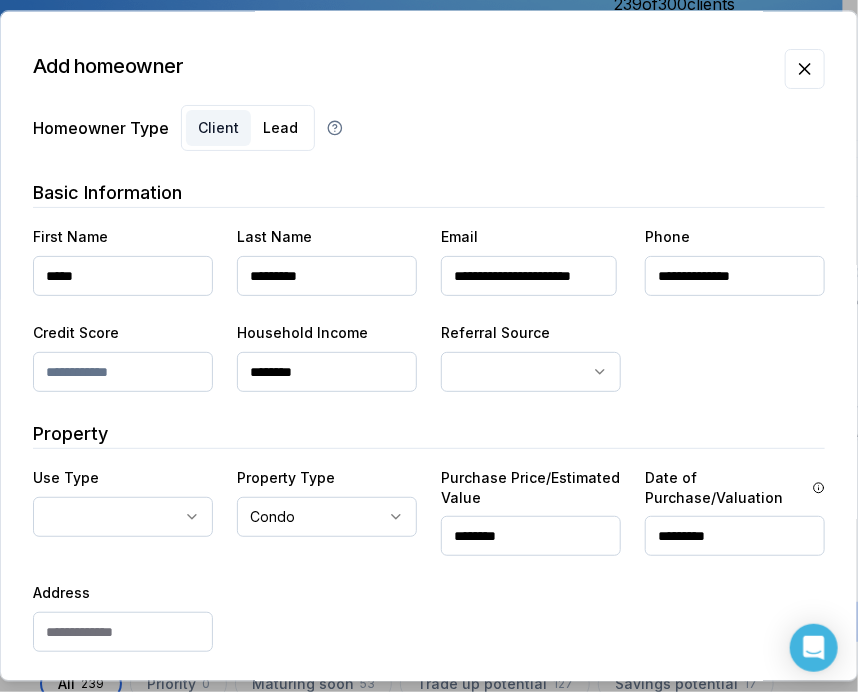 click on "Ownwell's platform is not optimized for mobile at this time.   For the best experience, please use a   desktop or laptop  to manage your account.   Note:  The   personalized homeownership reports   you generate for clients   are fully mobile-friendly   and can be easily viewed on any device. own well Dashboard Landing Page Adopt My Mortgage 239  of  300  clients used Purchase additional client capacity Insights Maturities by year 3 this year 2025 2026 2027 2028 2029 2030 Mortgages All active Average fixed rate 3.92% Average variable rate 4.09% 15% Average mortgage balance $608,986.85 Average LTV 61.89% Fixed   35 % Variable   65 % 5 years  87 % 3 years   12 % 1 year  1 % Digests Export Aug 2025 Sent 62 Open rate 58% -15% Click rate 40% -18% Next home value estimate update August 4, 2025 Next digest delivery period Aug 11, 2025 - Aug 17, 2025 1 of your clients could not receive digests Fix email issues in order to reach them. Remind me later View email issues Clients Search... Bulk action   Import from  All 0" at bounding box center (421, 150) 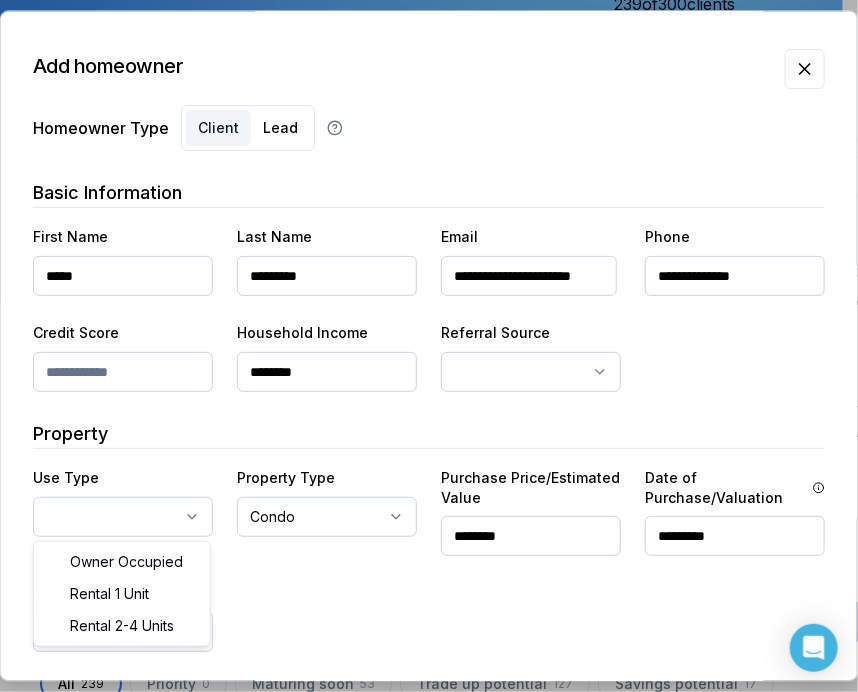 select on "**********" 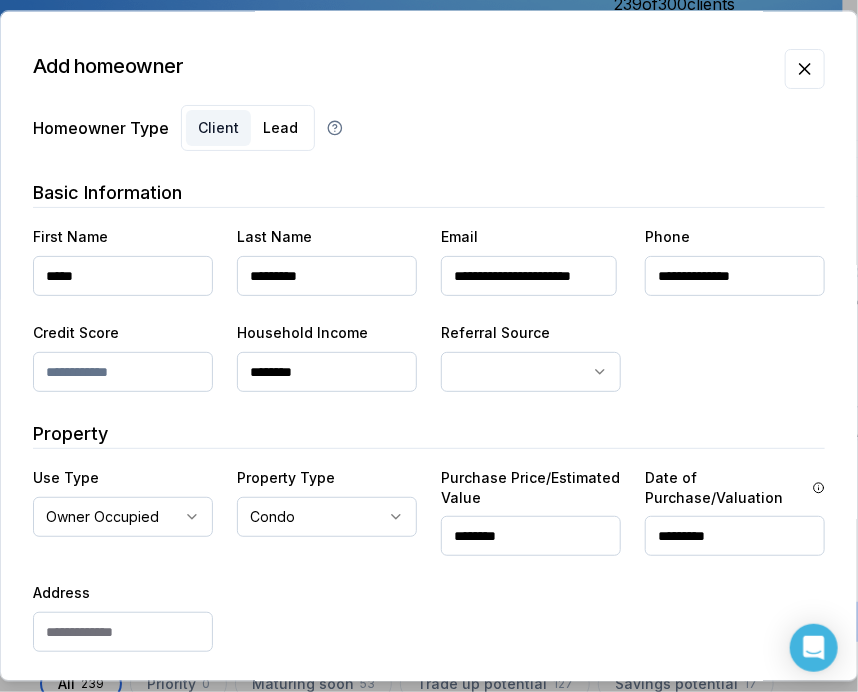 click at bounding box center [123, 632] 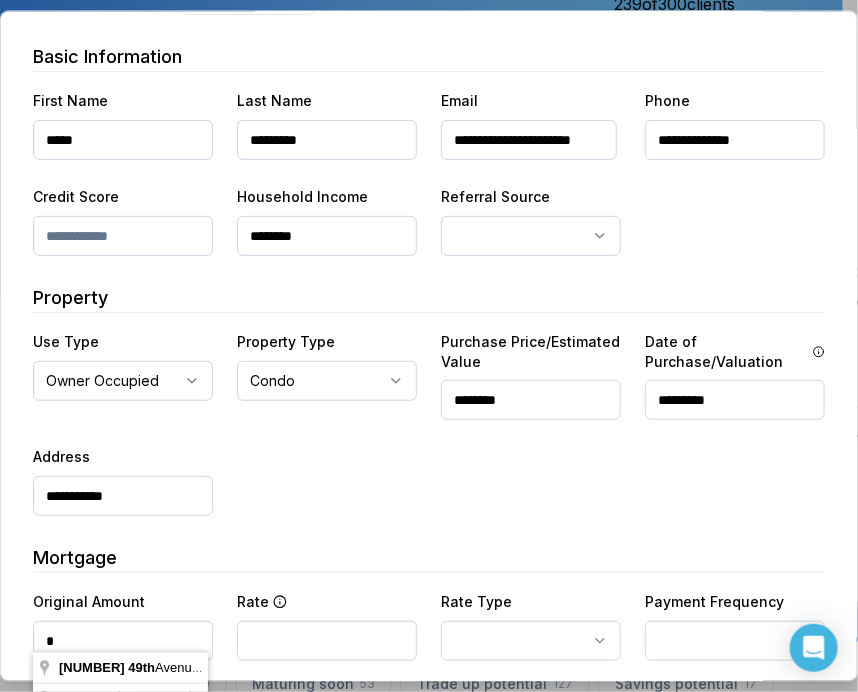 scroll, scrollTop: 200, scrollLeft: 0, axis: vertical 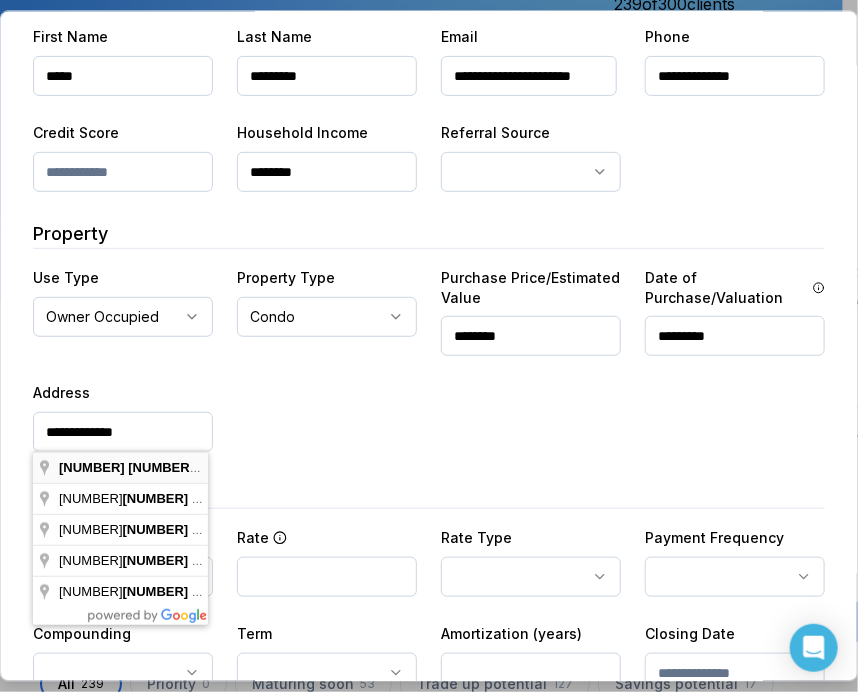 type on "**********" 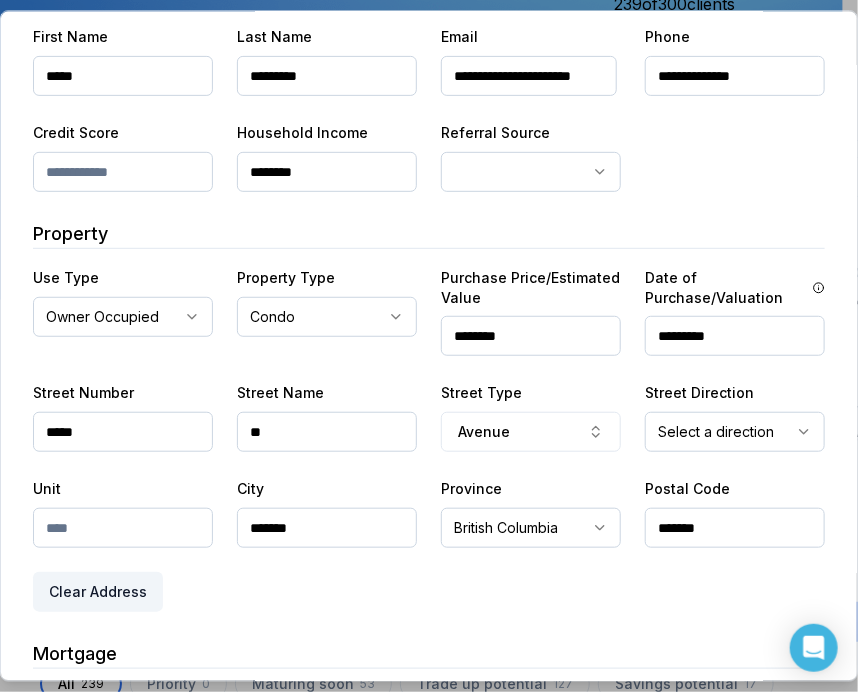 click at bounding box center (123, 528) 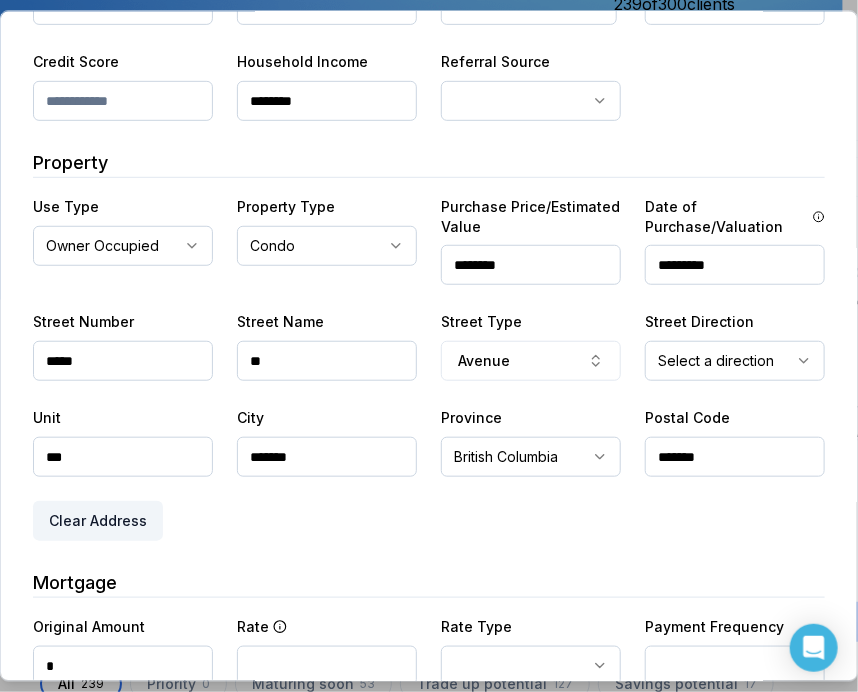 scroll, scrollTop: 300, scrollLeft: 0, axis: vertical 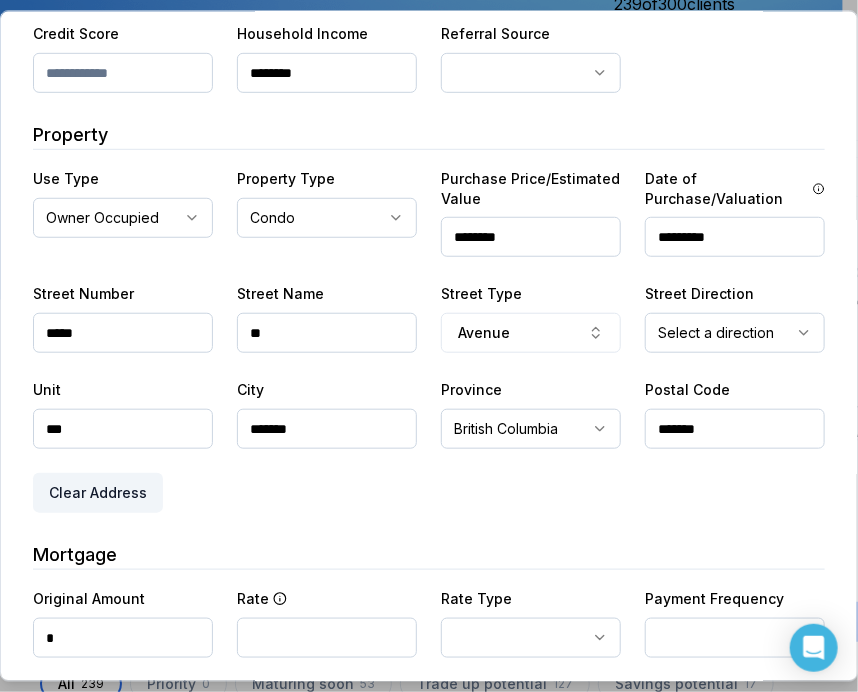 type on "***" 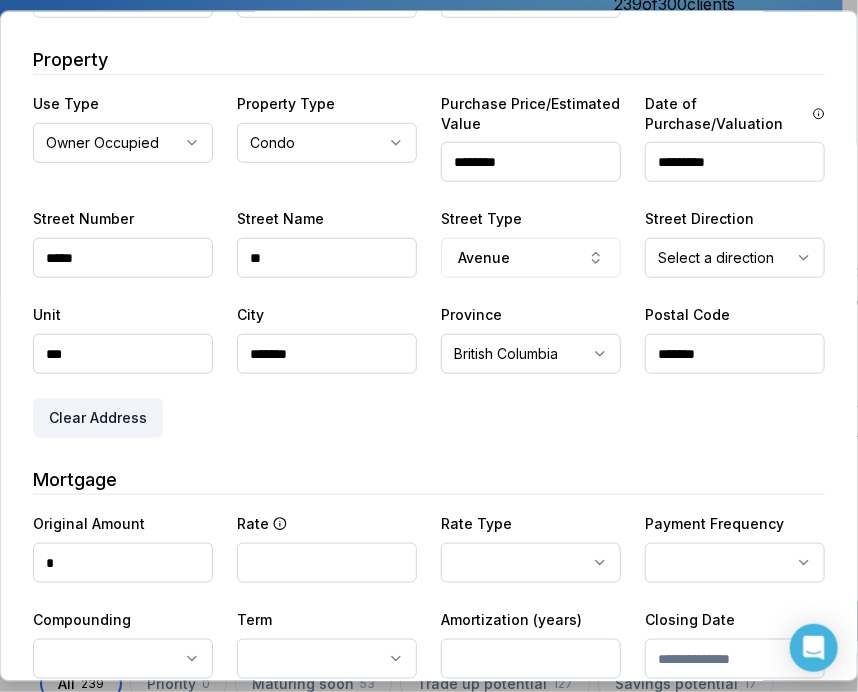scroll, scrollTop: 400, scrollLeft: 0, axis: vertical 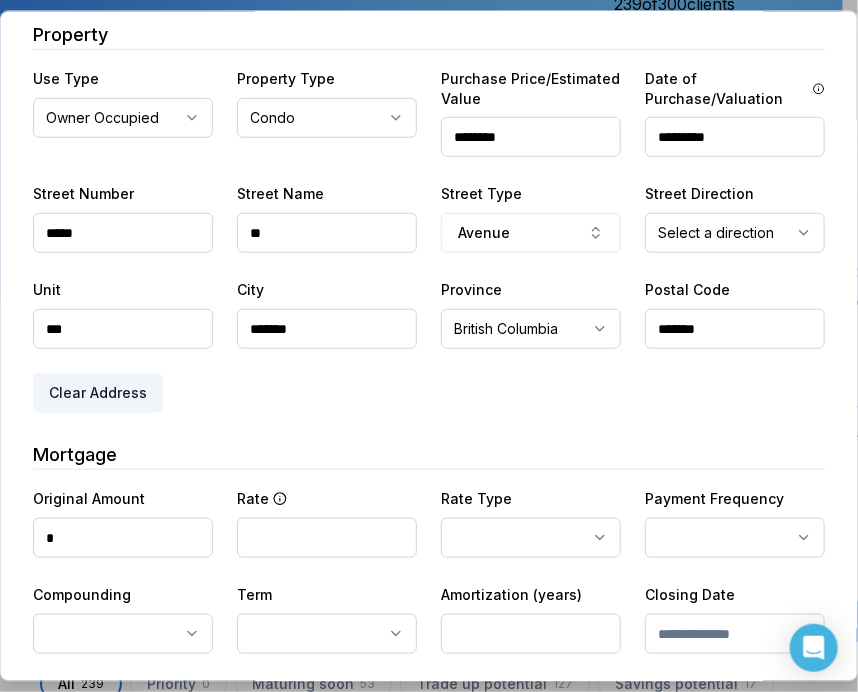 click on "*" at bounding box center (123, 537) 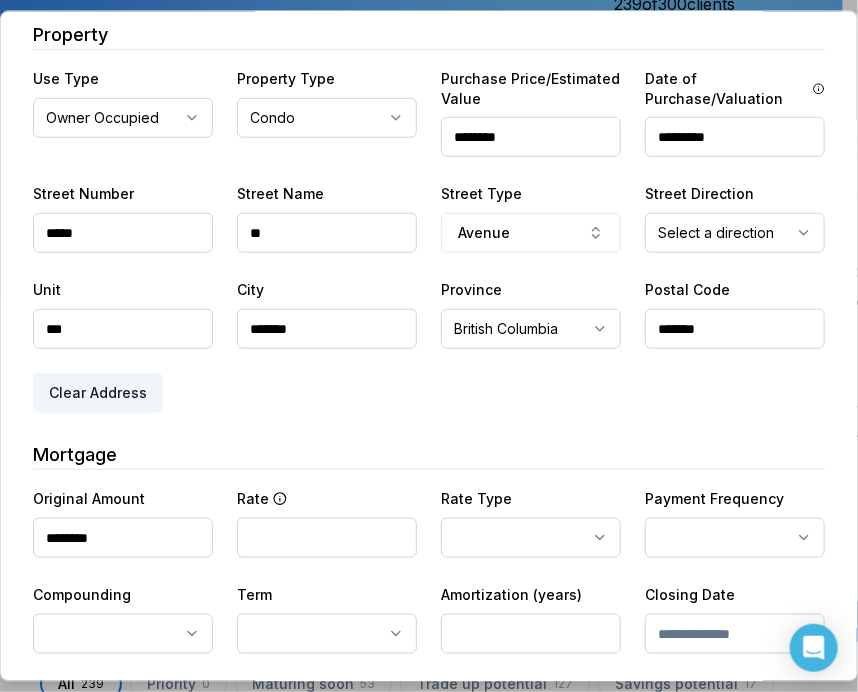 type on "********" 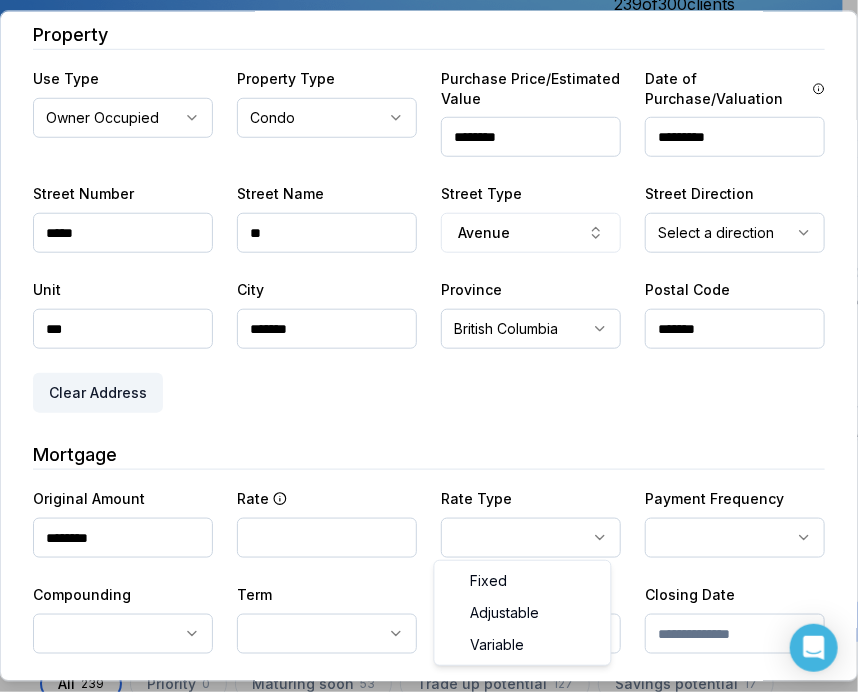 select on "********" 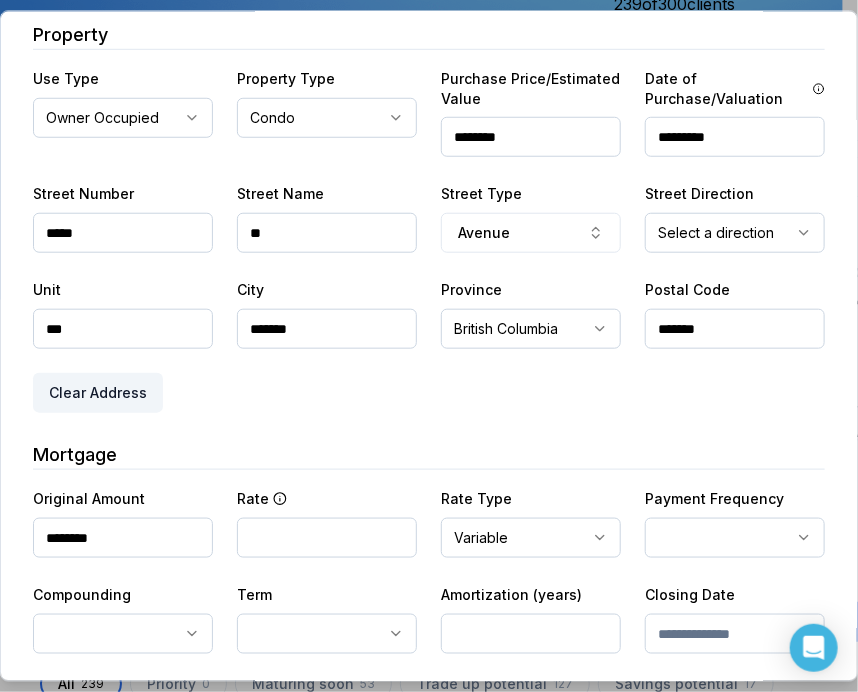 click on "Ownwell's platform is not optimized for mobile at this time.   For the best experience, please use a   desktop or laptop  to manage your account.   Note:  The   personalized homeownership reports   you generate for clients   are fully mobile-friendly   and can be easily viewed on any device. own well Dashboard Landing Page Adopt My Mortgage 239  of  300  clients used Purchase additional client capacity Insights Maturities by year 3 this year 2025 2026 2027 2028 2029 2030 Mortgages All active Average fixed rate 3.92% Average variable rate 4.09% 15% Average mortgage balance $608,986.85 Average LTV 61.89% Fixed   35 % Variable   65 % 5 years  87 % 3 years   12 % 1 year  1 % Digests Export Aug 2025 Sent 62 Open rate 58% -15% Click rate 40% -18% Next home value estimate update August 4, 2025 Next digest delivery period Aug 11, 2025 - Aug 17, 2025 1 of your clients could not receive digests Fix email issues in order to reach them. Remind me later View email issues Clients Search... Bulk action   Import from  All 0" at bounding box center (421, 150) 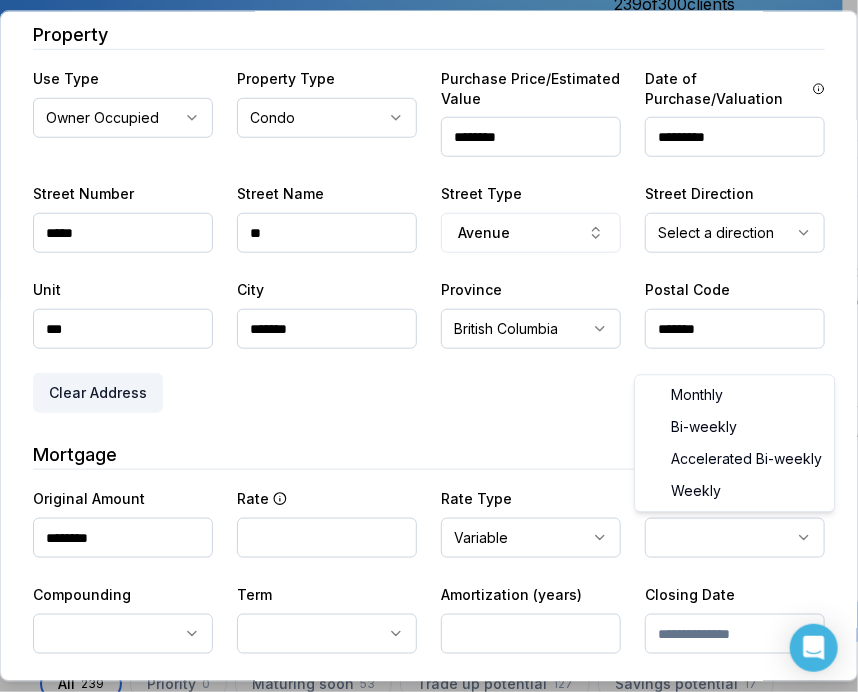 select on "*******" 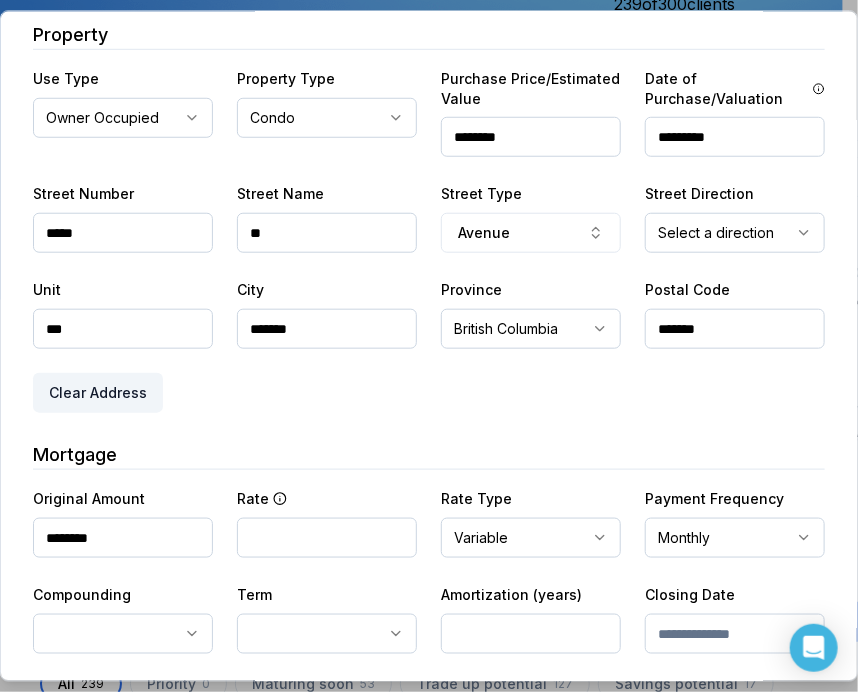 click on "**********" at bounding box center [429, 238] 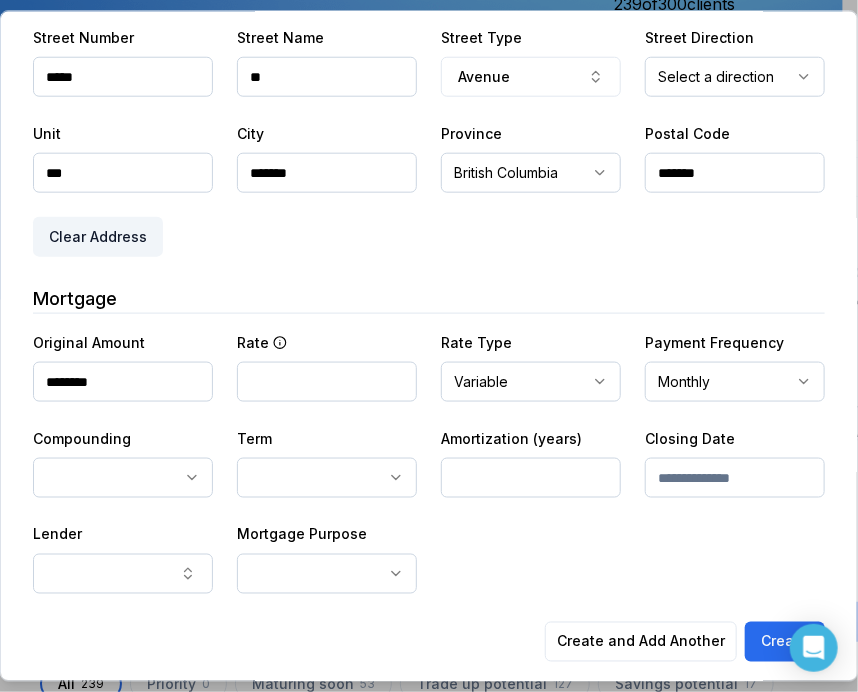 scroll, scrollTop: 567, scrollLeft: 0, axis: vertical 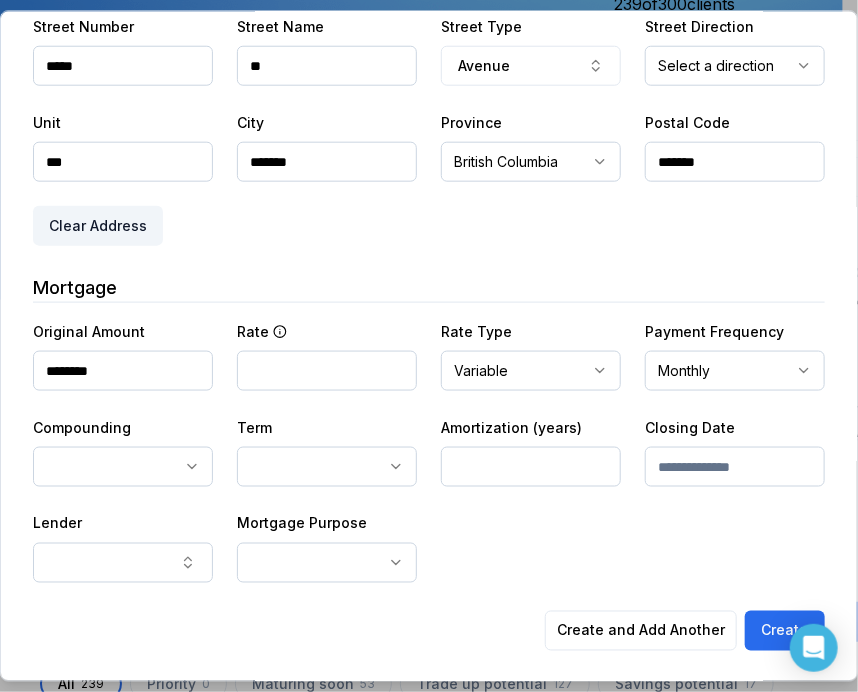 click on "Ownwell's platform is not optimized for mobile at this time.   For the best experience, please use a   desktop or laptop  to manage your account.   Note:  The   personalized homeownership reports   you generate for clients   are fully mobile-friendly   and can be easily viewed on any device. own well Dashboard Landing Page Adopt My Mortgage 239  of  300  clients used Purchase additional client capacity Insights Maturities by year 3 this year 2025 2026 2027 2028 2029 2030 Mortgages All active Average fixed rate 3.92% Average variable rate 4.09% 15% Average mortgage balance $608,986.85 Average LTV 61.89% Fixed   35 % Variable   65 % 5 years  87 % 3 years   12 % 1 year  1 % Digests Export Aug 2025 Sent 62 Open rate 58% -15% Click rate 40% -18% Next home value estimate update August 4, 2025 Next digest delivery period Aug 11, 2025 - Aug 17, 2025 1 of your clients could not receive digests Fix email issues in order to reach them. Remind me later View email issues Clients Search... Bulk action   Import from  All 0" at bounding box center (421, 150) 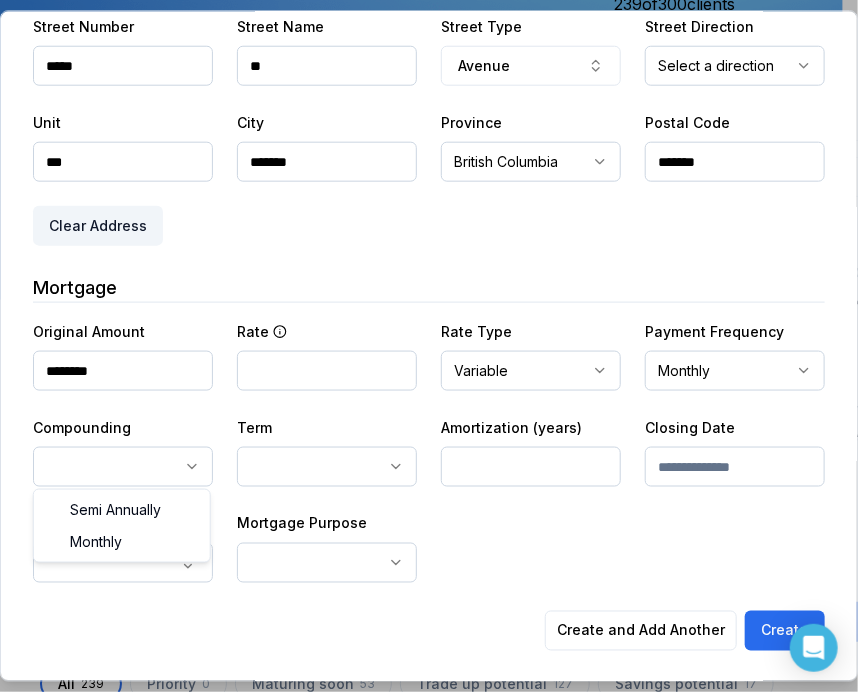 select on "*******" 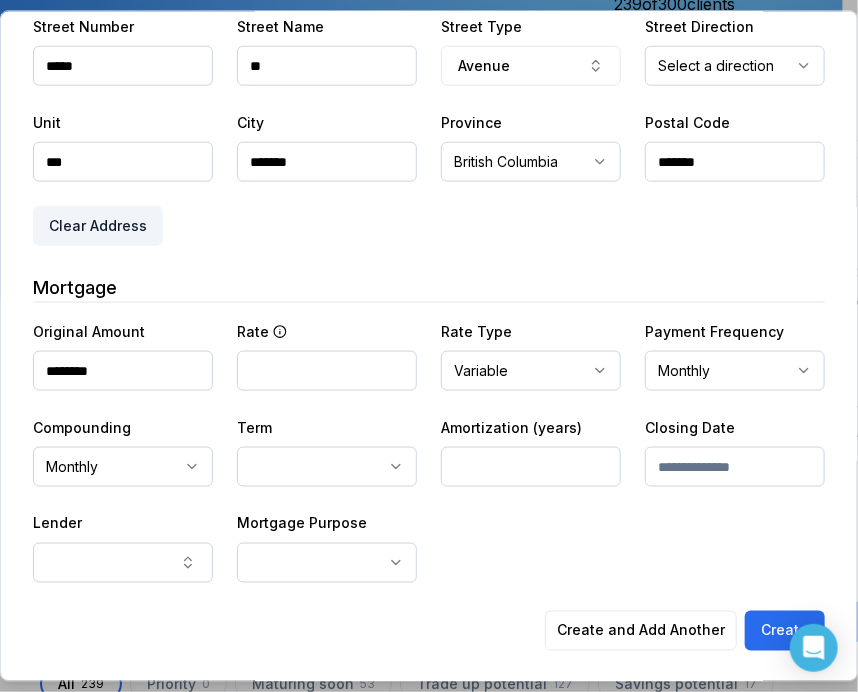 click on "Ownwell's platform is not optimized for mobile at this time.   For the best experience, please use a   desktop or laptop  to manage your account.   Note:  The   personalized homeownership reports   you generate for clients   are fully mobile-friendly   and can be easily viewed on any device. own well Dashboard Landing Page Adopt My Mortgage 239  of  300  clients used Purchase additional client capacity Insights Maturities by year 3 this year 2025 2026 2027 2028 2029 2030 Mortgages All active Average fixed rate 3.92% Average variable rate 4.09% 15% Average mortgage balance $608,986.85 Average LTV 61.89% Fixed   35 % Variable   65 % 5 years  87 % 3 years   12 % 1 year  1 % Digests Export Aug 2025 Sent 62 Open rate 58% -15% Click rate 40% -18% Next home value estimate update August 4, 2025 Next digest delivery period Aug 11, 2025 - Aug 17, 2025 1 of your clients could not receive digests Fix email issues in order to reach them. Remind me later View email issues Clients Search... Bulk action   Import from  All 0" at bounding box center (421, 150) 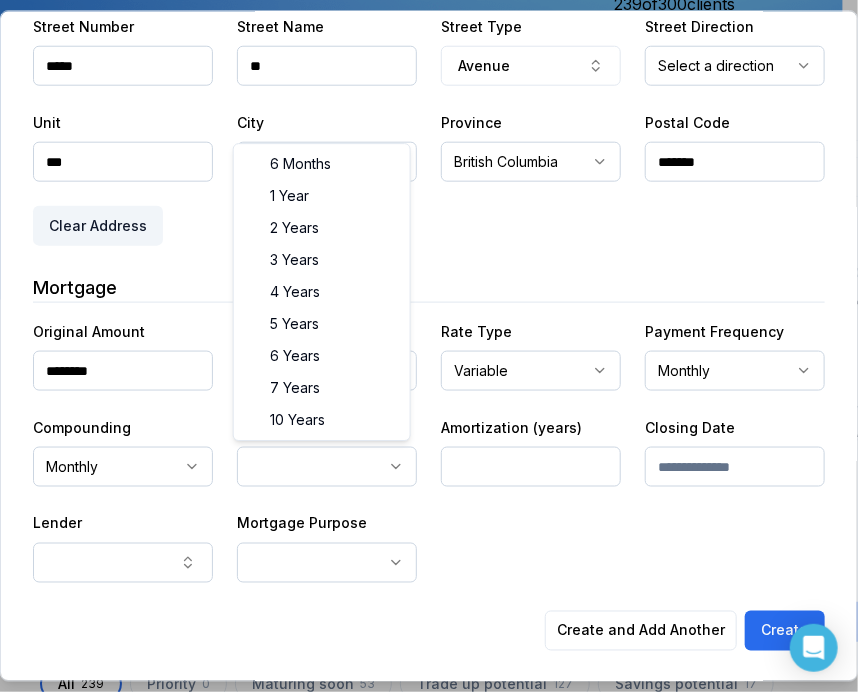select on "**" 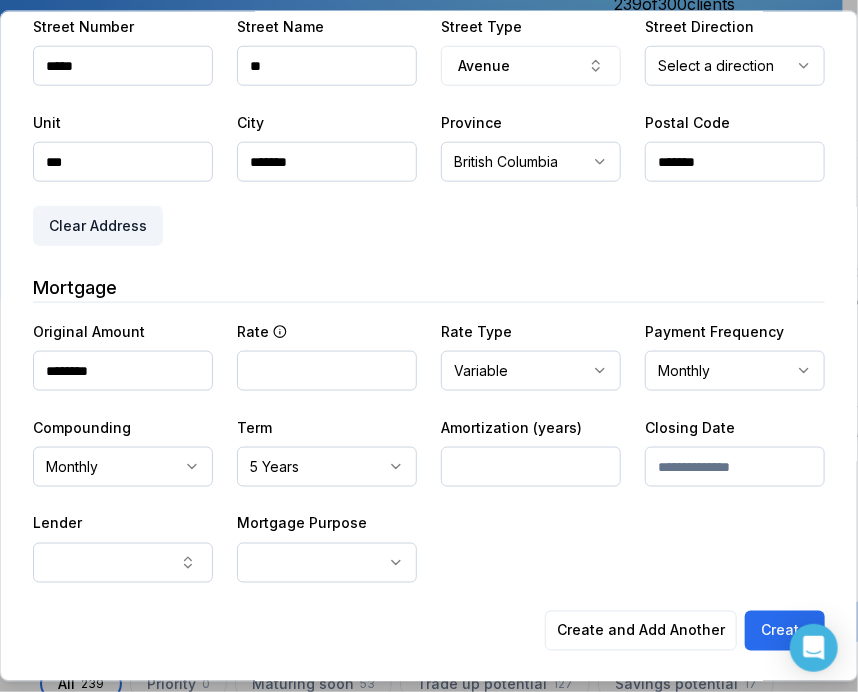 click at bounding box center [531, 466] 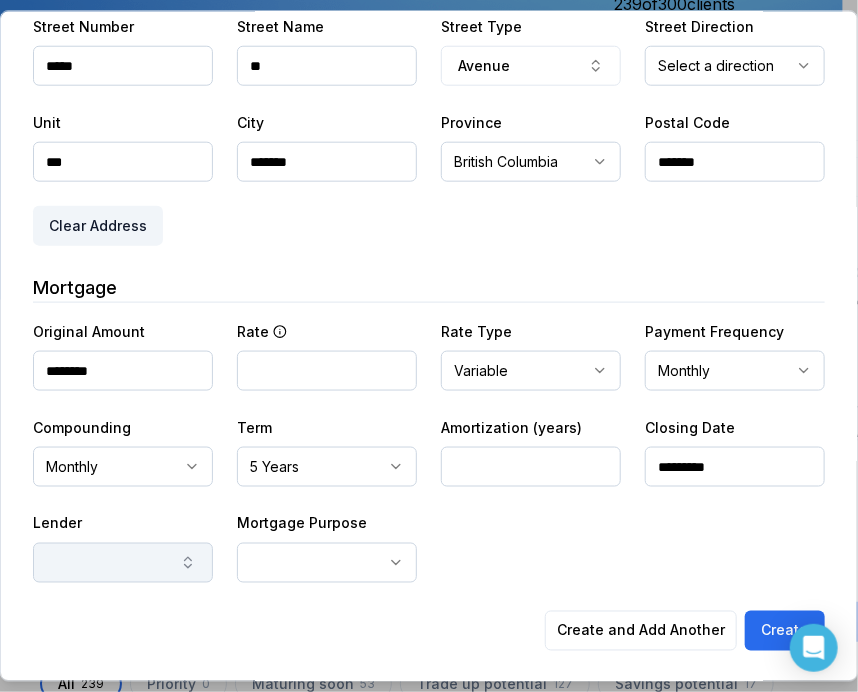 type on "*********" 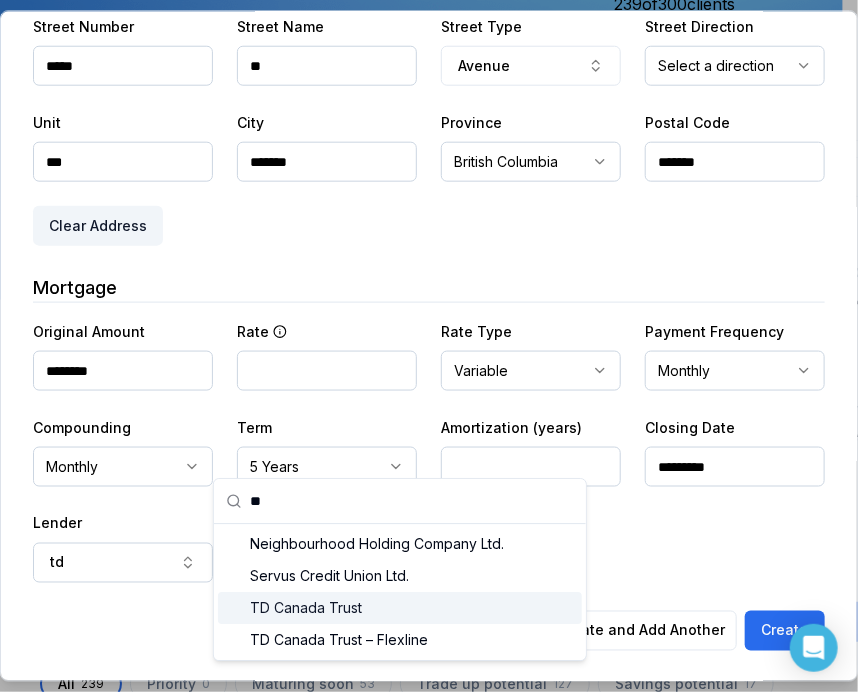 click on "TD Canada Trust" at bounding box center (400, 608) 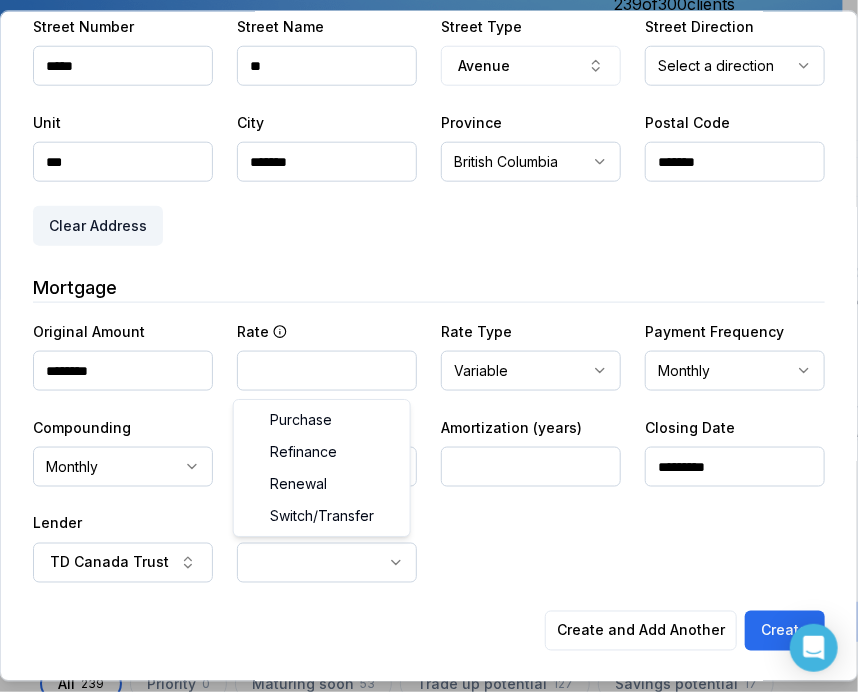 click on "Ownwell's platform is not optimized for mobile at this time.   For the best experience, please use a   desktop or laptop  to manage your account.   Note:  The   personalized homeownership reports   you generate for clients   are fully mobile-friendly   and can be easily viewed on any device. own well Dashboard Landing Page Adopt My Mortgage 239  of  300  clients used Purchase additional client capacity Insights Maturities by year 3 this year 2025 2026 2027 2028 2029 2030 Mortgages All active Average fixed rate 3.92% Average variable rate 4.09% 15% Average mortgage balance $608,986.85 Average LTV 61.89% Fixed   35 % Variable   65 % 5 years  87 % 3 years   12 % 1 year  1 % Digests Export Aug 2025 Sent 62 Open rate 58% -15% Click rate 40% -18% Next home value estimate update August 4, 2025 Next digest delivery period Aug 11, 2025 - Aug 17, 2025 1 of your clients could not receive digests Fix email issues in order to reach them. Remind me later View email issues Clients Search... Bulk action   Import from  All 0" at bounding box center [421, 150] 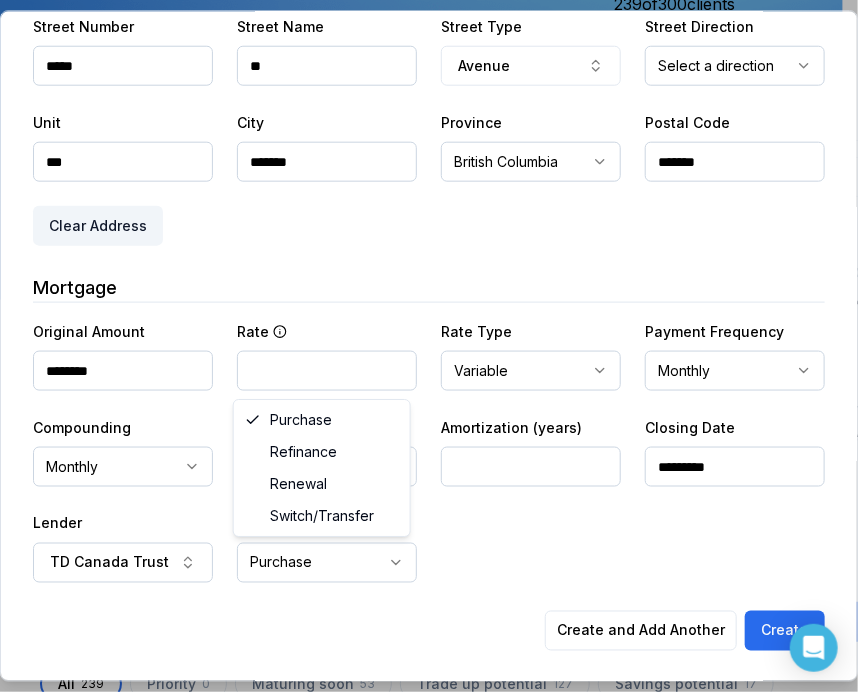 click on "Ownwell's platform is not optimized for mobile at this time.   For the best experience, please use a   desktop or laptop  to manage your account.   Note:  The   personalized homeownership reports   you generate for clients   are fully mobile-friendly   and can be easily viewed on any device. own well Dashboard Landing Page Adopt My Mortgage 239  of  300  clients used Purchase additional client capacity Insights Maturities by year 3 this year 2025 2026 2027 2028 2029 2030 Mortgages All active Average fixed rate 3.92% Average variable rate 4.09% 15% Average mortgage balance $608,986.85 Average LTV 61.89% Fixed   35 % Variable   65 % 5 years  87 % 3 years   12 % 1 year  1 % Digests Export Aug 2025 Sent 62 Open rate 58% -15% Click rate 40% -18% Next home value estimate update August 4, 2025 Next digest delivery period Aug 11, 2025 - Aug 17, 2025 1 of your clients could not receive digests Fix email issues in order to reach them. Remind me later View email issues Clients Search... Bulk action   Import from  All 0" at bounding box center [421, 150] 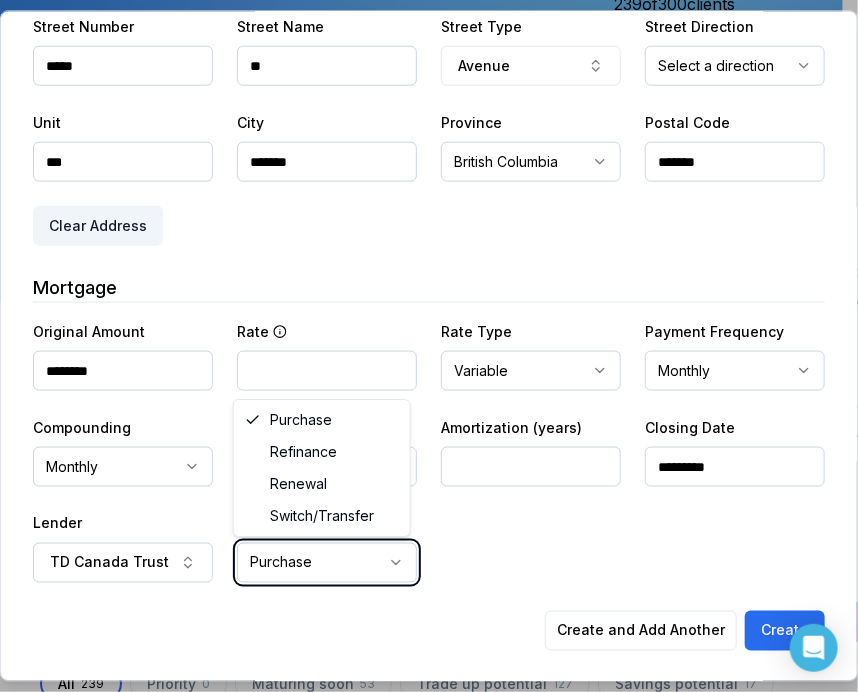 click on "Ownwell's platform is not optimized for mobile at this time.   For the best experience, please use a   desktop or laptop  to manage your account.   Note:  The   personalized homeownership reports   you generate for clients   are fully mobile-friendly   and can be easily viewed on any device. own well Dashboard Landing Page Adopt My Mortgage 239  of  300  clients used Purchase additional client capacity Insights Maturities by year 3 this year 2025 2026 2027 2028 2029 2030 Mortgages All active Average fixed rate 3.92% Average variable rate 4.09% 15% Average mortgage balance $608,986.85 Average LTV 61.89% Fixed   35 % Variable   65 % 5 years  87 % 3 years   12 % 1 year  1 % Digests Export Aug 2025 Sent 62 Open rate 58% -15% Click rate 40% -18% Next home value estimate update August 4, 2025 Next digest delivery period Aug 11, 2025 - Aug 17, 2025 1 of your clients could not receive digests Fix email issues in order to reach them. Remind me later View email issues Clients Search... Bulk action   Import from  All 0" at bounding box center [421, 150] 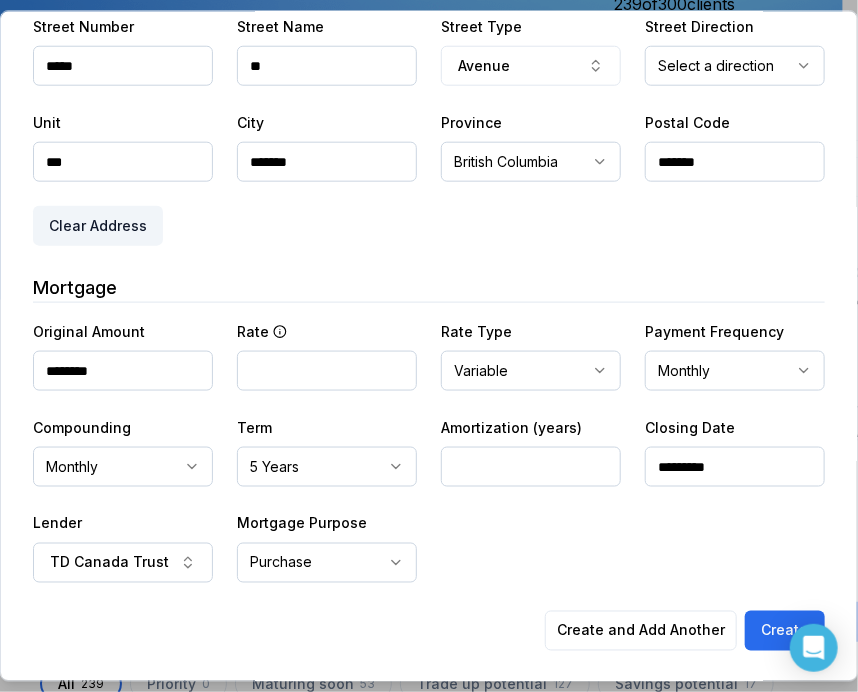 drag, startPoint x: 574, startPoint y: 284, endPoint x: 490, endPoint y: 295, distance: 84.71718 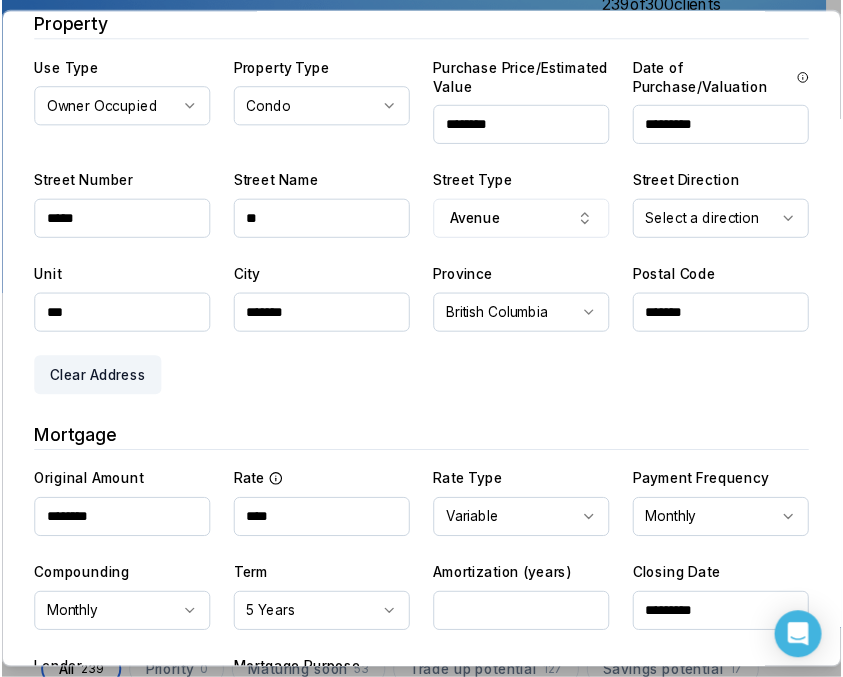 scroll, scrollTop: 567, scrollLeft: 0, axis: vertical 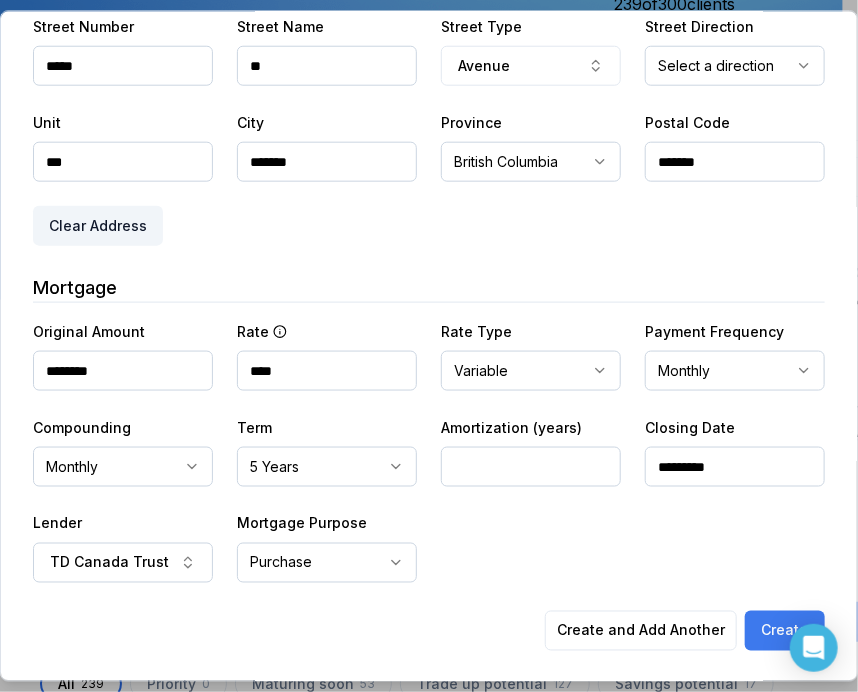 type on "****" 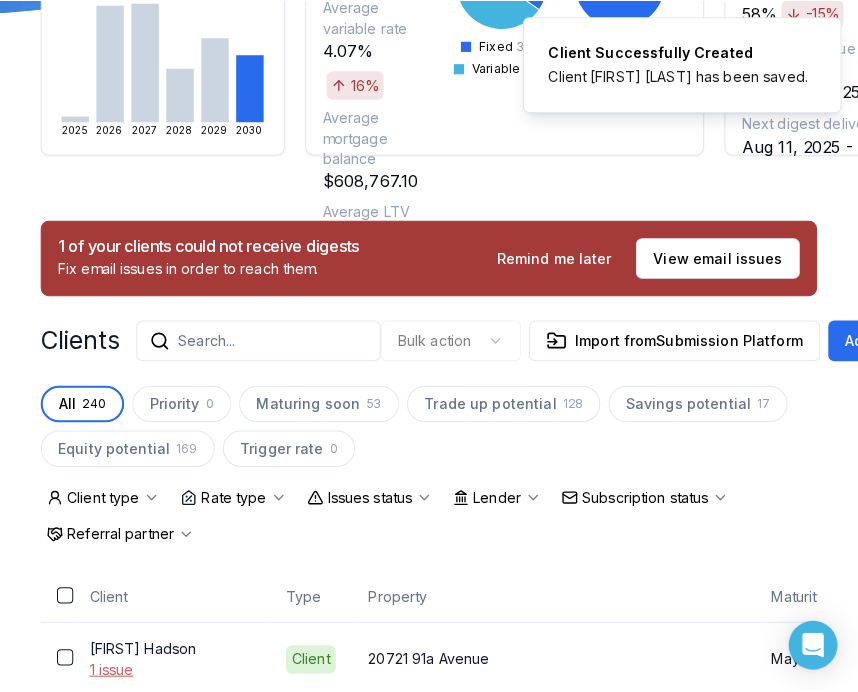 scroll, scrollTop: 300, scrollLeft: 0, axis: vertical 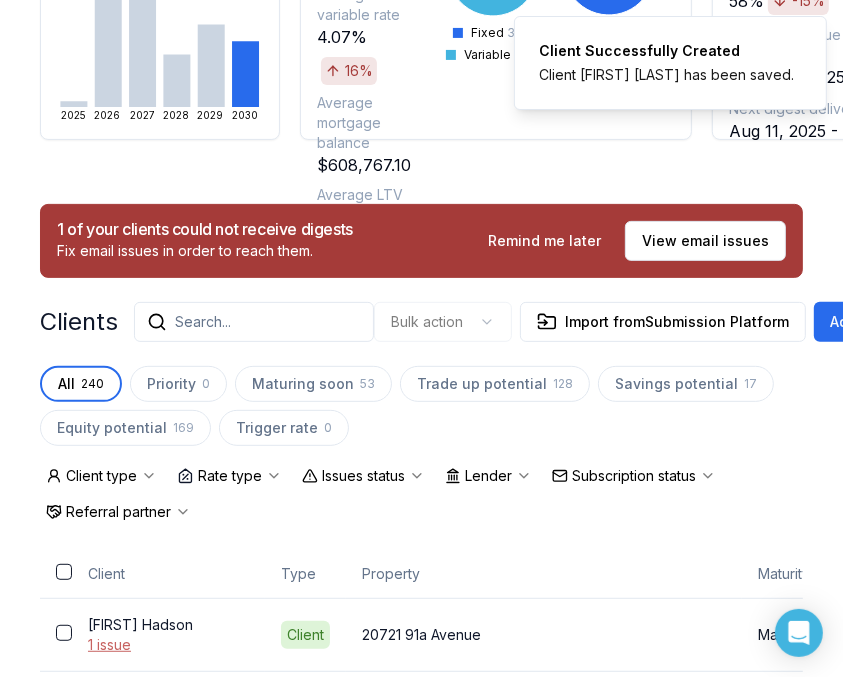 click on "Search..." at bounding box center (203, 322) 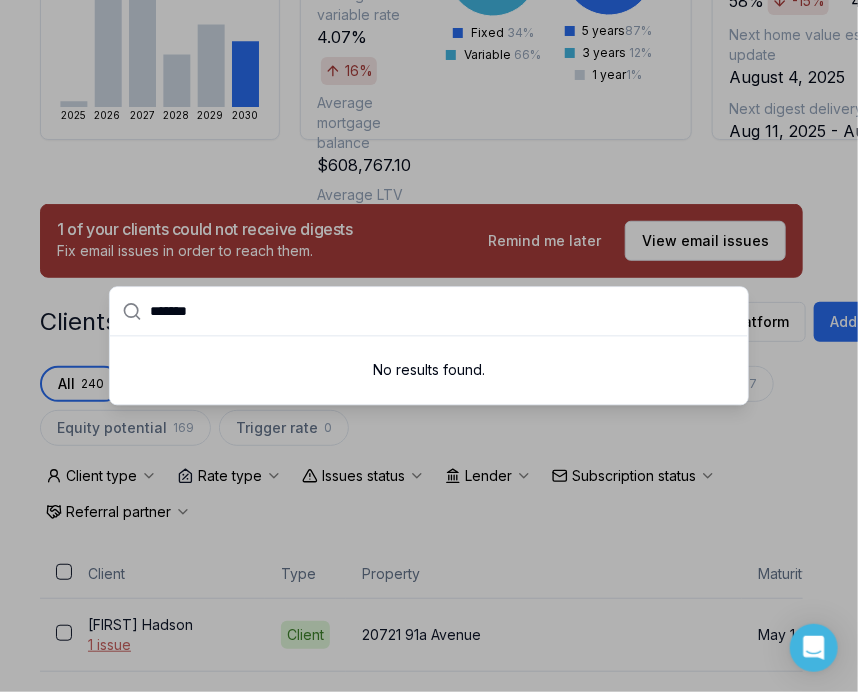 click on "*******" at bounding box center [443, 312] 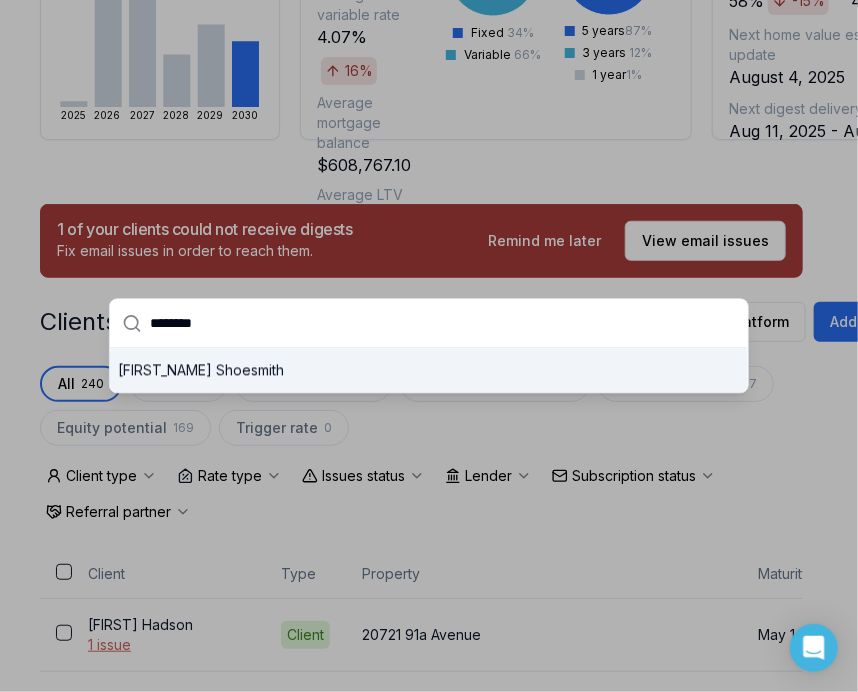 type on "********" 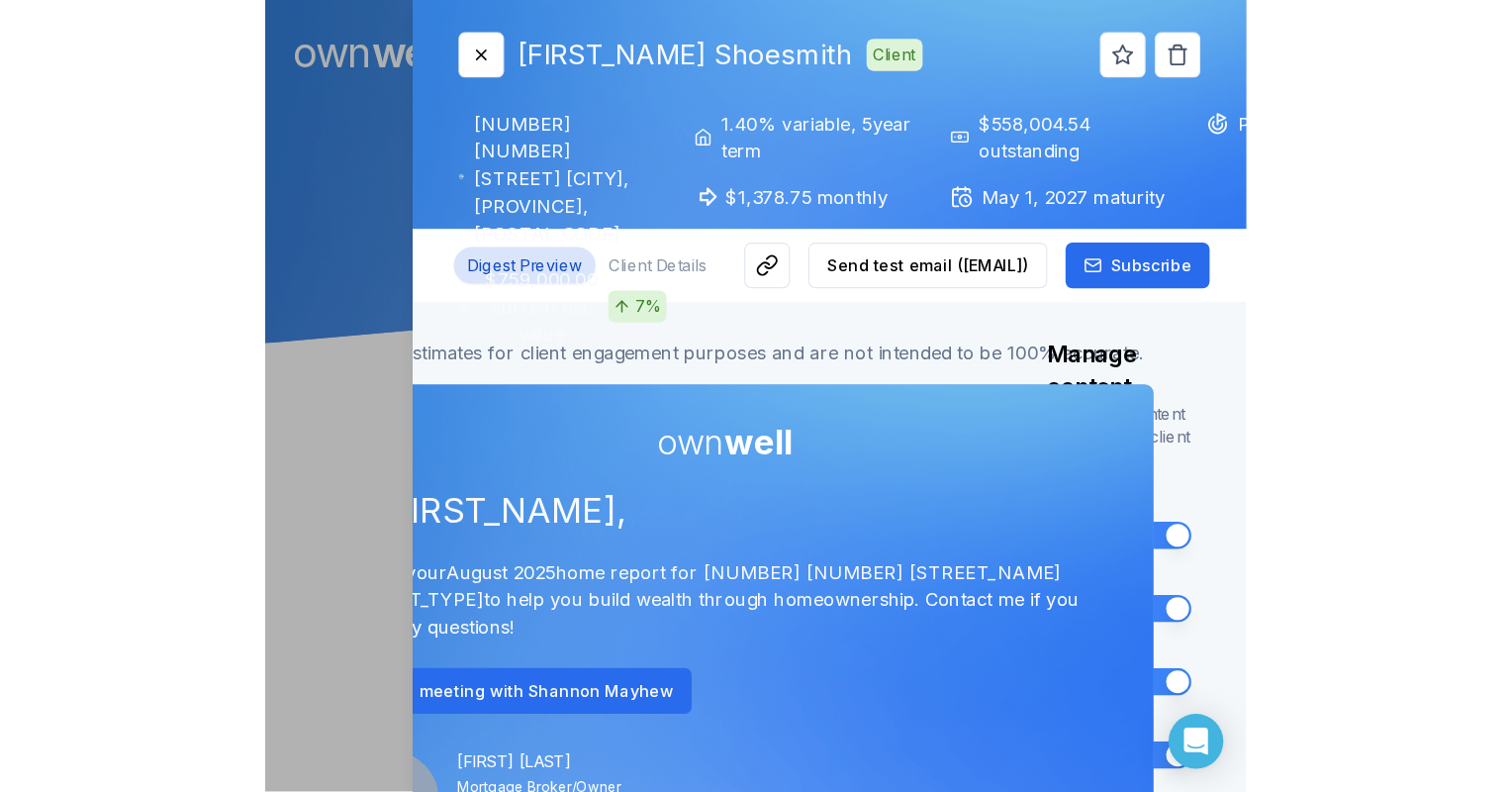 scroll, scrollTop: 0, scrollLeft: 0, axis: both 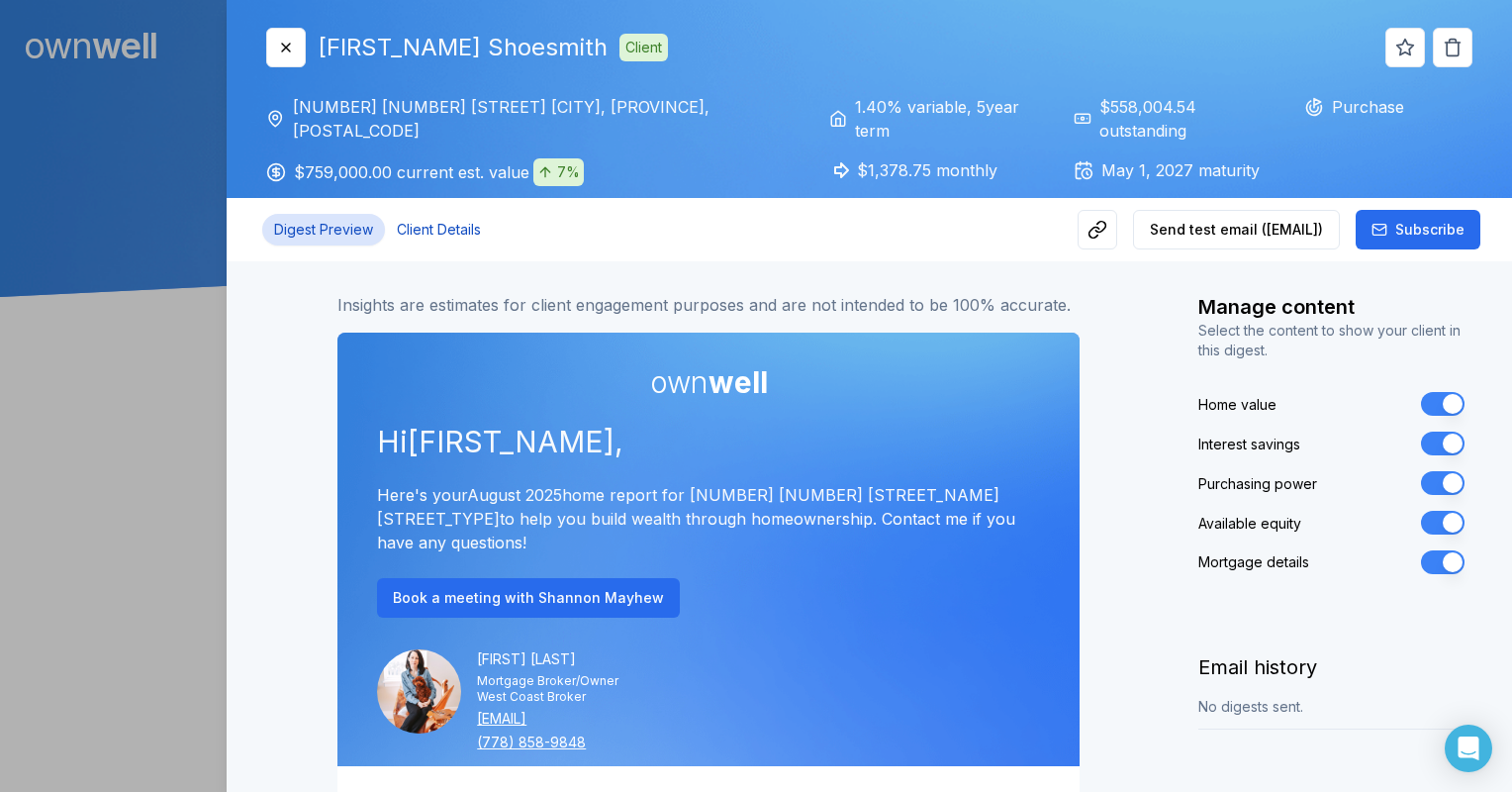 click on "Client Details" at bounding box center (438, 230) 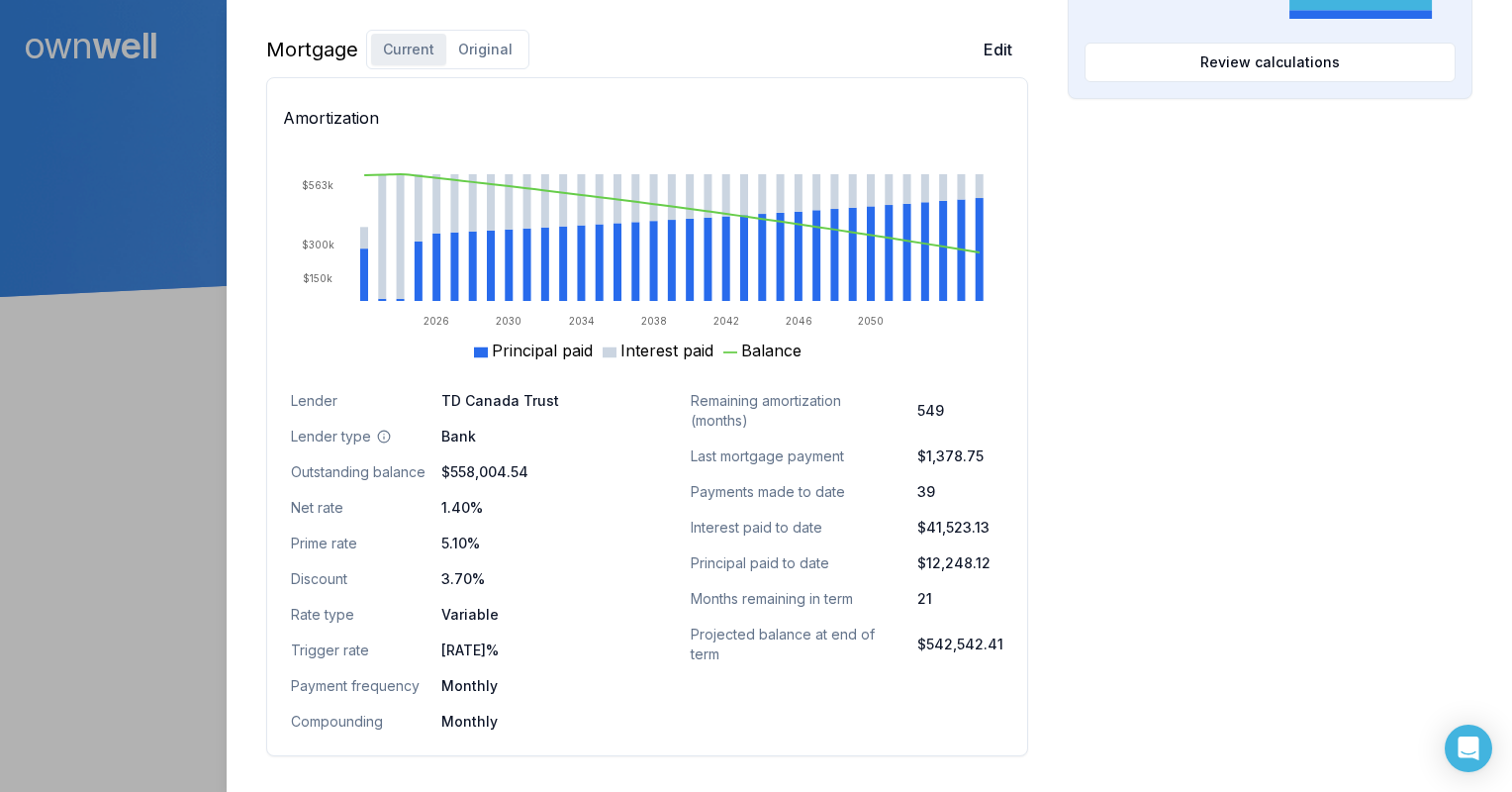 scroll, scrollTop: 1117, scrollLeft: 0, axis: vertical 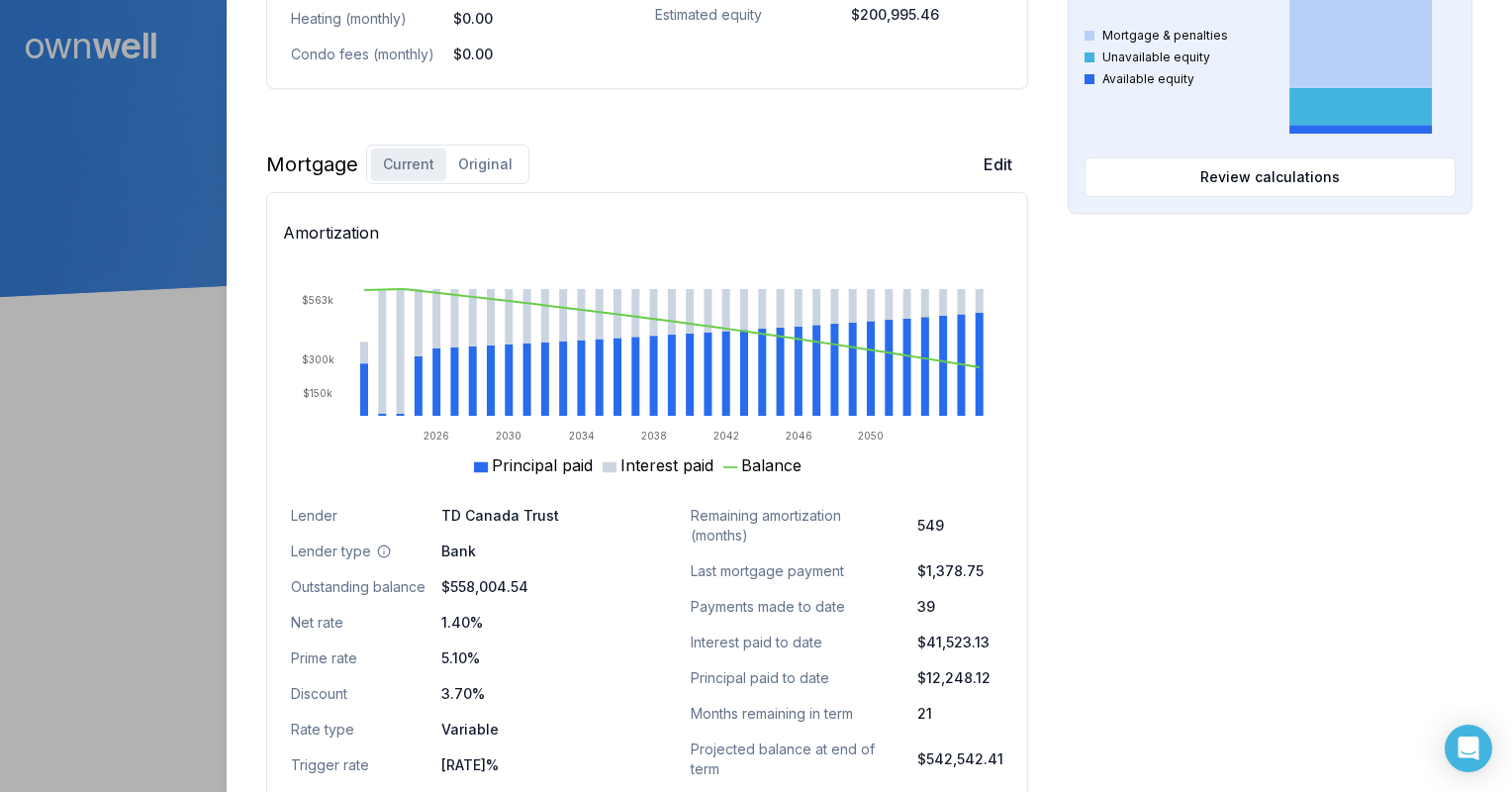 click on "Original" at bounding box center (485, 164) 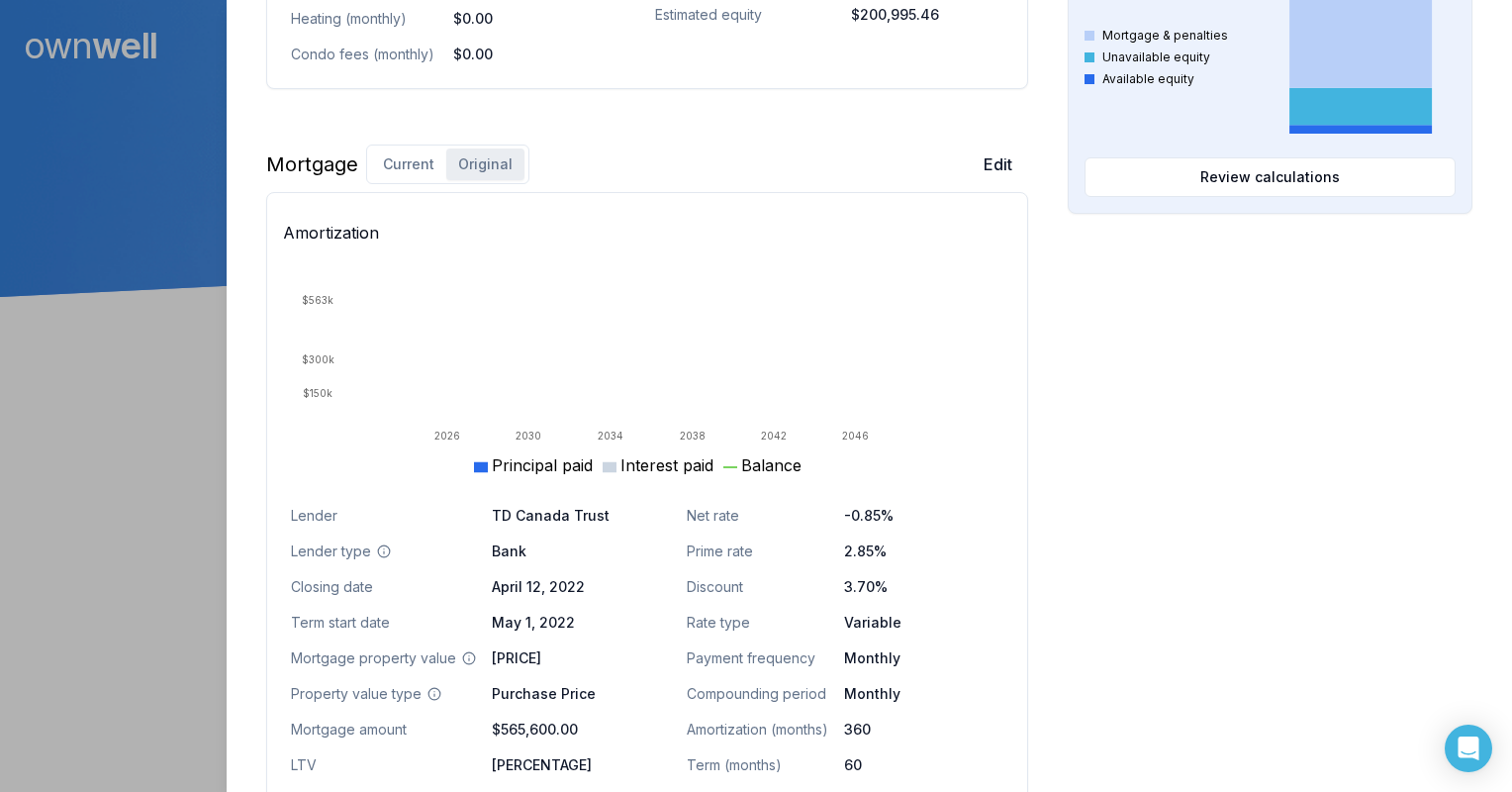 click on "Original" at bounding box center [485, 164] 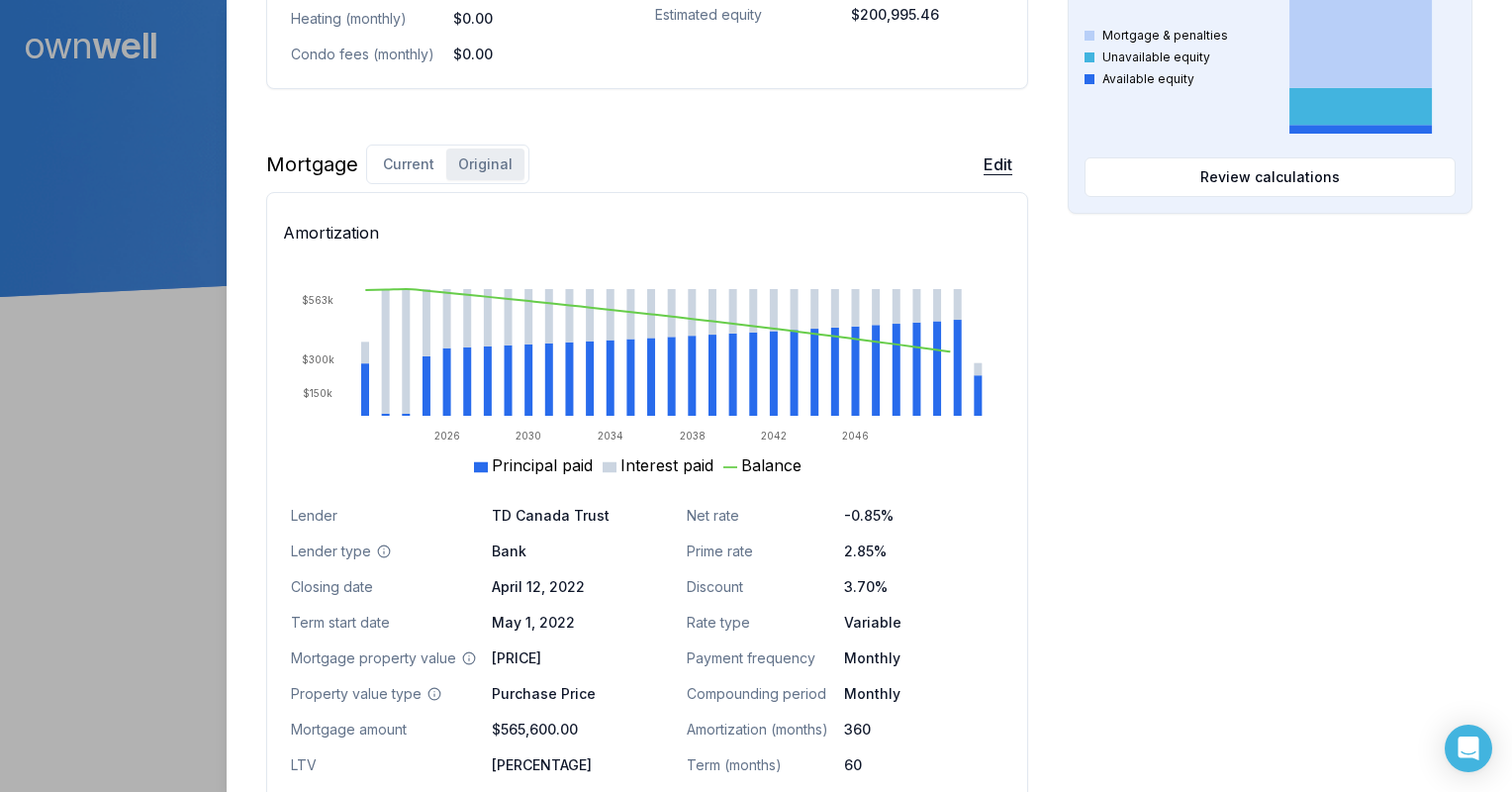 click on "Edit" at bounding box center [997, 164] 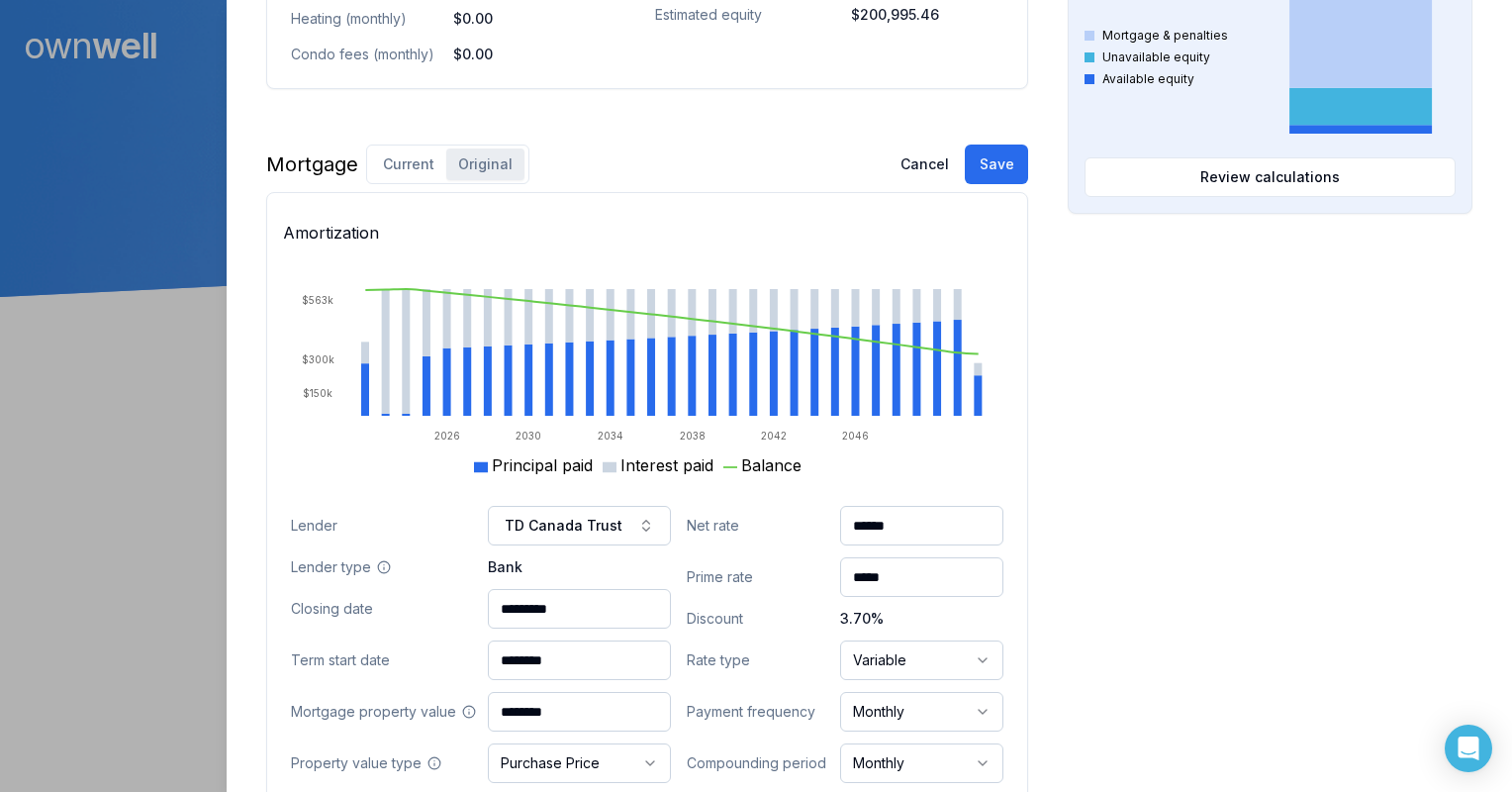 click on "******" at bounding box center (921, 526) 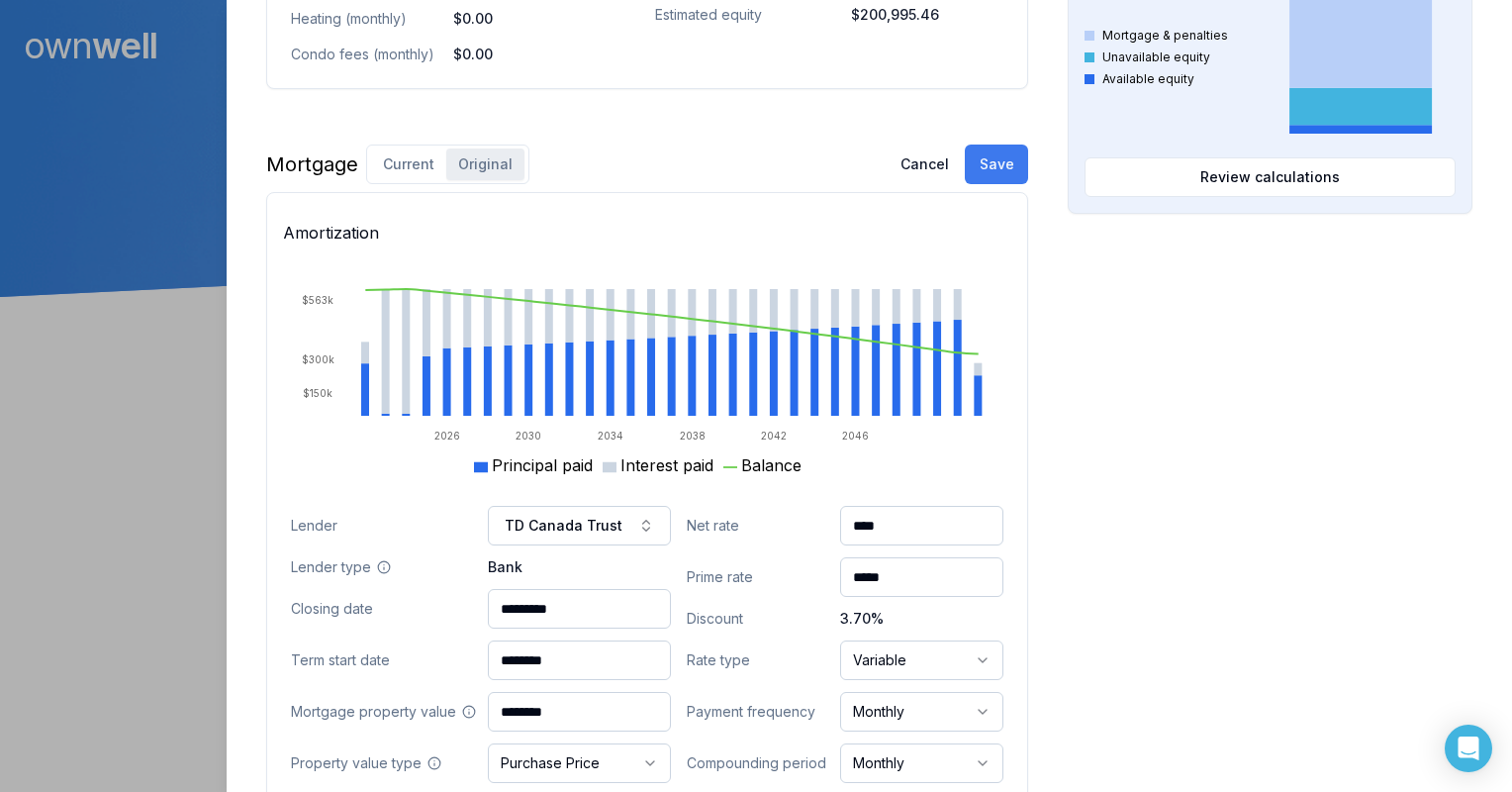 type on "****" 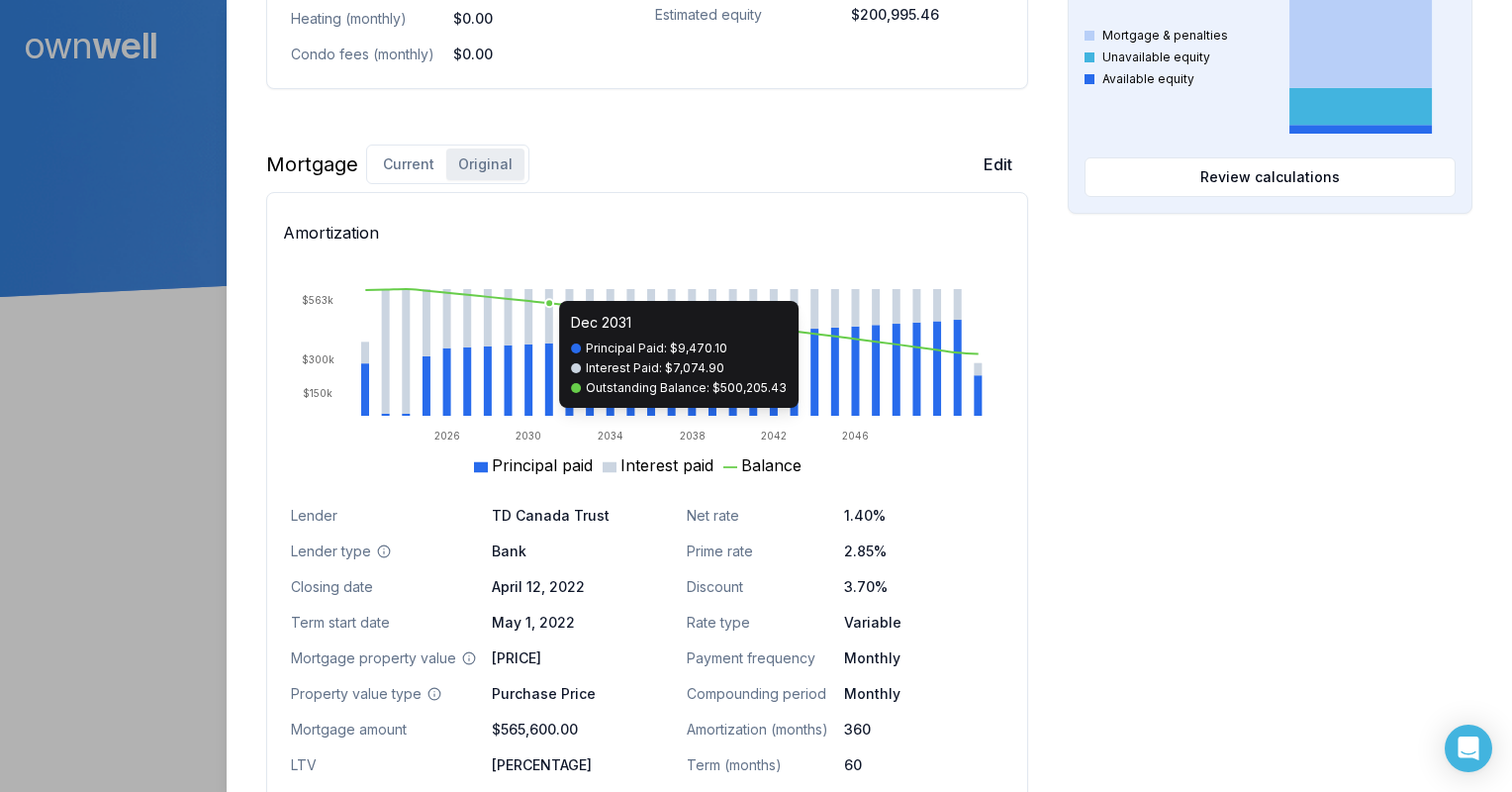 click on "Mortgage   Current Original Edit Amortization 2026 2030 2034 2038 2042 2046 $150k $300k $563k Principal paid Interest paid Balance Dec 2031 Principal Paid: $9,470.10 Interest Paid: $7,074.90 Outstanding Balance: $500,205.43 Lender TD Canada Trust Lender type Bank Closing date April 12, 2022 Term start date May 1, 2022 Mortgage property value $707,000.00 Property value type Purchase Price Mortgage amount $565,600.00 LTV 80.00% Insurance status Uninsurable Net rate 1.40% Prime rate 2.85% Discount 3.70% Rate type Variable Payment frequency Monthly Compounding period Monthly Amortization (months) 360 Term (months) 60 Payment $1,378.75" at bounding box center [647, 490] 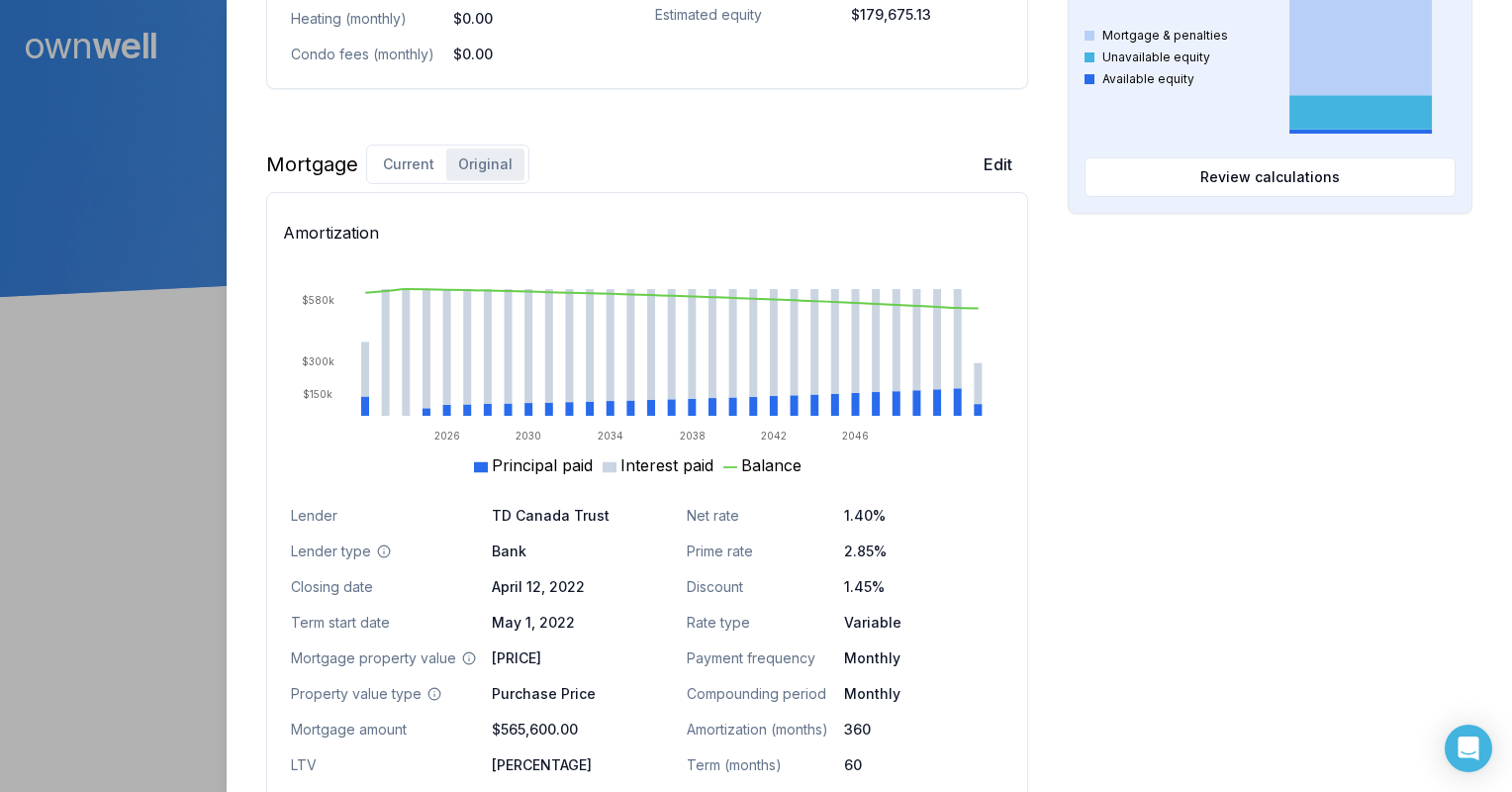 scroll, scrollTop: 1378, scrollLeft: 0, axis: vertical 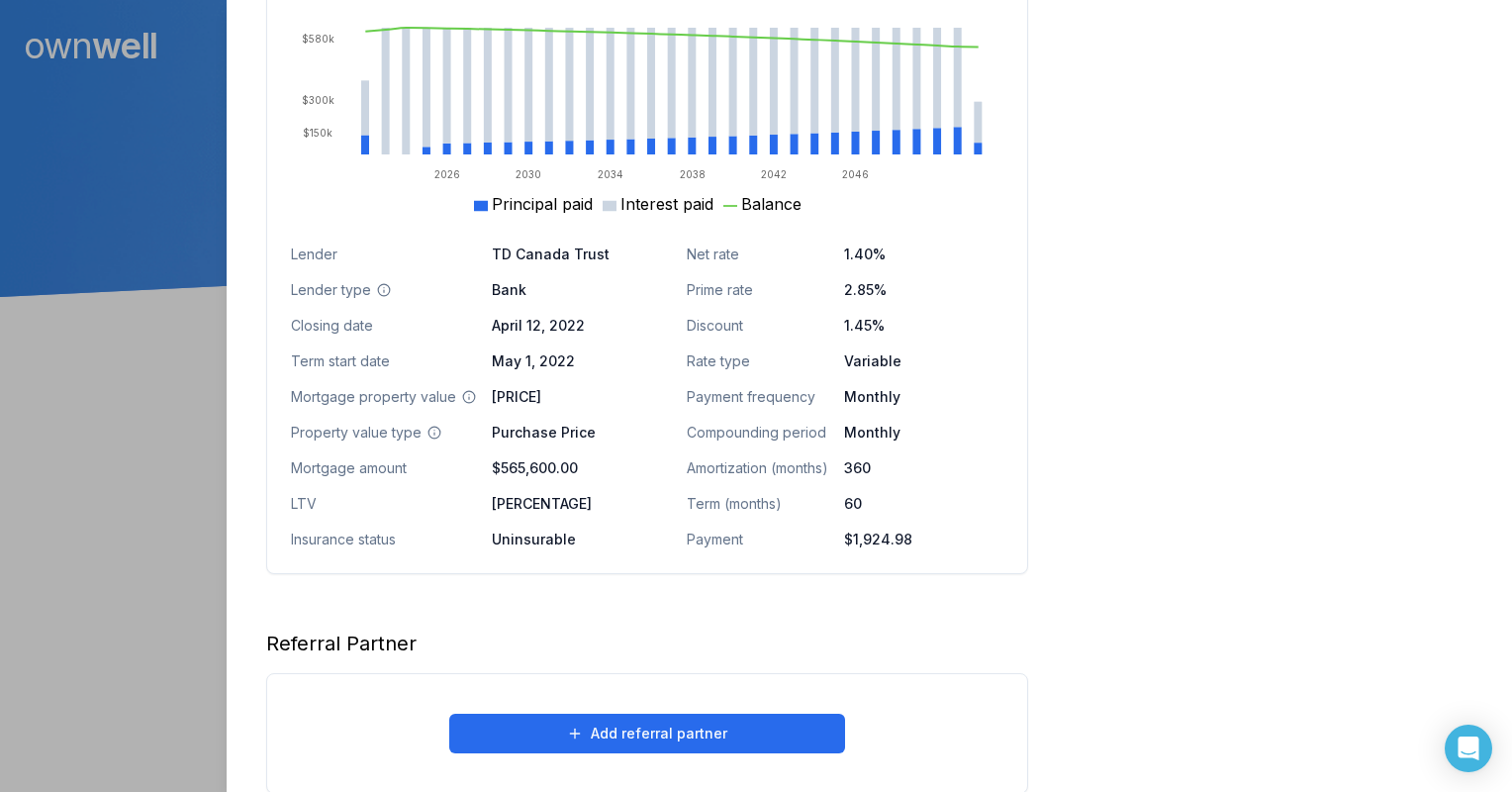 click on "Opportunities Interest savings -$12,651.15 Current interest Prepayment penalties New interest Review calculations Purchasing power $1,434,003.34 Max mortgage Down payment Review calculations Available equity $22,588.79 Mortgage & penalties Unavailable equity Available equity Review calculations" at bounding box center (1270, -142) 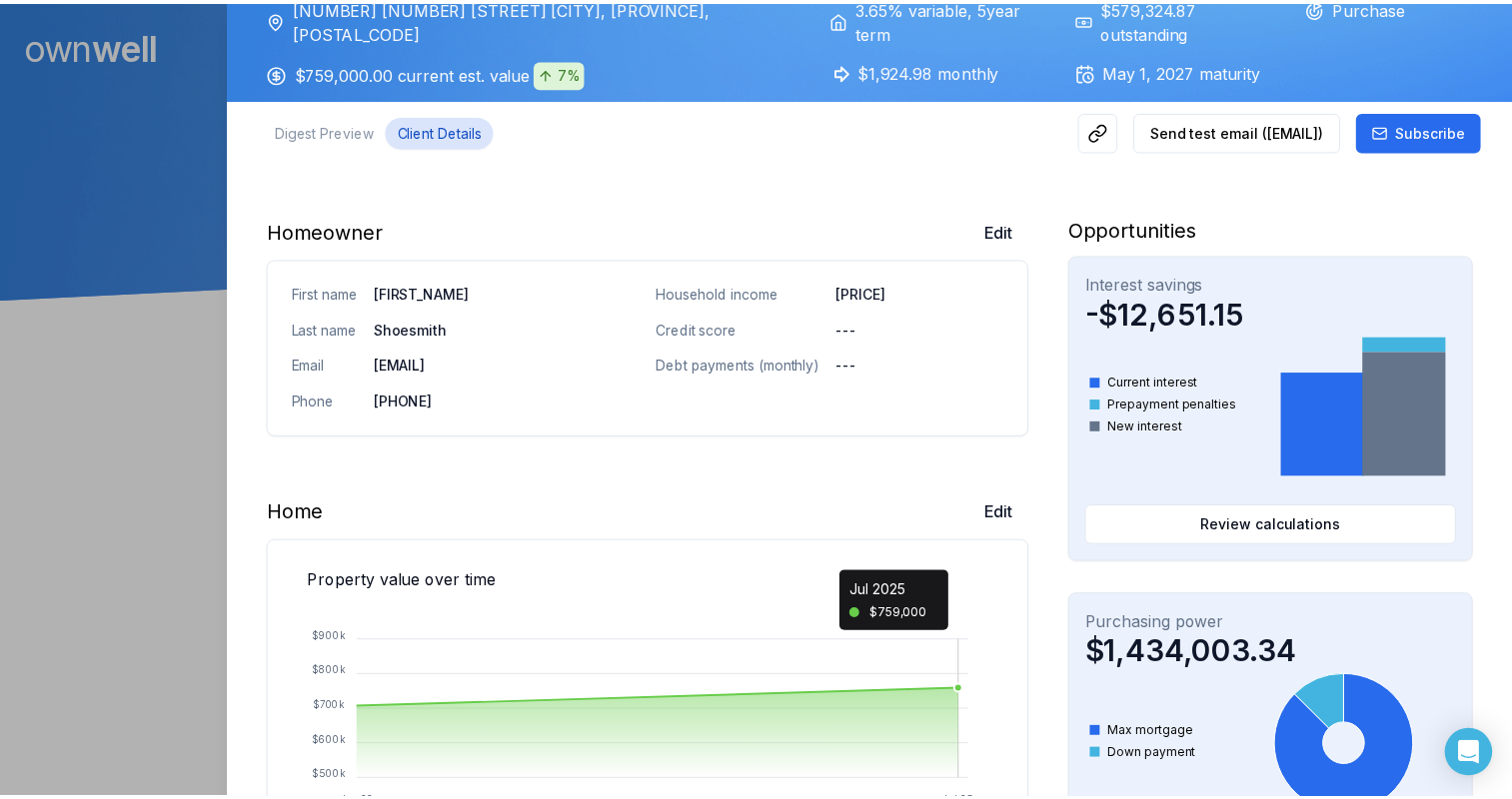scroll, scrollTop: 0, scrollLeft: 0, axis: both 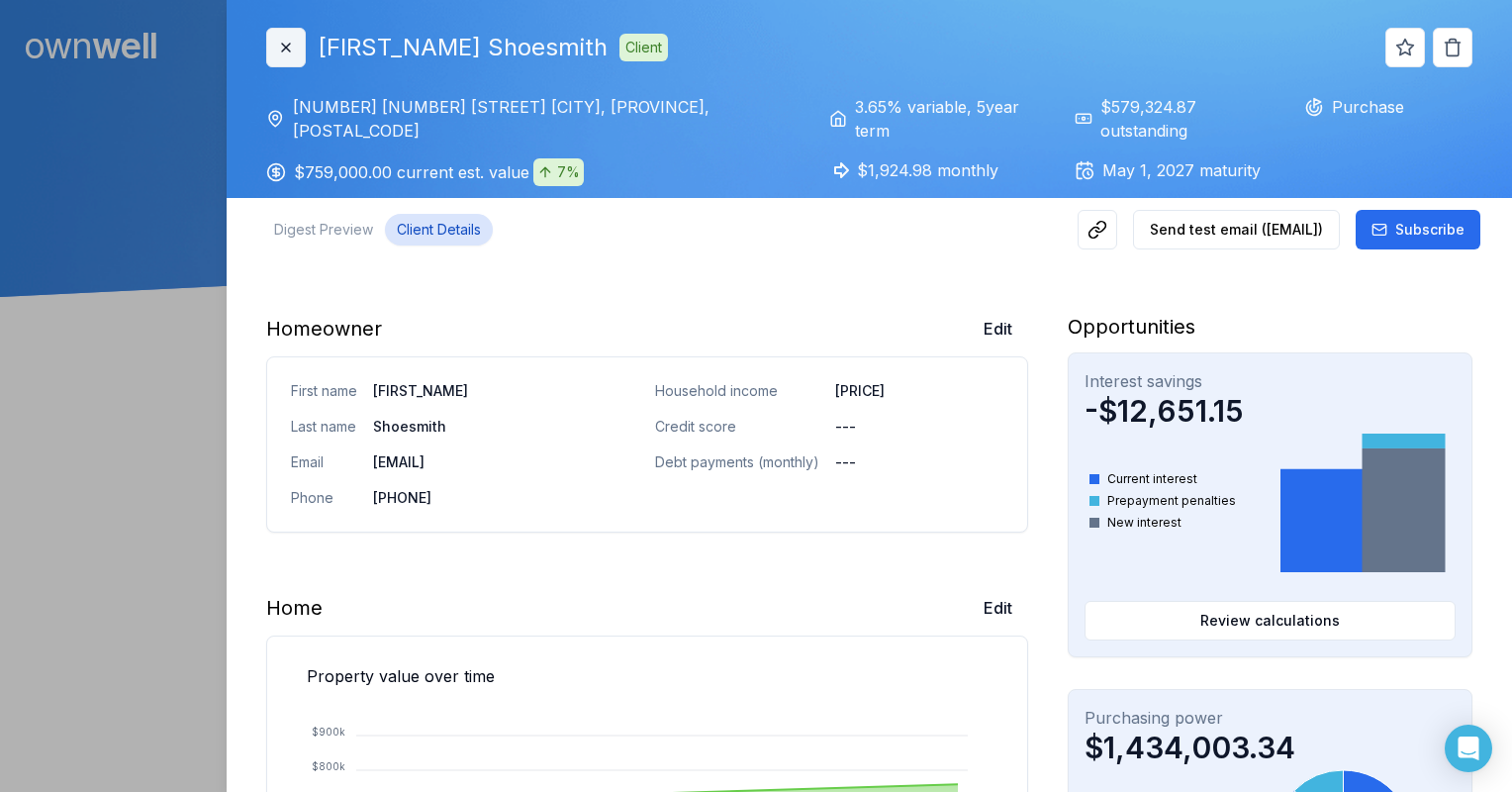 click on "Close" at bounding box center (286, 48) 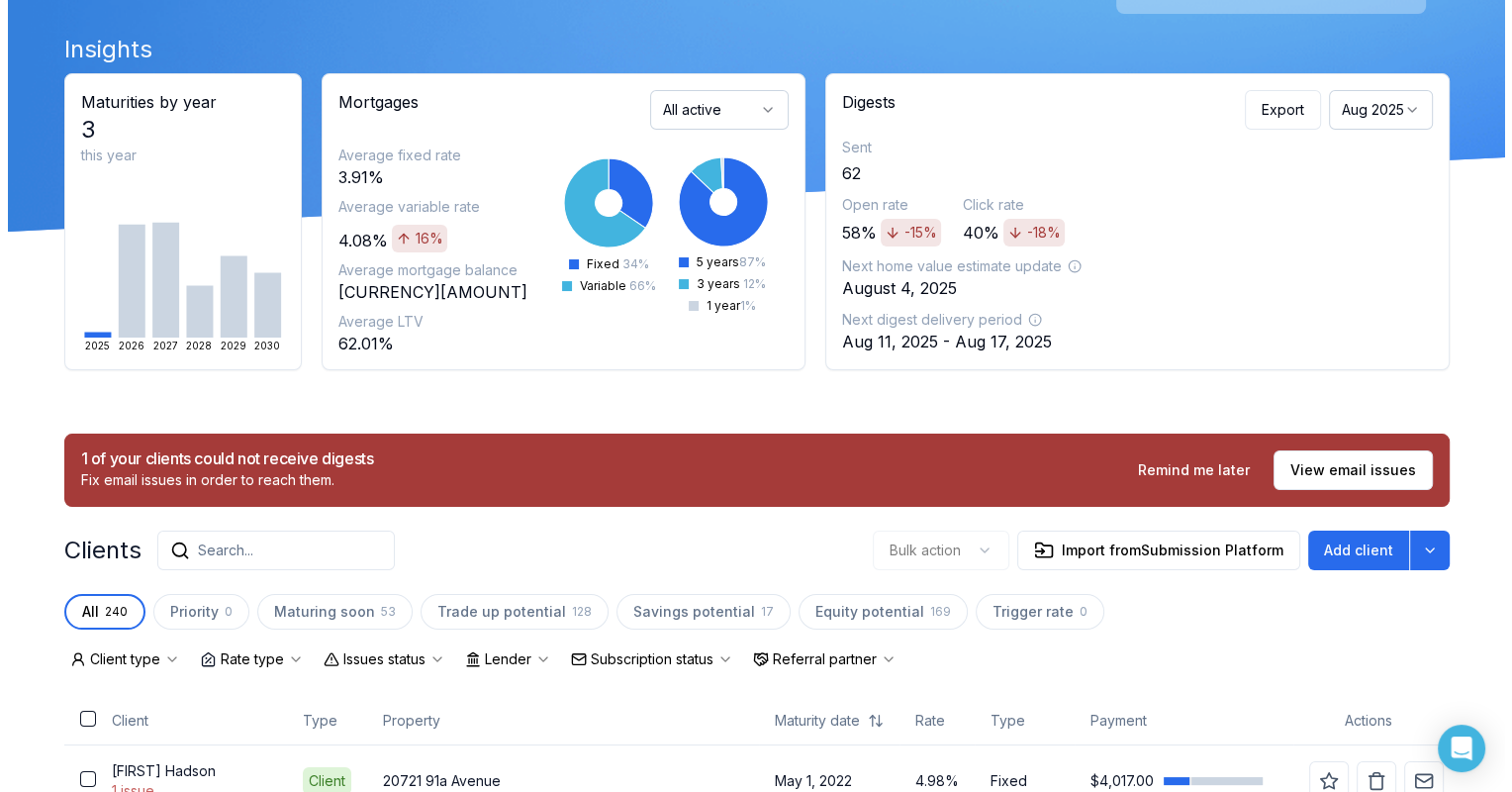 scroll, scrollTop: 99, scrollLeft: 0, axis: vertical 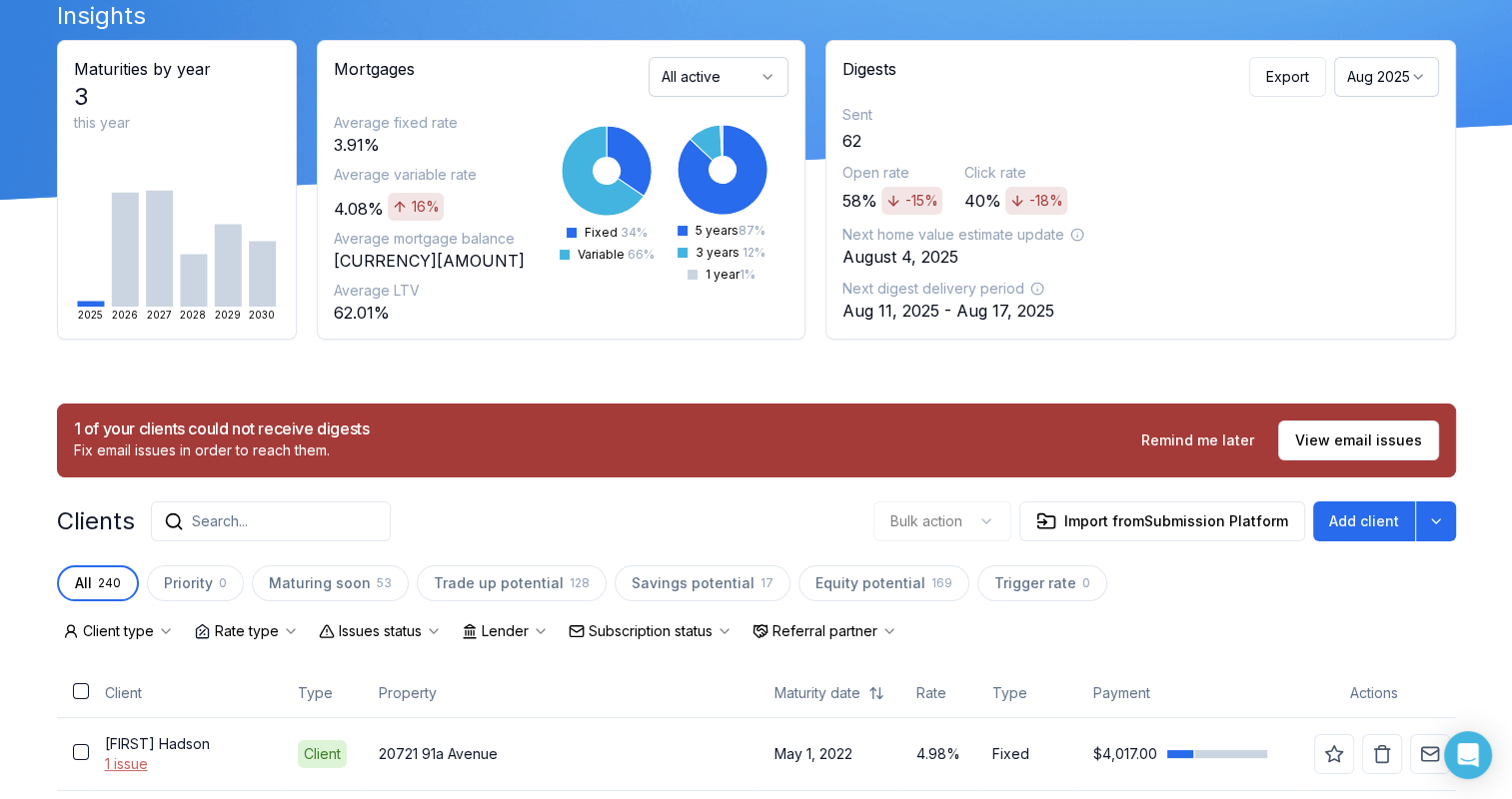 click on "Search..." at bounding box center (271, 521) 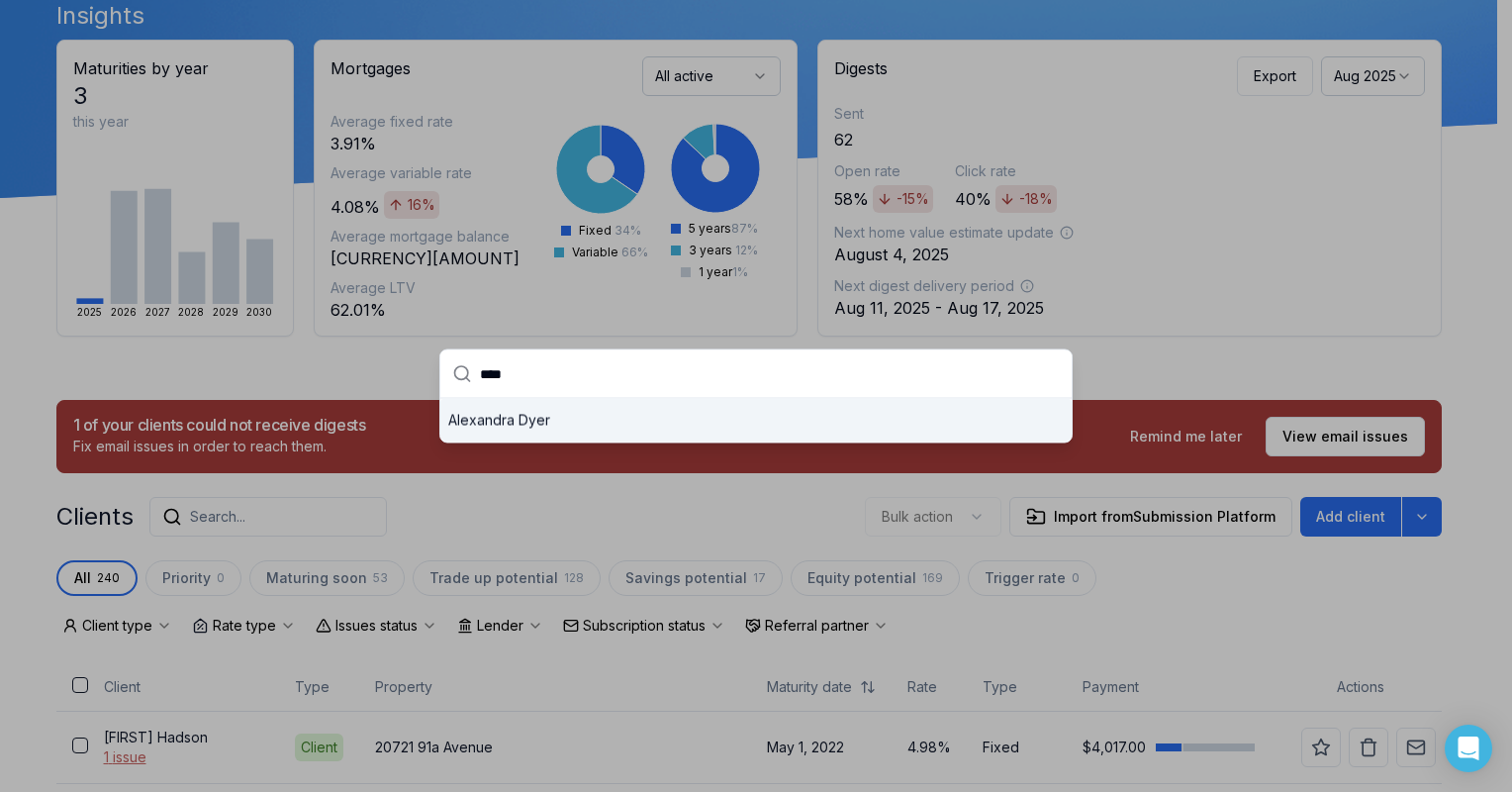 type on "****" 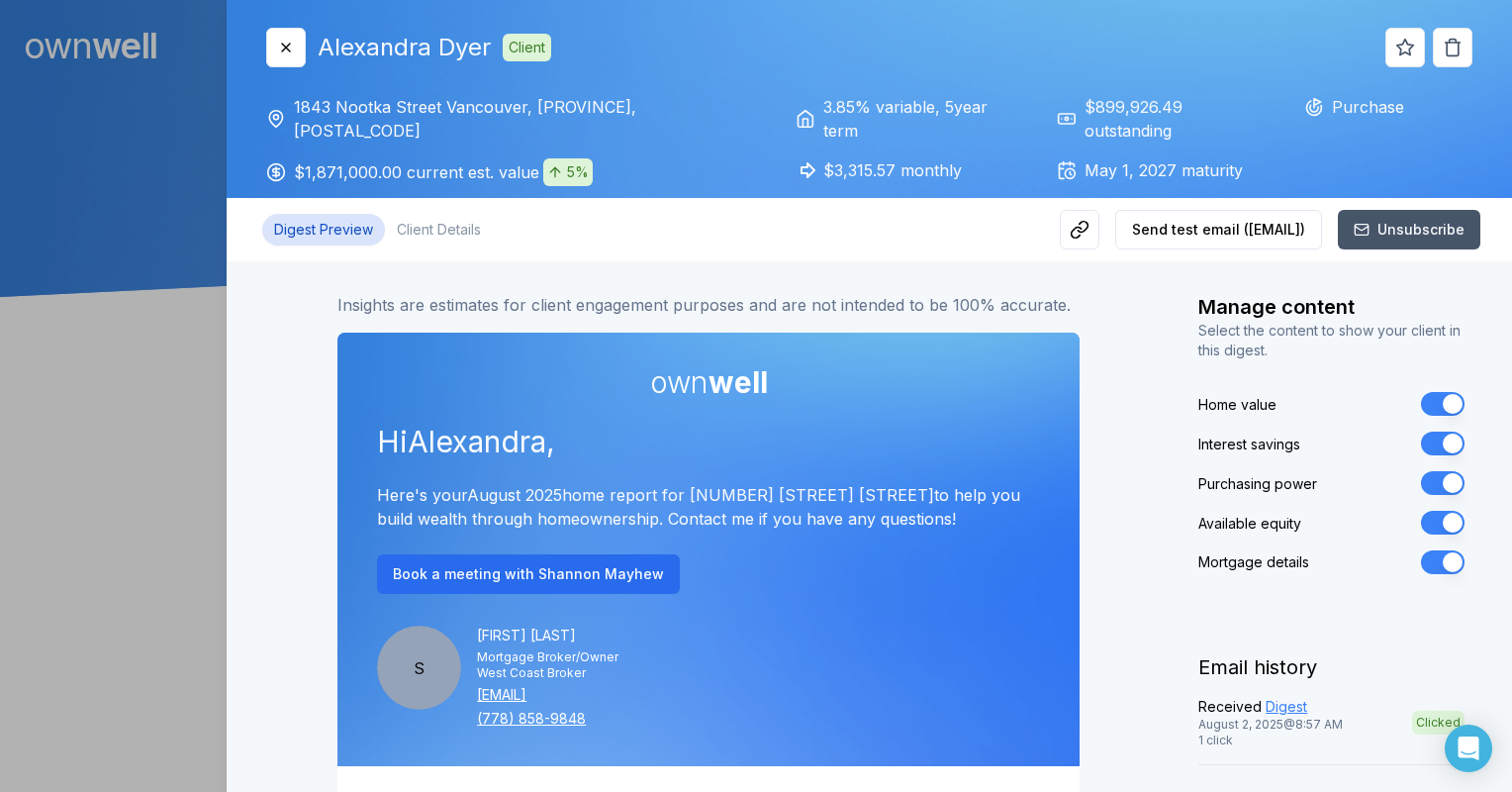 scroll, scrollTop: 0, scrollLeft: 0, axis: both 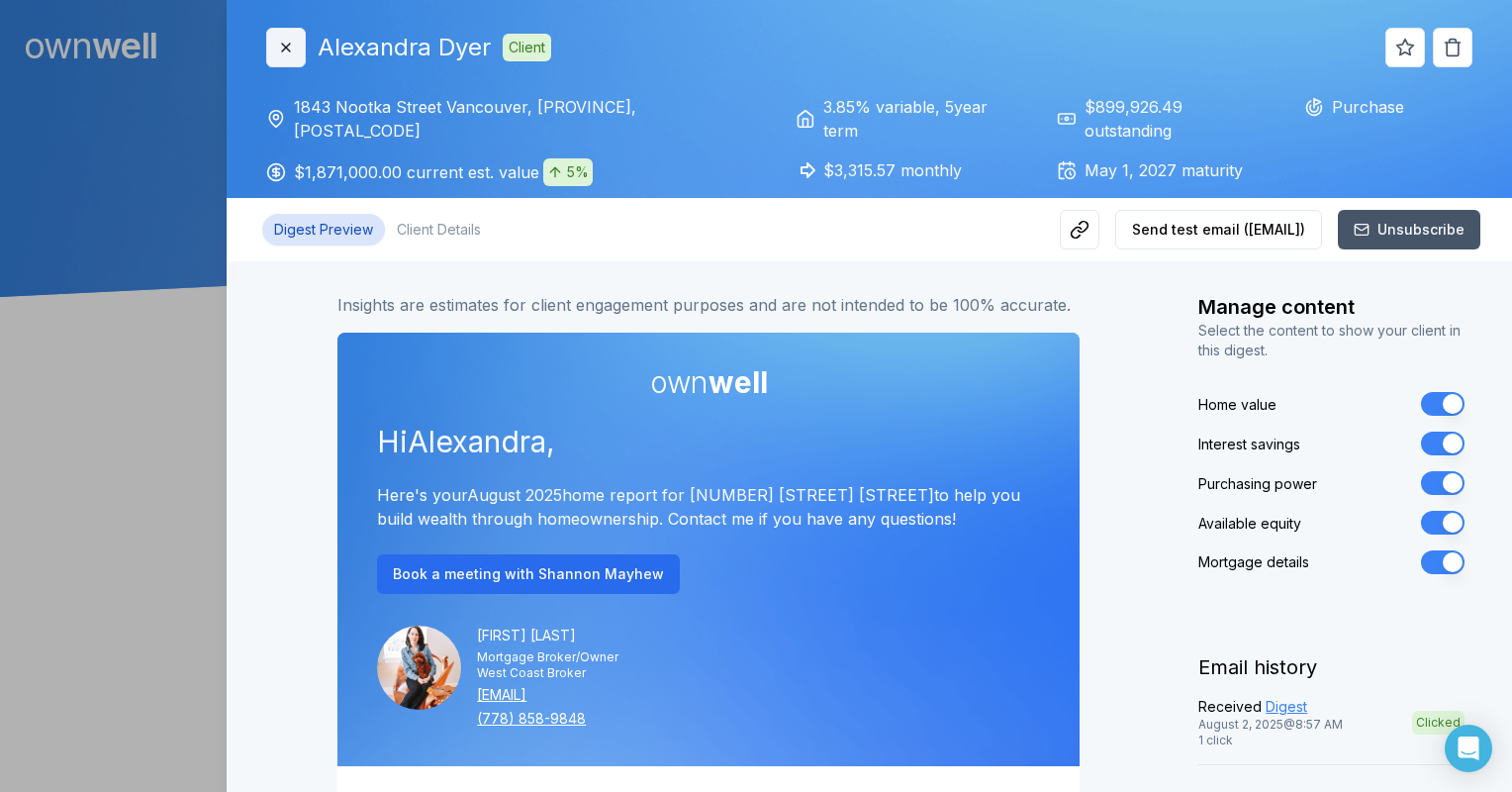 click on "Close" at bounding box center (286, 48) 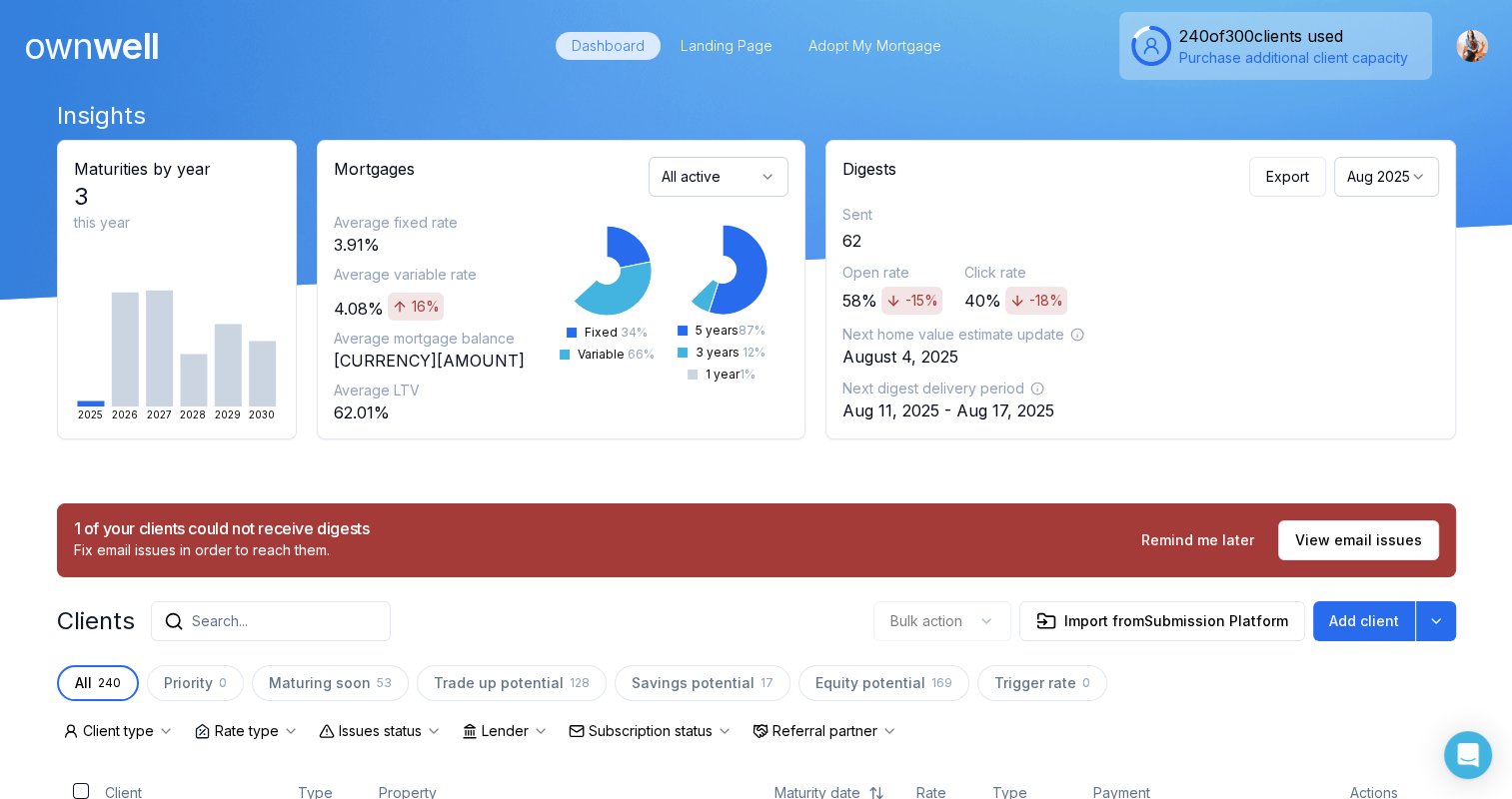 click on "1 of your clients could not receive digests Fix email issues in order to reach them. Remind me later View email issues Clients Search... Bulk action   Import from  Submission Platform Add client All 240 Priority 0 Maturing soon 53 Trade up potential 128 Savings potential 17 Equity potential 169 Trigger rate 0 Client type Rate type Issues status Lender Subscription status Referral partner Client Type Property Maturity date Rate Type Payment Actions Benjamin   Hadson 1   issue Client 20721 91a Avenue May 1, 2022 4.98% Fixed $4,017.00 Glenn   Brewerton 1   issue Client 4605 Ramsay Road Aug 1, 2025 2.64% Fixed $2,486.42 Toby   MacDonald Lead 305 East 8th Oct 1, 2025 1.84% Fixed $1,414.76 Tara   Olchowy 1   issue Client 29 1108 Riverside Close Dec 1, 2025 3.75% Variable $3,144.56 Shannon   Mayhew Client 224  Holly Avenue Jan 1, 2026 4.15% Variable $2,639.19 Hassan   Packir Client 4901 47a Avenue Feb 1, 2026 4.14% Variable $3,024.36 Richard   Kupchuk Client 58 19551 66 Avenue Feb 1, 2026 4.10% Variable $1,049.82" at bounding box center (756, 2517) 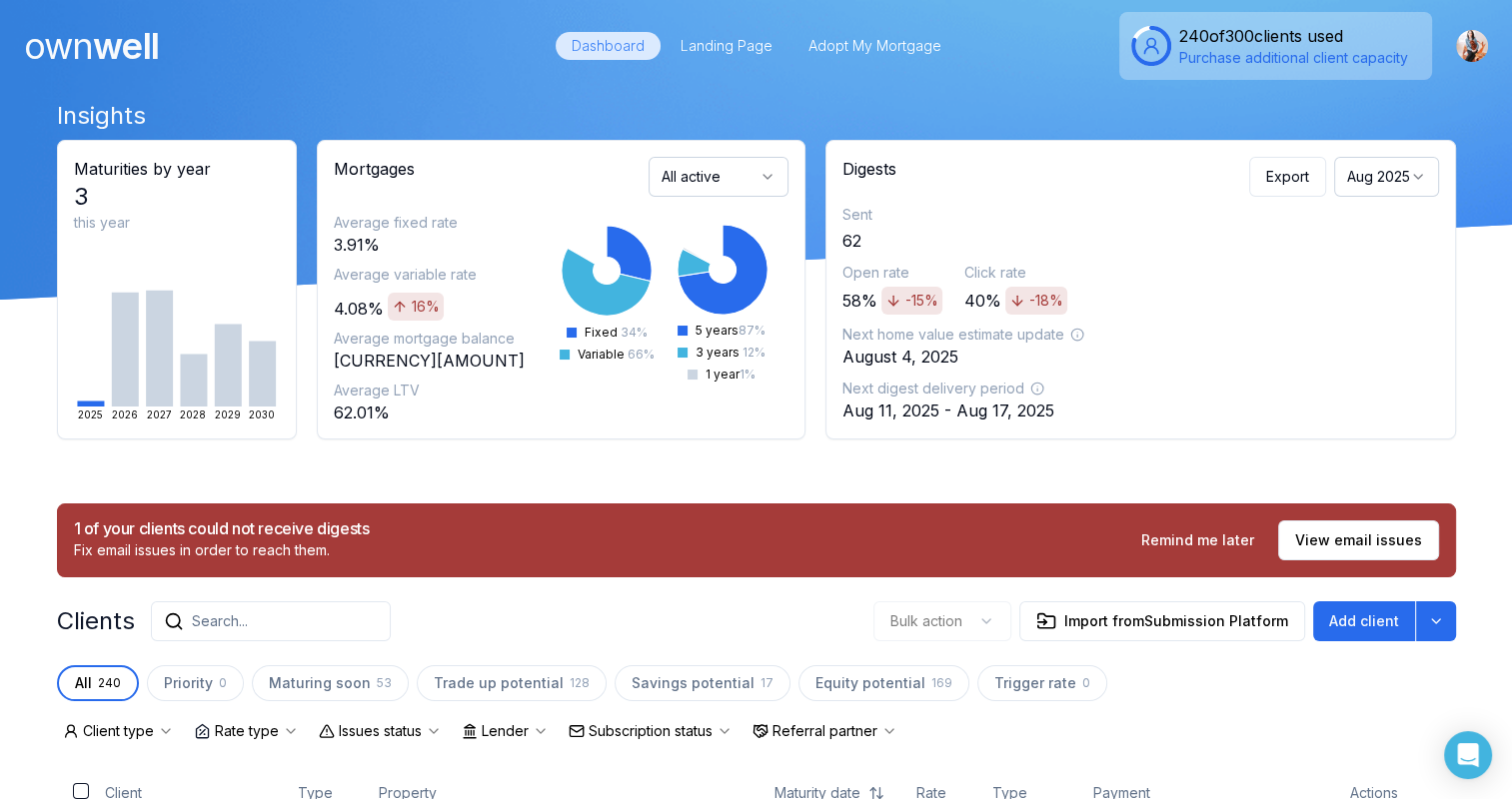 click on "Search..." at bounding box center (271, 621) 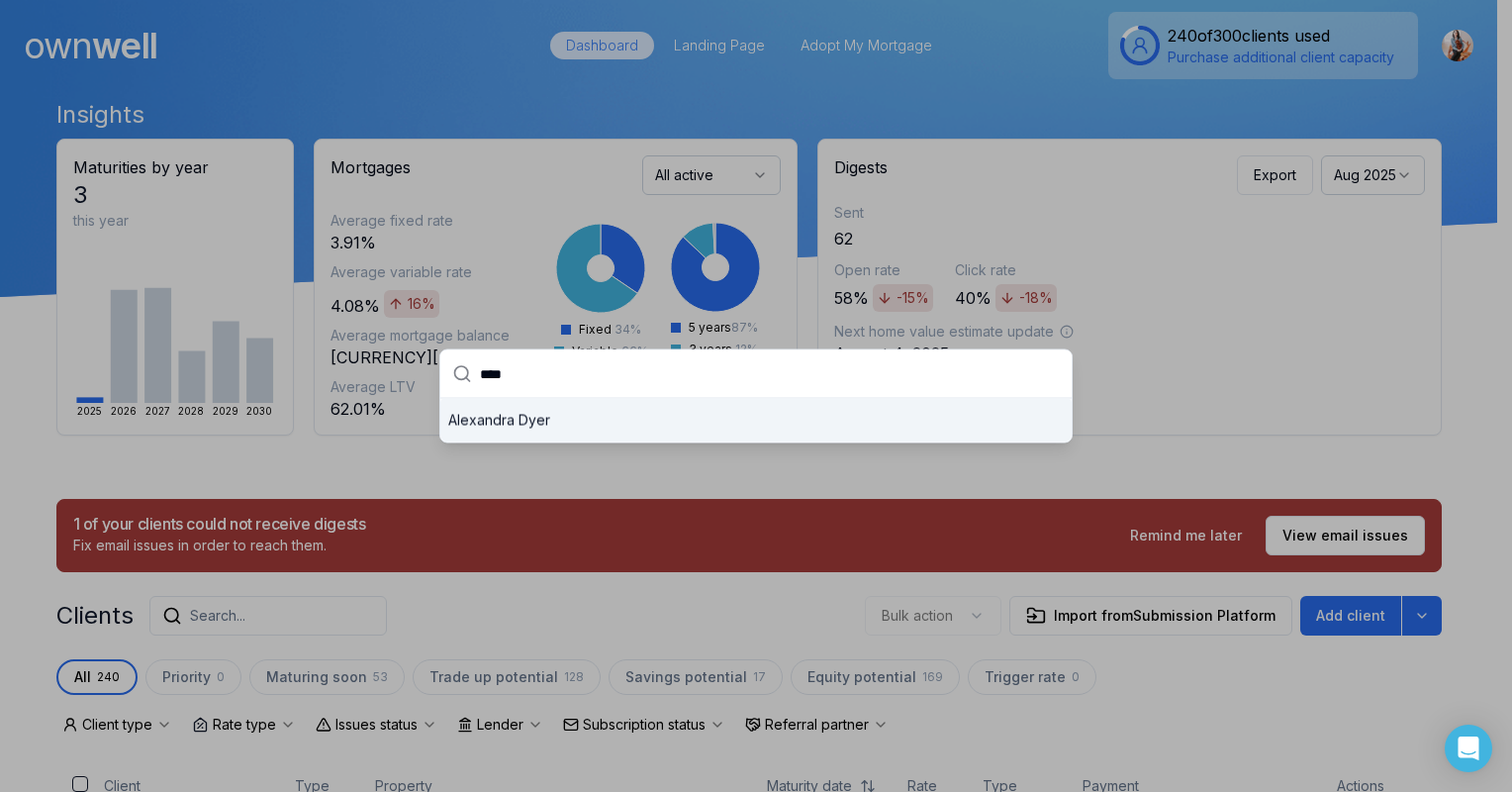 type on "****" 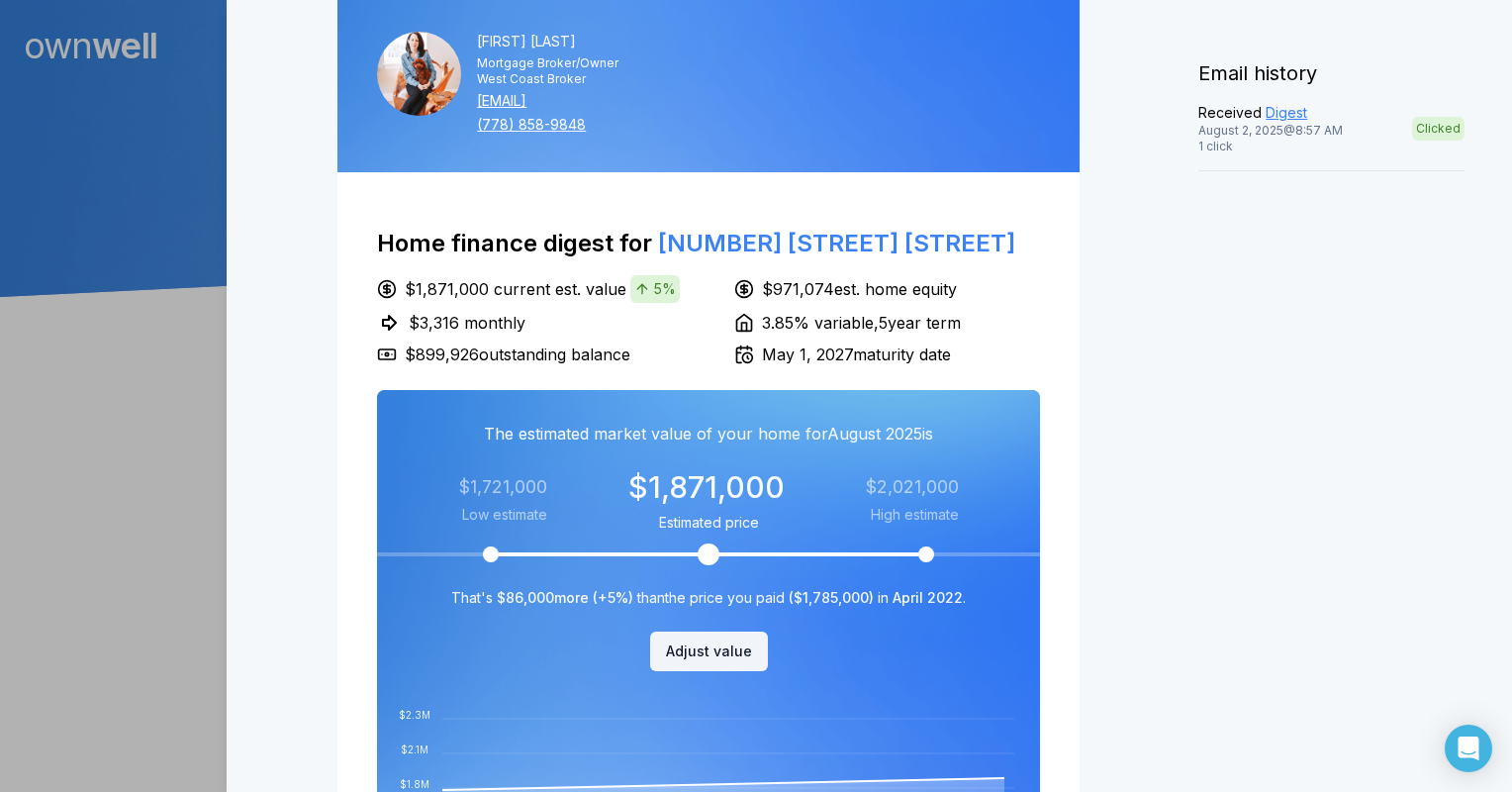 scroll, scrollTop: 297, scrollLeft: 0, axis: vertical 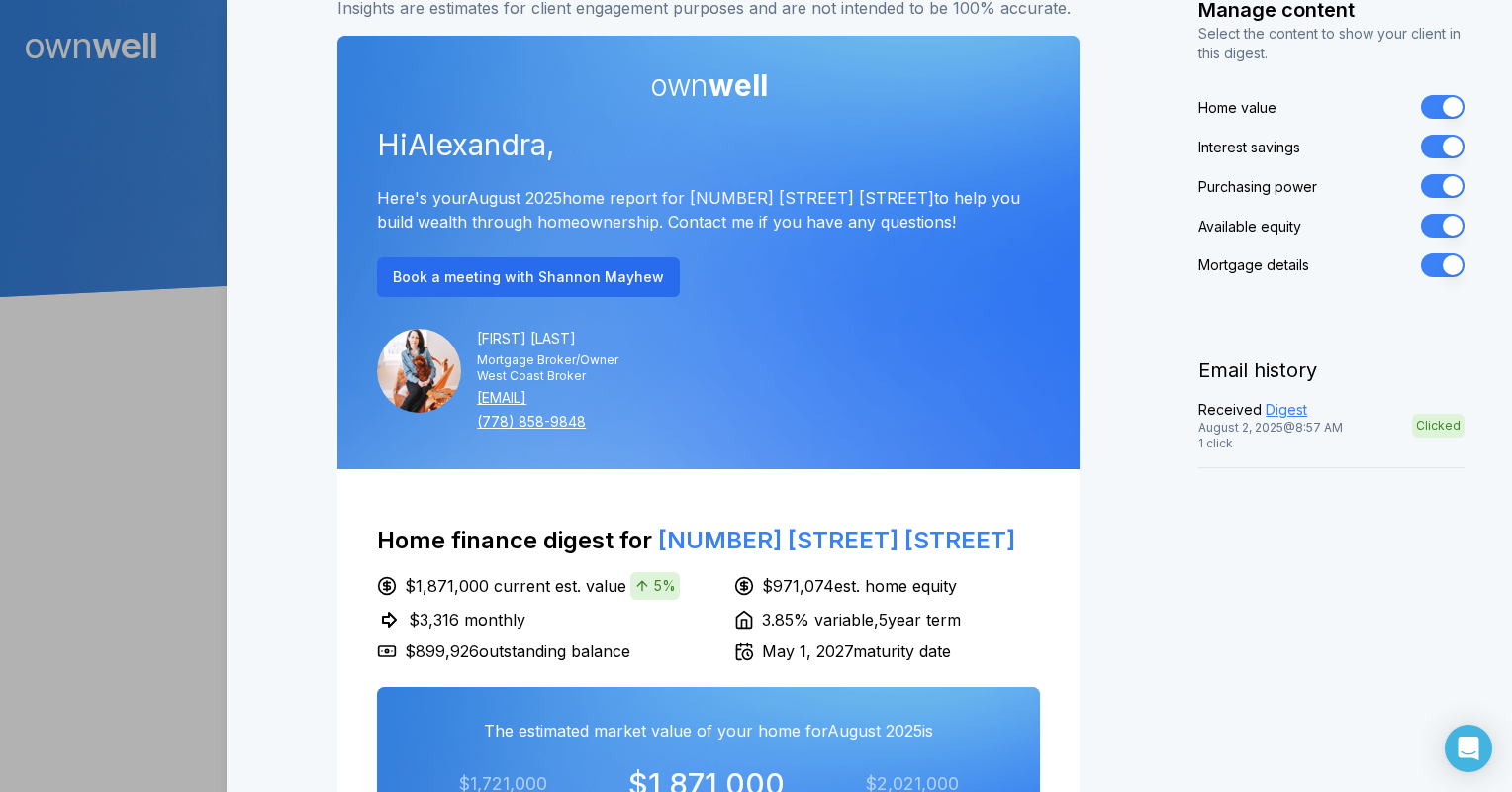 click on "Home finance digest for 1843 Nootka Street" at bounding box center [709, 541] 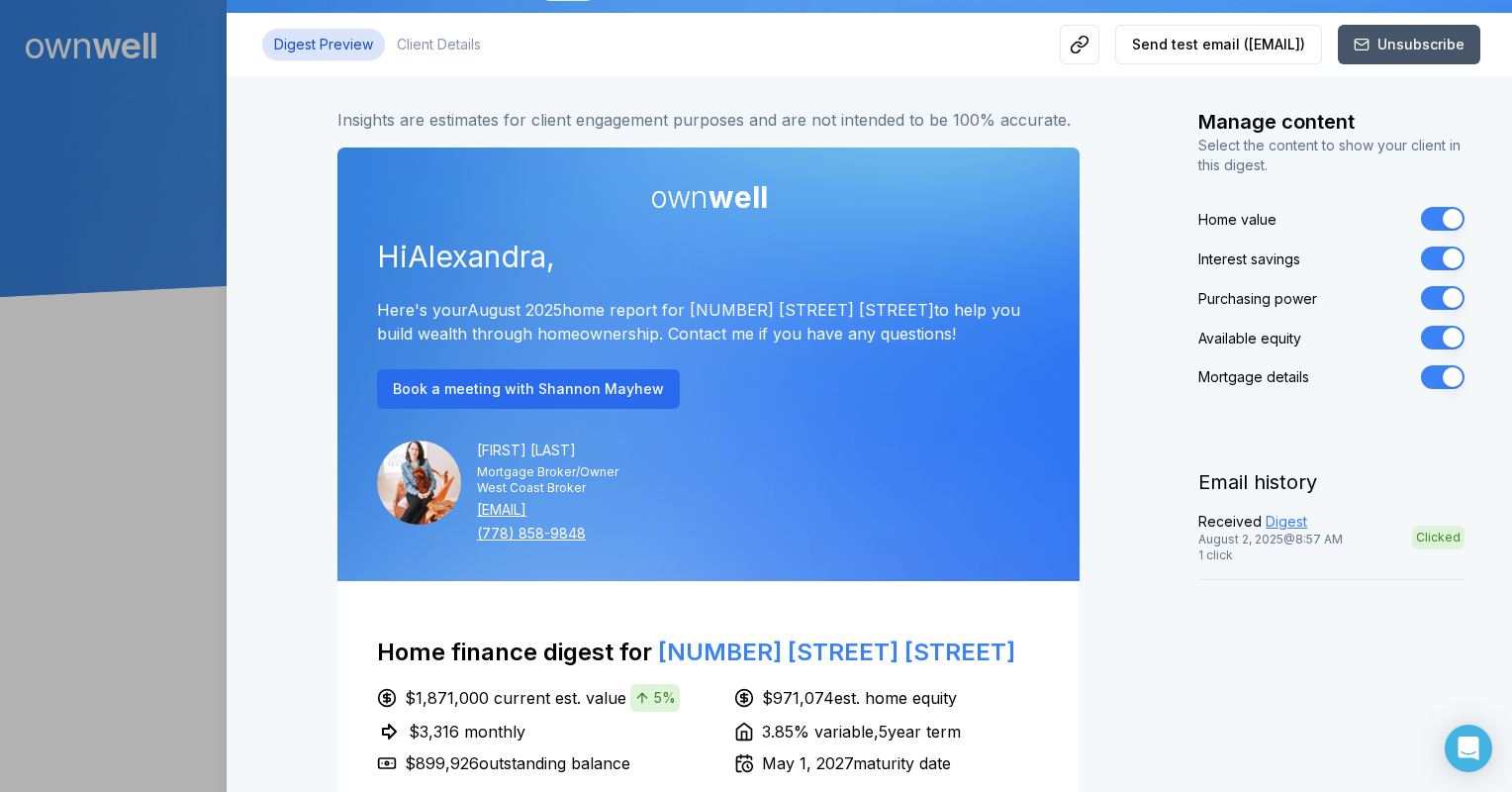 scroll, scrollTop: 297, scrollLeft: 0, axis: vertical 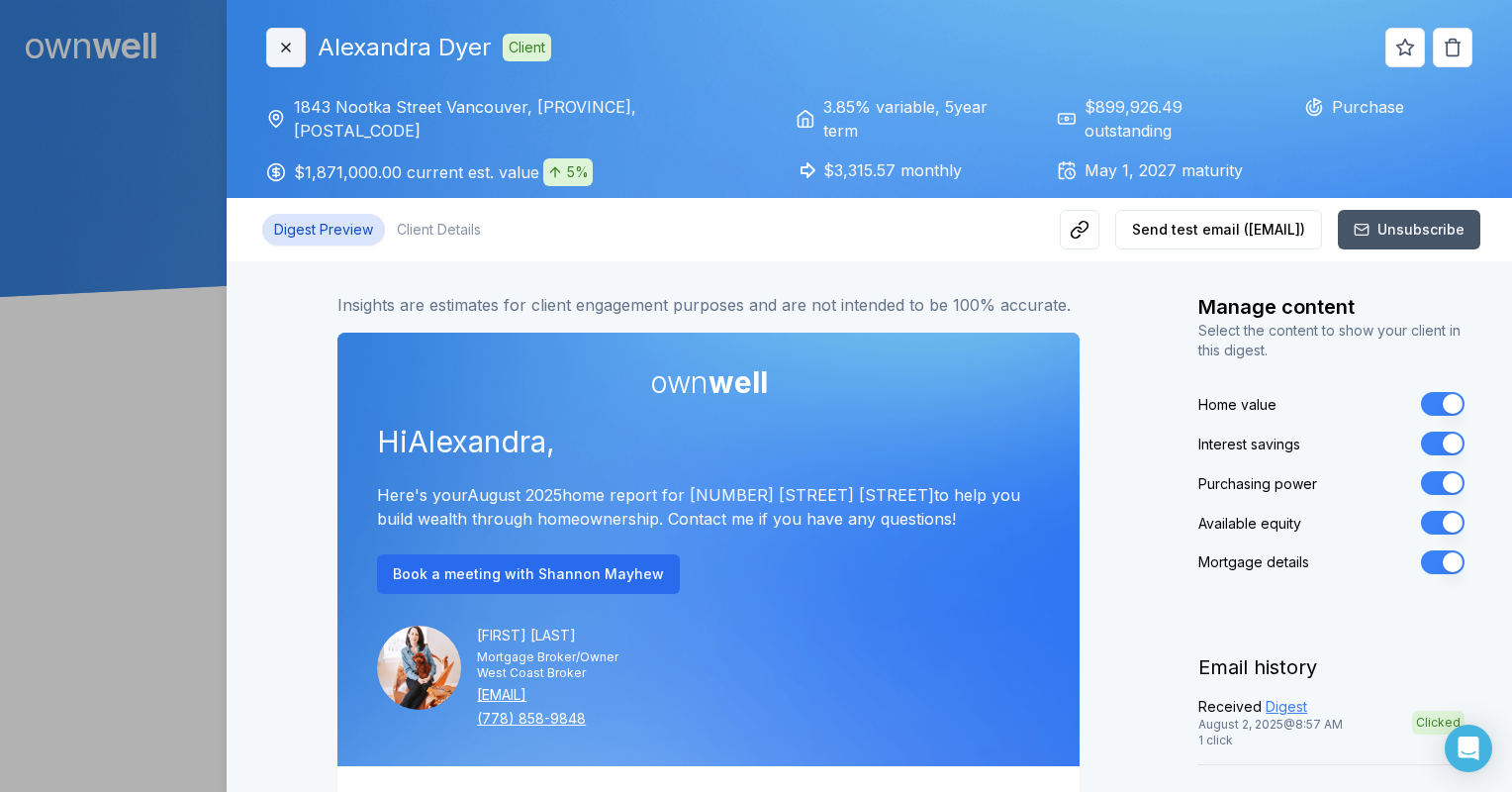 click 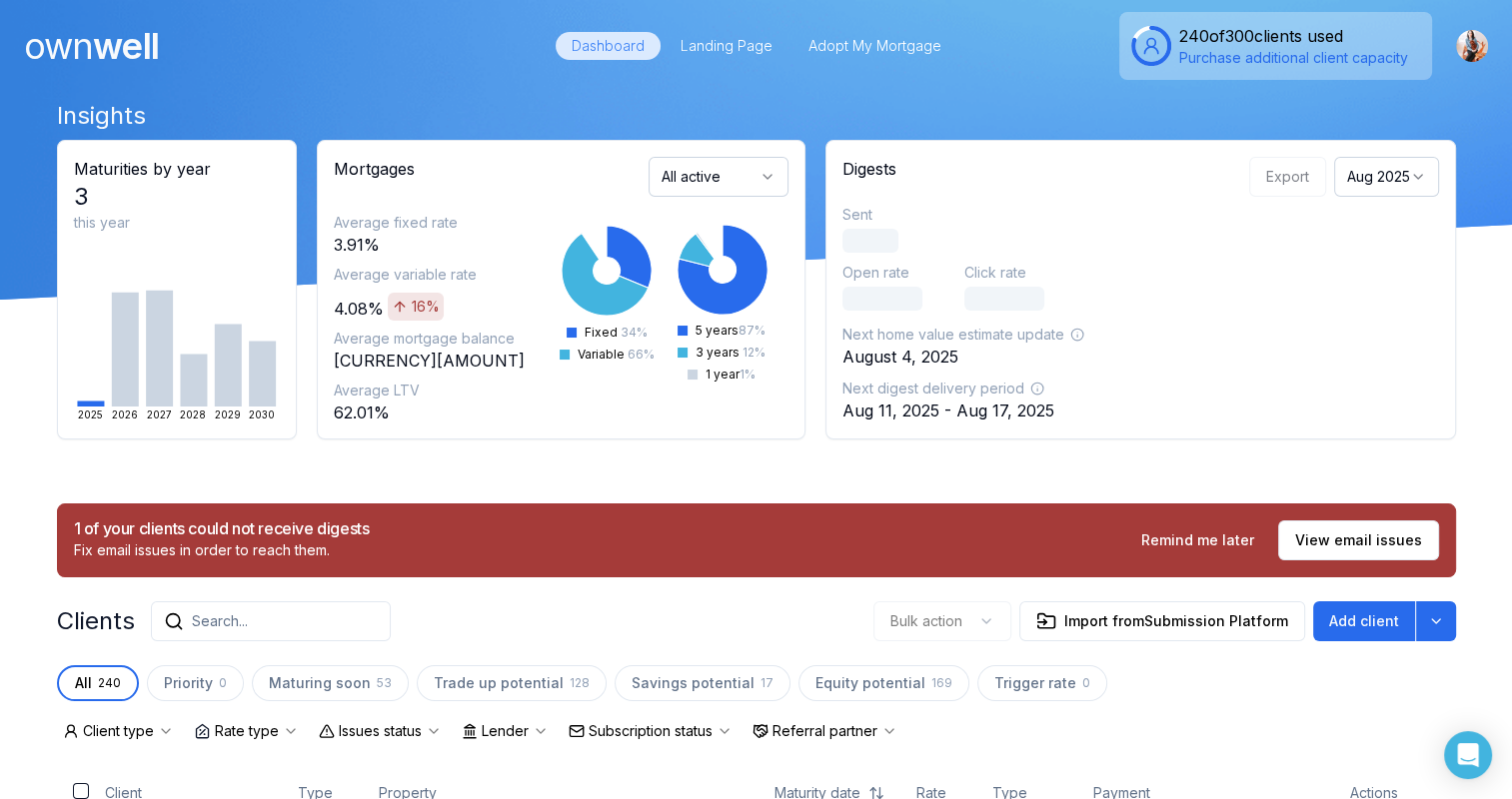 click on "Search..." at bounding box center (271, 621) 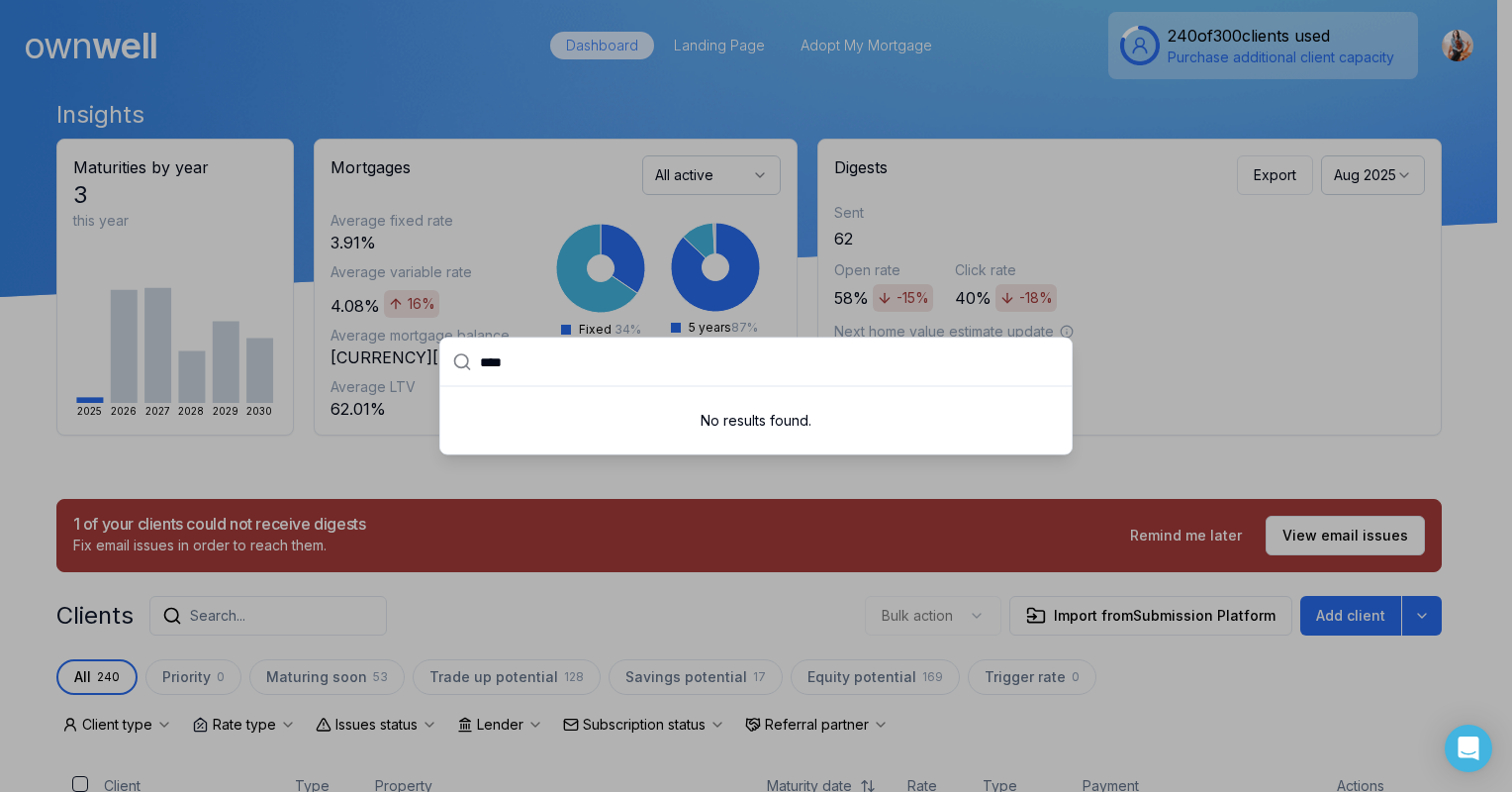 type on "****" 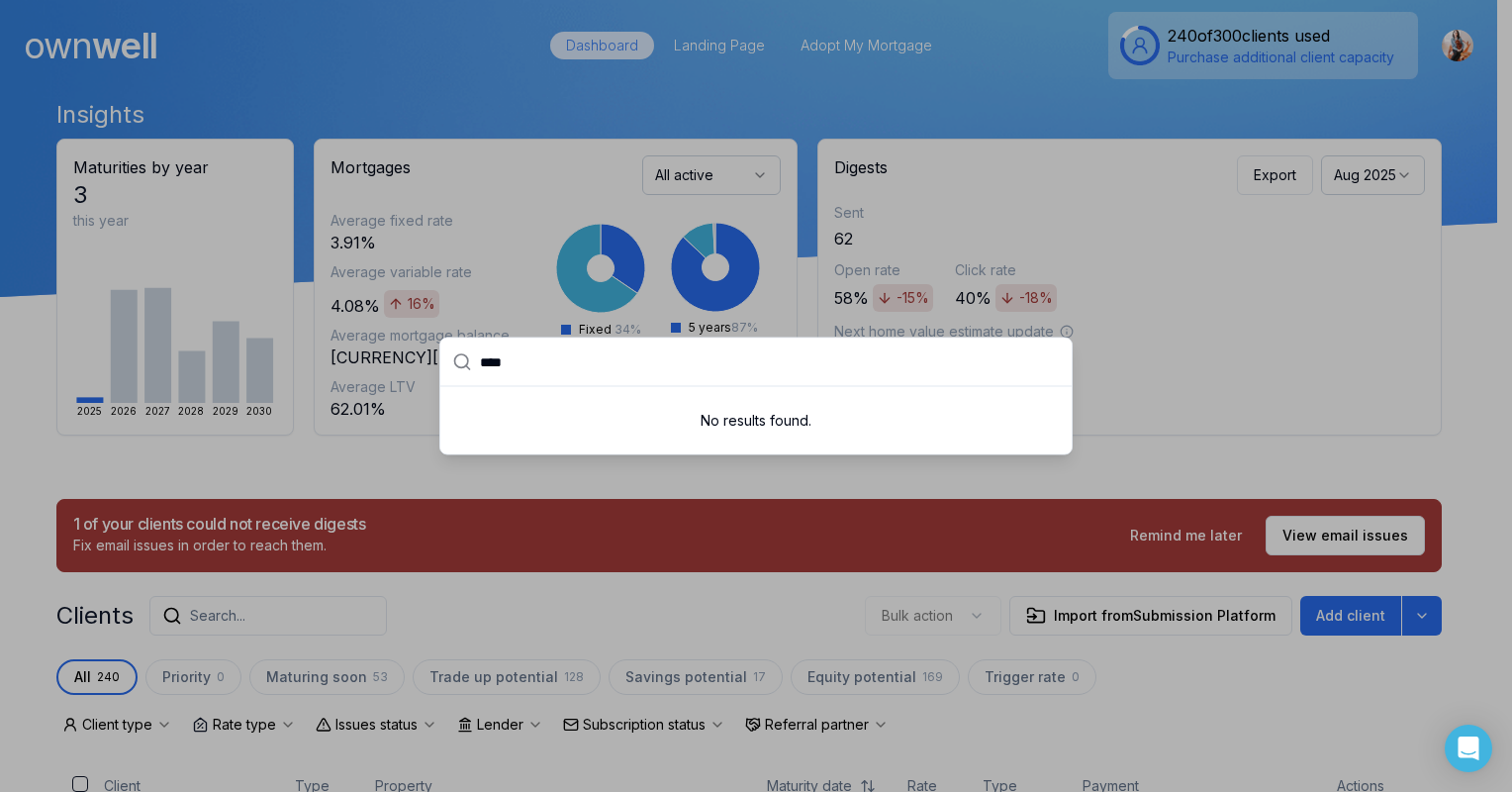 click at bounding box center [756, 396] 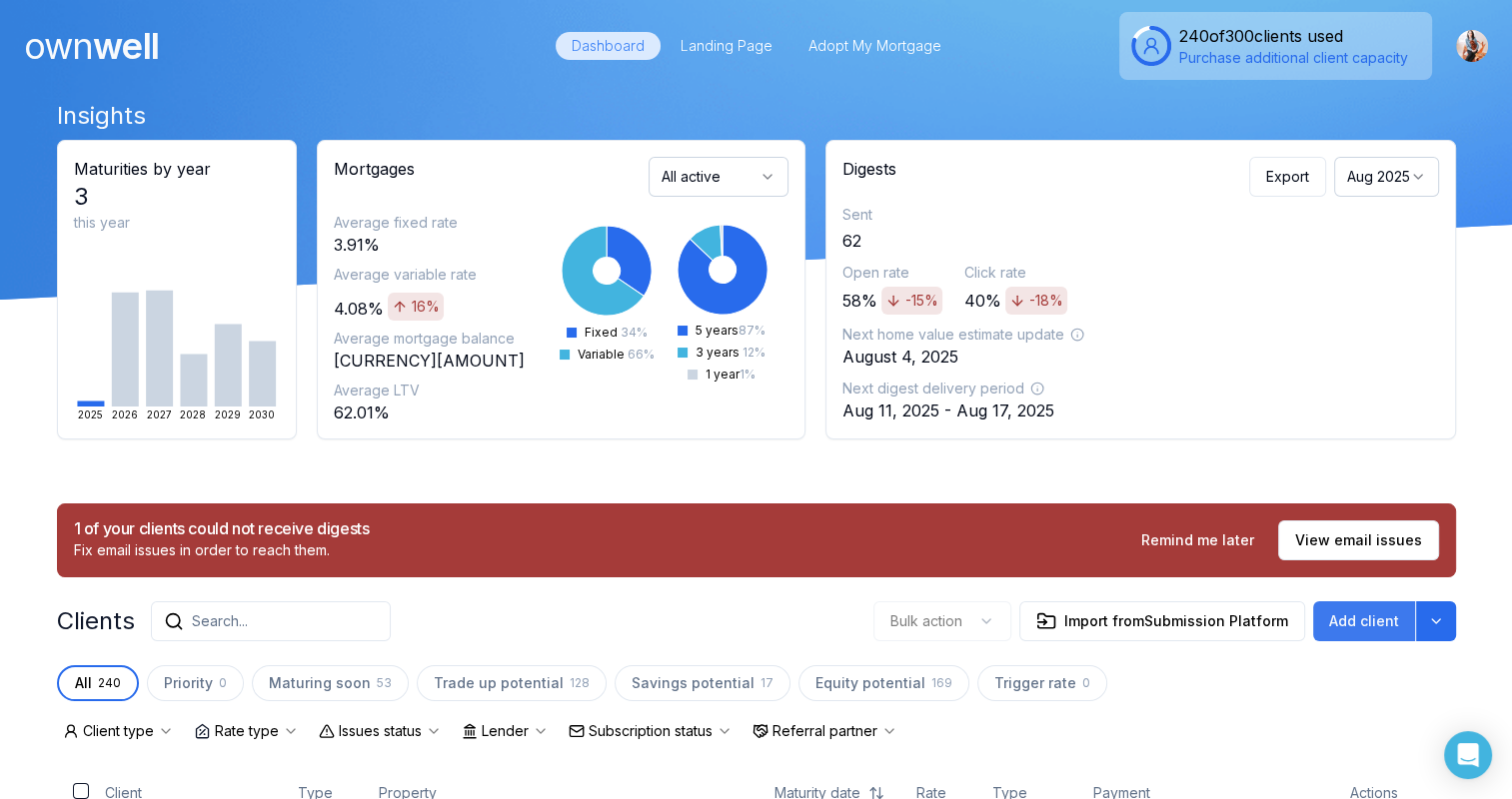 click on "Add client" at bounding box center [1364, 621] 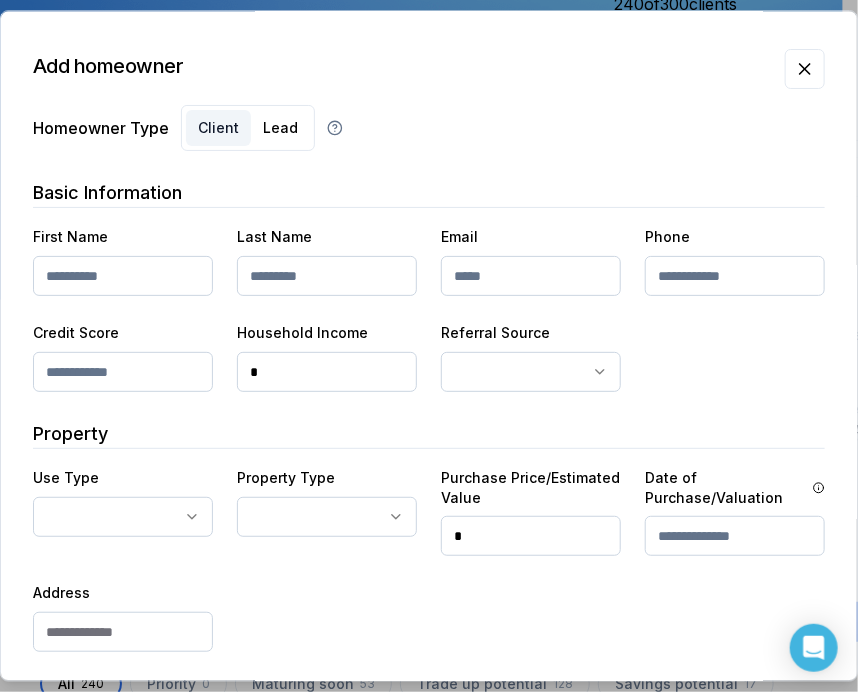 click at bounding box center (123, 276) 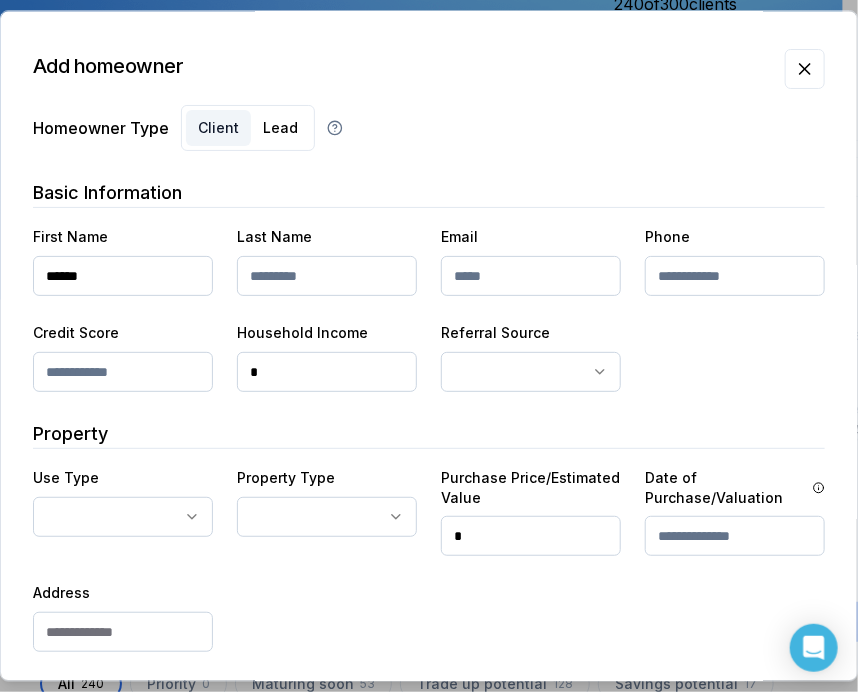 type on "******" 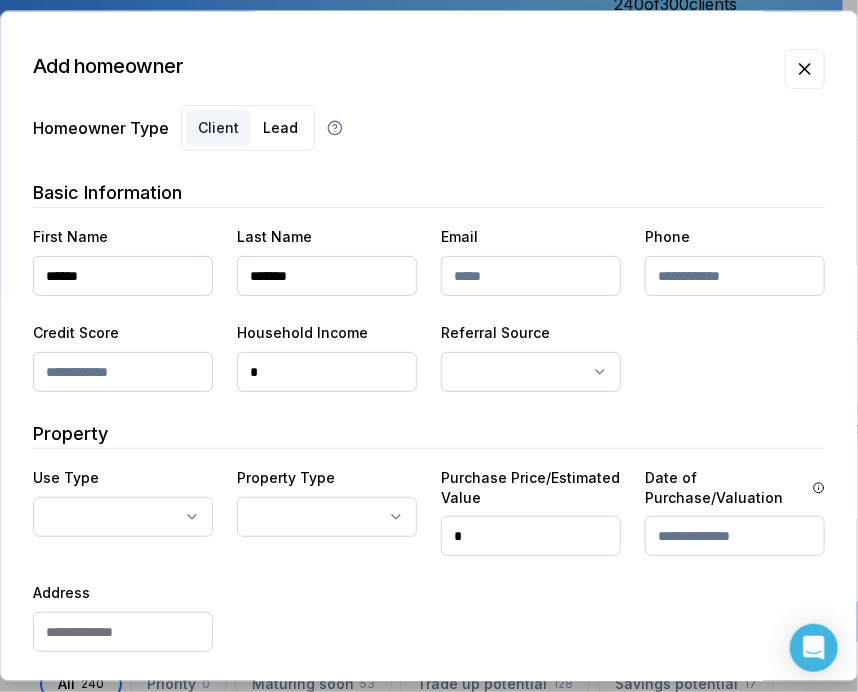 type on "*******" 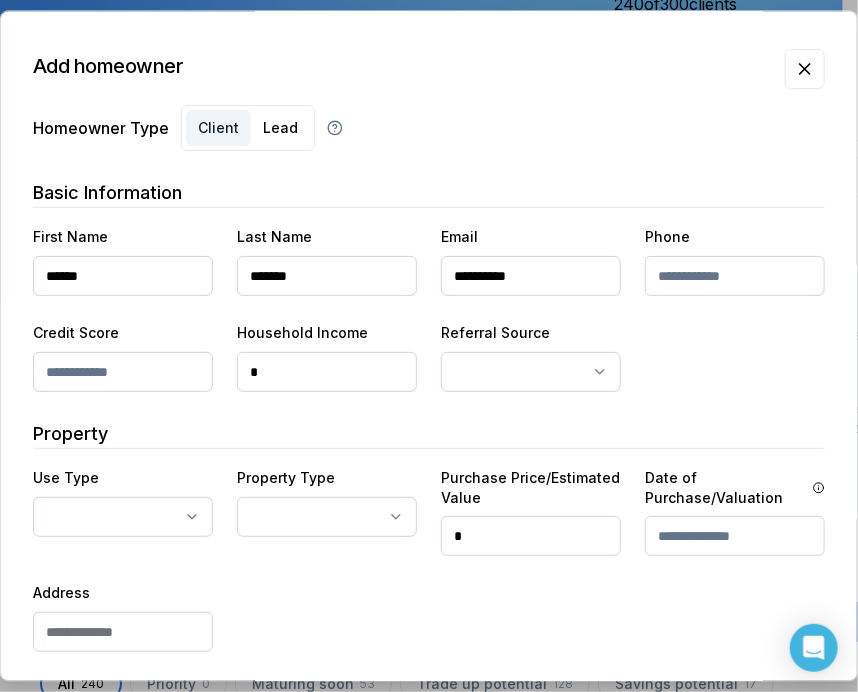 click on "**********" at bounding box center (531, 276) 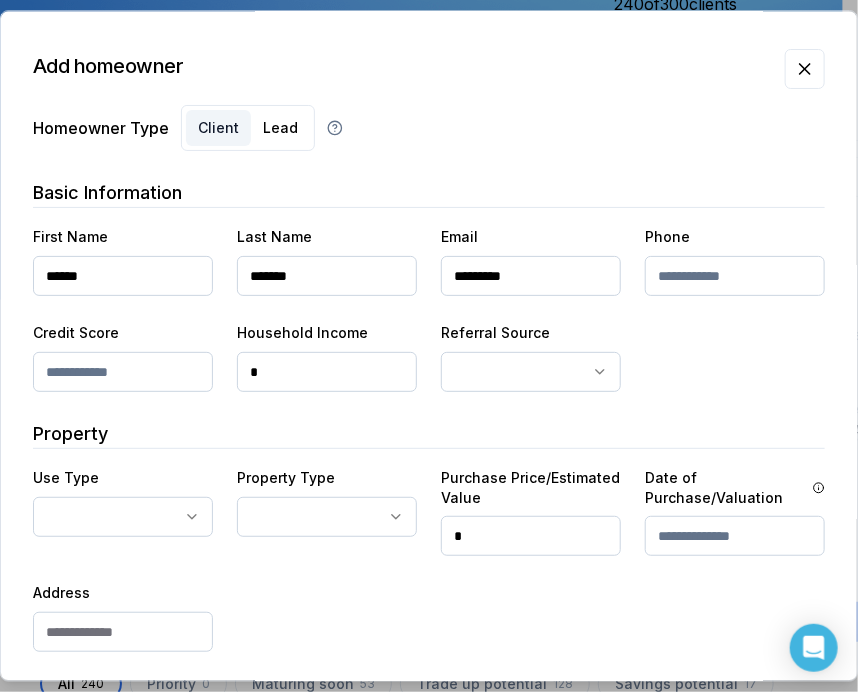 type on "**********" 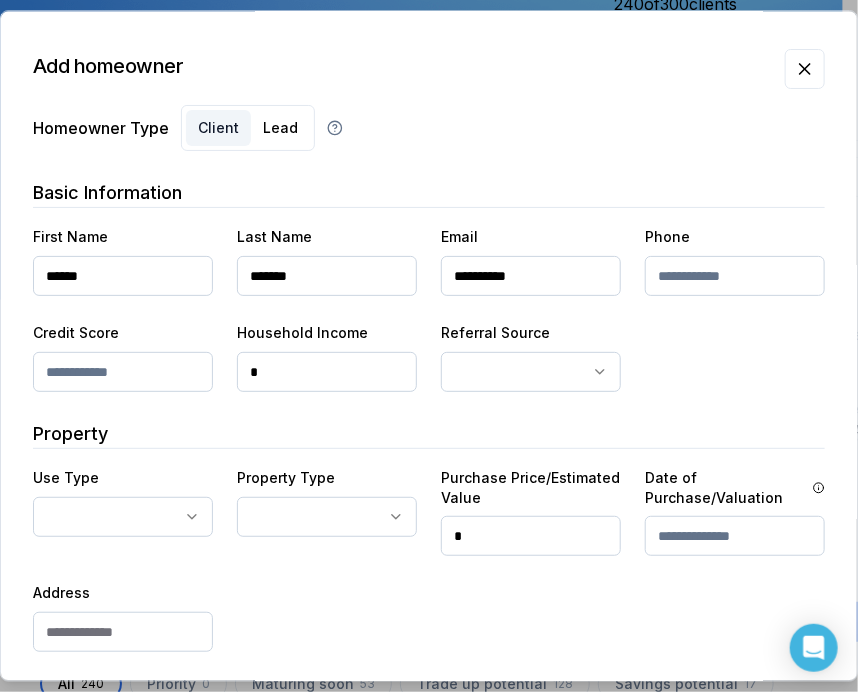 click on "**********" at bounding box center (531, 276) 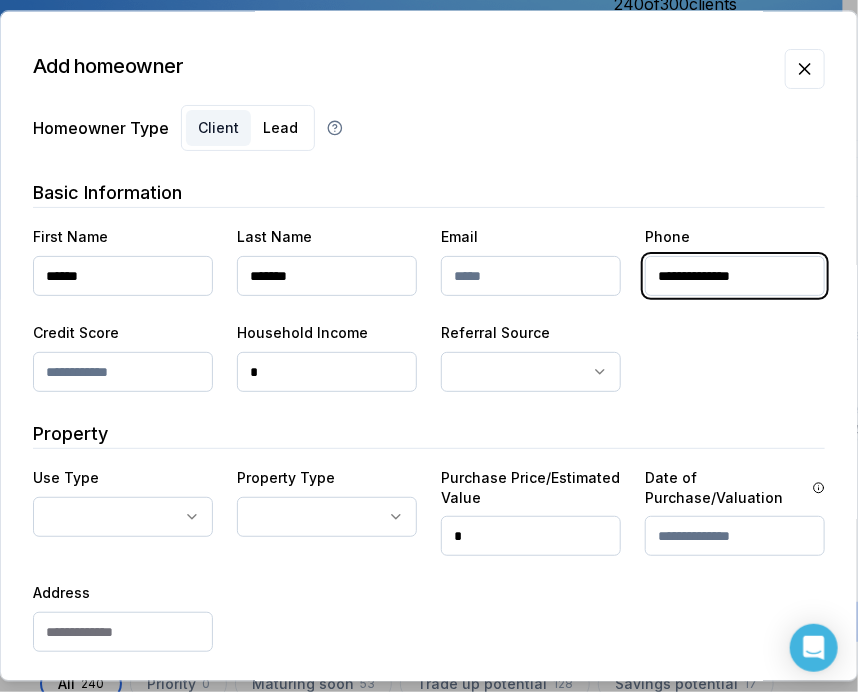 type on "**********" 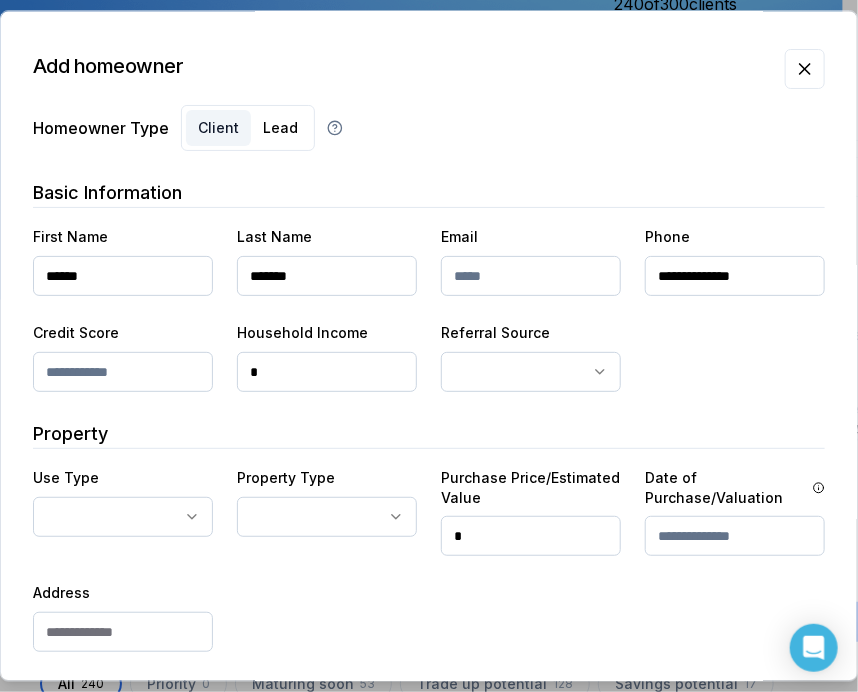click at bounding box center (531, 276) 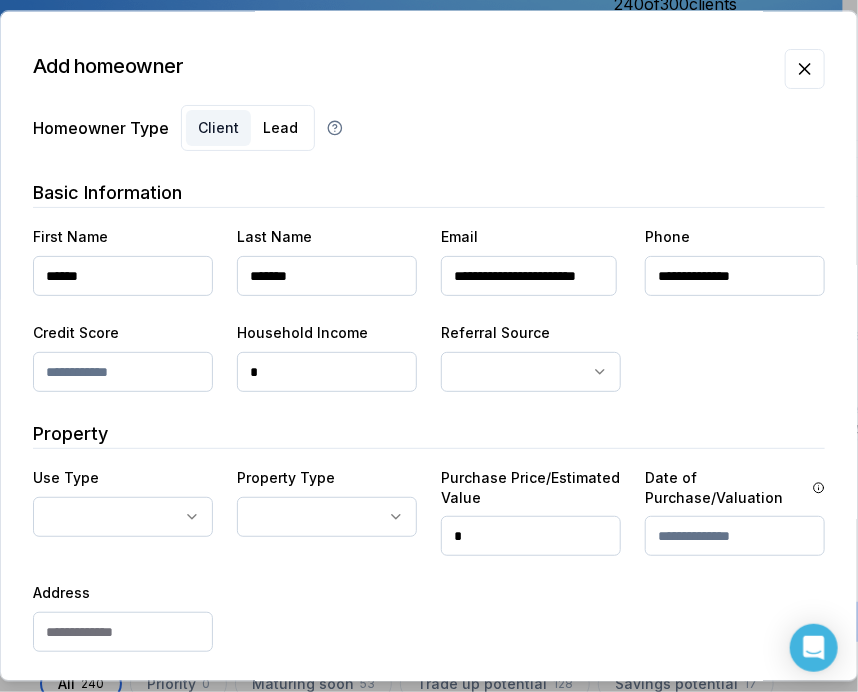scroll, scrollTop: 0, scrollLeft: 50, axis: horizontal 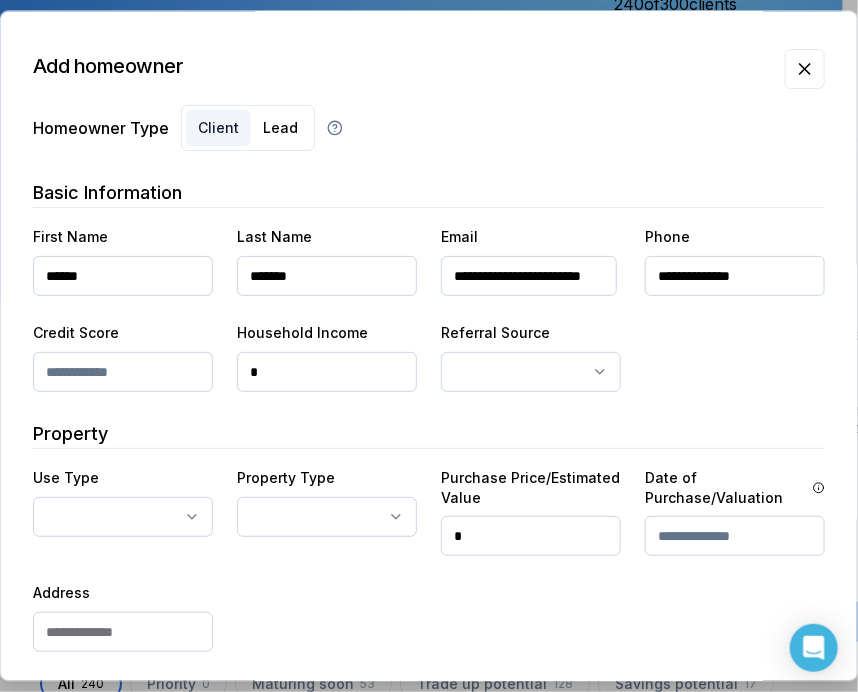 type on "**********" 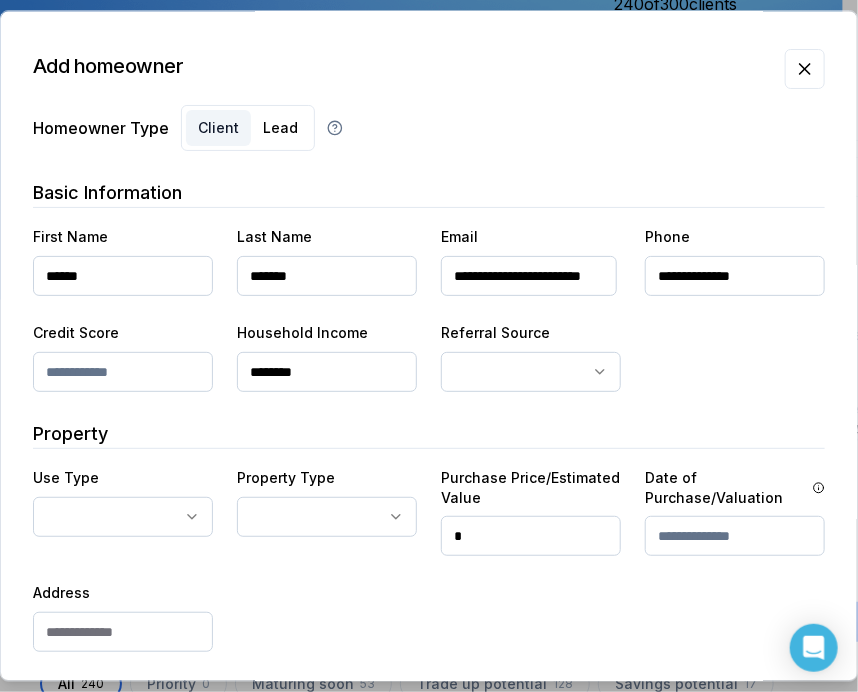 click on "********" at bounding box center (327, 372) 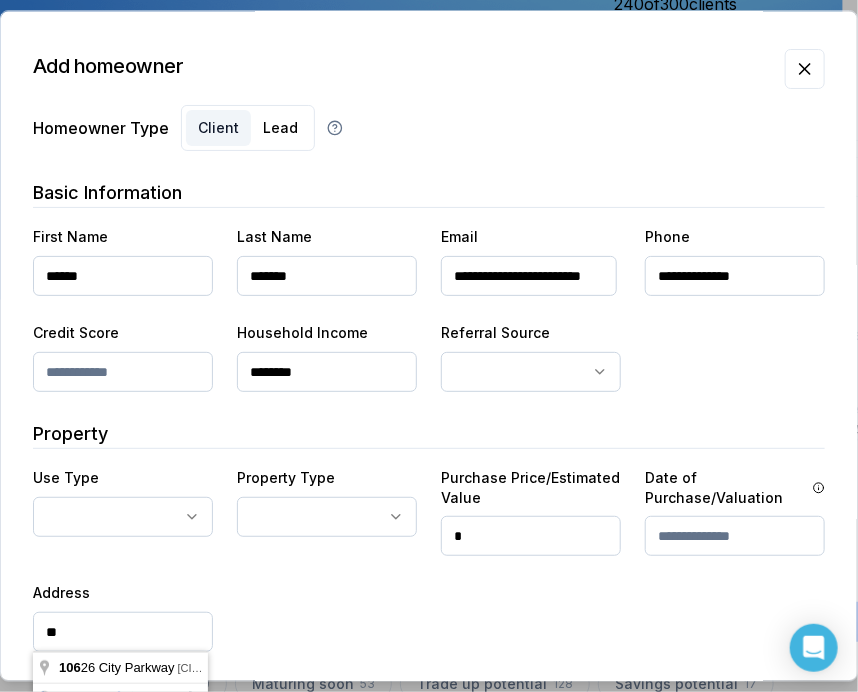 type on "*" 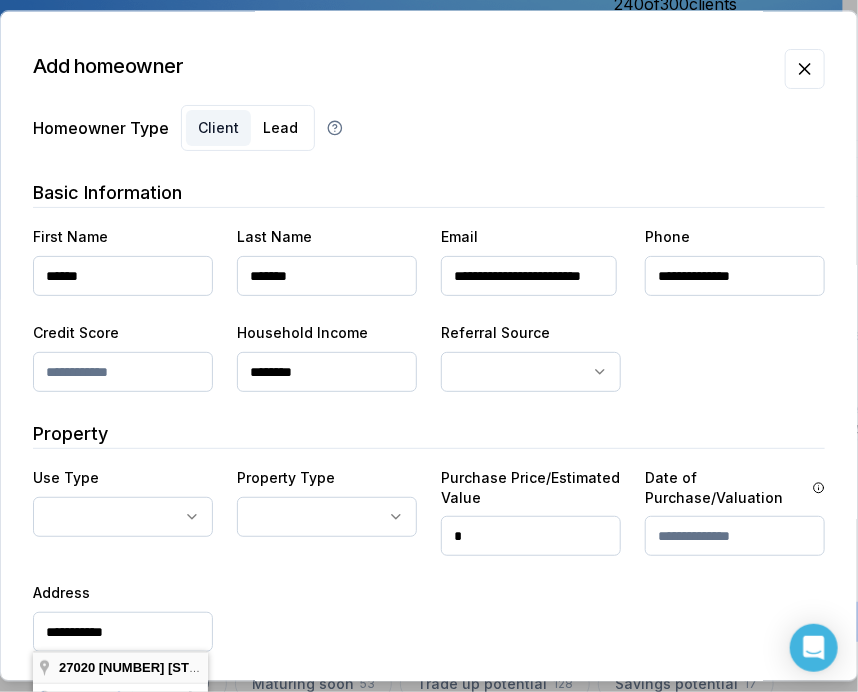 type on "**********" 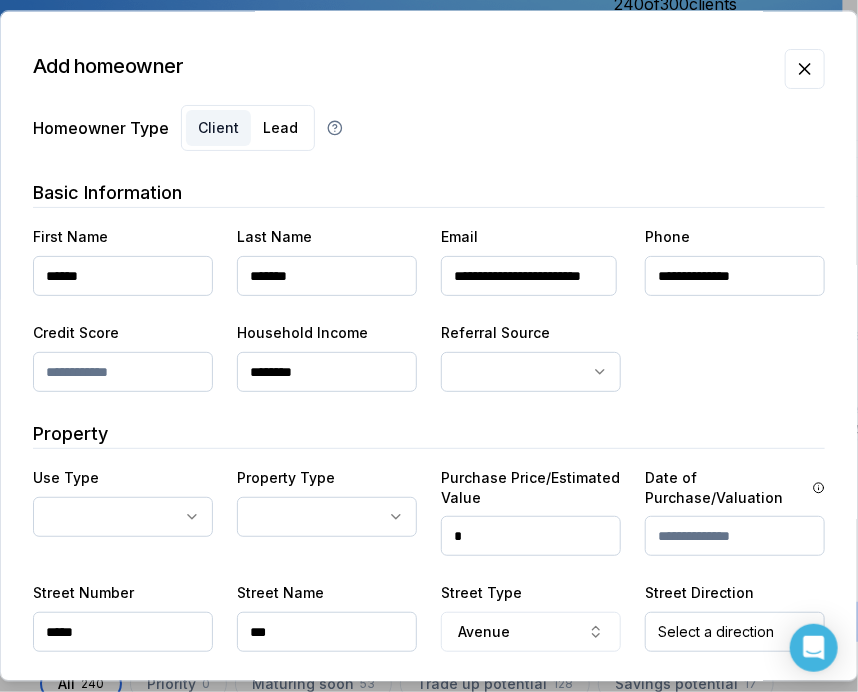 click on "Ownwell's platform is not optimized for mobile at this time.   For the best experience, please use a   desktop or laptop  to manage your account.   Note:  The   personalized homeownership reports   you generate for clients   are fully mobile-friendly   and can be easily viewed on any device. own well Dashboard Landing Page Adopt My Mortgage 240  of  300  clients used Purchase additional client capacity Insights Maturities by year 3 this year 2025 2026 2027 2028 2029 2030 Mortgages All active Average fixed rate 3.91% Average variable rate 4.08% 16% Average mortgage balance $608,859.00 Average LTV 62.01% Fixed   34 % Variable   66 % 5 years  87 % 3 years   12 % 1 year  1 % Digests Export Aug 2025 Sent 62 Open rate 58% -15% Click rate 40% -18% Next home value estimate update August 4, 2025 Next digest delivery period Aug 11, 2025 - Aug 17, 2025 1 of your clients could not receive digests Fix email issues in order to reach them. Remind me later View email issues Clients Search... Bulk action   Import from  All 0" at bounding box center [421, 150] 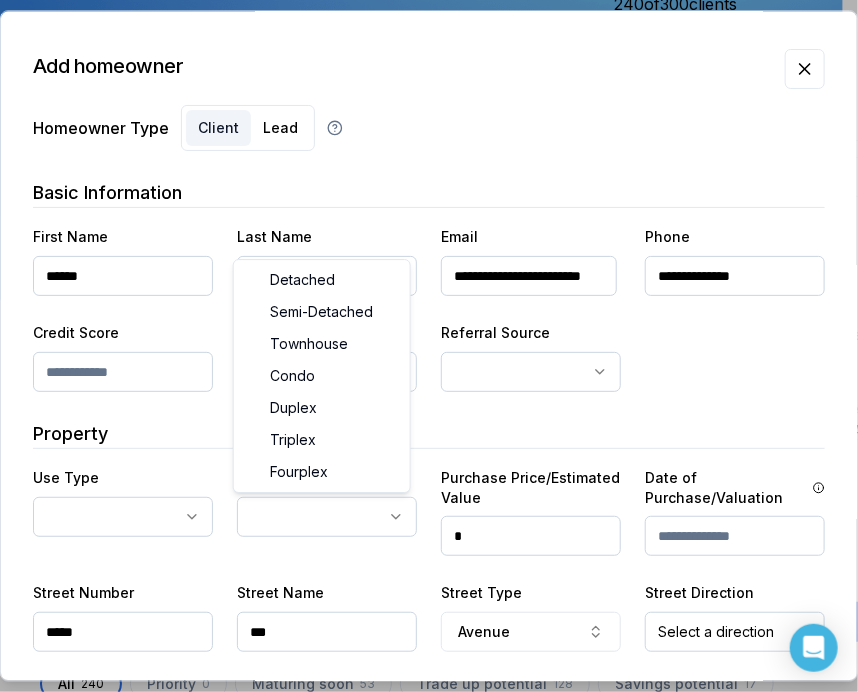 select on "********" 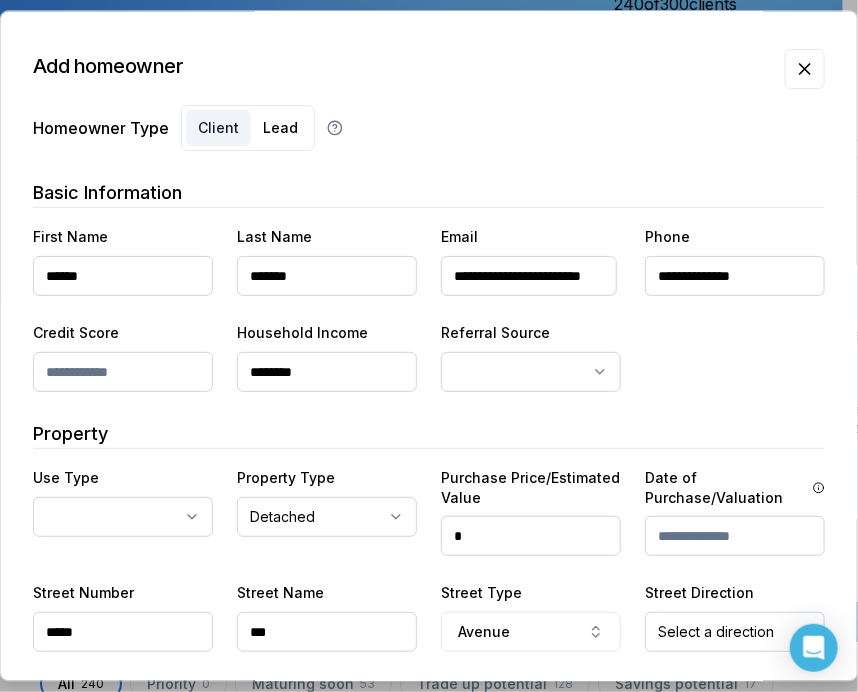 click on "**********" at bounding box center [123, 510] 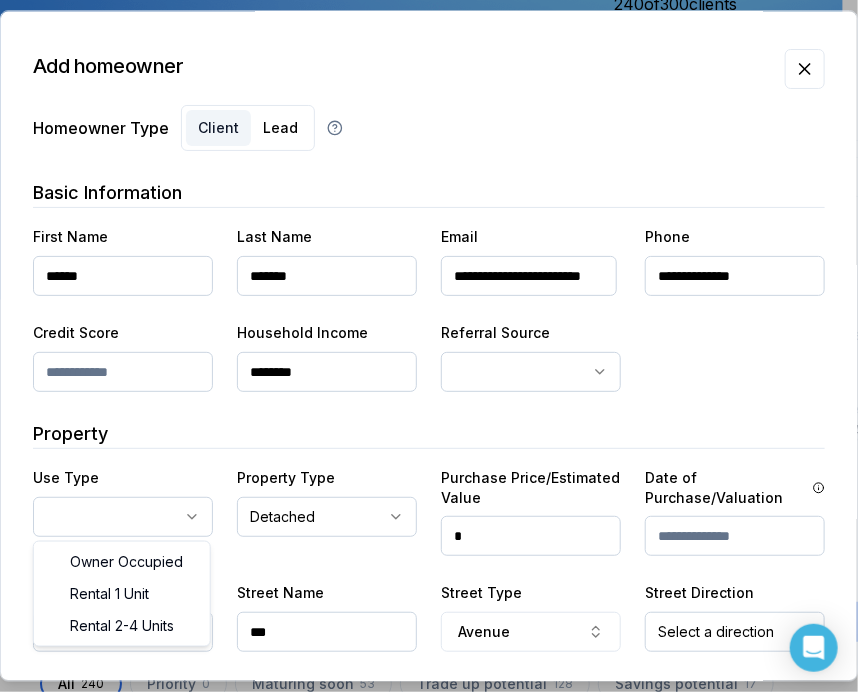 click on "Ownwell's platform is not optimized for mobile at this time.   For the best experience, please use a   desktop or laptop  to manage your account.   Note:  The   personalized homeownership reports   you generate for clients   are fully mobile-friendly   and can be easily viewed on any device. own well Dashboard Landing Page Adopt My Mortgage 240  of  300  clients used Purchase additional client capacity Insights Maturities by year 3 this year 2025 2026 2027 2028 2029 2030 Mortgages All active Average fixed rate 3.91% Average variable rate 4.08% 16% Average mortgage balance $608,859.00 Average LTV 62.01% Fixed   34 % Variable   66 % 5 years  87 % 3 years   12 % 1 year  1 % Digests Export Aug 2025 Sent 62 Open rate 58% -15% Click rate 40% -18% Next home value estimate update August 4, 2025 Next digest delivery period Aug 11, 2025 - Aug 17, 2025 1 of your clients could not receive digests Fix email issues in order to reach them. Remind me later View email issues Clients Search... Bulk action   Import from  All 0" at bounding box center (421, 150) 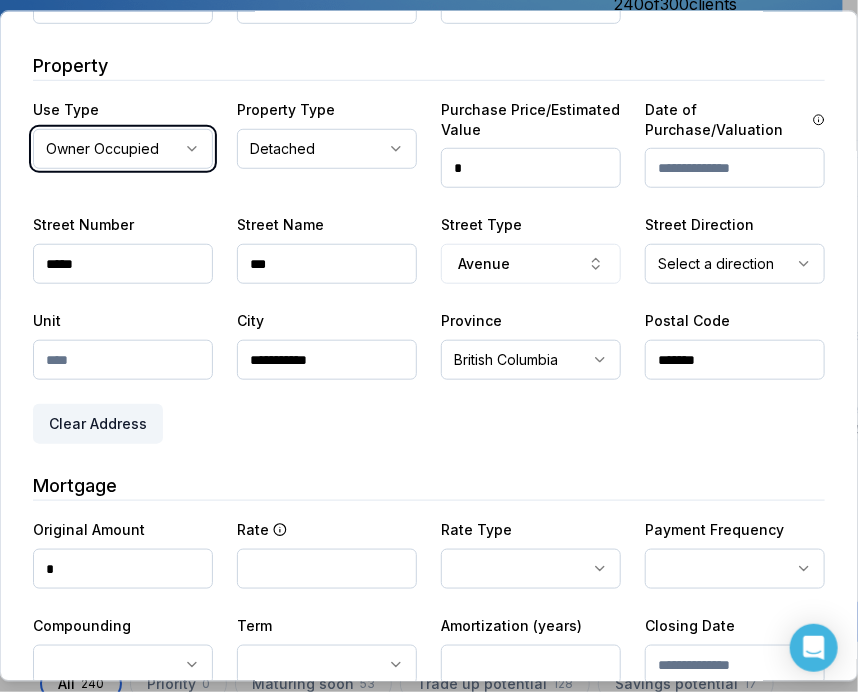 scroll, scrollTop: 400, scrollLeft: 0, axis: vertical 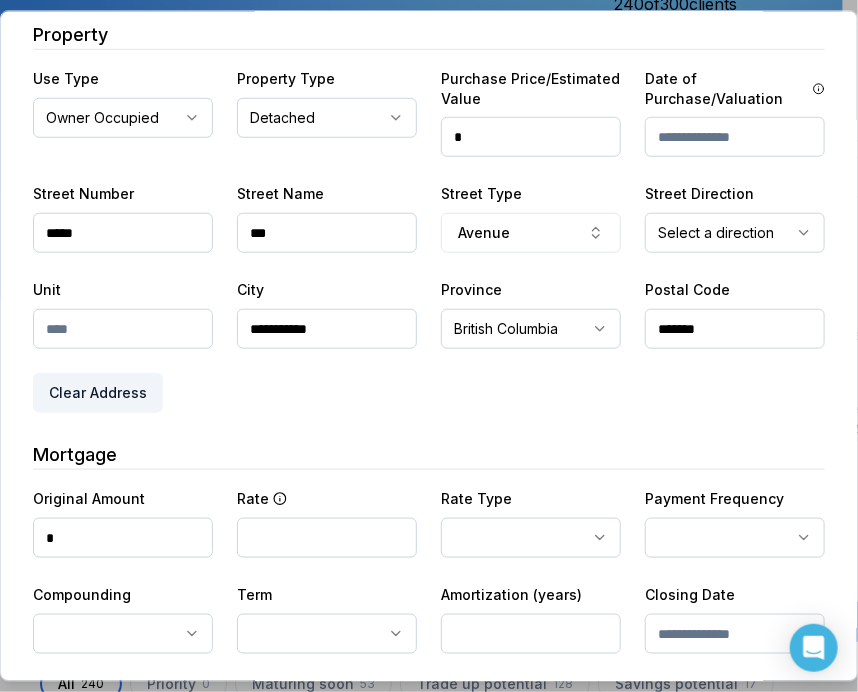 click on "*" at bounding box center [123, 537] 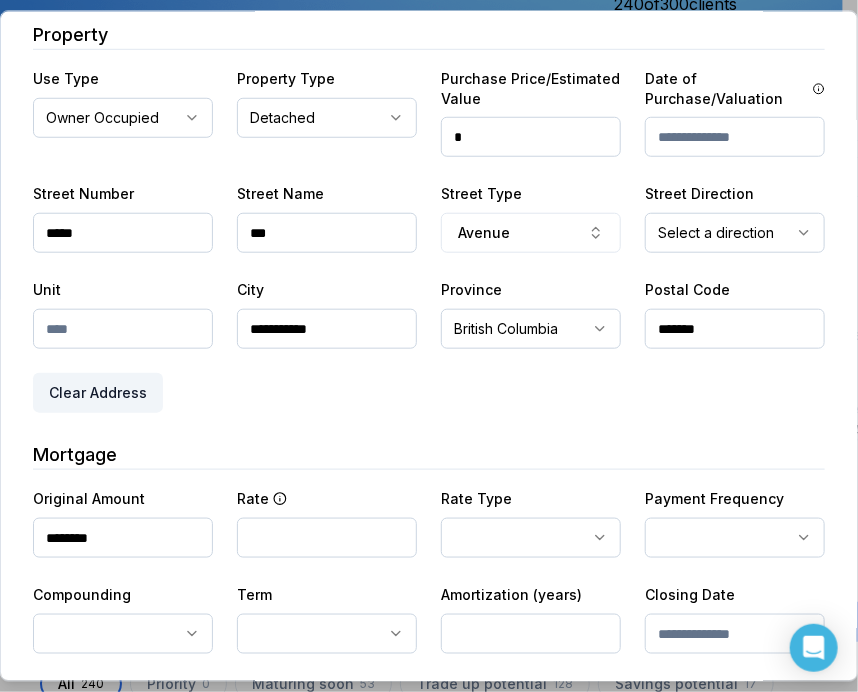 type on "********" 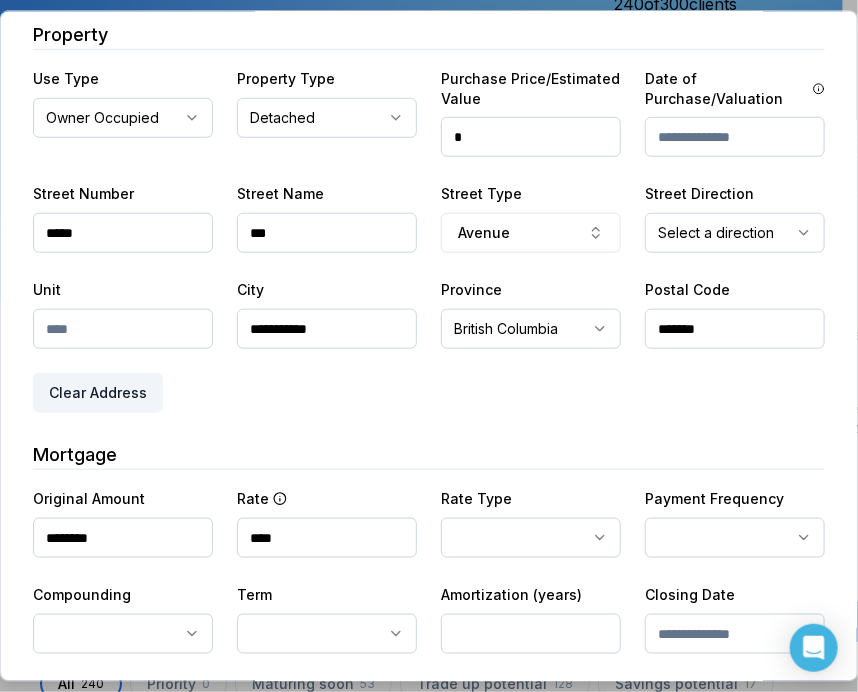 type on "****" 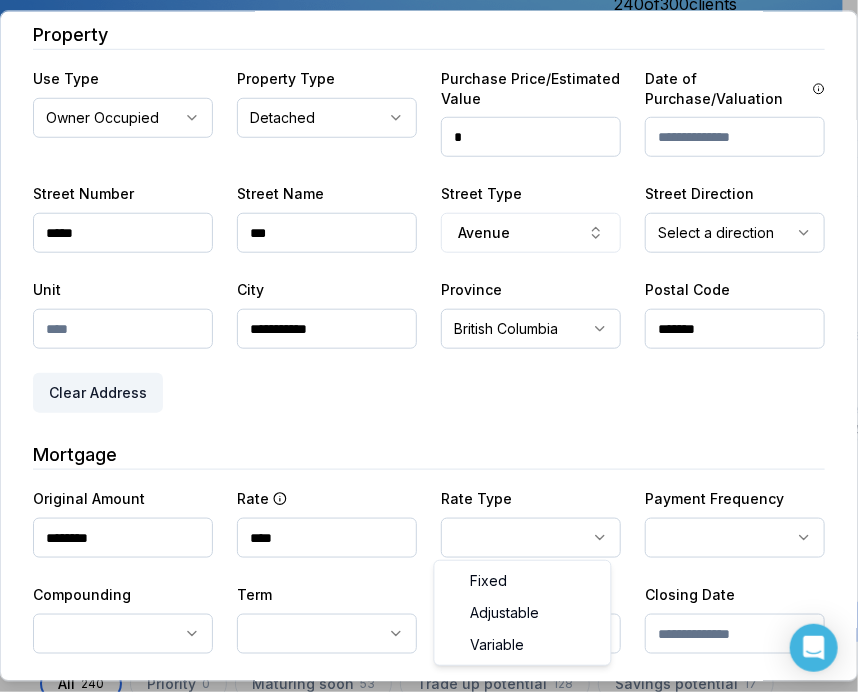 select on "********" 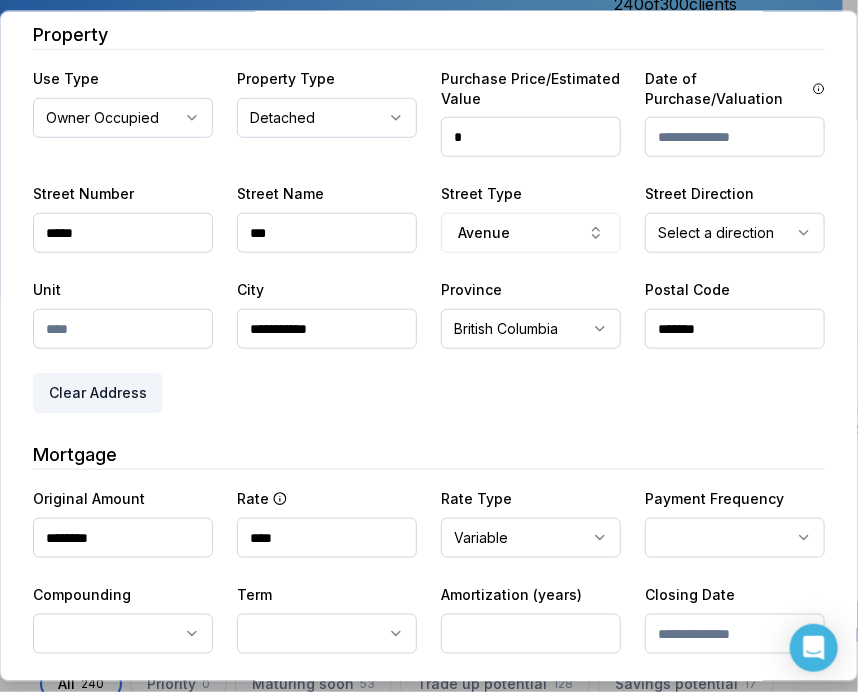 click on "**********" at bounding box center [735, 521] 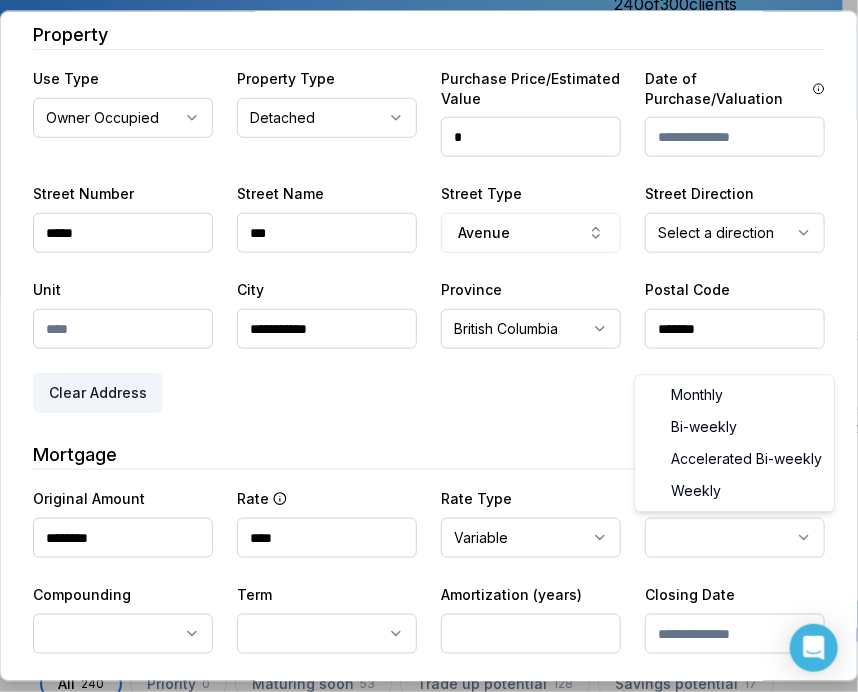 select on "*******" 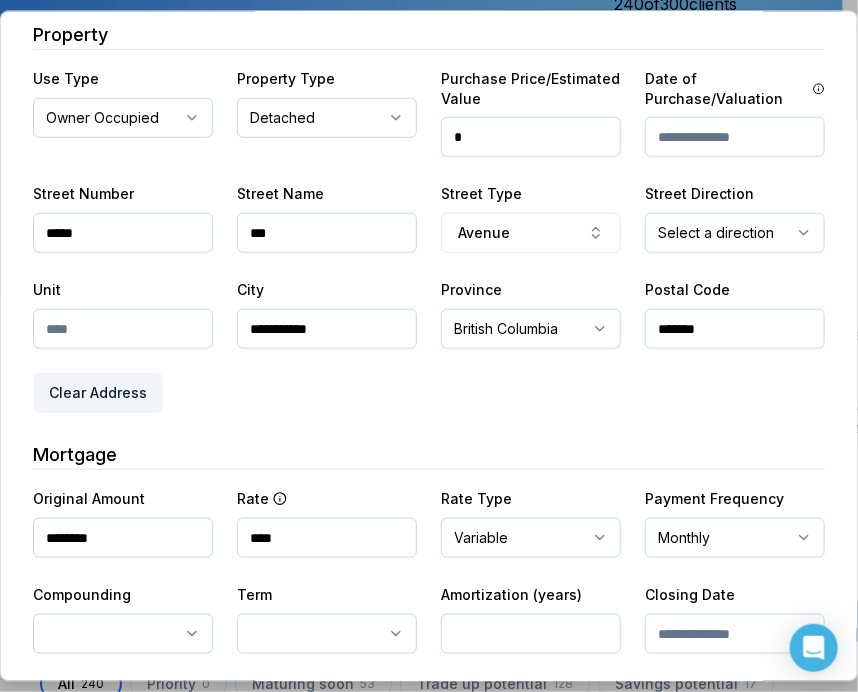 click on "Ownwell's platform is not optimized for mobile at this time.   For the best experience, please use a   desktop or laptop  to manage your account.   Note:  The   personalized homeownership reports   you generate for clients   are fully mobile-friendly   and can be easily viewed on any device. own well Dashboard Landing Page Adopt My Mortgage 240  of  300  clients used Purchase additional client capacity Insights Maturities by year 3 this year 2025 2026 2027 2028 2029 2030 Mortgages All active Average fixed rate 3.91% Average variable rate 4.08% 16% Average mortgage balance $608,859.00 Average LTV 62.01% Fixed   34 % Variable   66 % 5 years  87 % 3 years   12 % 1 year  1 % Digests Export Aug 2025 Sent 62 Open rate 58% -15% Click rate 40% -18% Next home value estimate update August 4, 2025 Next digest delivery period Aug 11, 2025 - Aug 17, 2025 1 of your clients could not receive digests Fix email issues in order to reach them. Remind me later View email issues Clients Search... Bulk action   Import from  All 0" at bounding box center [421, 150] 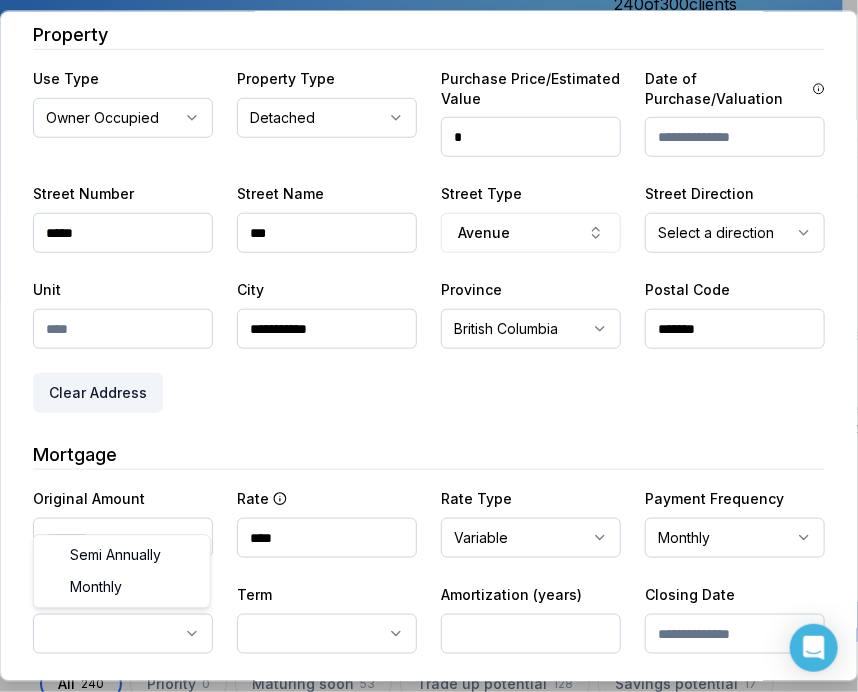 select on "*******" 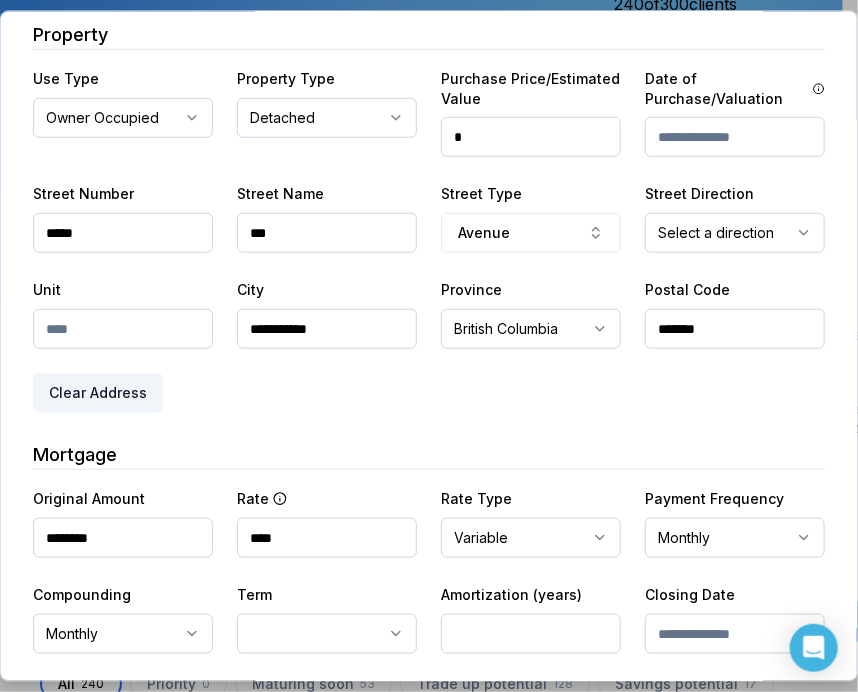 click on "Ownwell's platform is not optimized for mobile at this time.   For the best experience, please use a   desktop or laptop  to manage your account.   Note:  The   personalized homeownership reports   you generate for clients   are fully mobile-friendly   and can be easily viewed on any device. own well Dashboard Landing Page Adopt My Mortgage 240  of  300  clients used Purchase additional client capacity Insights Maturities by year 3 this year 2025 2026 2027 2028 2029 2030 Mortgages All active Average fixed rate 3.91% Average variable rate 4.08% 16% Average mortgage balance $608,859.00 Average LTV 62.01% Fixed   34 % Variable   66 % 5 years  87 % 3 years   12 % 1 year  1 % Digests Export Aug 2025 Sent 62 Open rate 58% -15% Click rate 40% -18% Next home value estimate update August 4, 2025 Next digest delivery period Aug 11, 2025 - Aug 17, 2025 1 of your clients could not receive digests Fix email issues in order to reach them. Remind me later View email issues Clients Search... Bulk action   Import from  All 0" at bounding box center [421, 150] 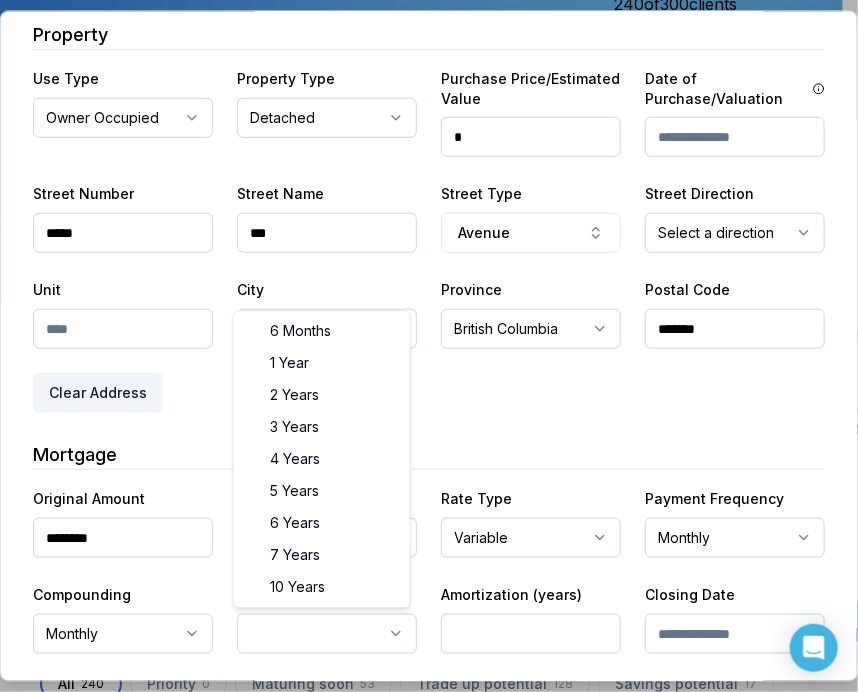 select on "**" 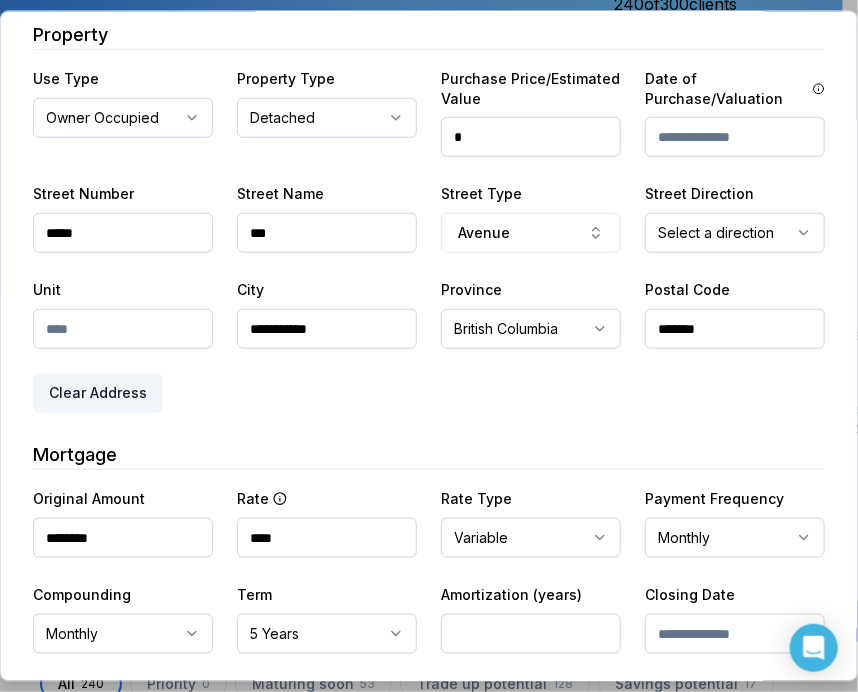 click at bounding box center (531, 633) 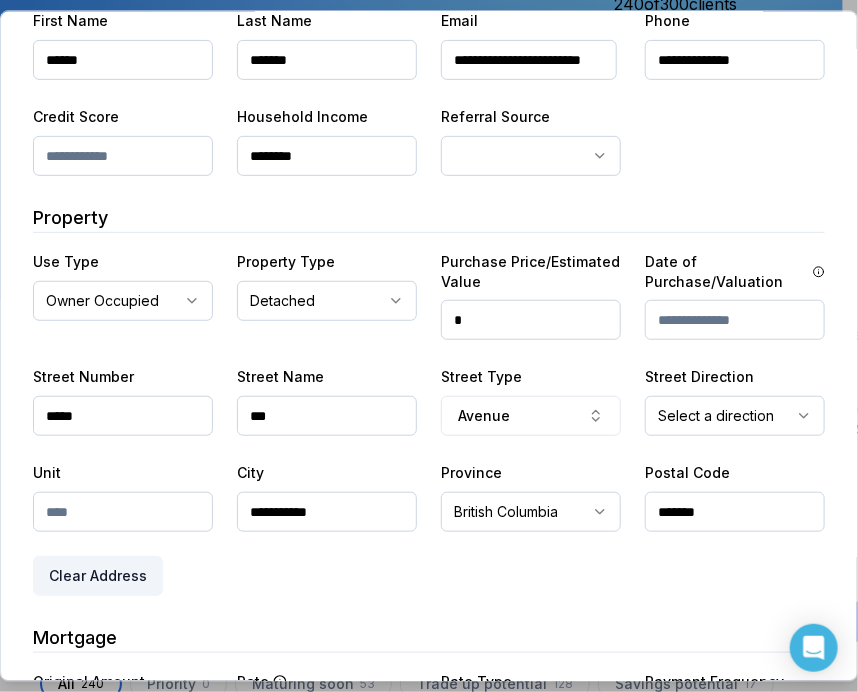 scroll, scrollTop: 200, scrollLeft: 0, axis: vertical 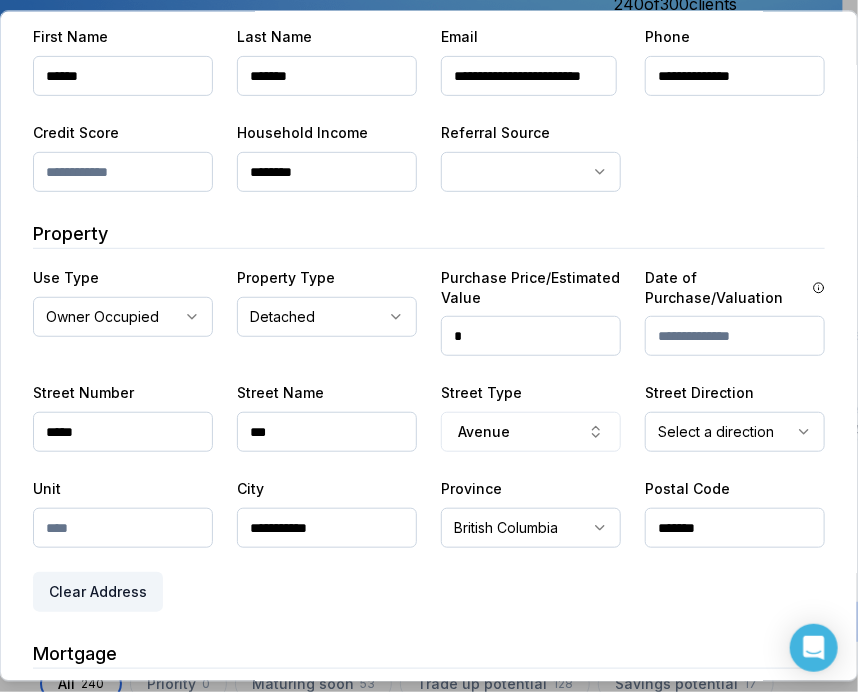 click at bounding box center (735, 336) 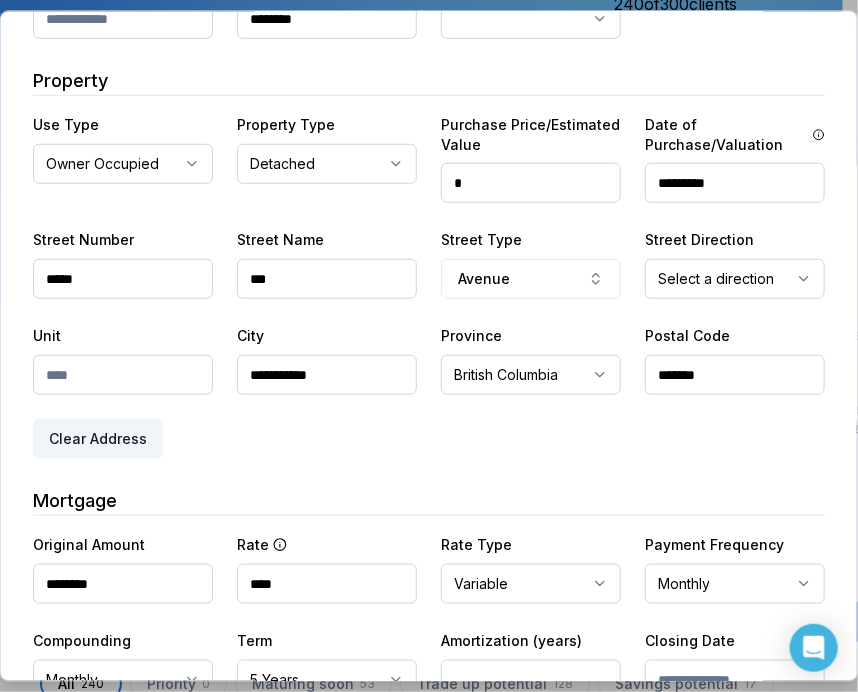 scroll, scrollTop: 500, scrollLeft: 0, axis: vertical 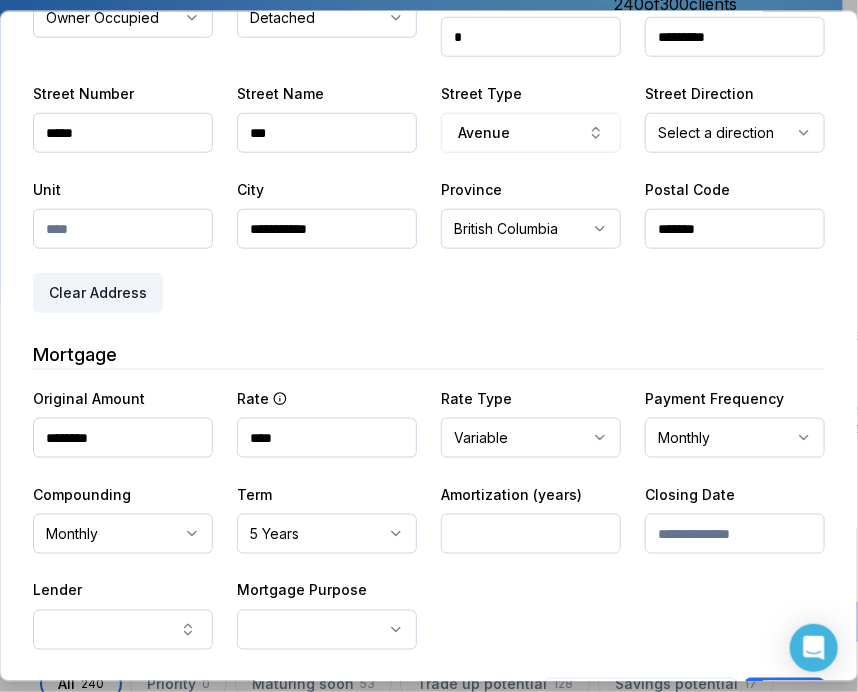 type on "*********" 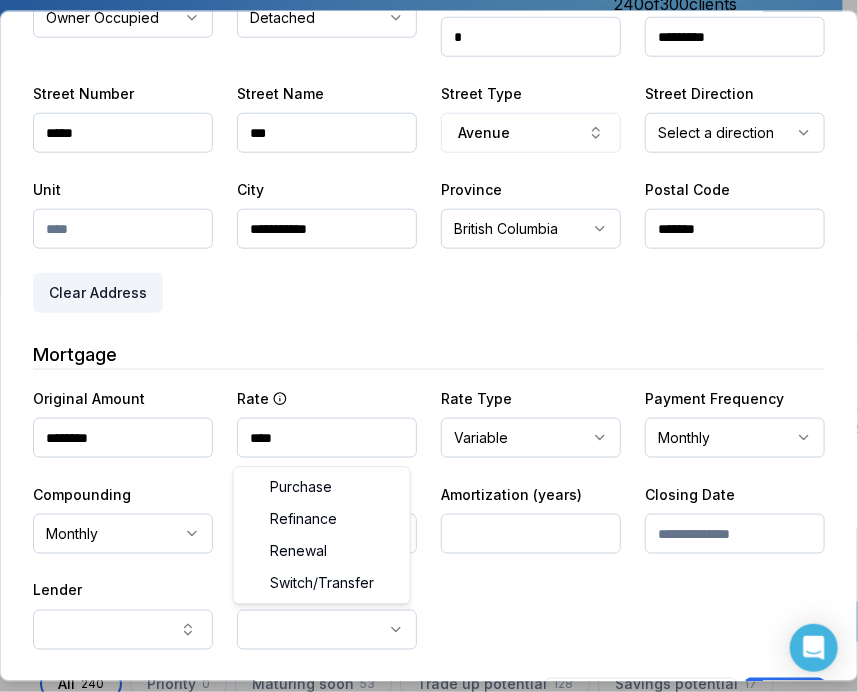 select on "*********" 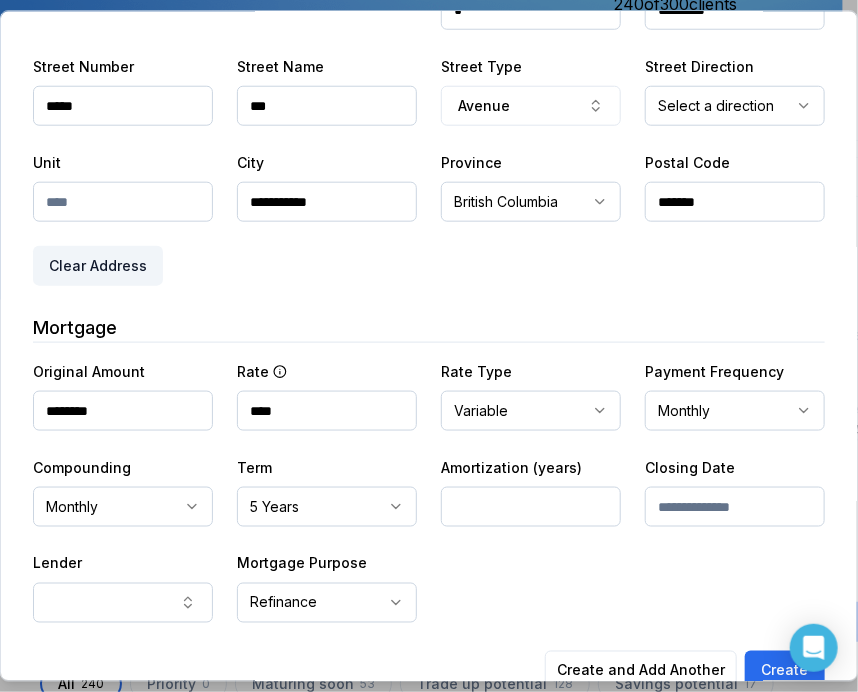 scroll, scrollTop: 567, scrollLeft: 0, axis: vertical 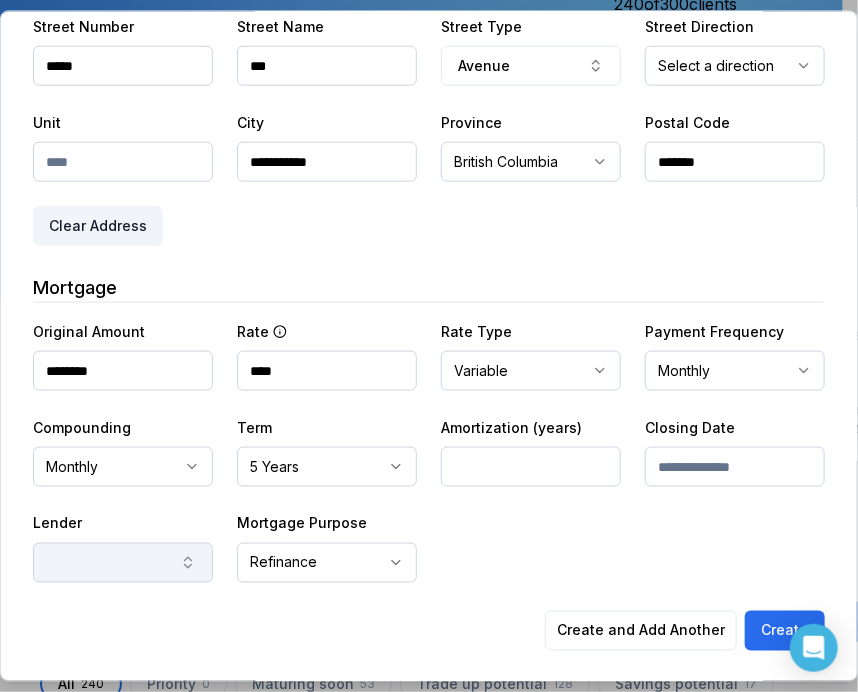 click at bounding box center [123, 562] 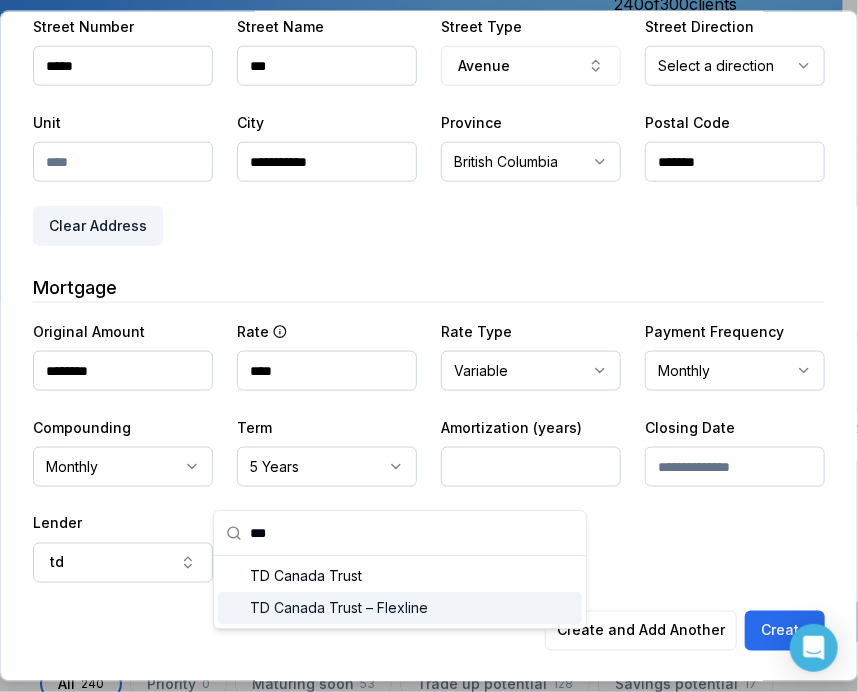 click on "TD Canada Trust – Flexline" at bounding box center (400, 608) 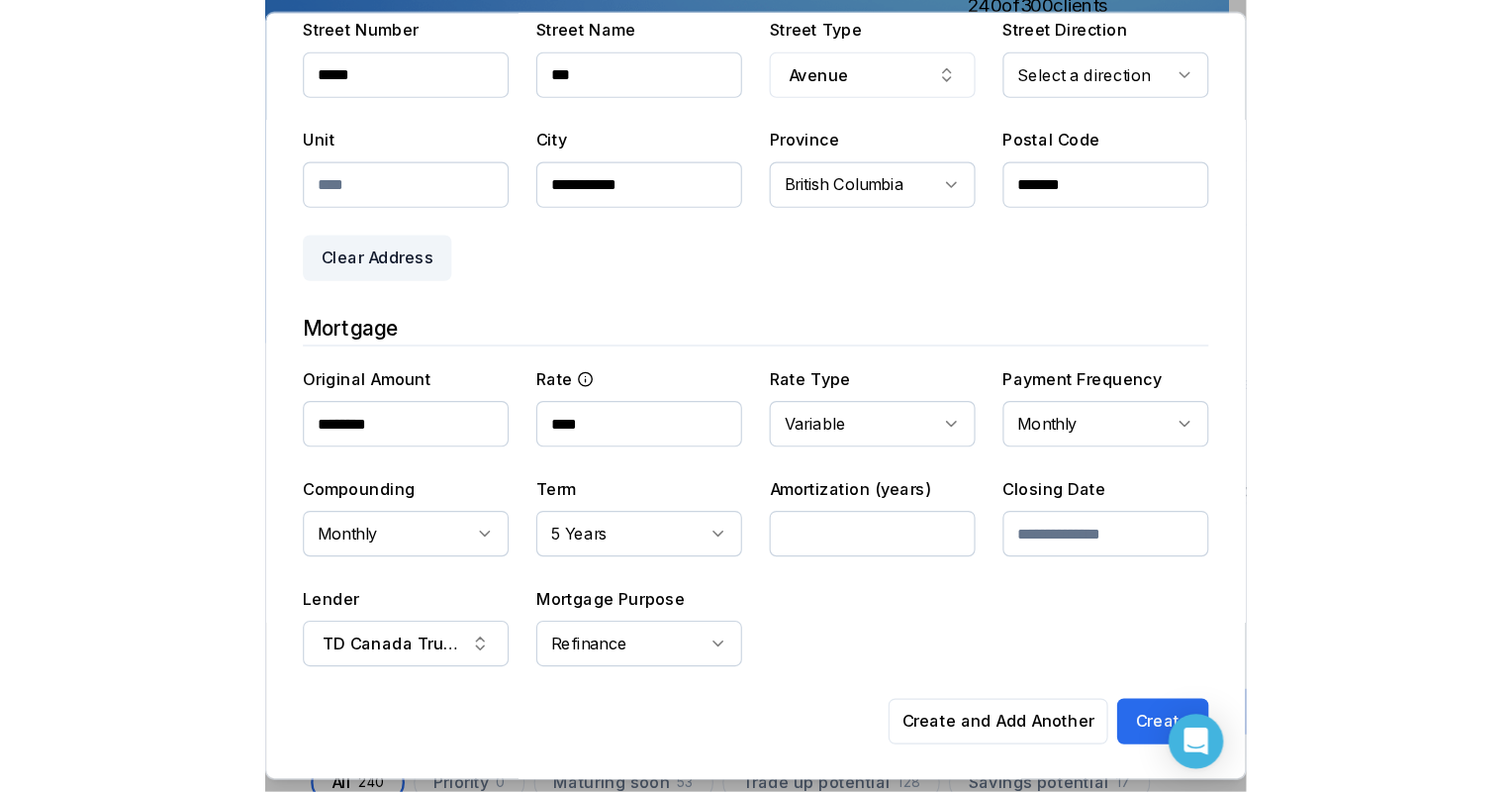 scroll, scrollTop: 363, scrollLeft: 0, axis: vertical 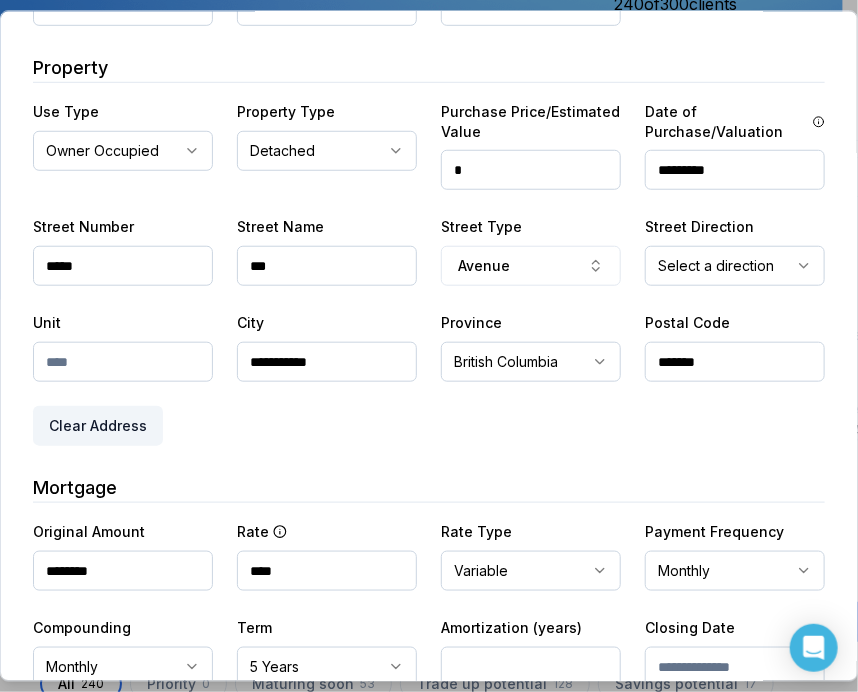 click on "*" at bounding box center [531, 169] 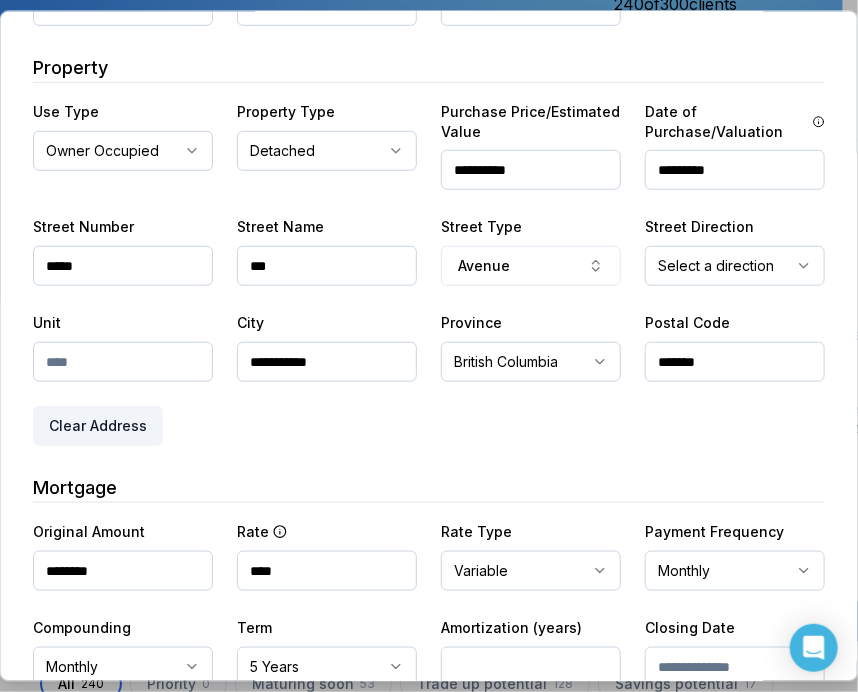 type on "**********" 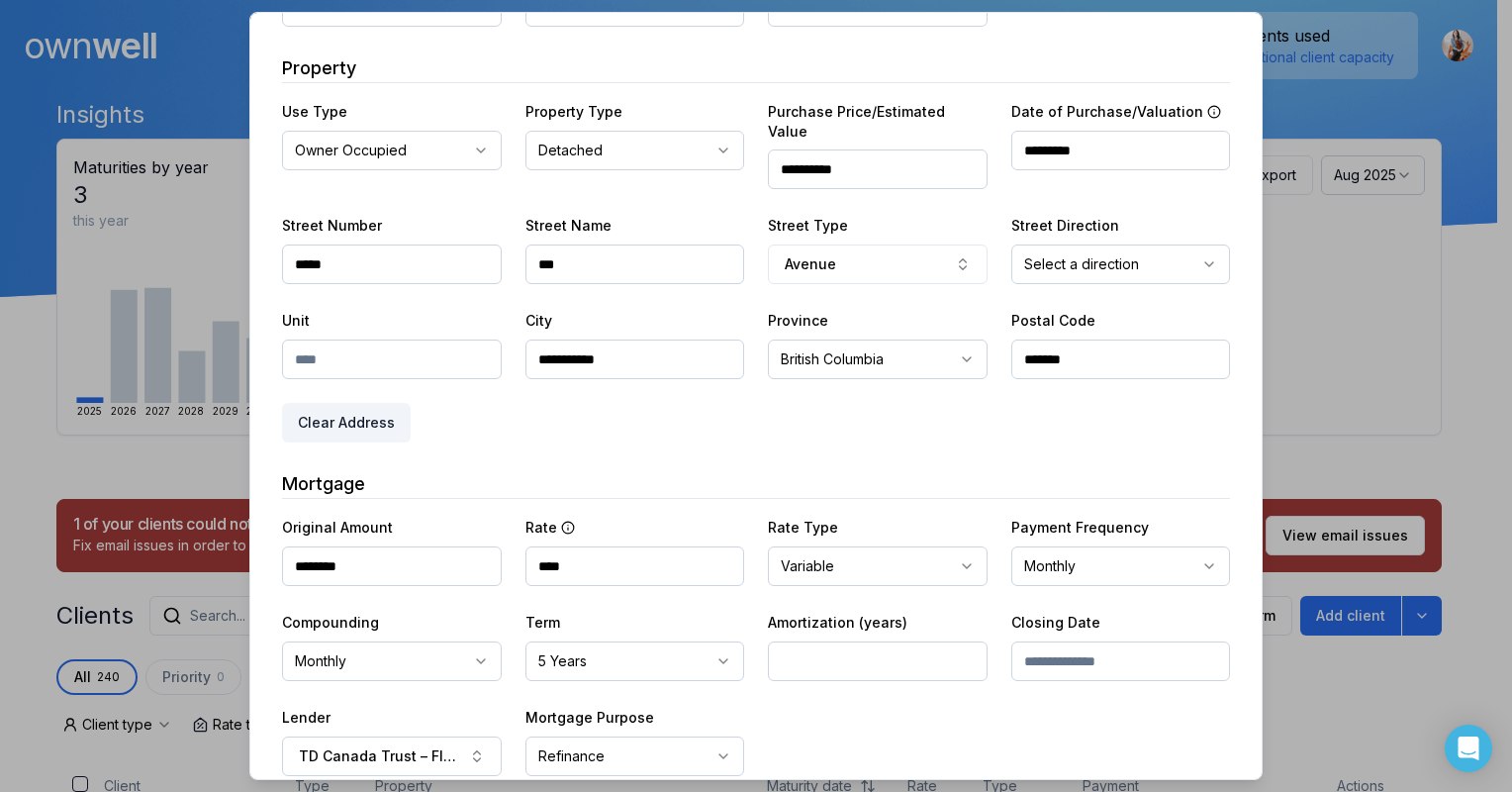scroll, scrollTop: 440, scrollLeft: 0, axis: vertical 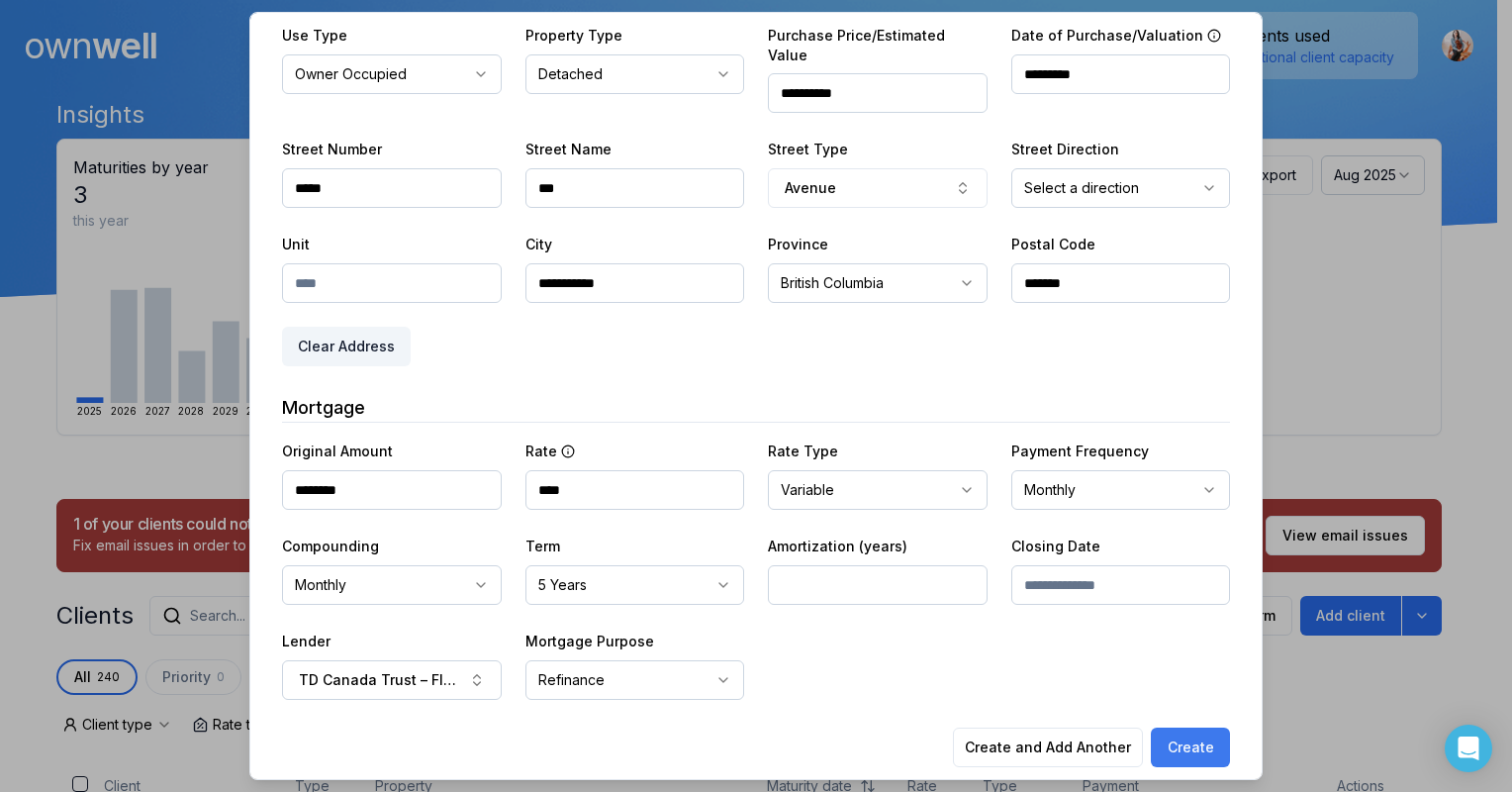 type on "*********" 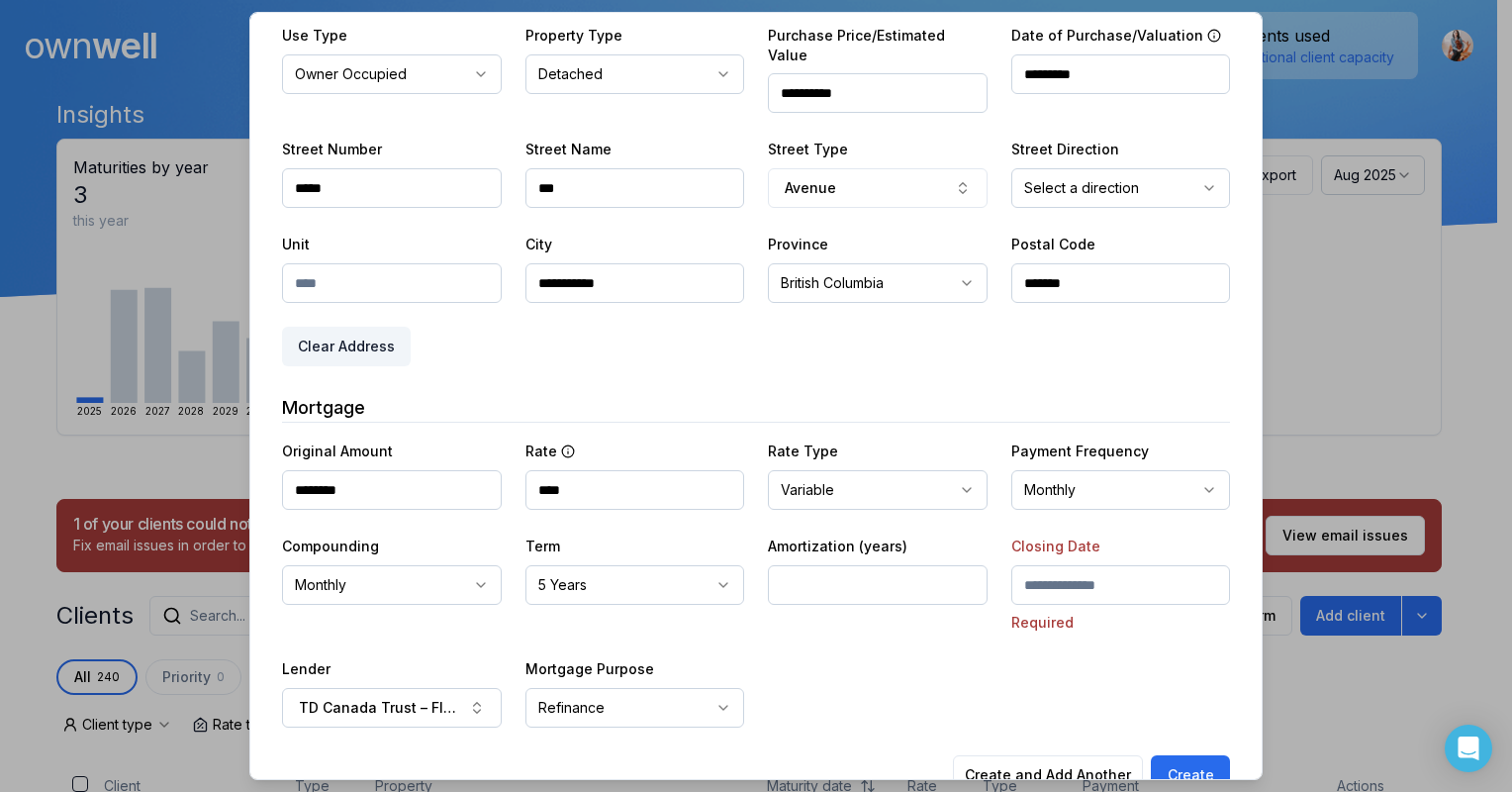 drag, startPoint x: 1113, startPoint y: 548, endPoint x: 1126, endPoint y: 545, distance: 13.341664 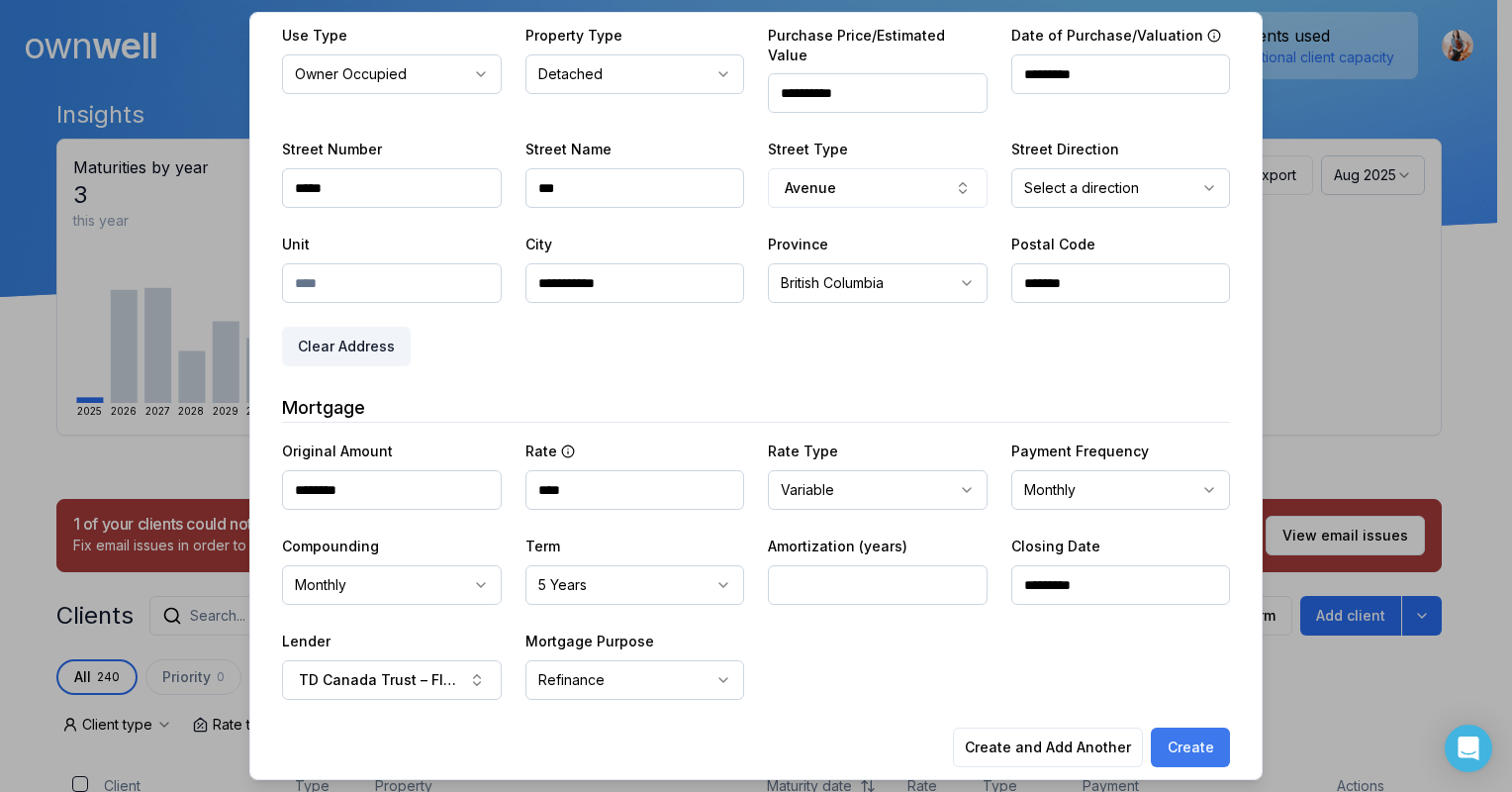 type on "*********" 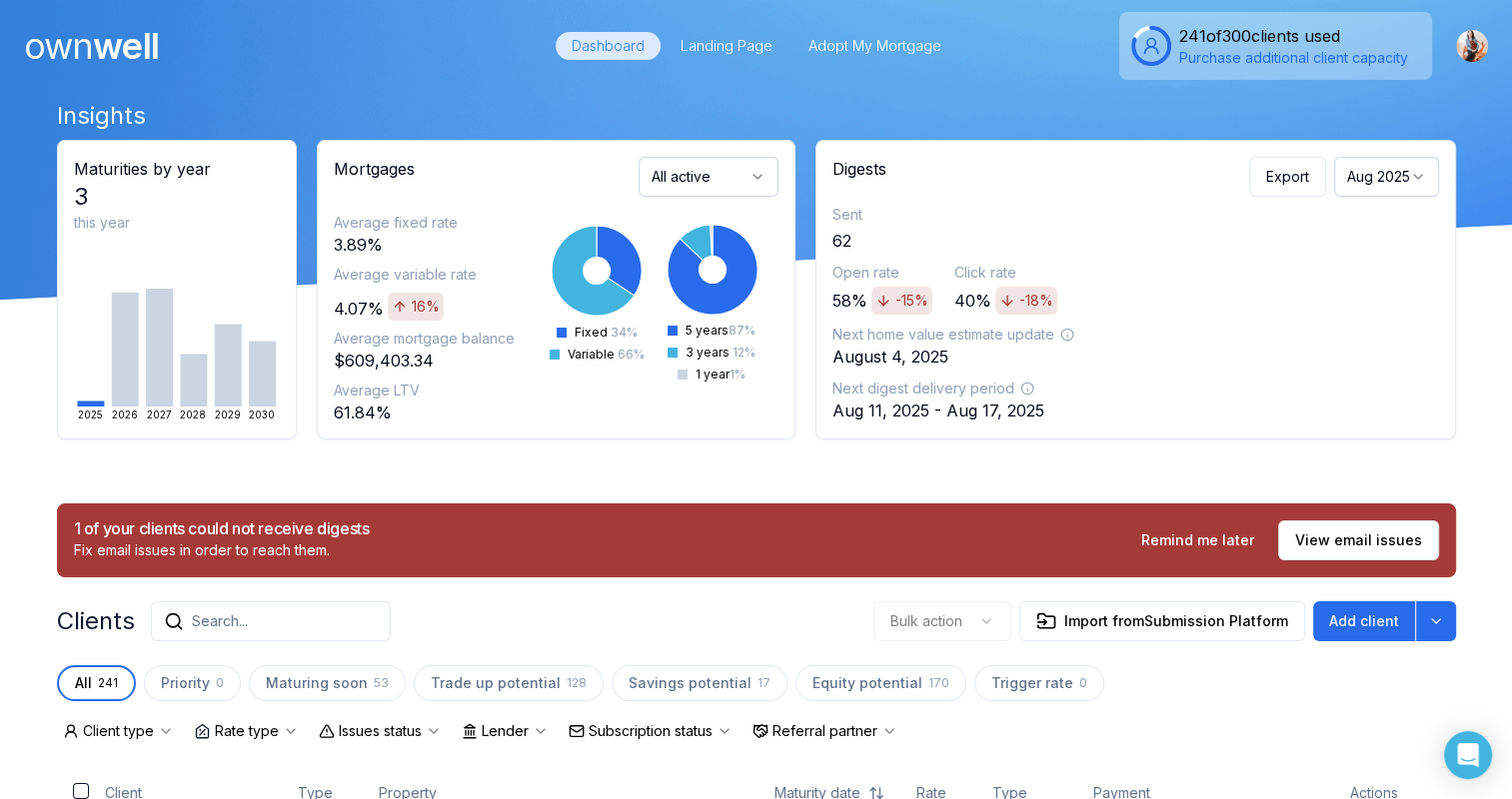 drag, startPoint x: 1107, startPoint y: 456, endPoint x: 1005, endPoint y: 480, distance: 104.7855 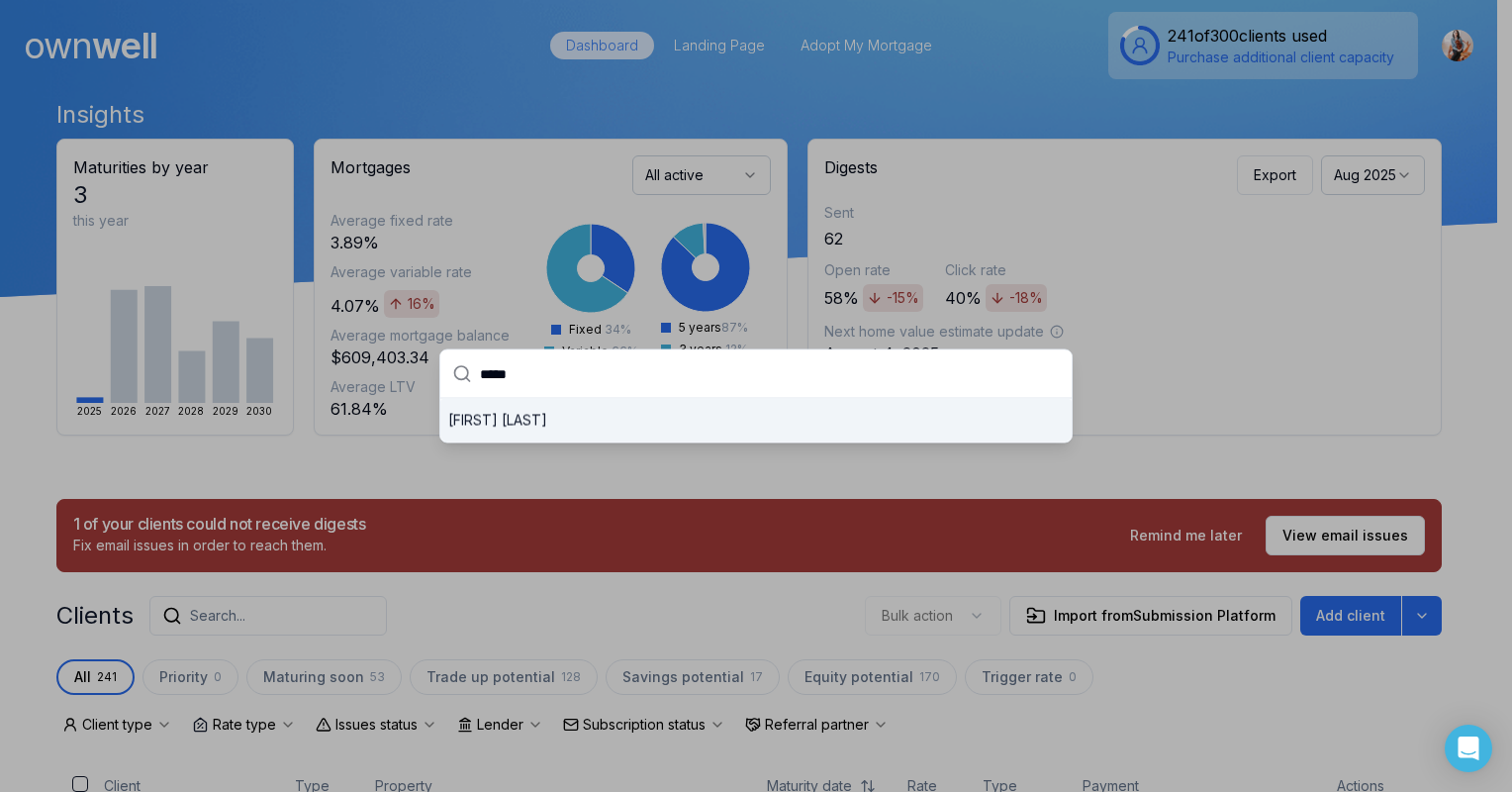 type on "*****" 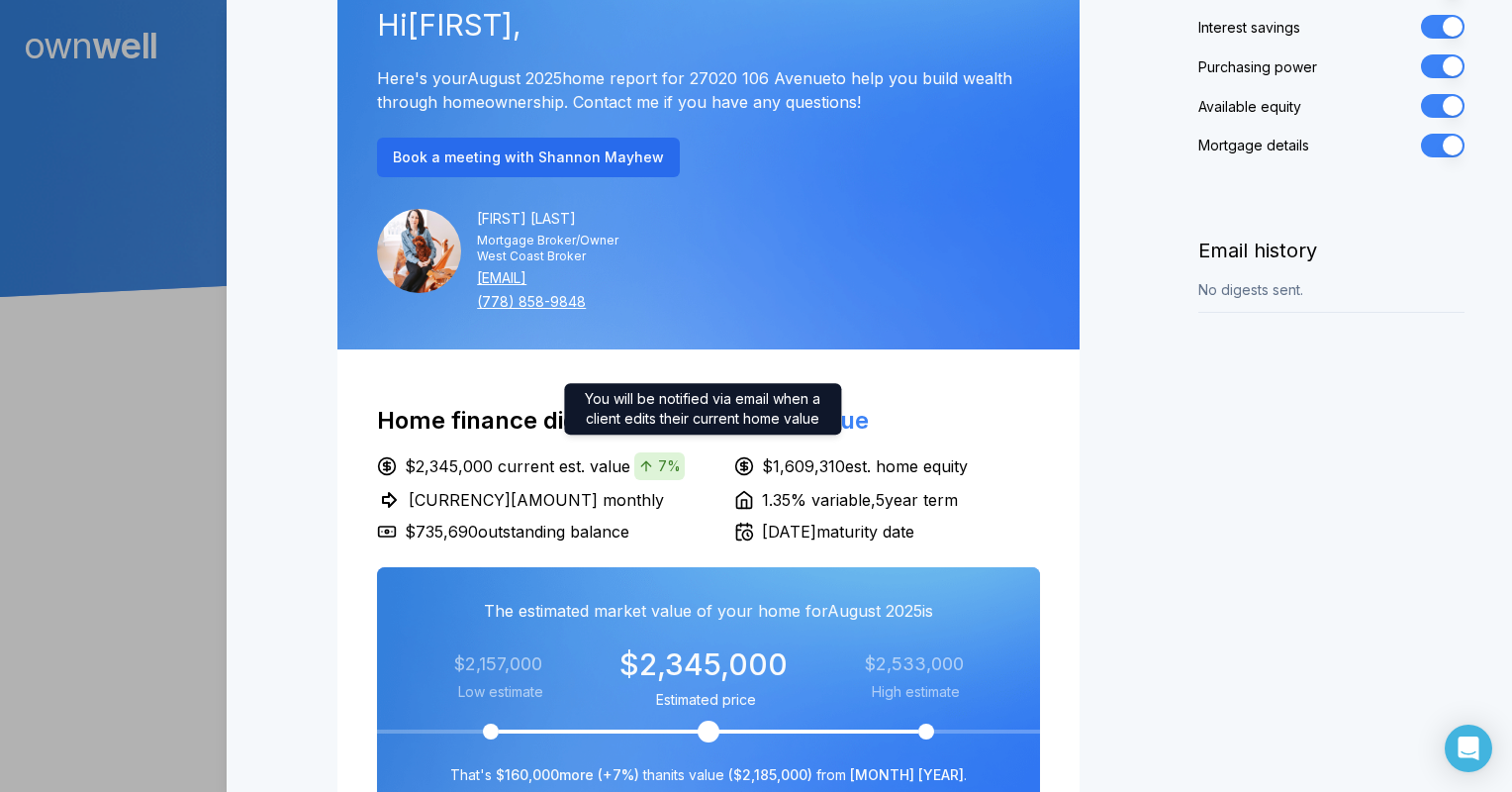 scroll, scrollTop: 198, scrollLeft: 0, axis: vertical 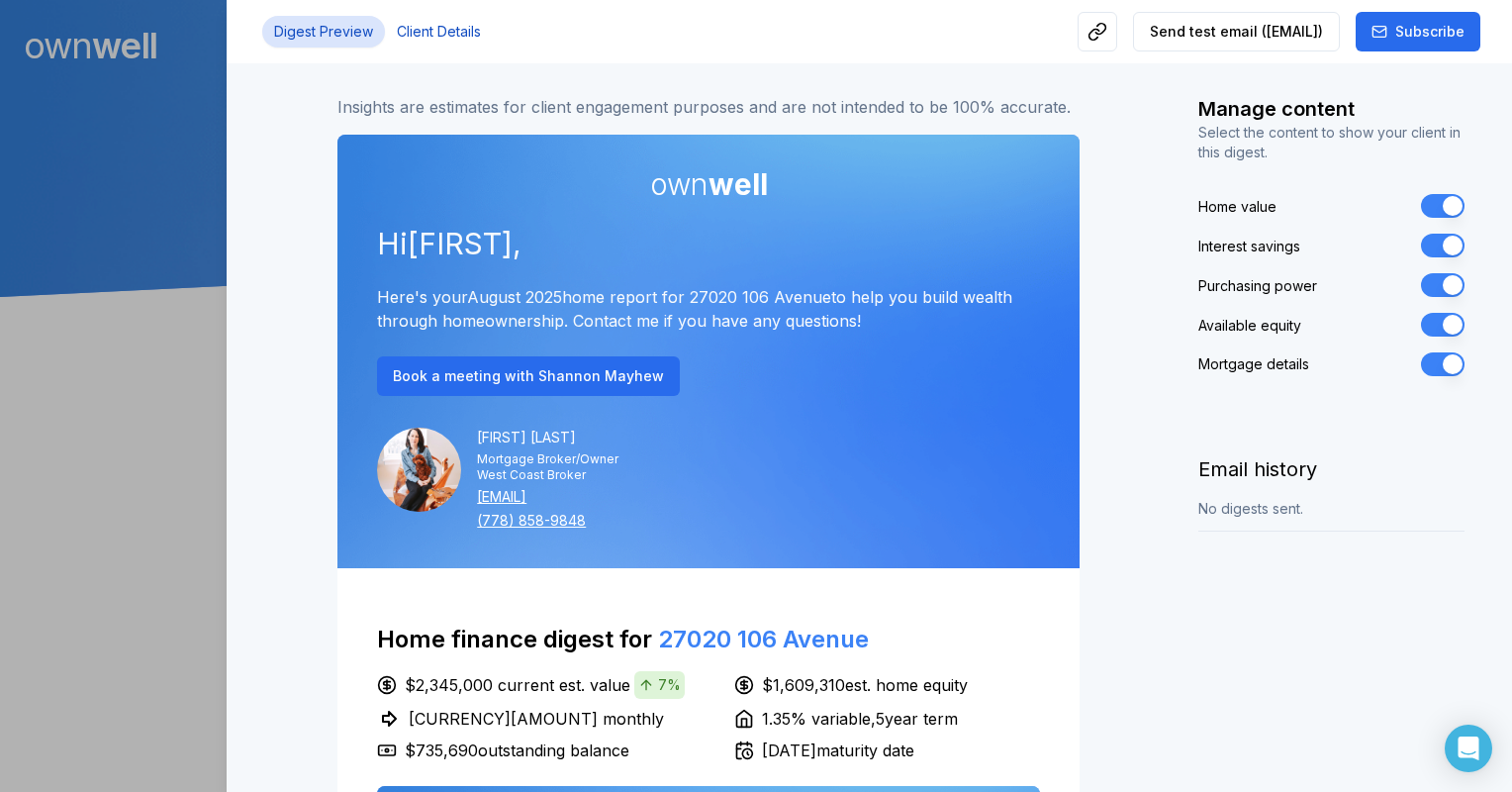 click on "Client Details" at bounding box center (438, 32) 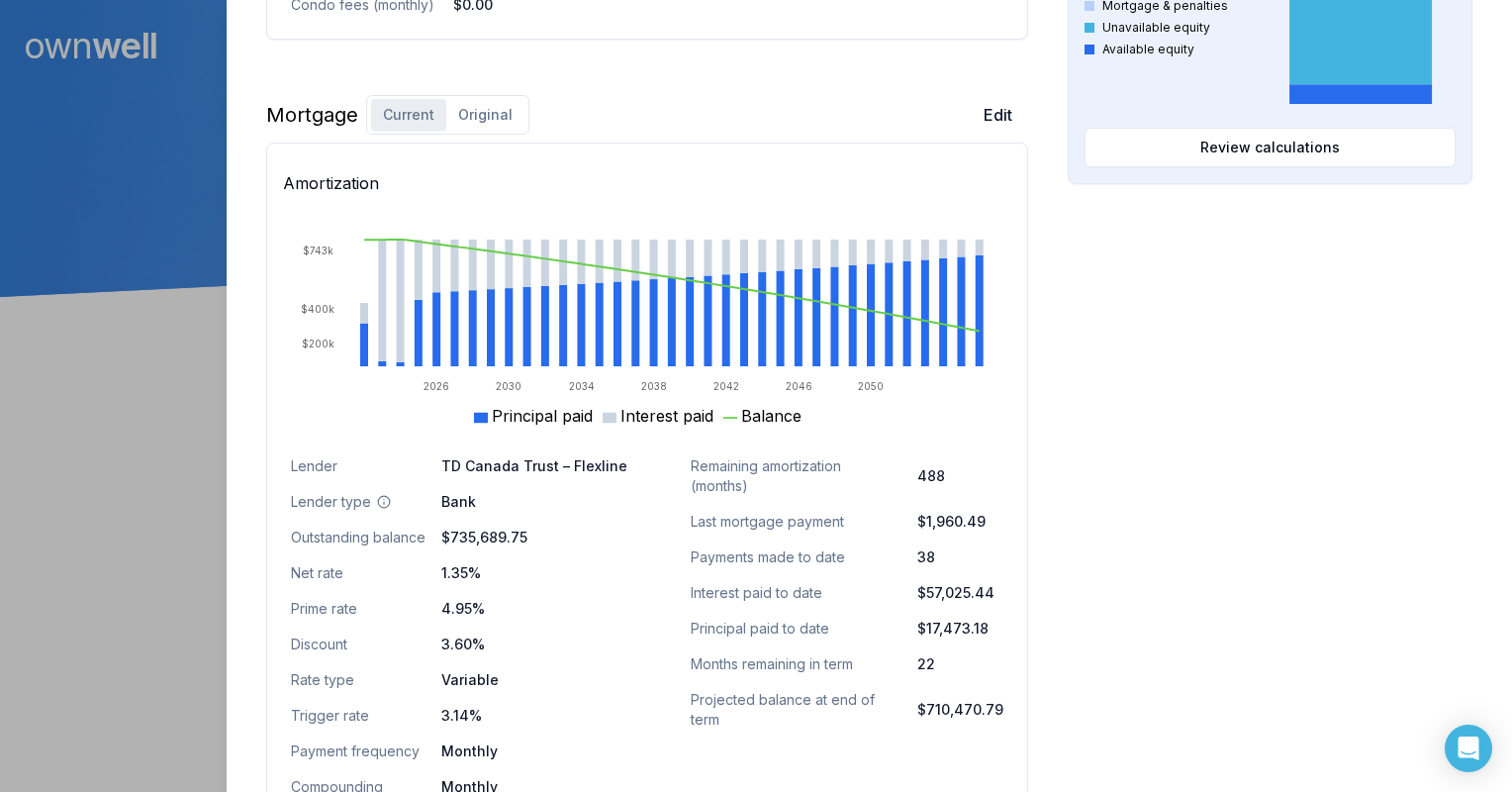 scroll, scrollTop: 1089, scrollLeft: 0, axis: vertical 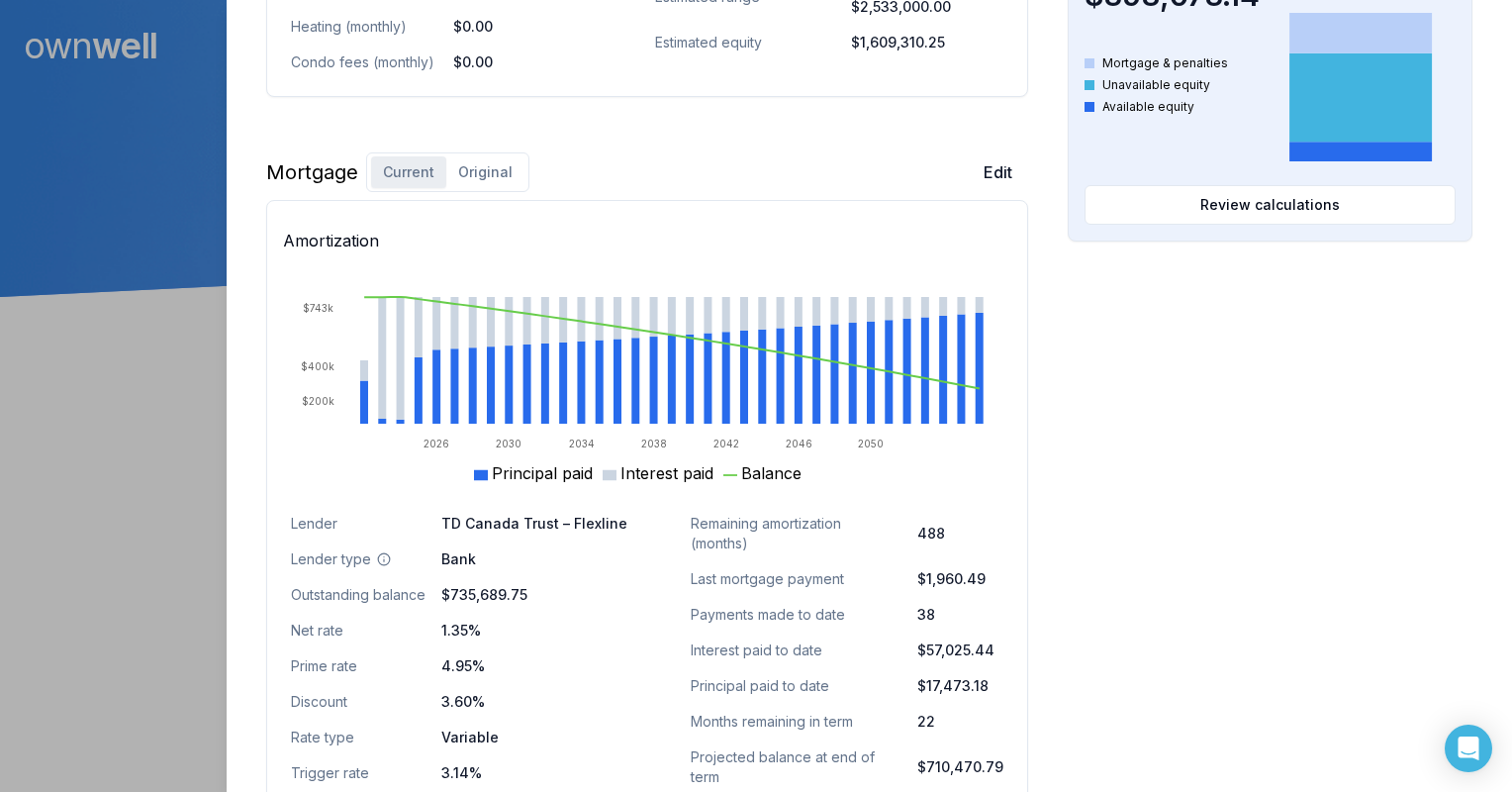 click on "Original" at bounding box center [485, 172] 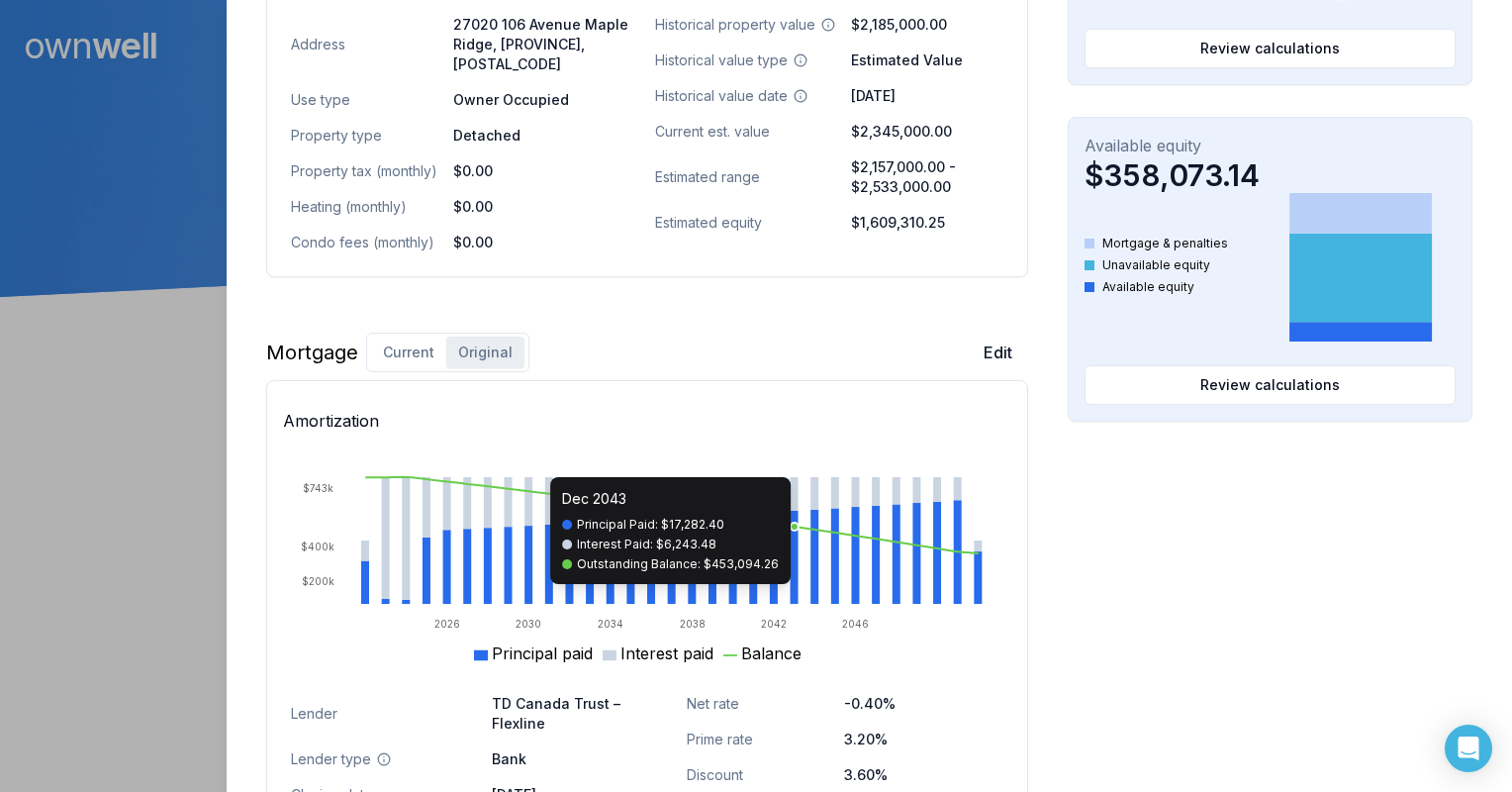 scroll, scrollTop: 891, scrollLeft: 0, axis: vertical 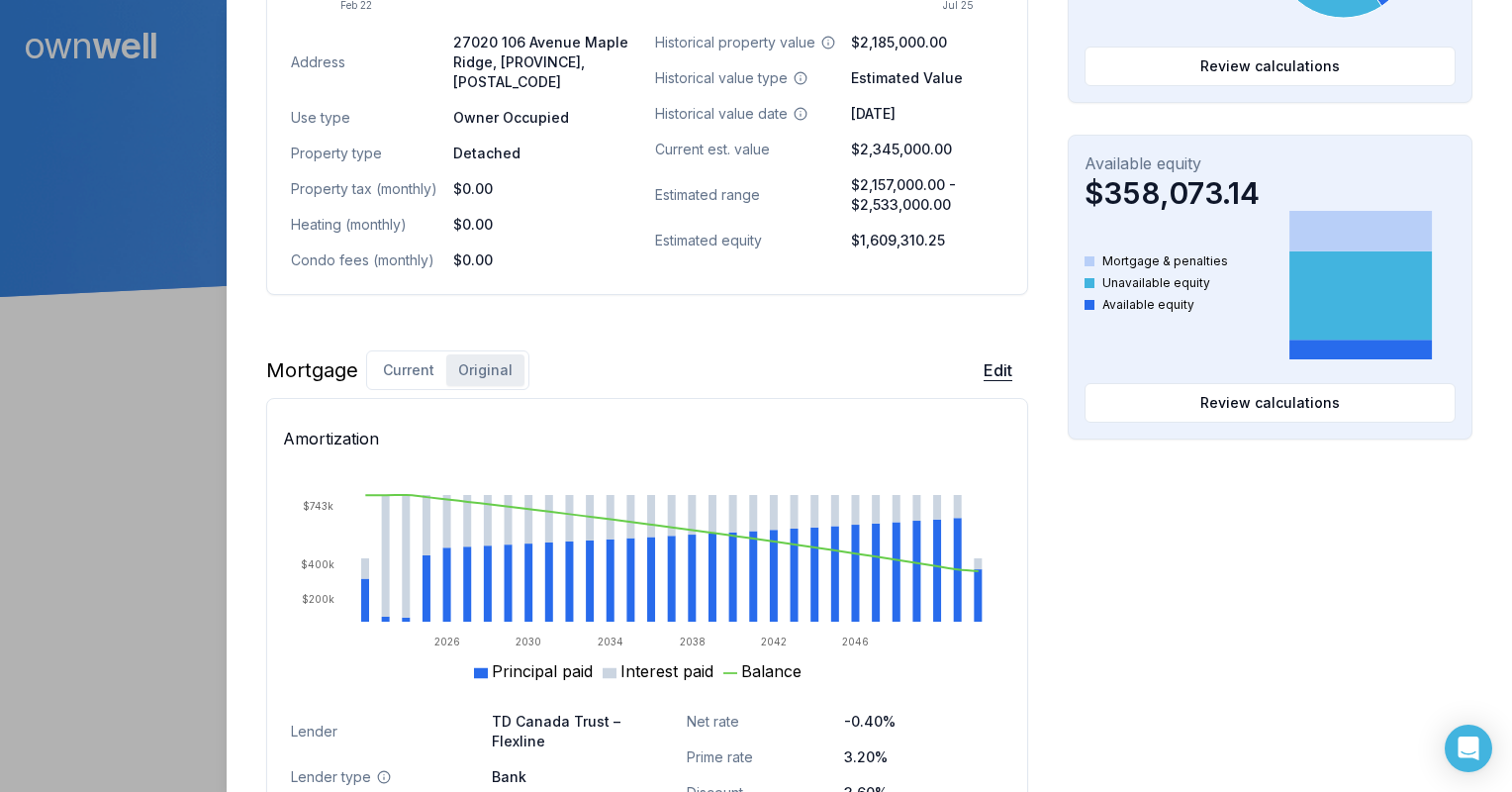 click on "Edit" at bounding box center (997, 370) 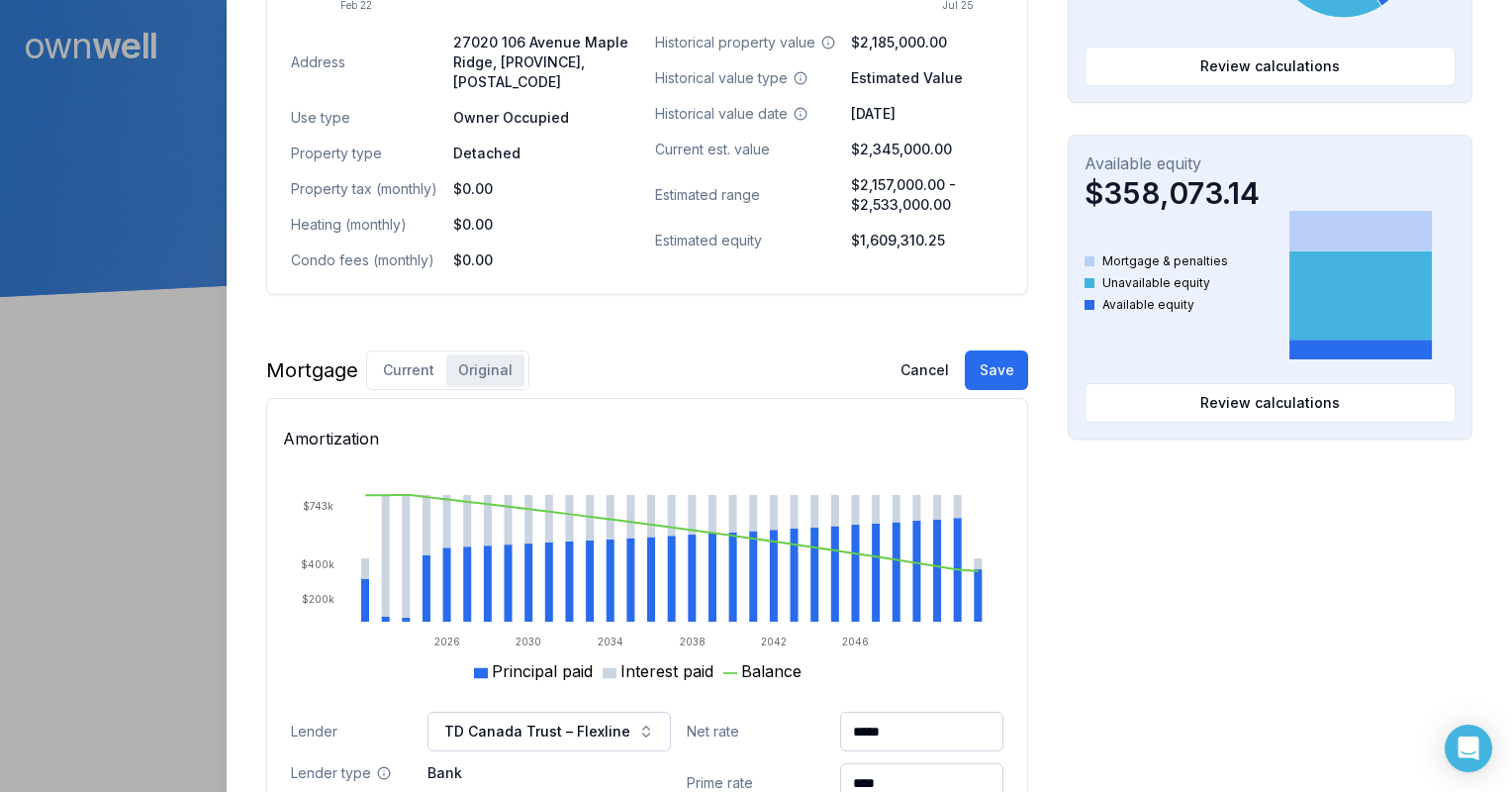scroll, scrollTop: 1188, scrollLeft: 0, axis: vertical 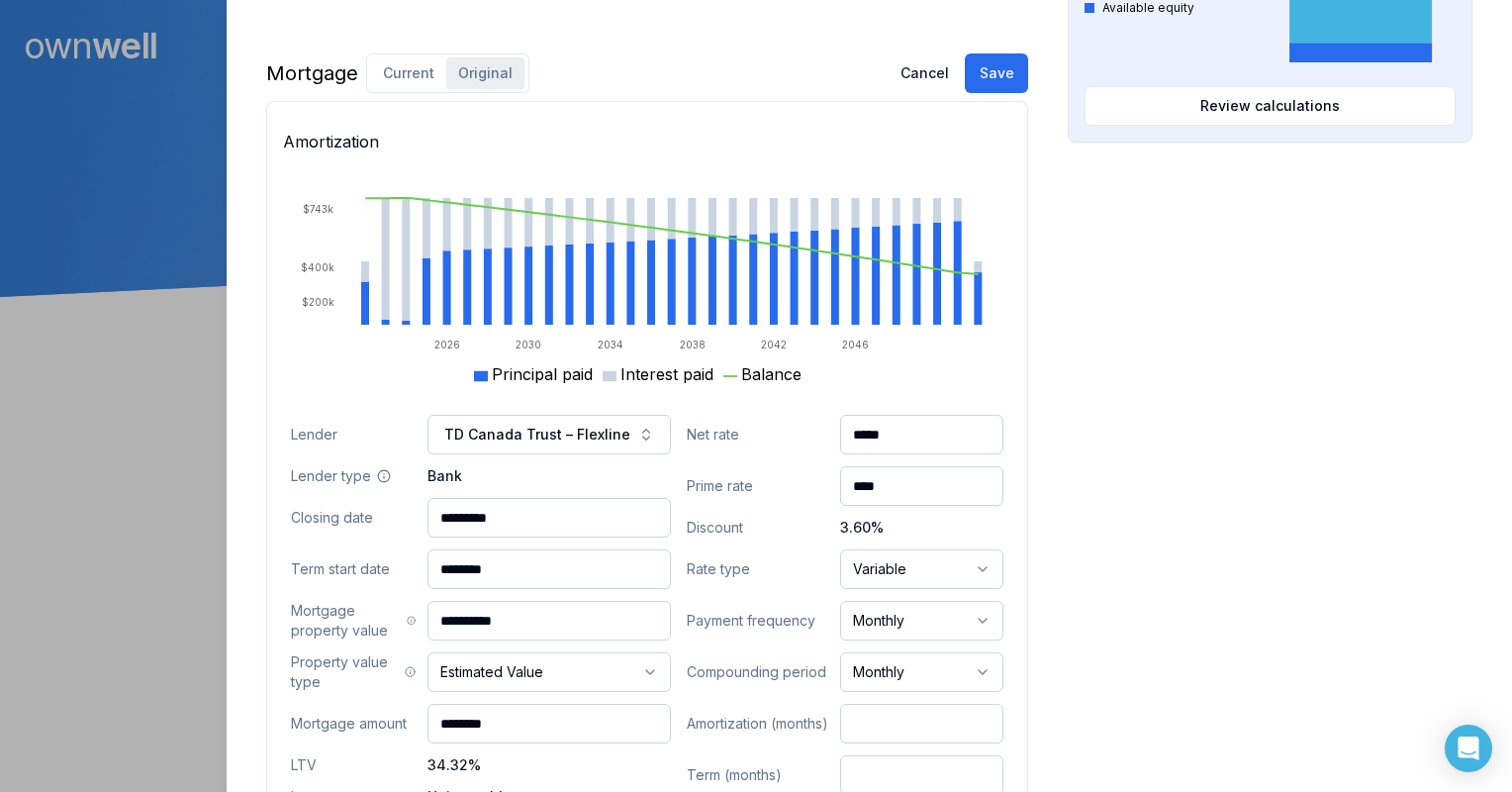 drag, startPoint x: 1110, startPoint y: 507, endPoint x: 1005, endPoint y: 445, distance: 121.938509 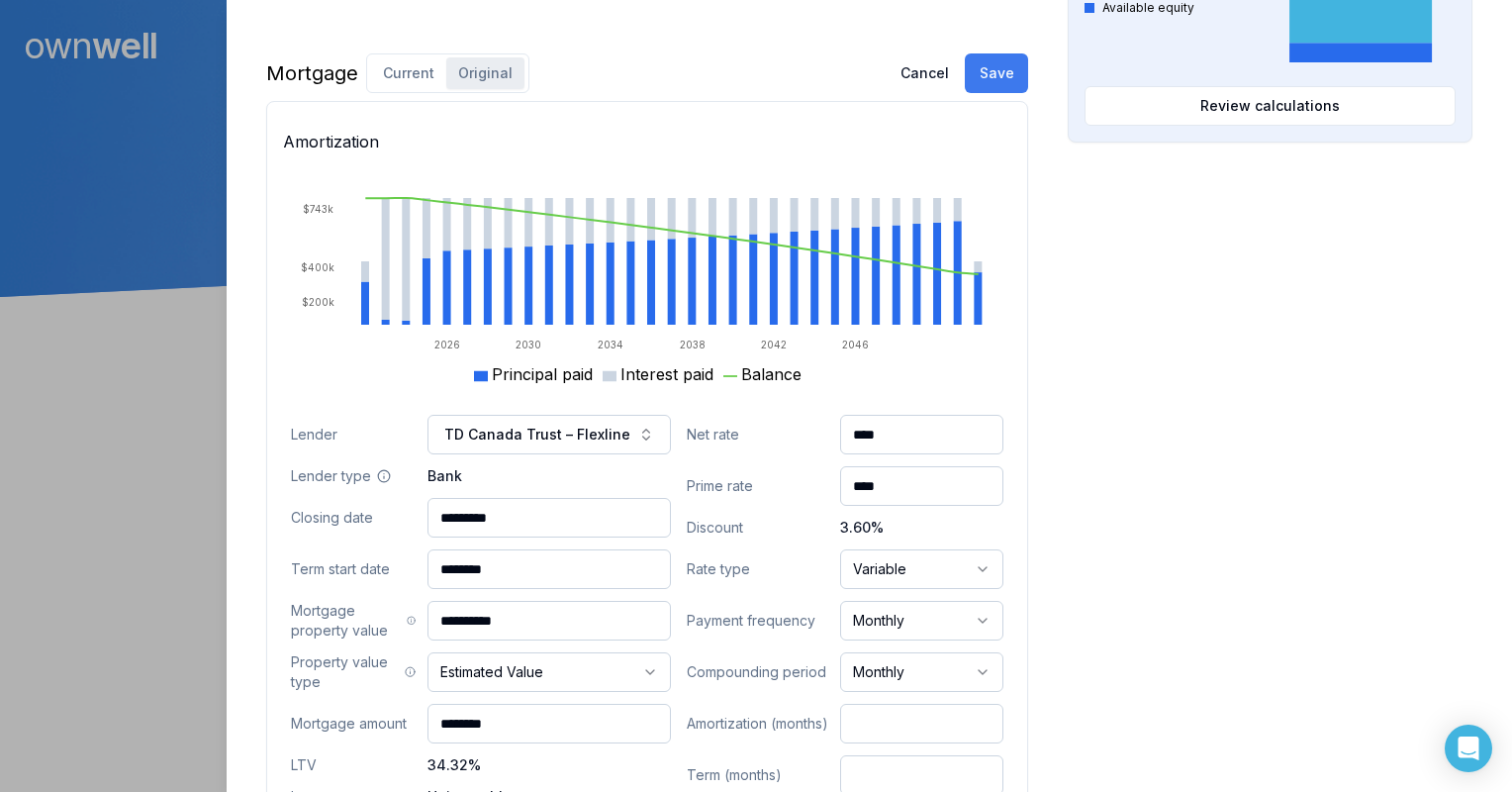 type on "****" 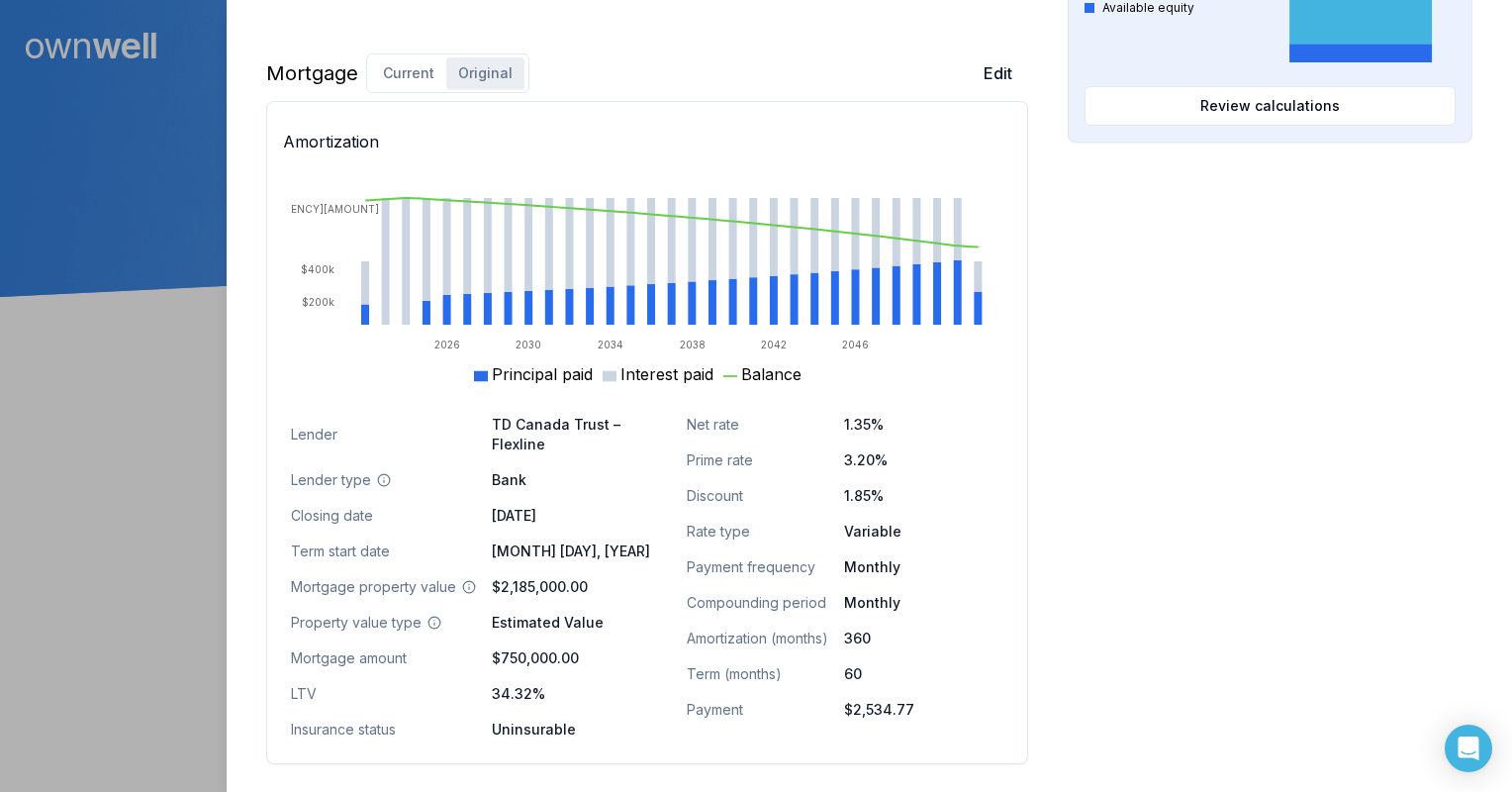 scroll, scrollTop: 1287, scrollLeft: 0, axis: vertical 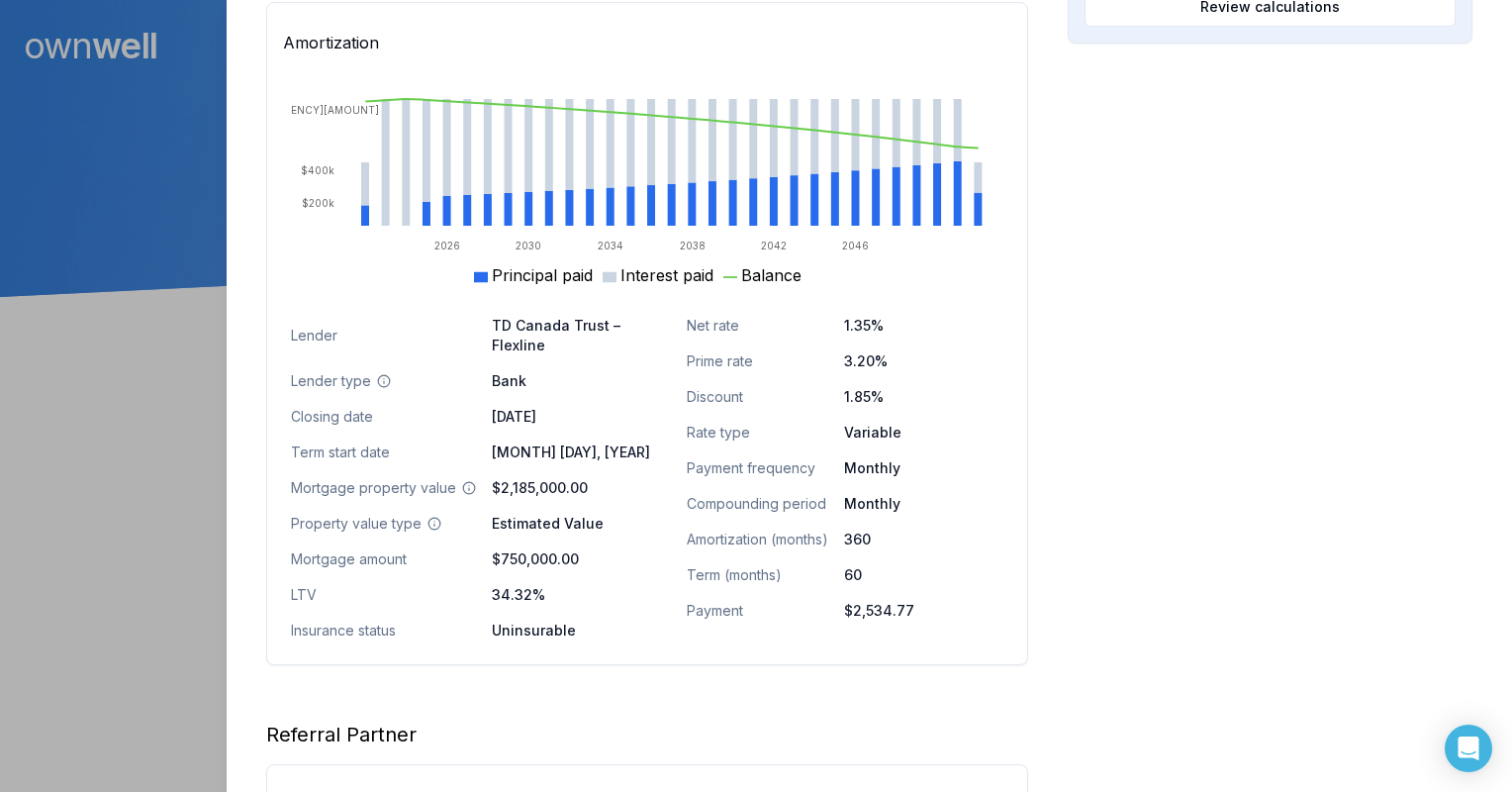 click on "Opportunities Interest savings -$23,722.87 Current interest Prepayment penalties New interest Review calculations Purchasing power $2,690,494.53 Max mortgage Down payment Review calculations Available equity $334,006.20 Mortgage & penalties Unavailable equity Available equity Review calculations" at bounding box center (1270, -50) 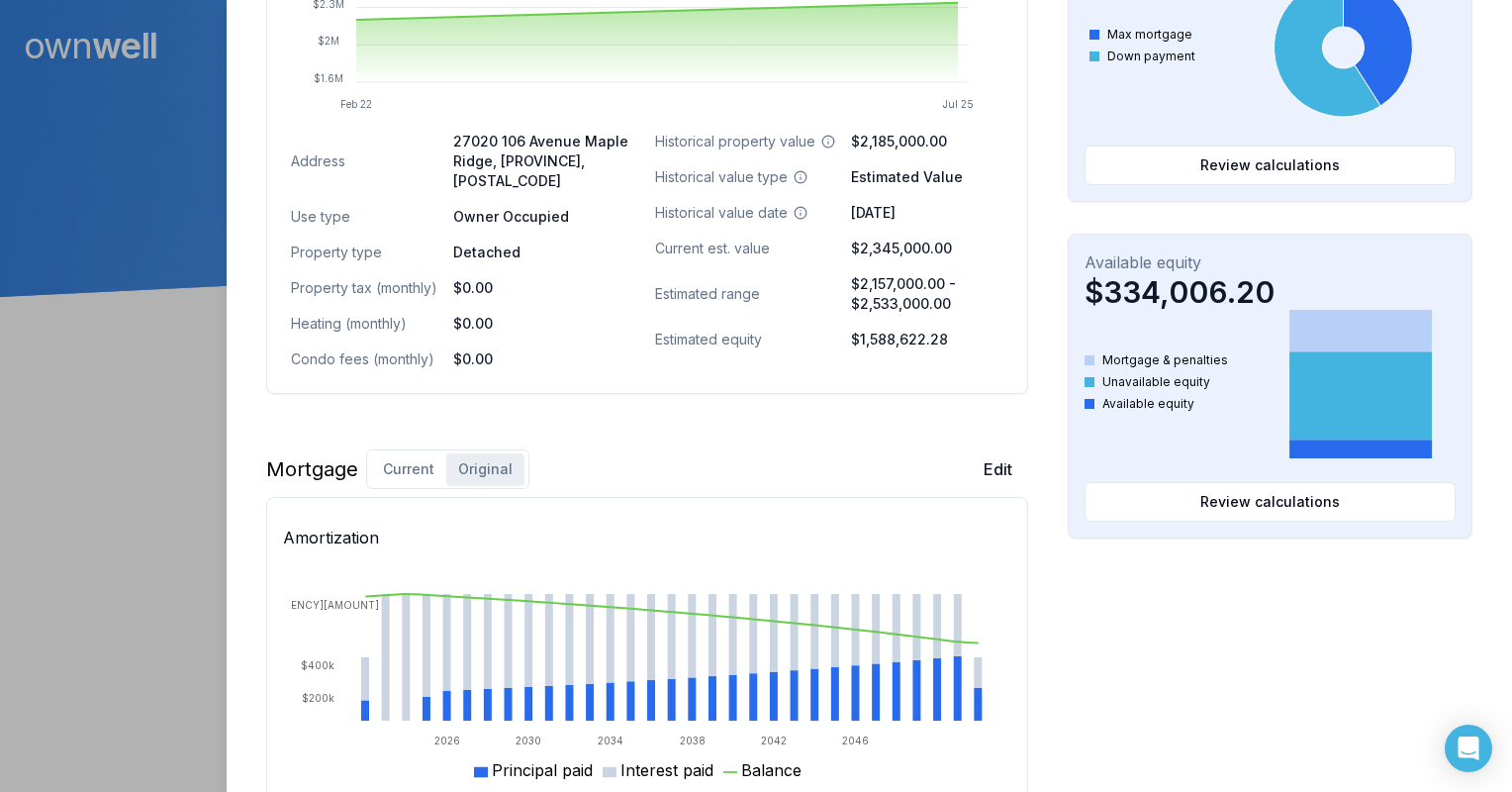 scroll, scrollTop: 792, scrollLeft: 0, axis: vertical 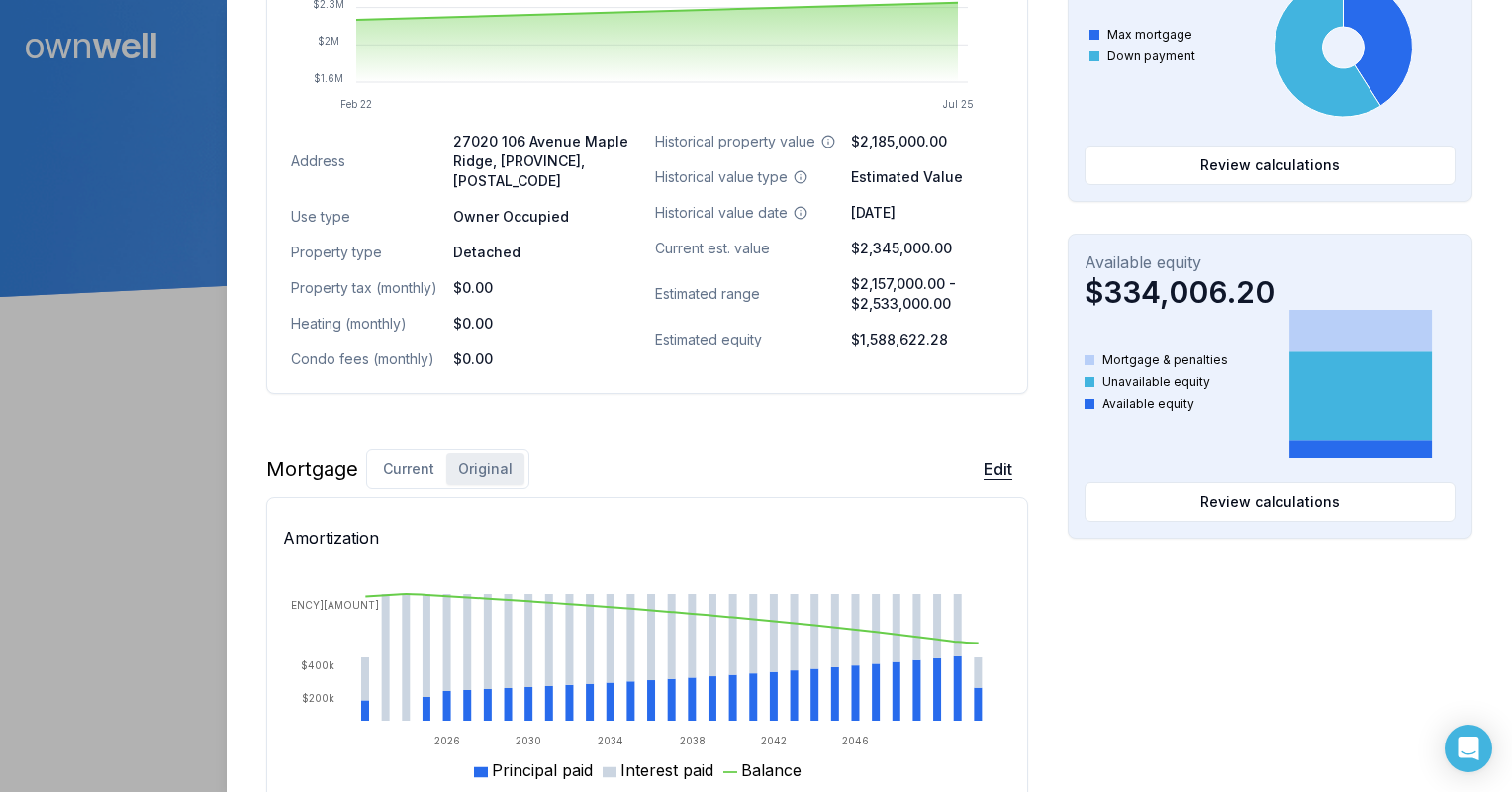 click on "Edit" at bounding box center (997, 469) 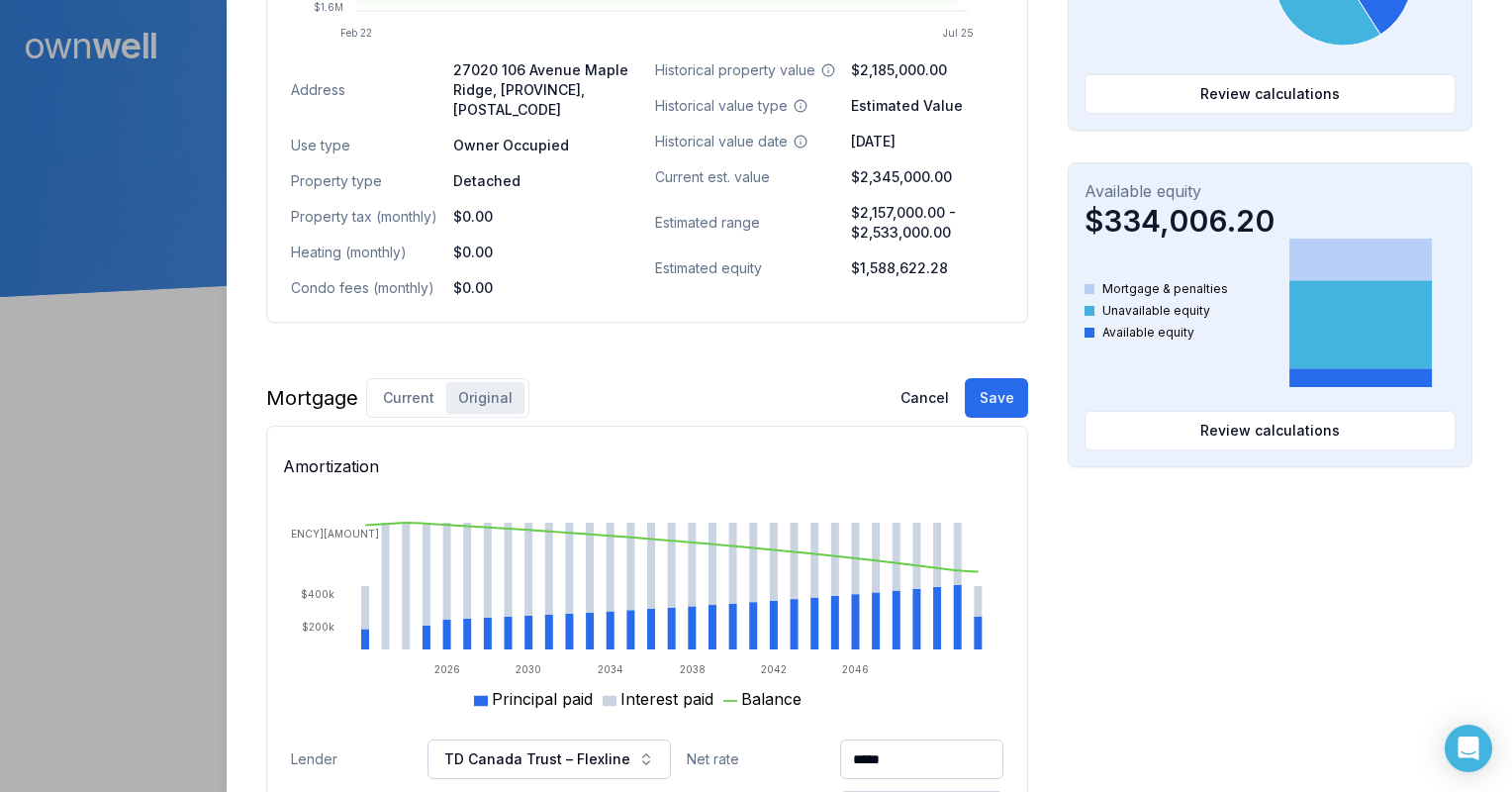 scroll, scrollTop: 1089, scrollLeft: 0, axis: vertical 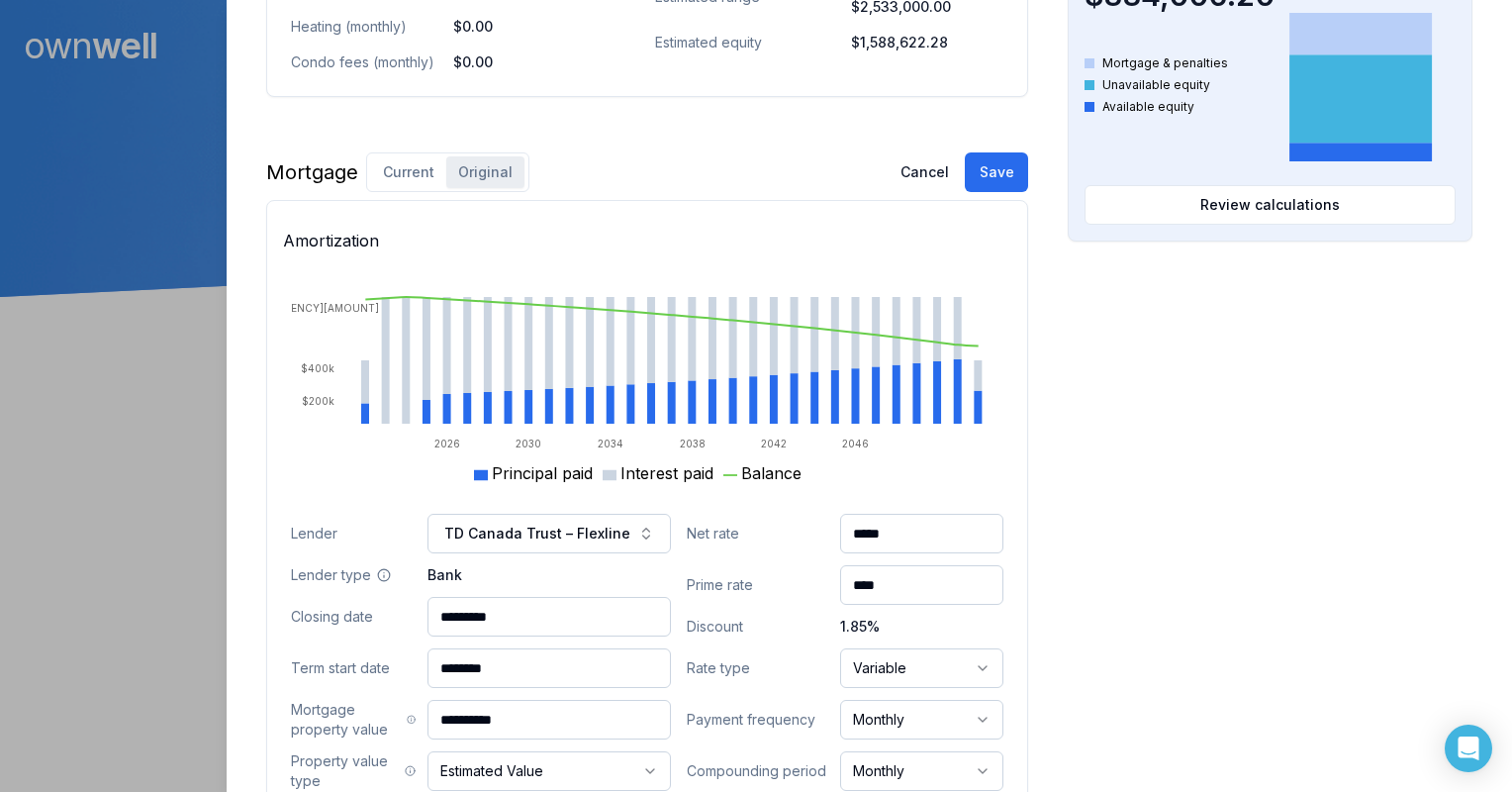 drag, startPoint x: 456, startPoint y: 150, endPoint x: 499, endPoint y: 158, distance: 43.737855 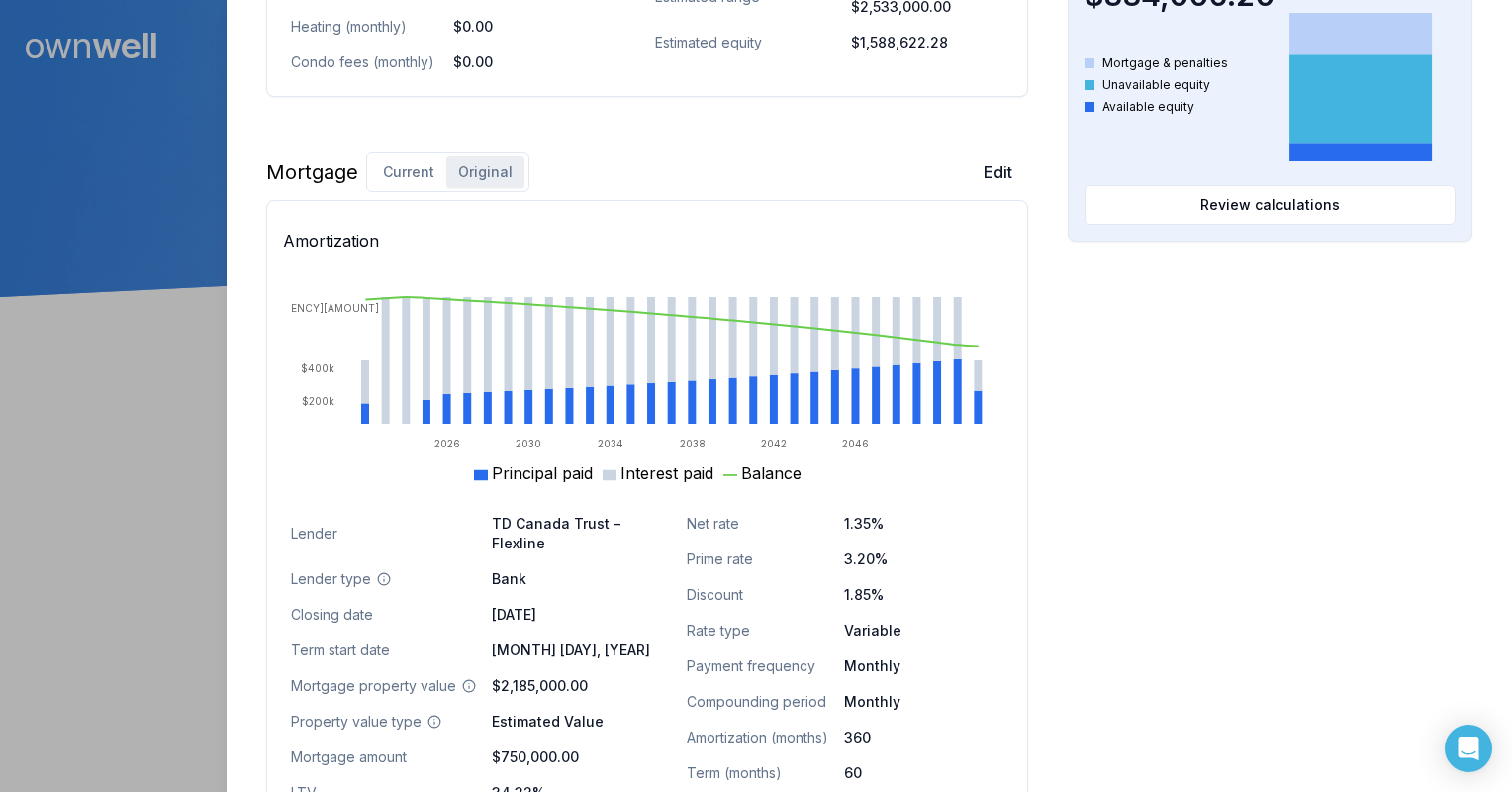 click on "Original" at bounding box center (485, 172) 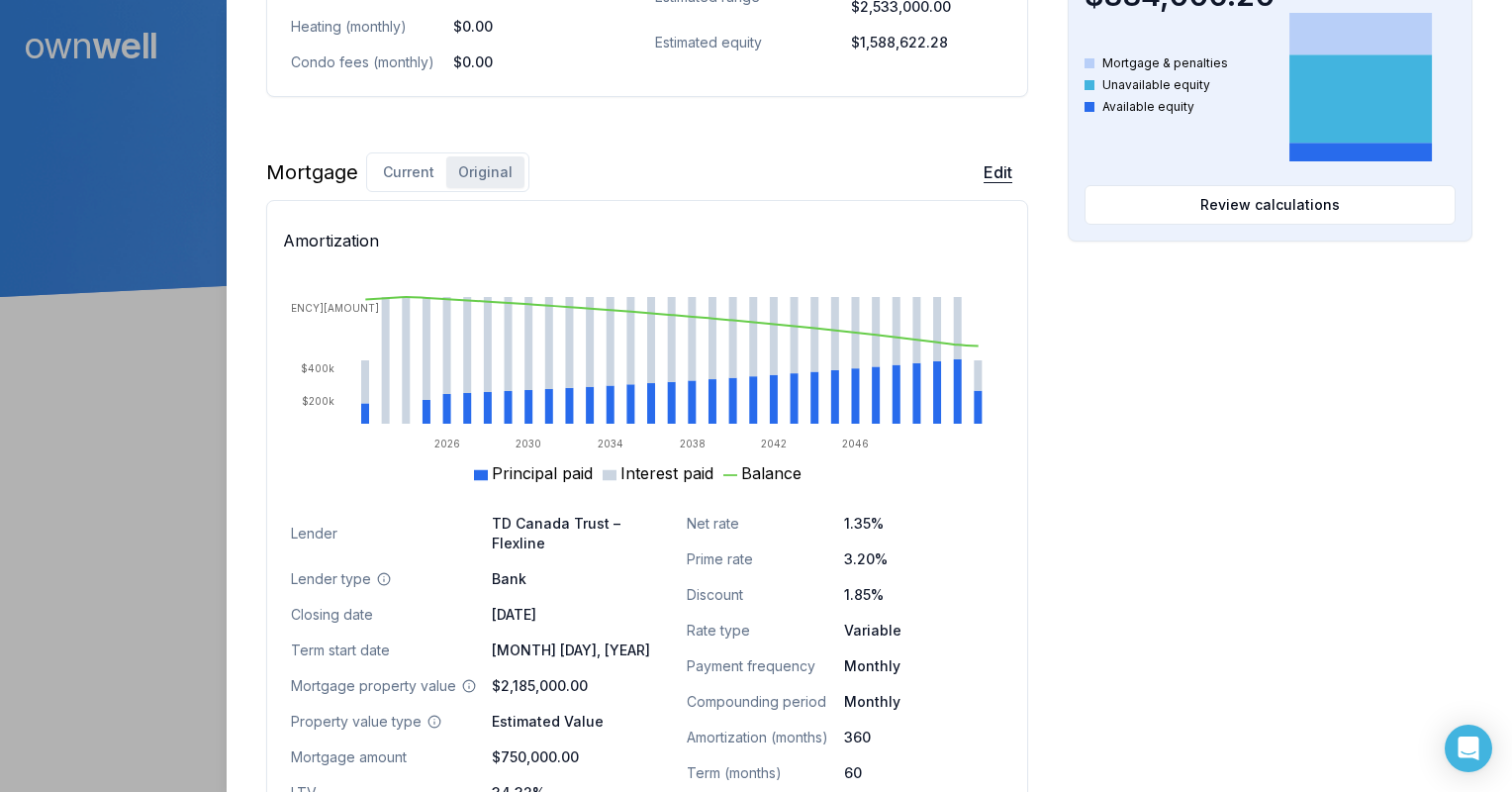 click on "Edit" at bounding box center [997, 172] 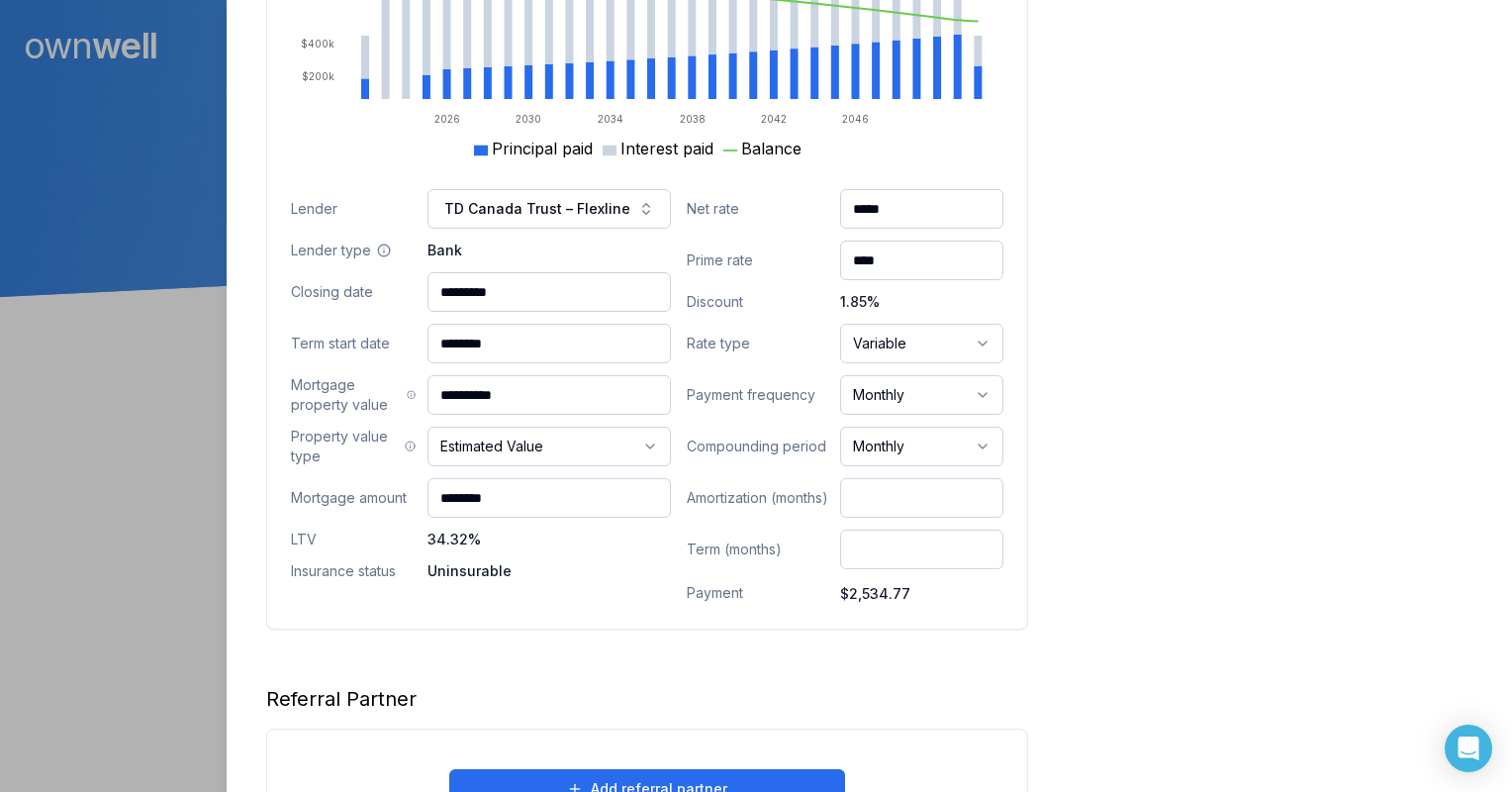 scroll, scrollTop: 1386, scrollLeft: 0, axis: vertical 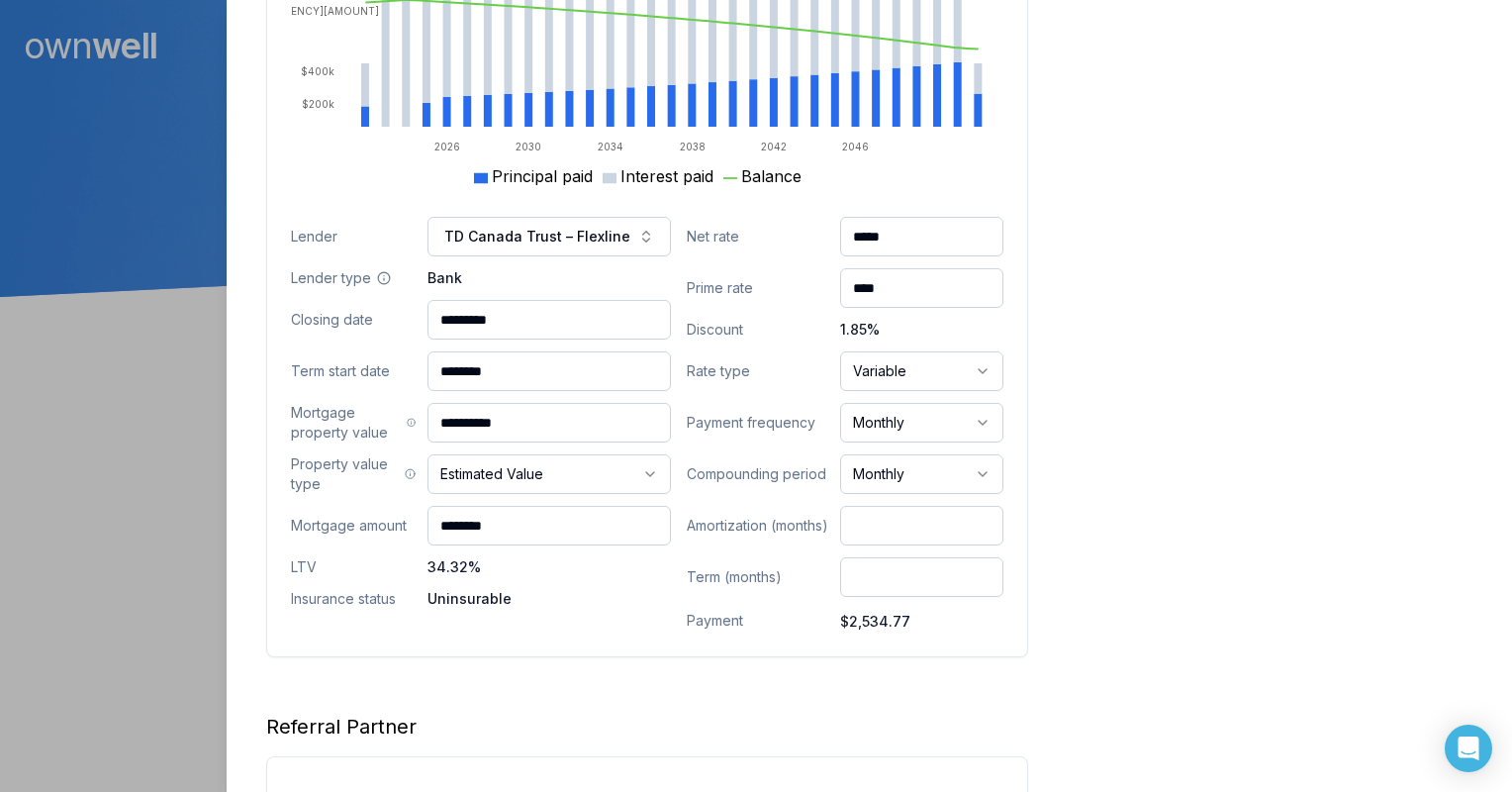 drag, startPoint x: 1193, startPoint y: 551, endPoint x: 1164, endPoint y: 582, distance: 42.44997 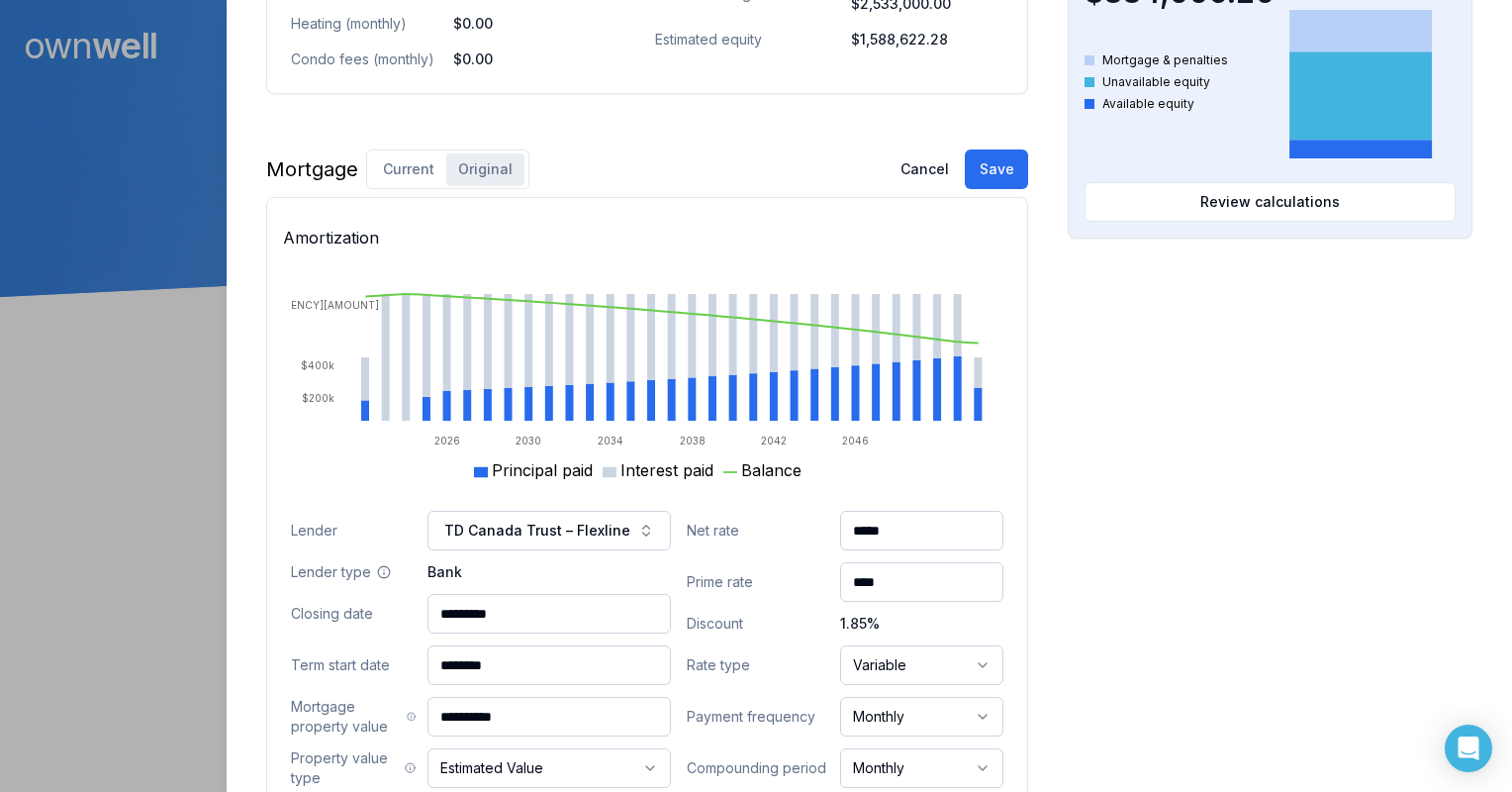 scroll, scrollTop: 1089, scrollLeft: 0, axis: vertical 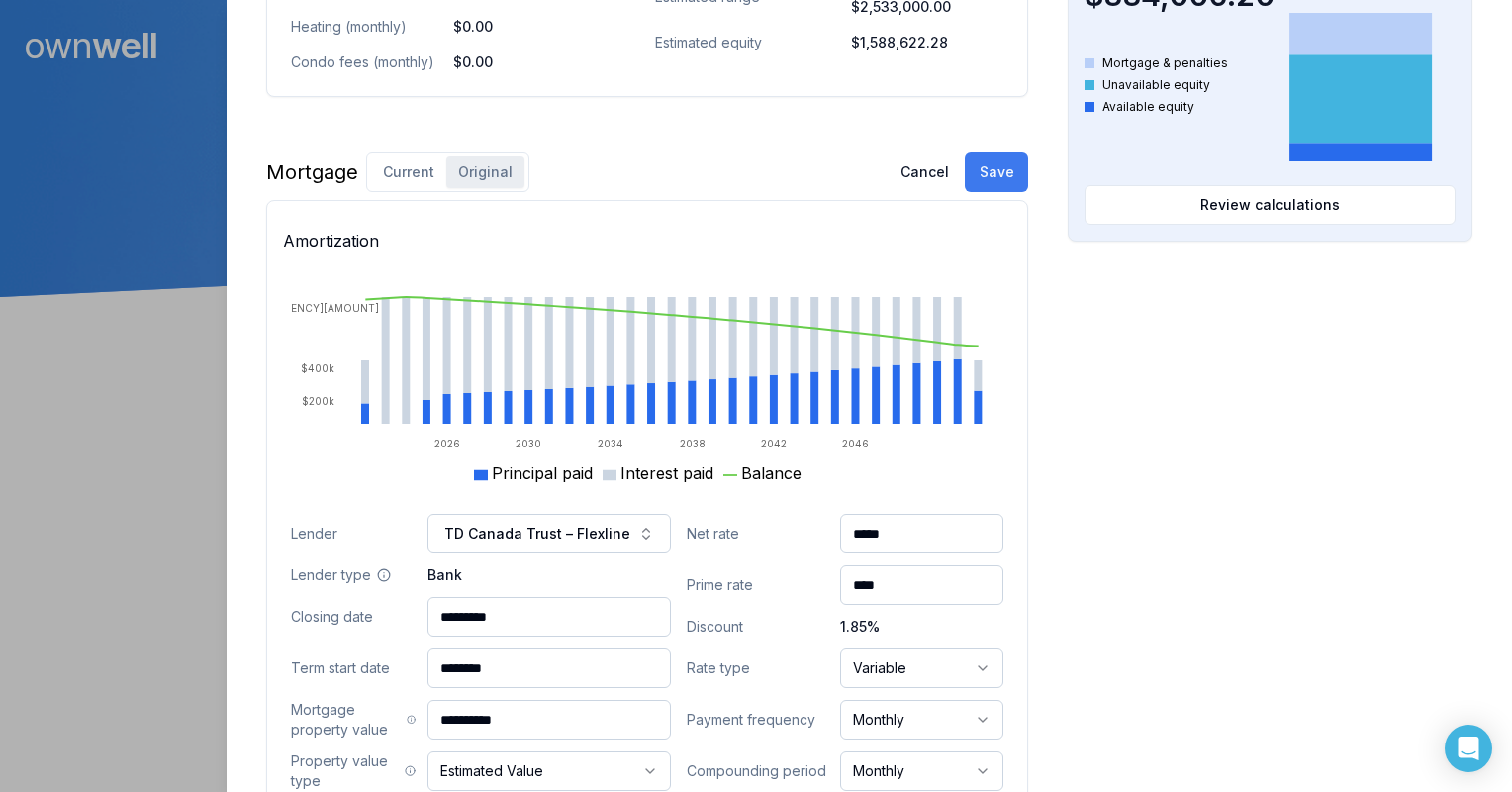 click on "Save" at bounding box center [996, 172] 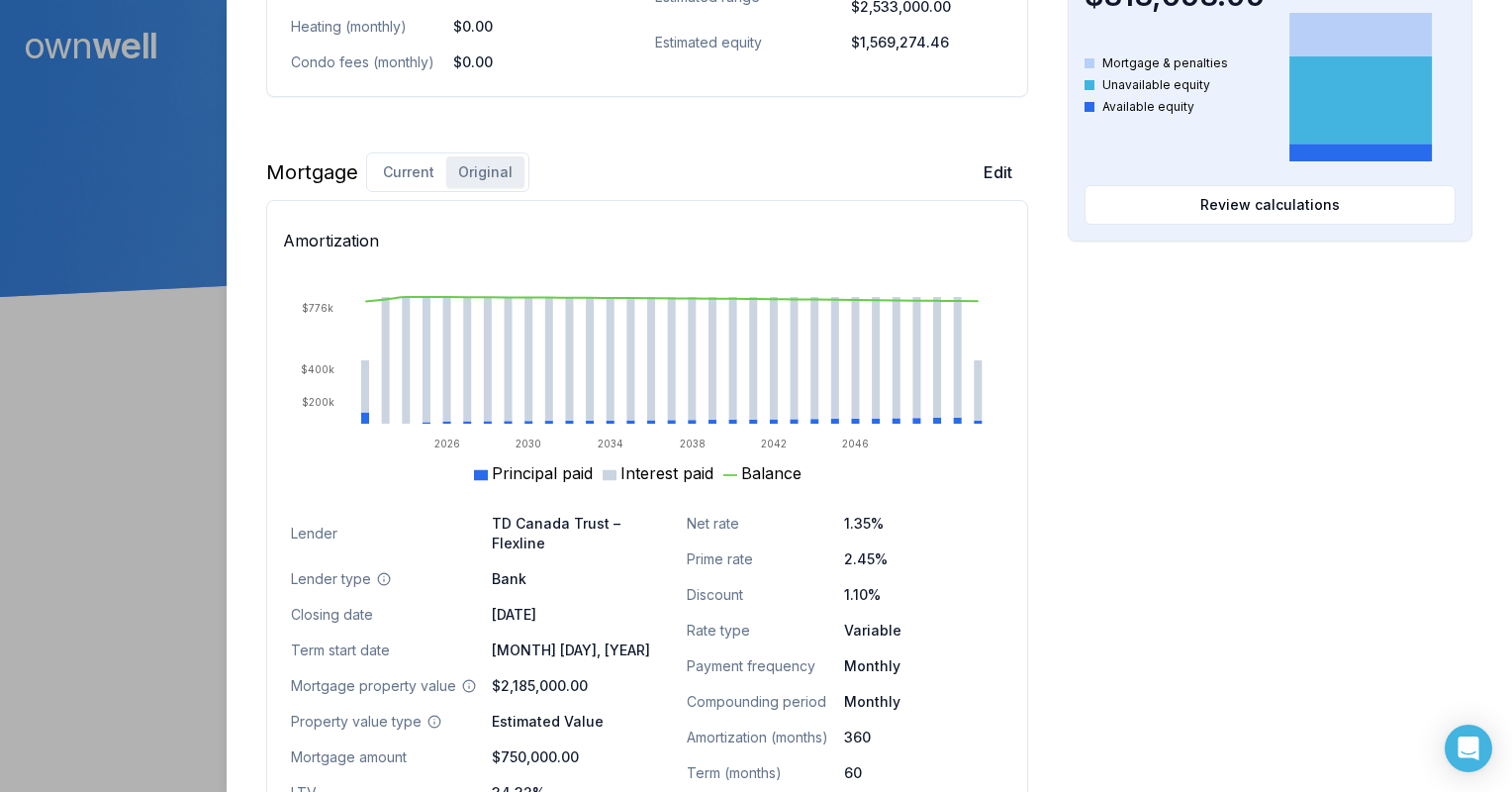 click on "Opportunities Interest savings -$14,791.12 Current interest Prepayment penalties New interest Review calculations Purchasing power $2,671,146.71 Max mortgage Down payment Review calculations Available equity $313,053.95 Mortgage & penalties Unavailable equity Available equity Review calculations" at bounding box center (1270, 148) 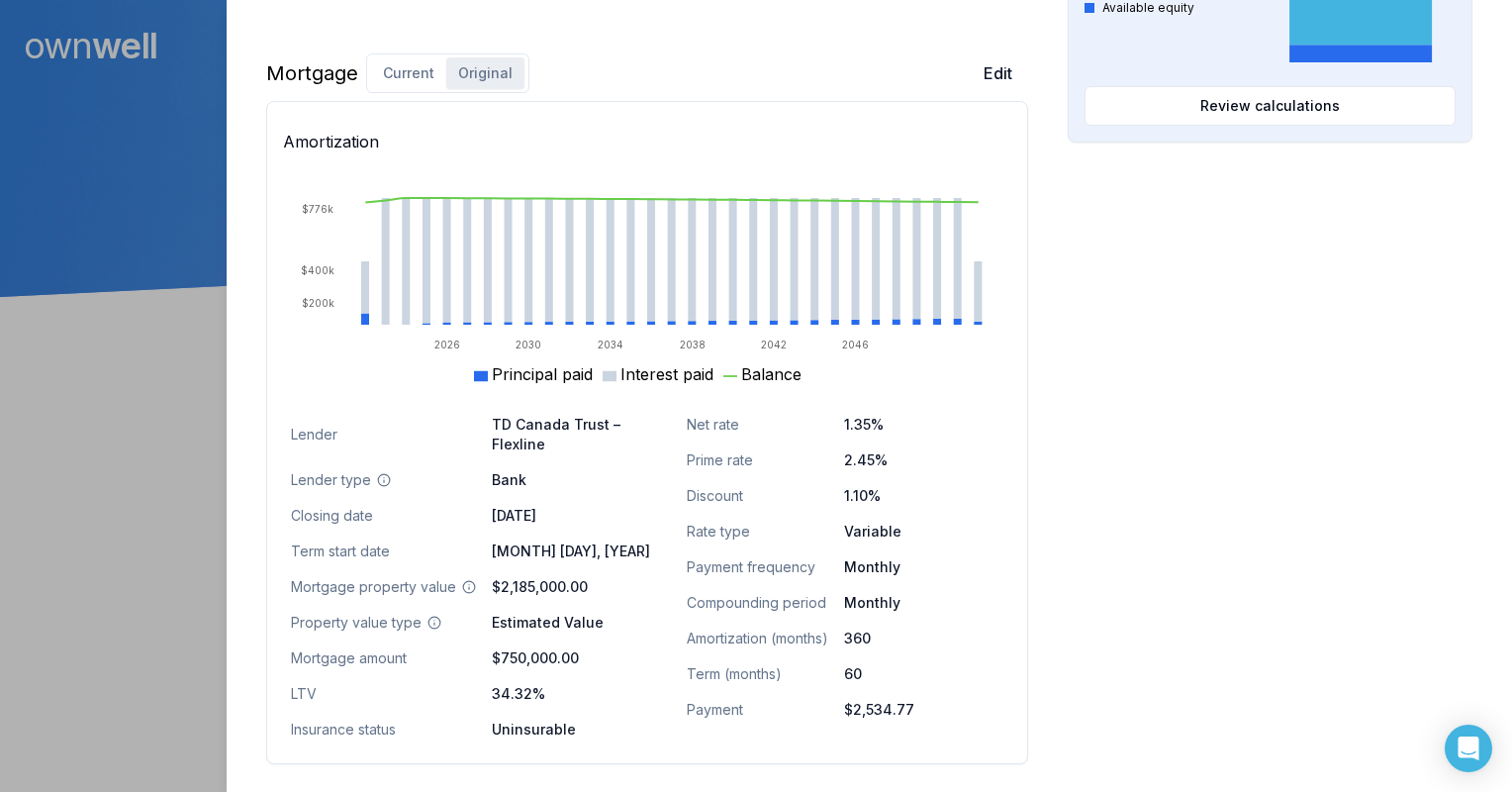 click on "Amortization" at bounding box center [647, 142] 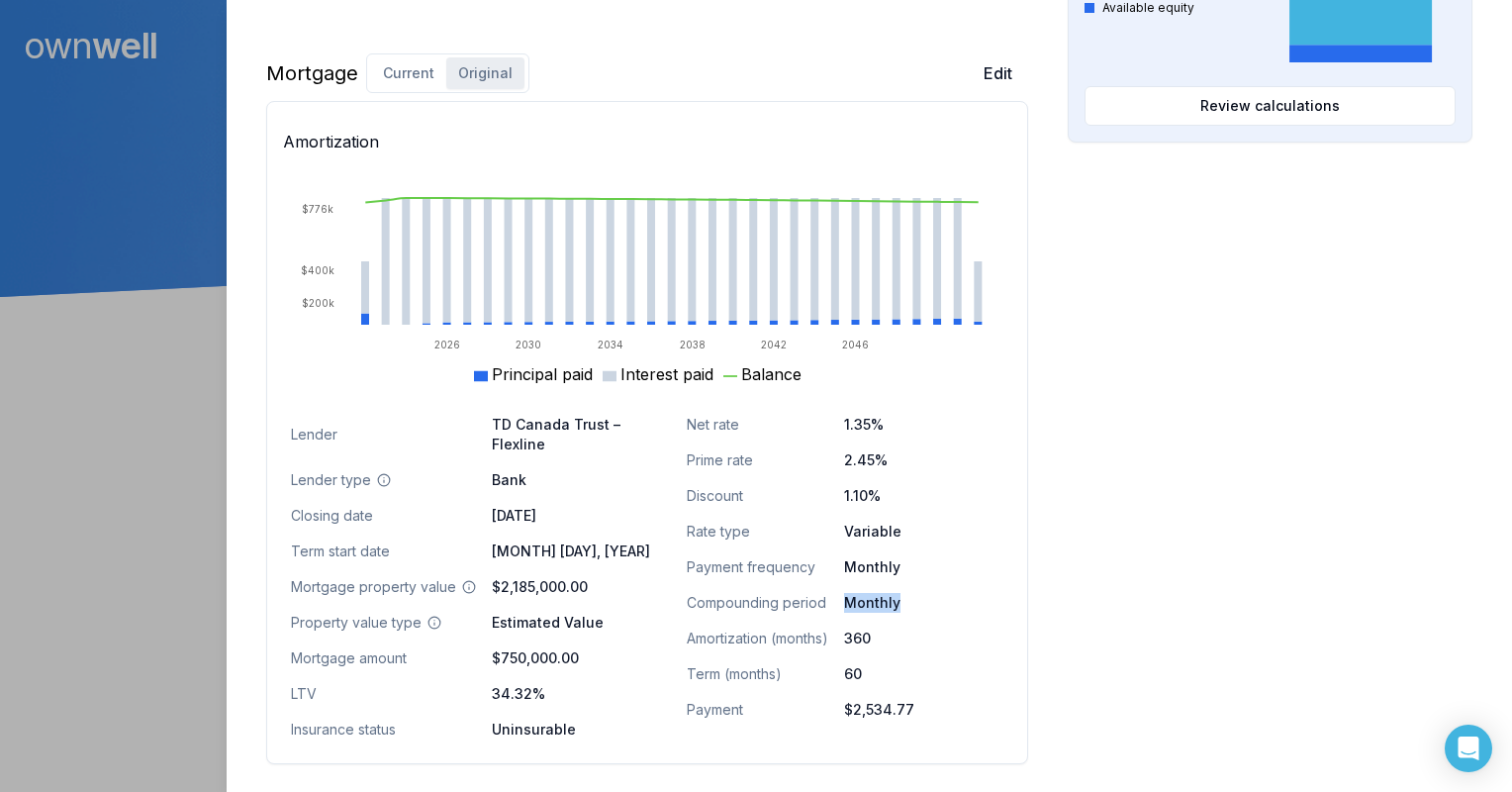 click on "Monthly" at bounding box center (923, 603) 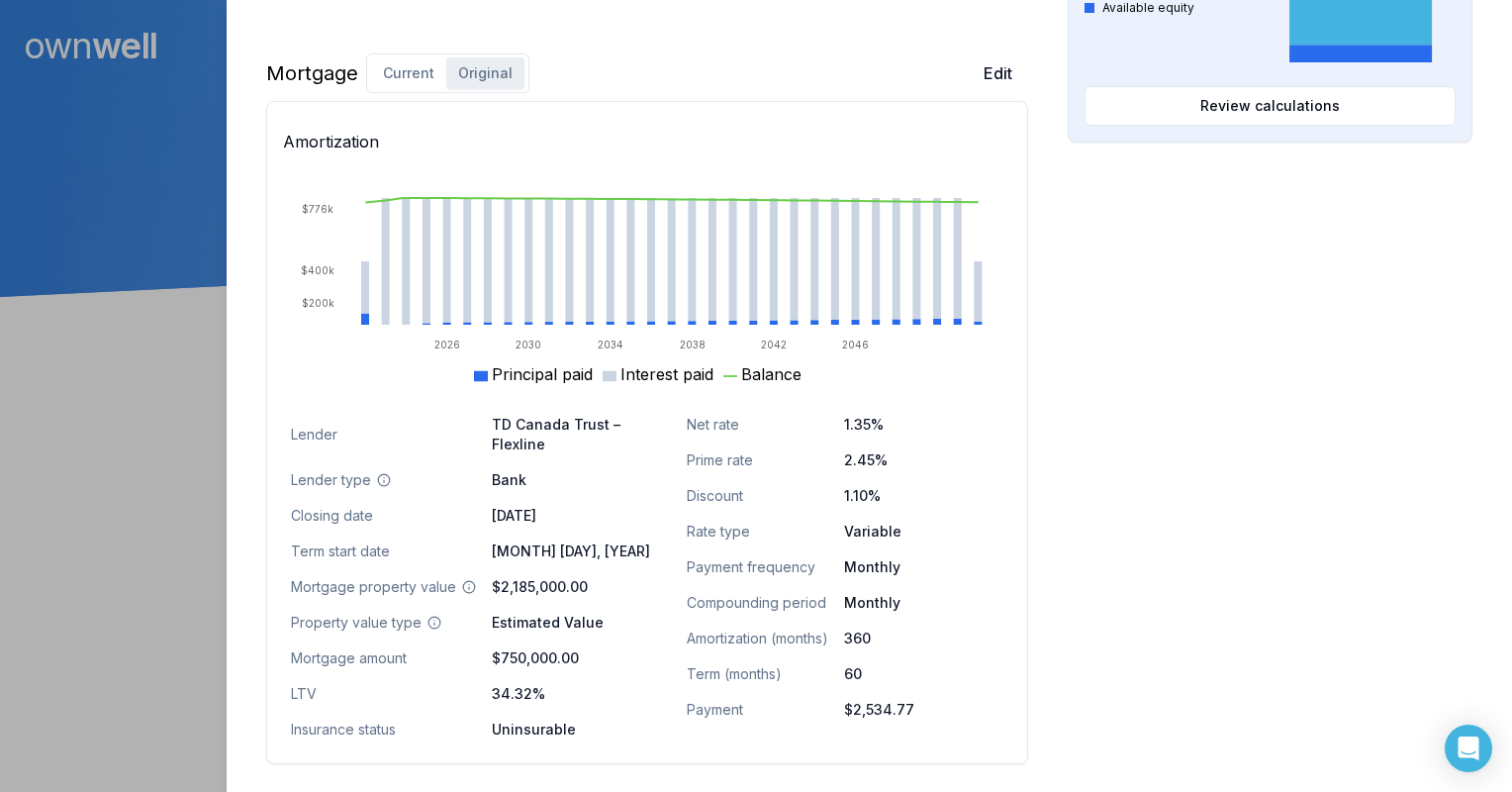 click on "Net rate 1.35% Prime rate 2.45% Discount 1.10% Rate type Variable Payment frequency Monthly Compounding period Monthly Amortization (months) 360 Term (months) 60 Payment $2,534.77" at bounding box center [845, 577] 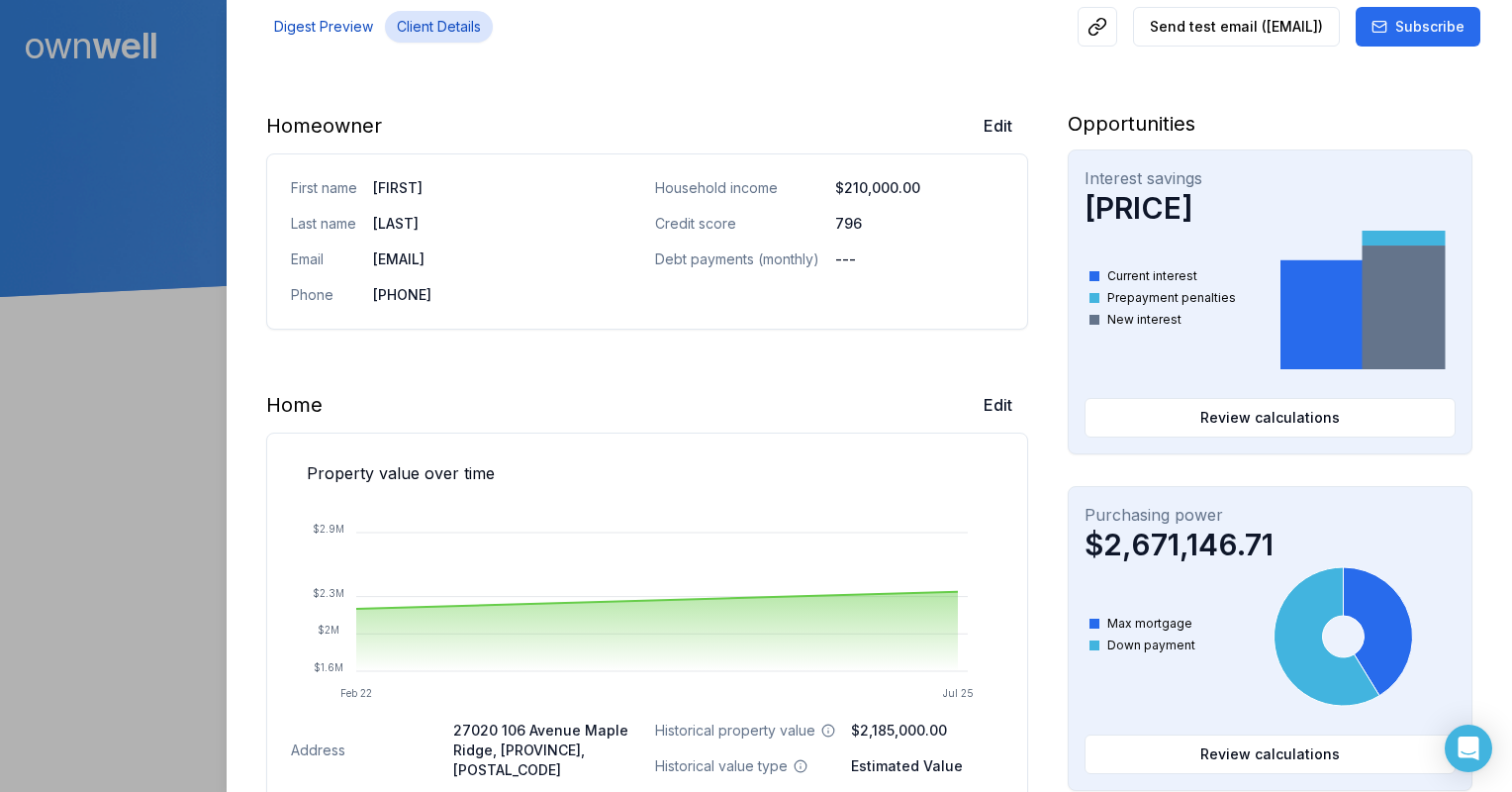 scroll, scrollTop: 0, scrollLeft: 0, axis: both 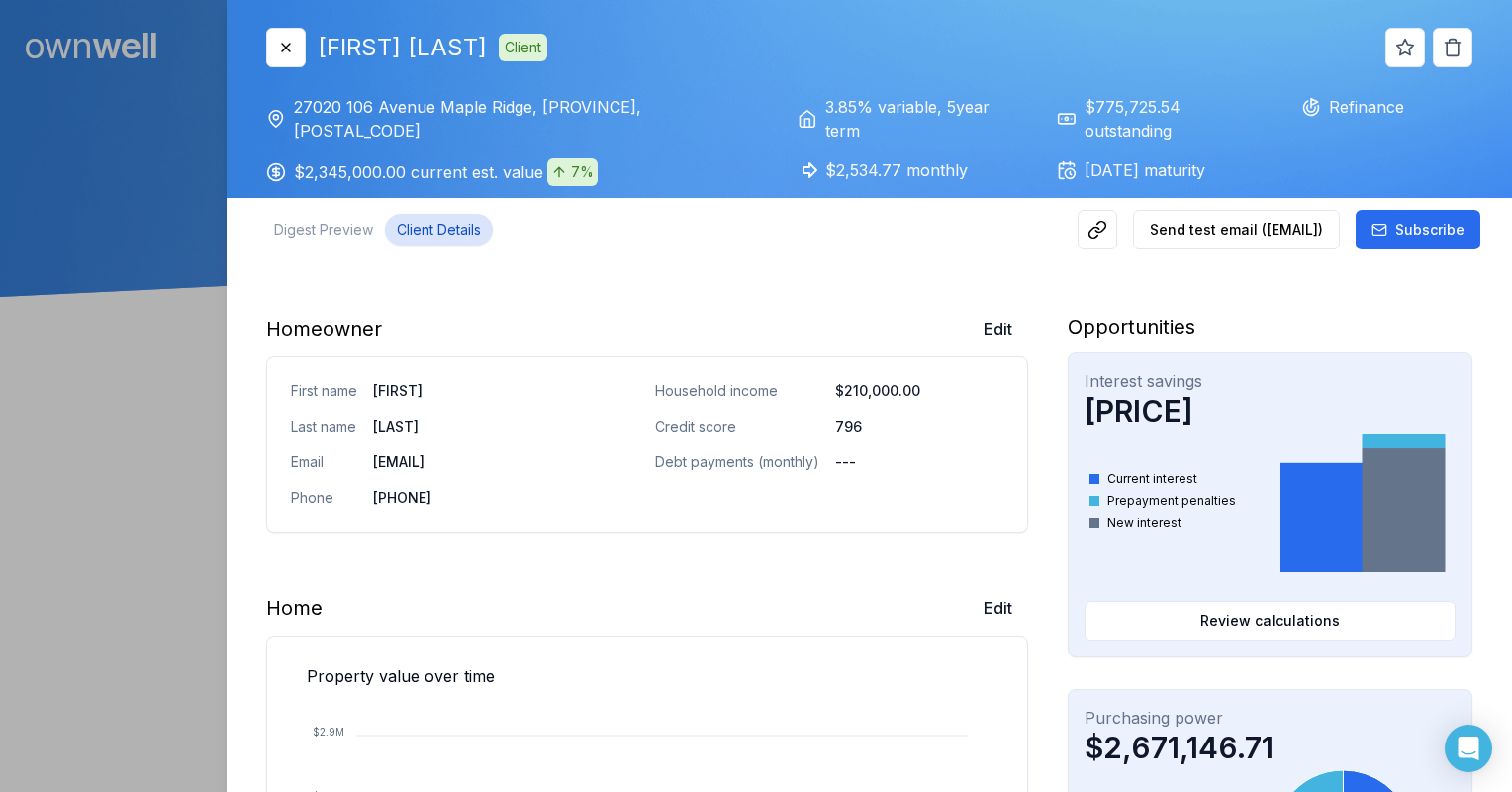 click on "Digest Preview" at bounding box center [324, 230] 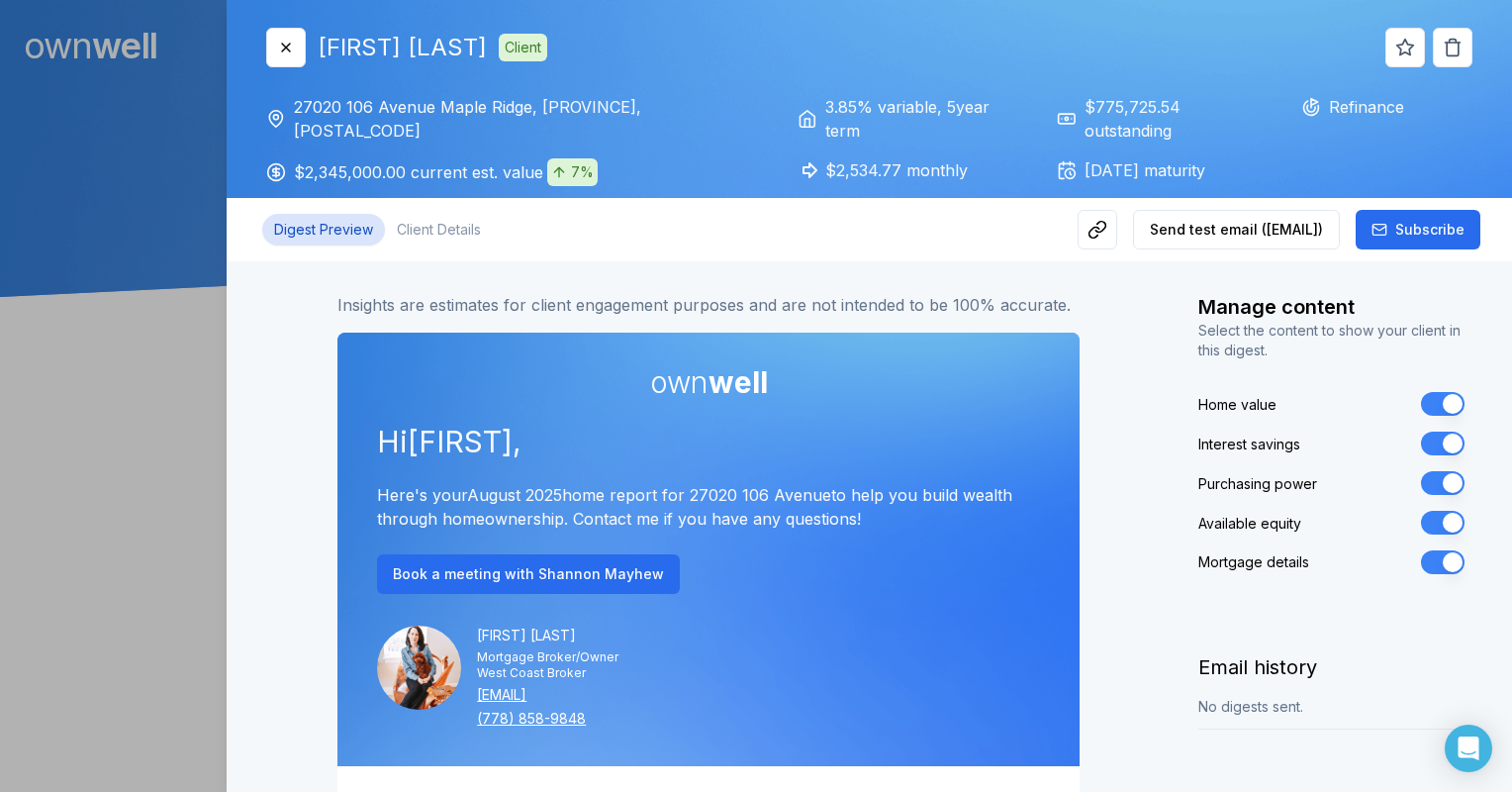click on "Digest Preview Client Details Send test email ( [EMAIL] ) Subscribe" at bounding box center [869, 230] 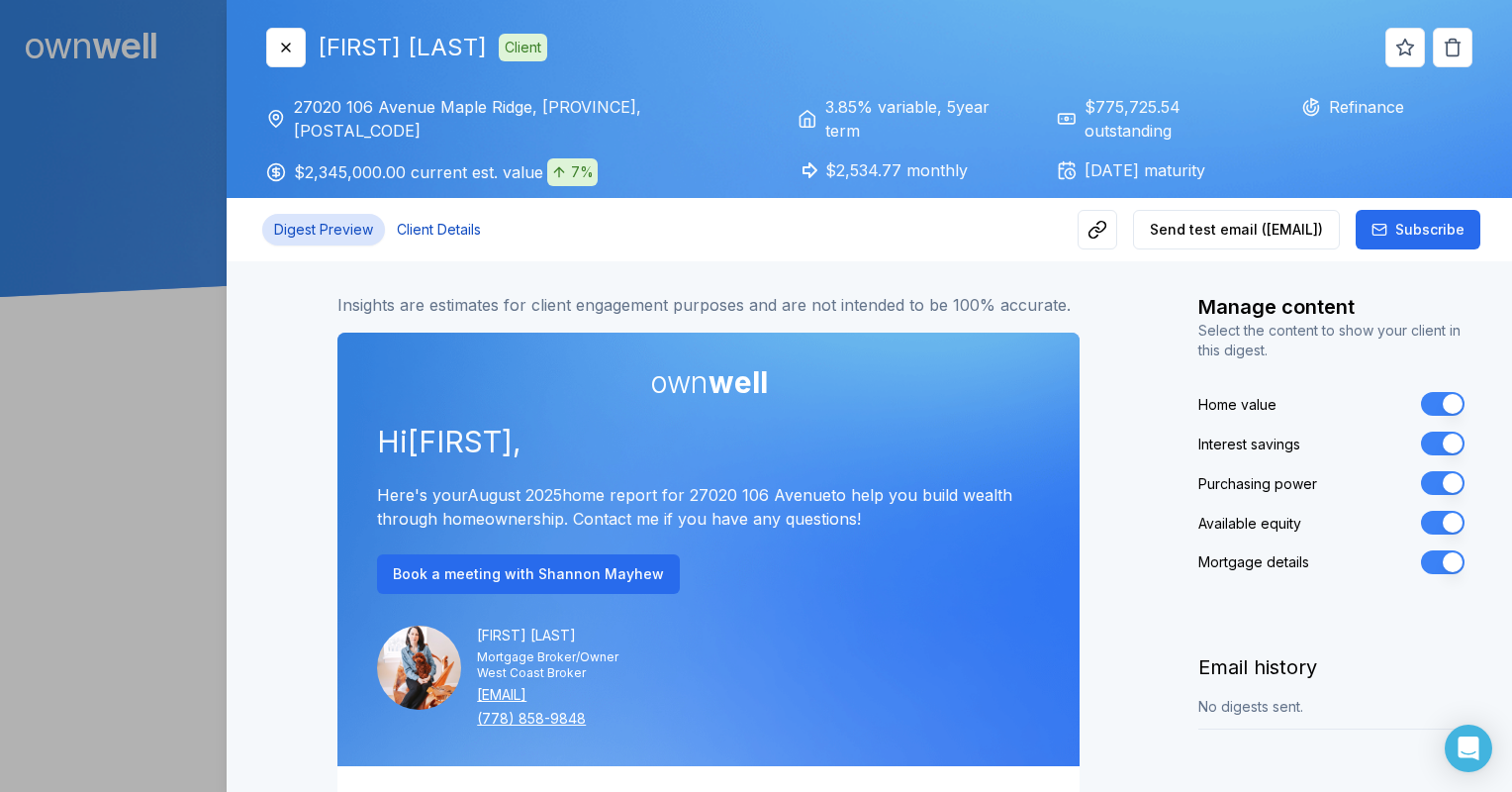 click on "Client Details" at bounding box center [438, 230] 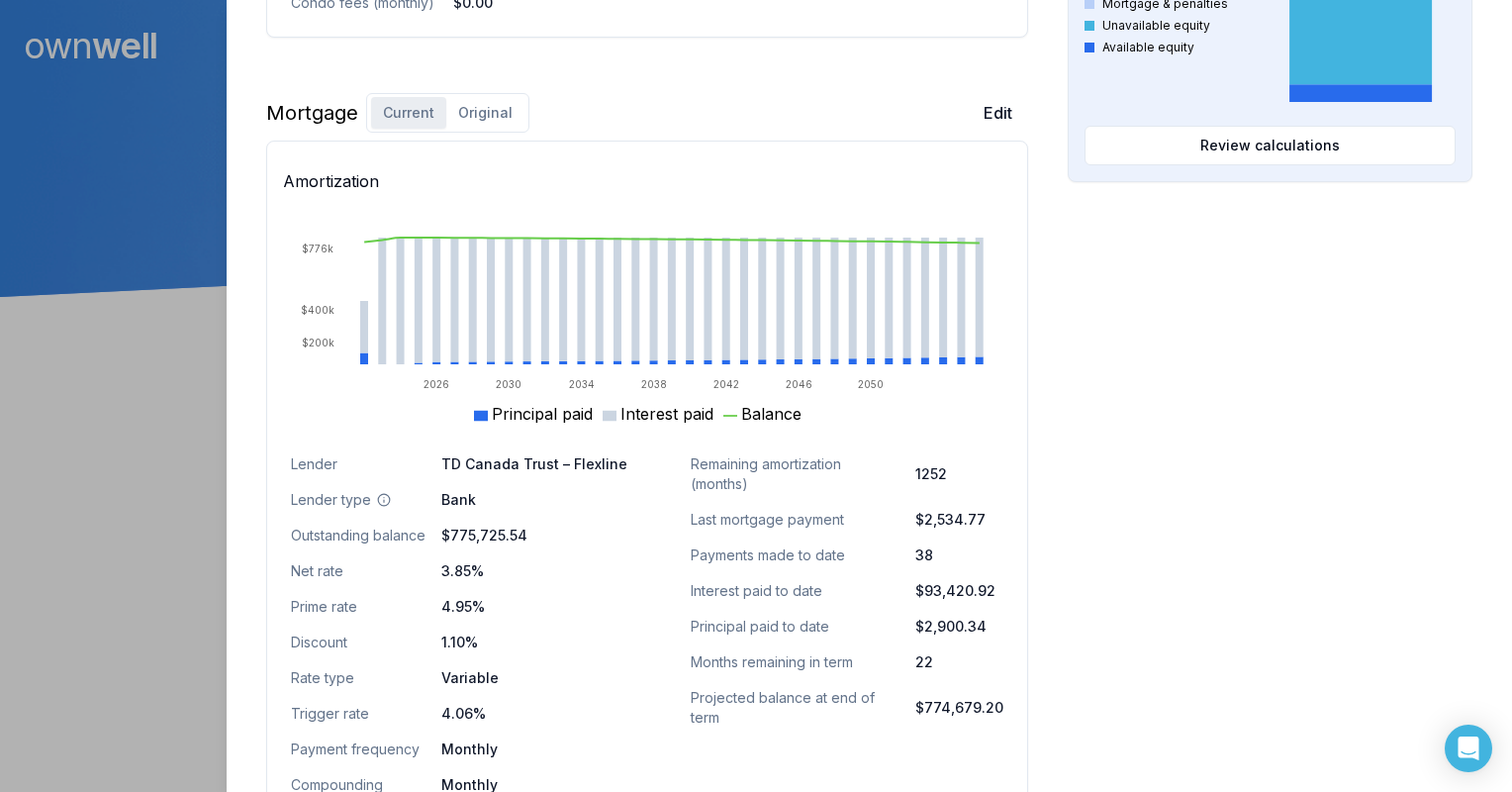 scroll, scrollTop: 1386, scrollLeft: 0, axis: vertical 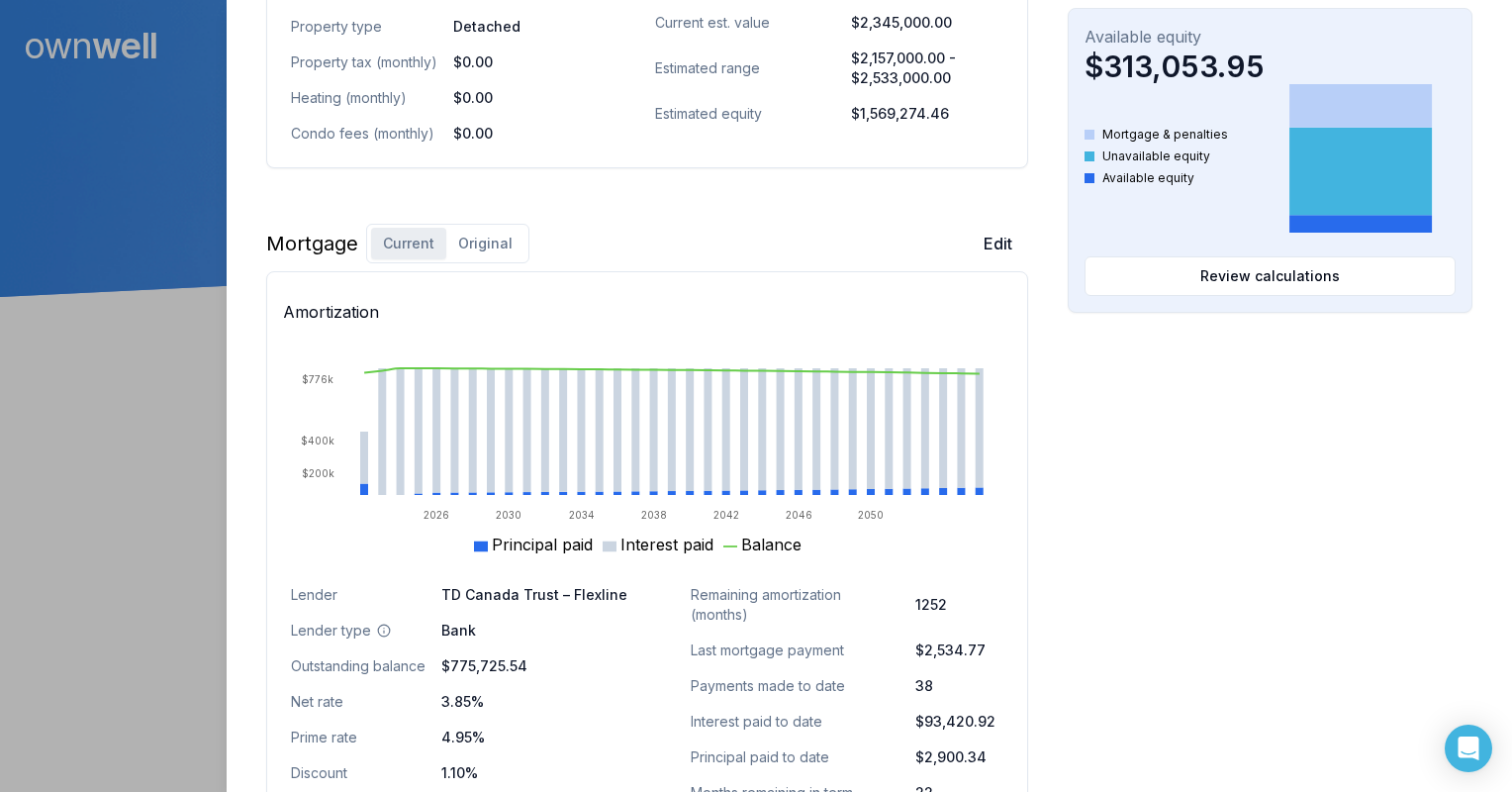 click on "Original" at bounding box center [485, 244] 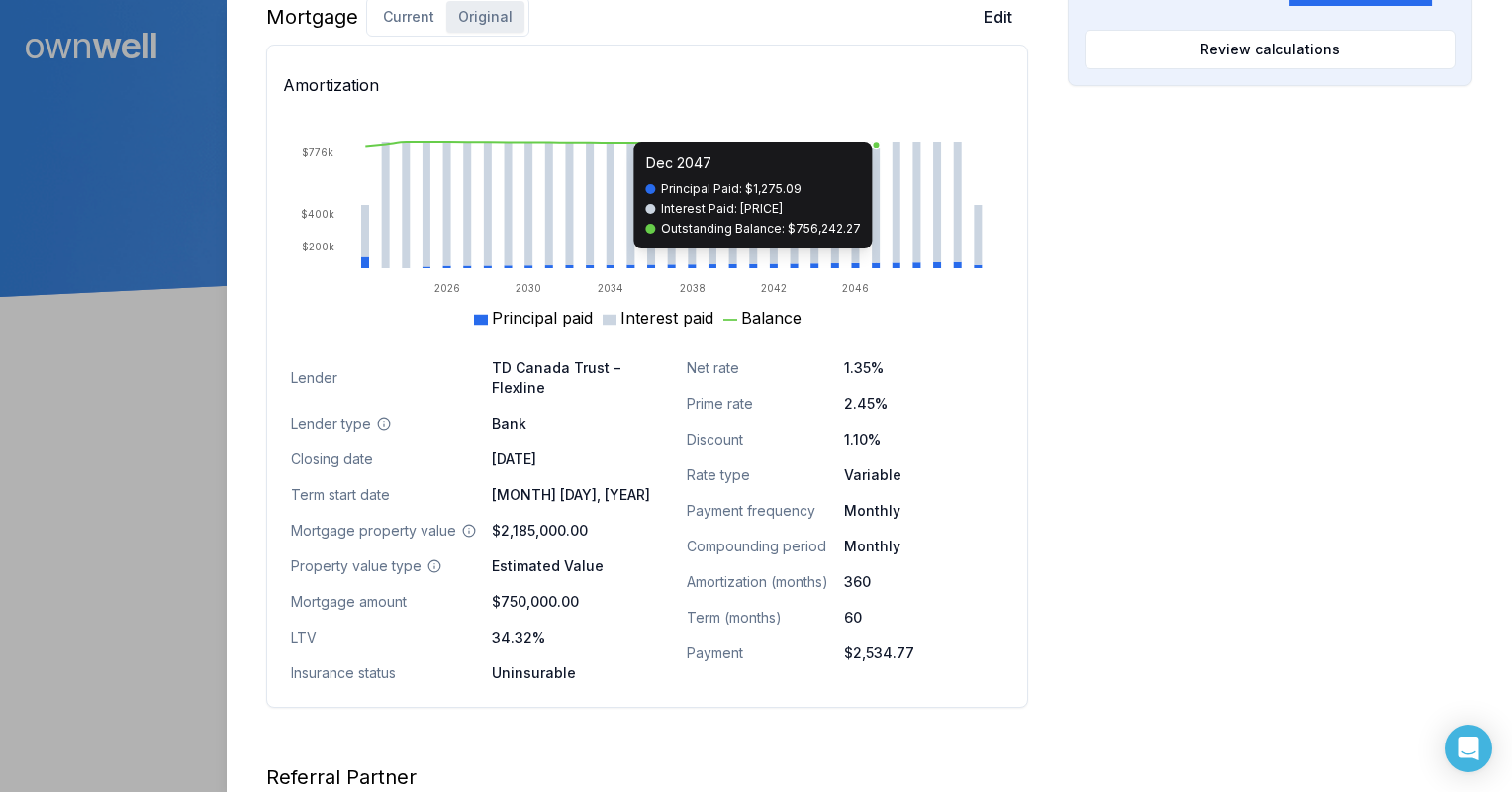 scroll, scrollTop: 1315, scrollLeft: 0, axis: vertical 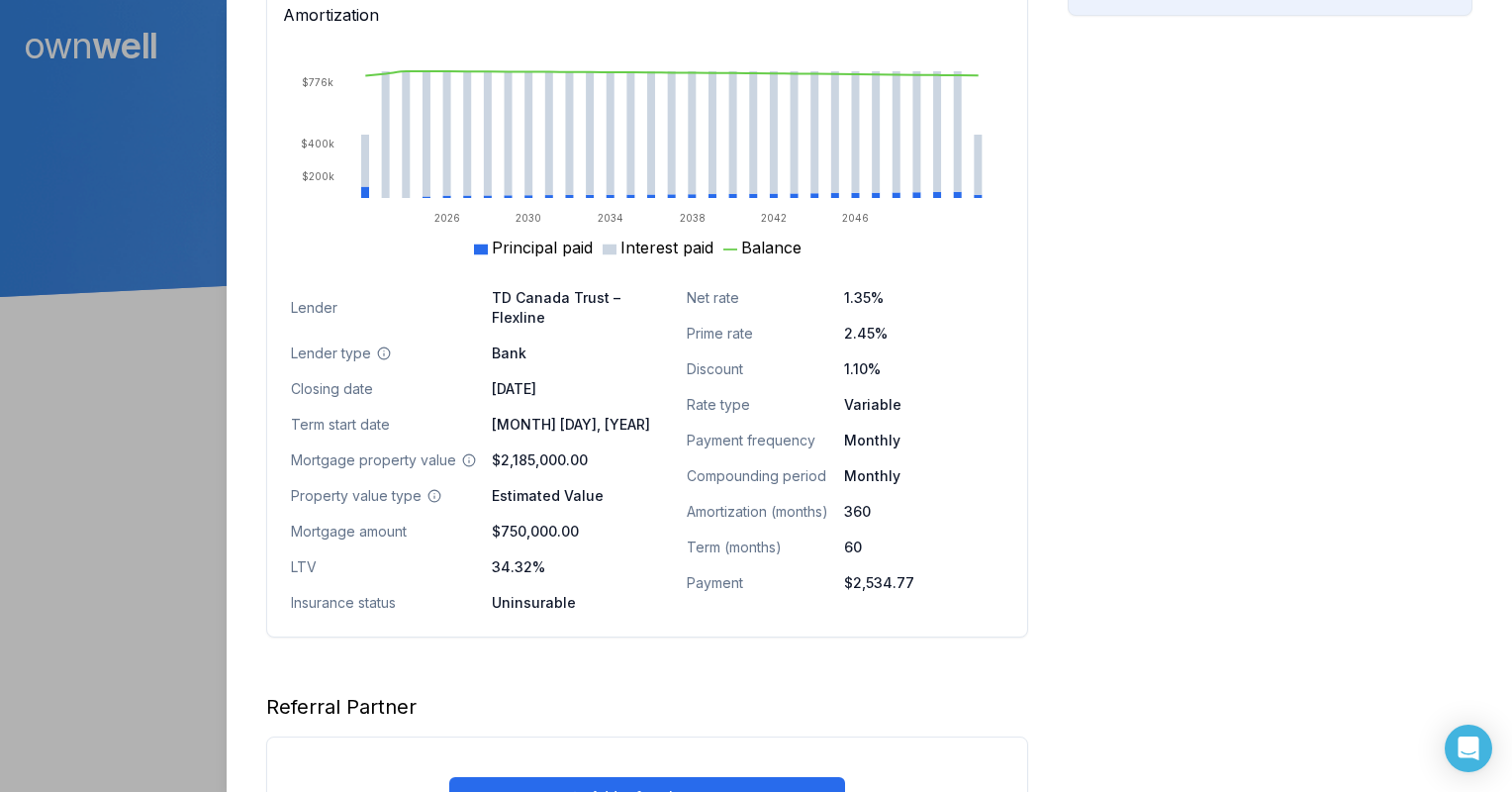 click on "1.10%" at bounding box center (923, 369) 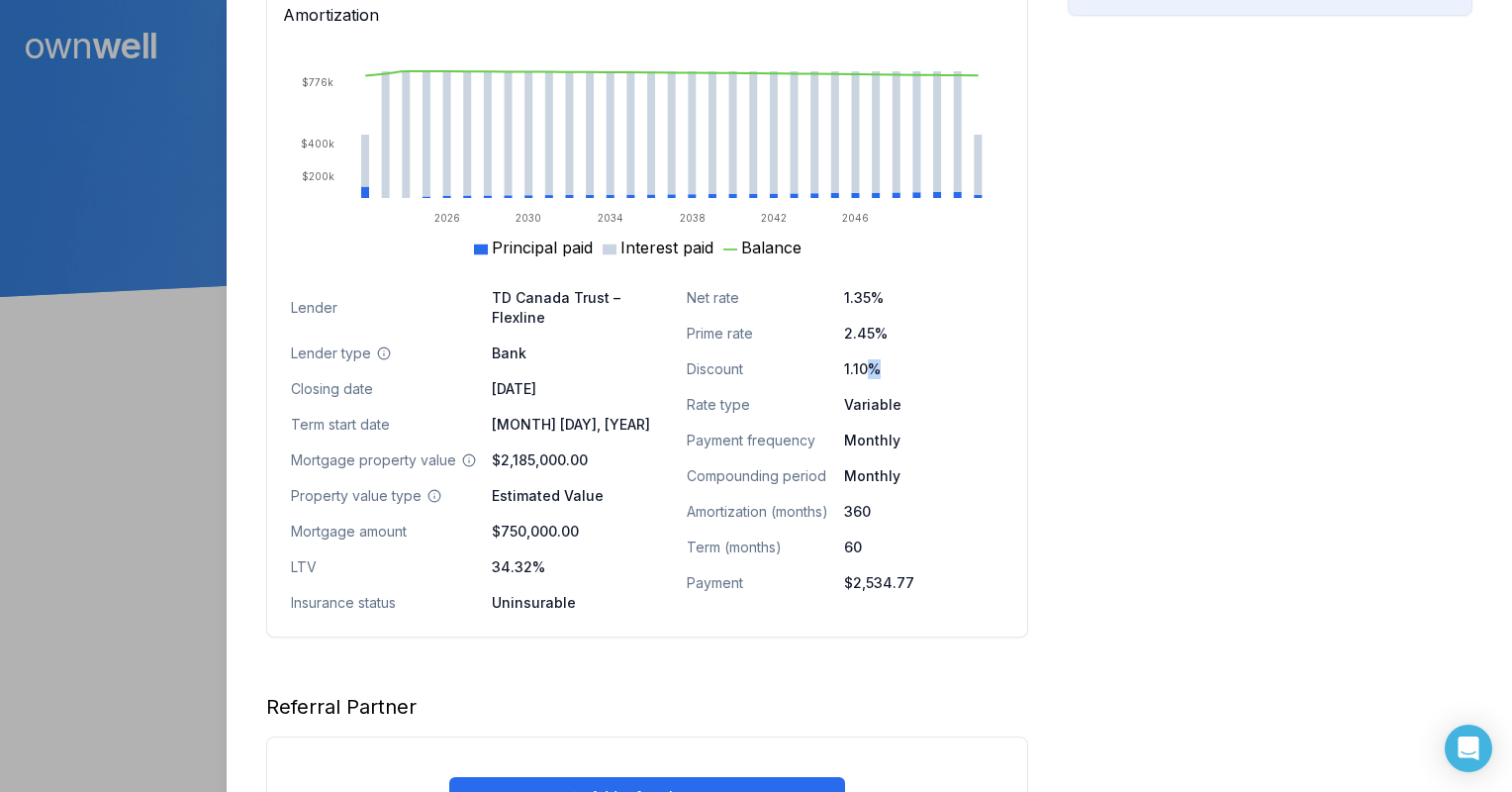 click on "1.10%" at bounding box center (923, 369) 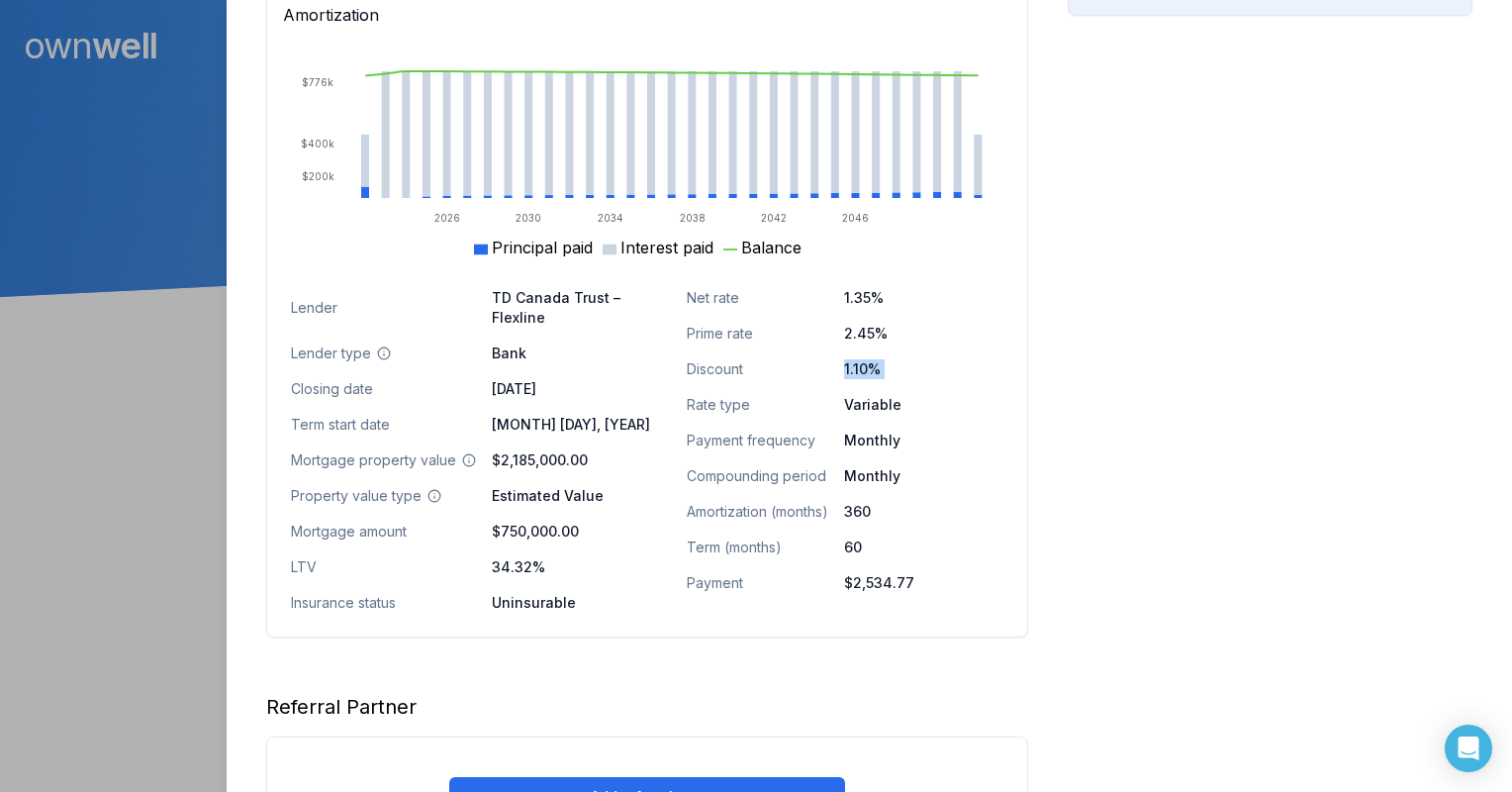 click on "1.10%" at bounding box center [923, 369] 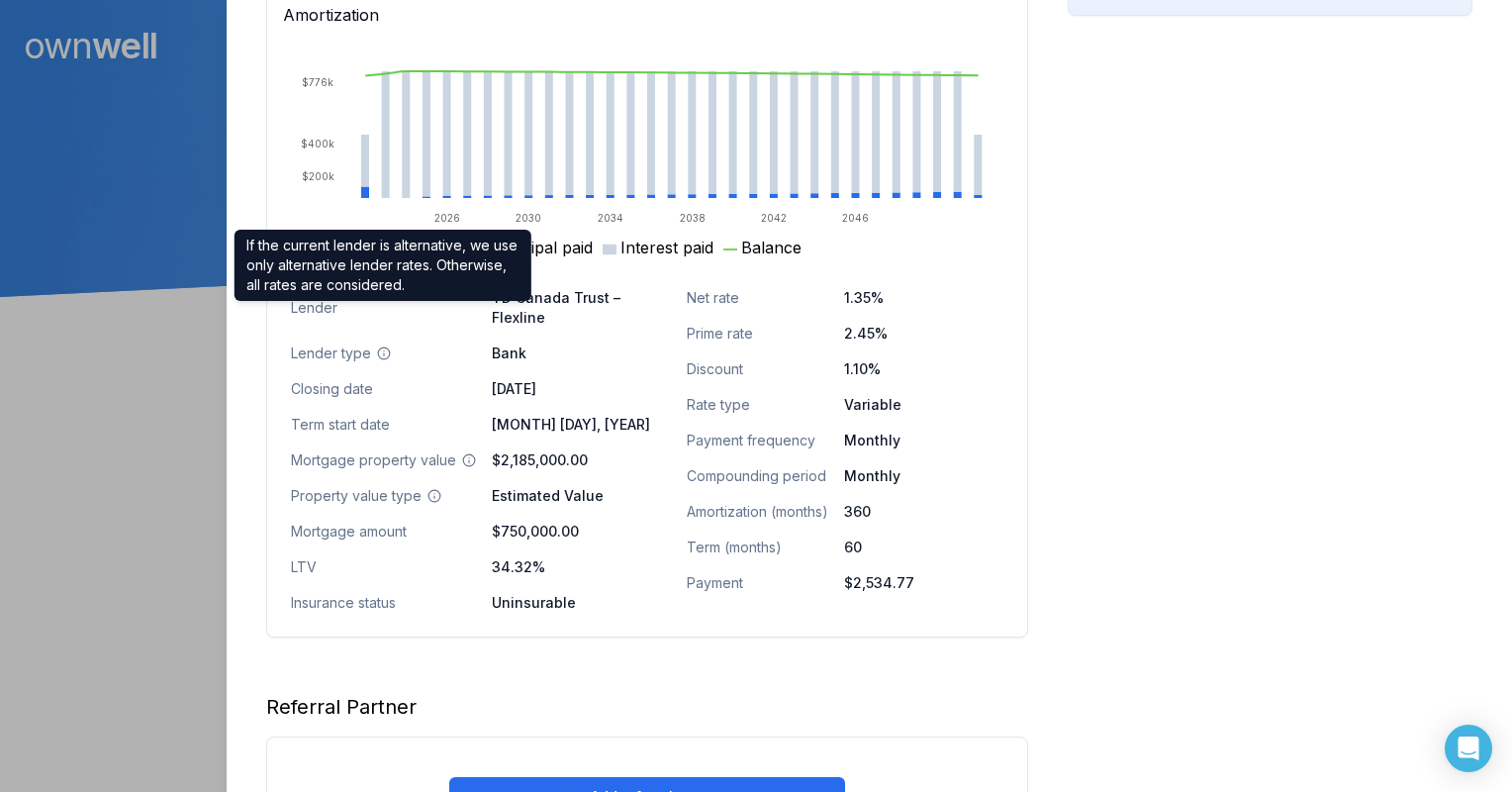 click 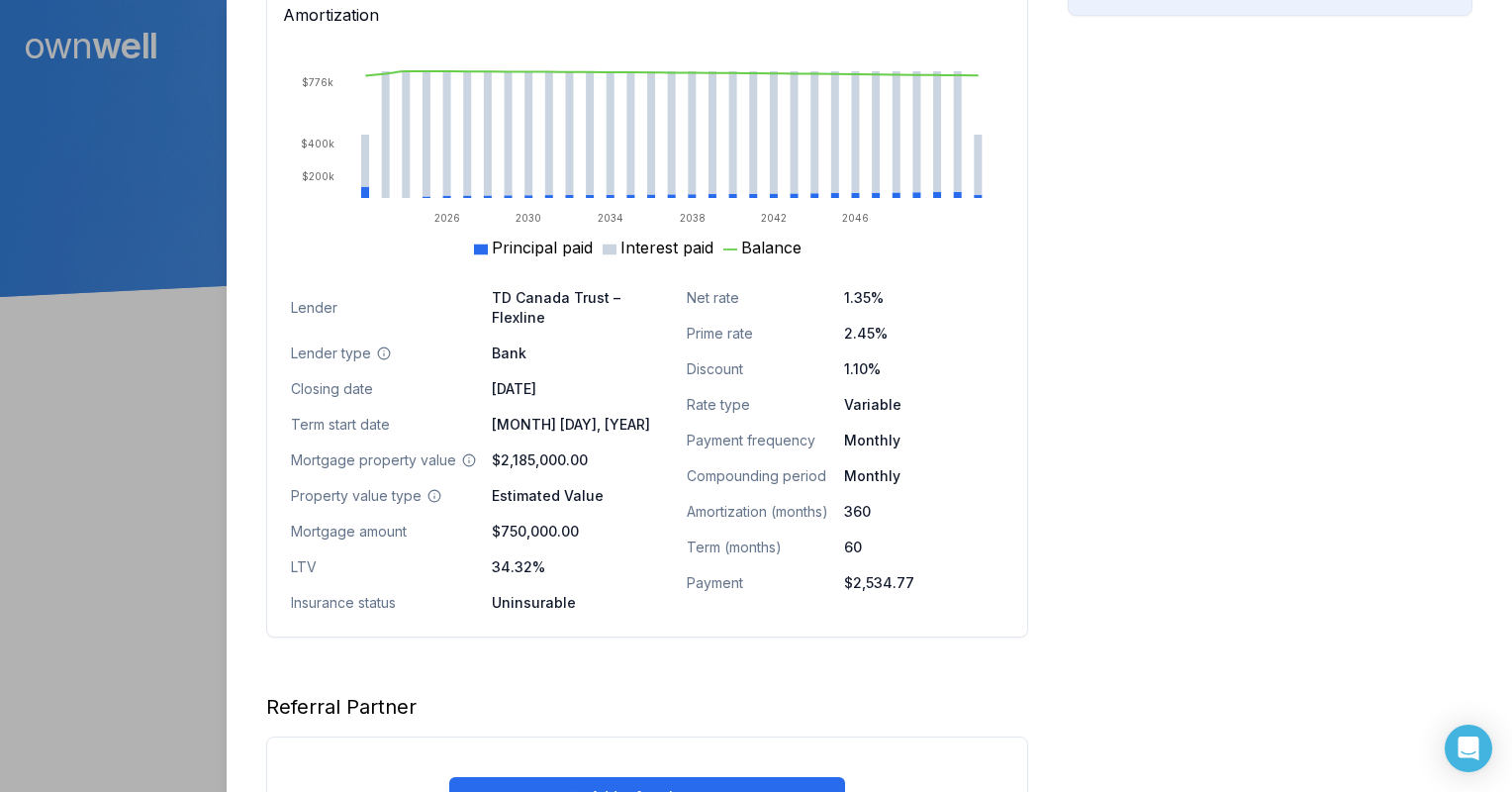 click on "TD Canada Trust – Flexline" at bounding box center [581, 308] 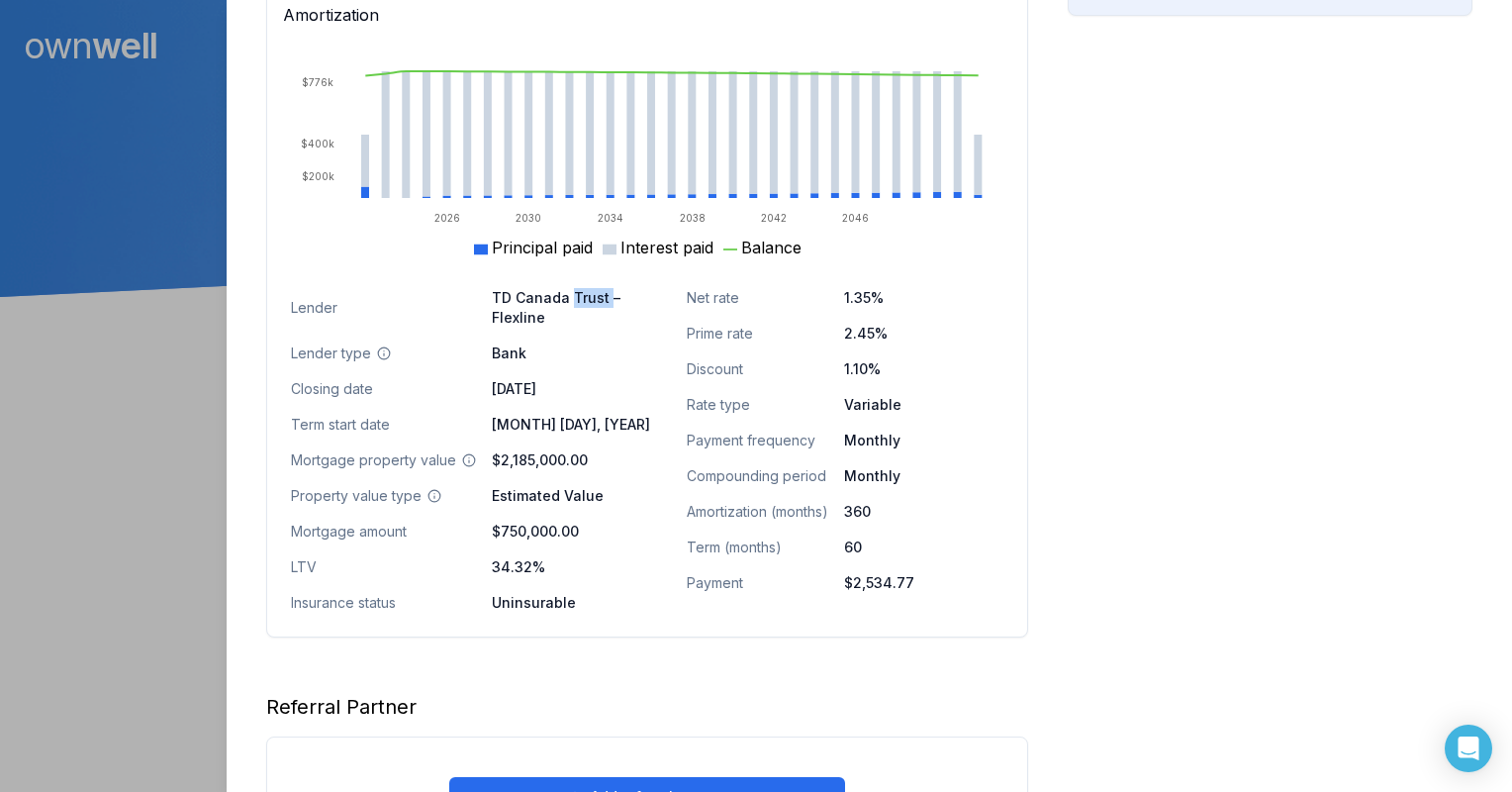 click on "TD Canada Trust – Flexline" at bounding box center [581, 308] 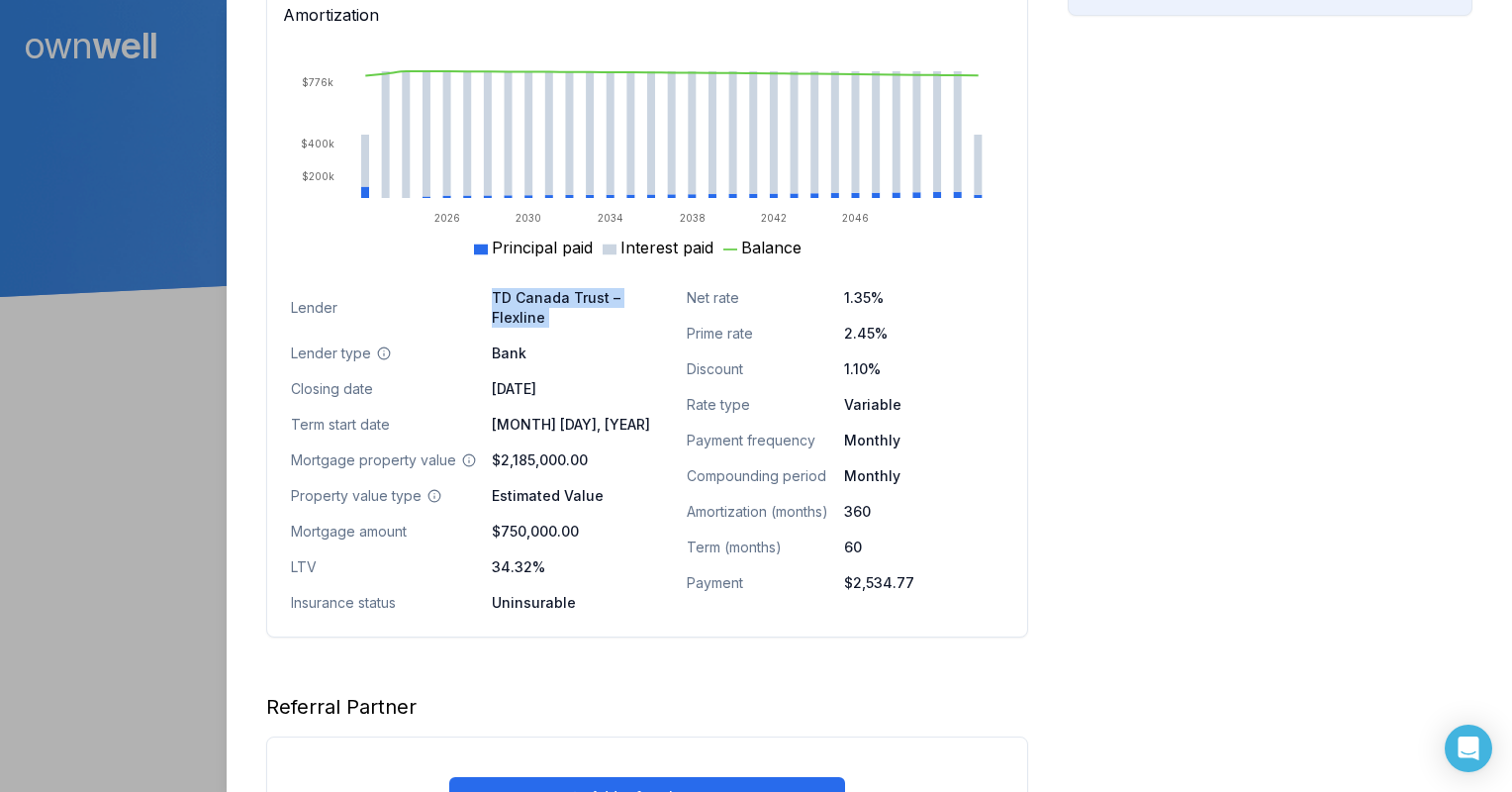click on "TD Canada Trust – Flexline" at bounding box center [581, 308] 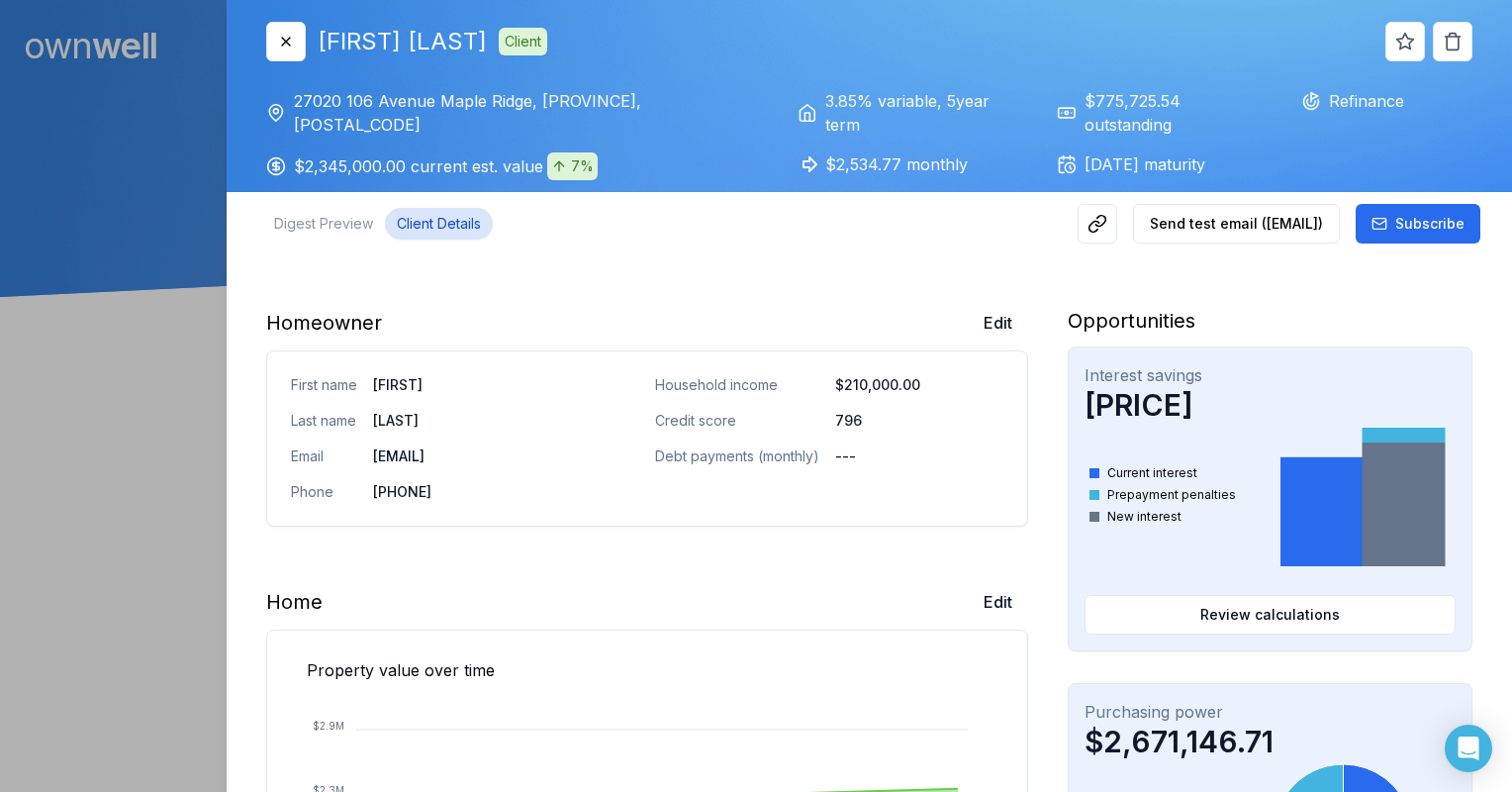 scroll, scrollTop: 0, scrollLeft: 0, axis: both 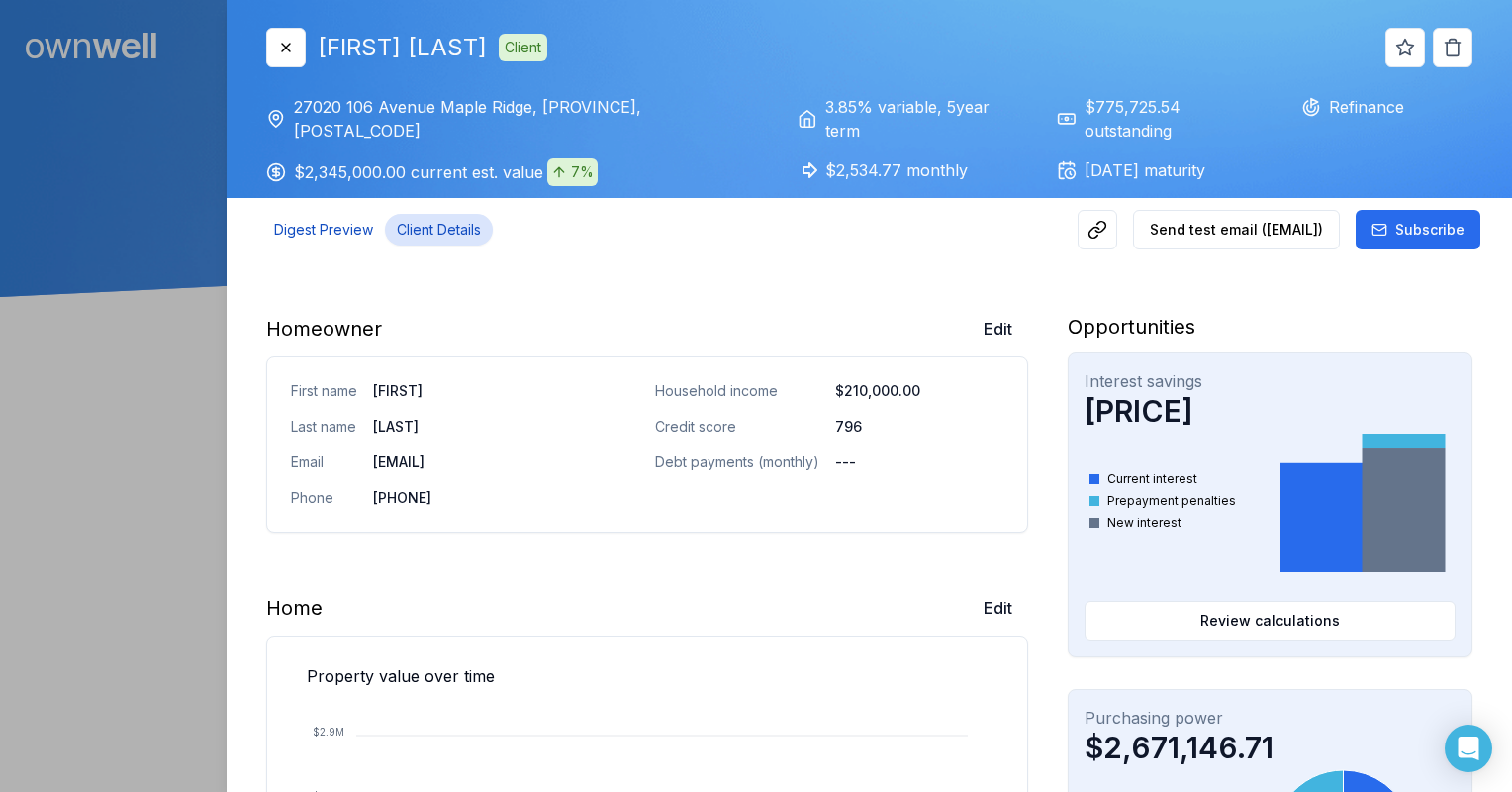 click on "Digest Preview" at bounding box center (324, 230) 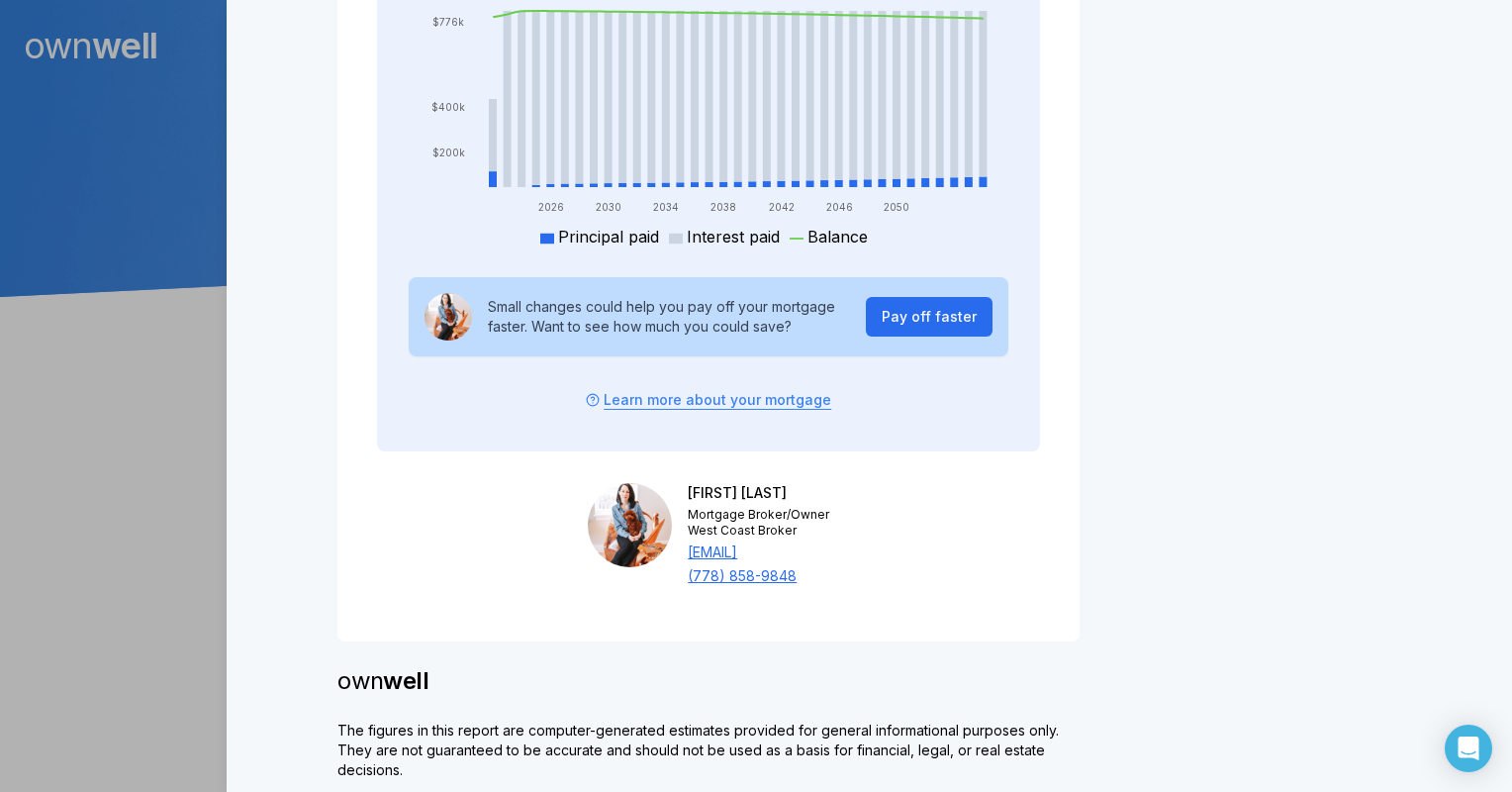scroll, scrollTop: 4059, scrollLeft: 0, axis: vertical 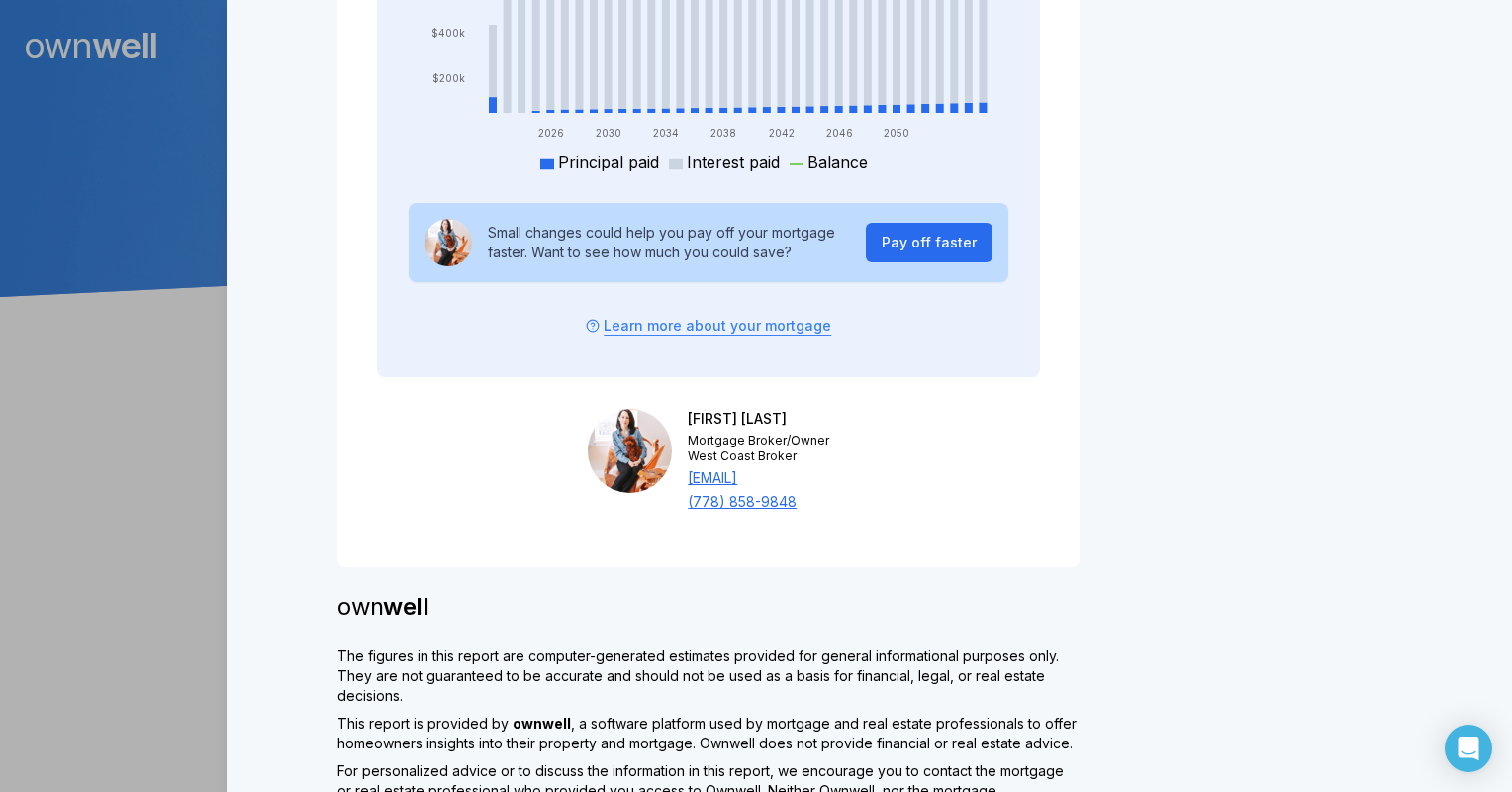 click on "own well Hi Amanda , Here's your August 2025 home report for 27020 106 Avenue to help you build wealth through homeownership. Contact me if you have any questions! Book a meeting with Shannon Mayhew Shannon Mayhew Mortgage Broker/Owner West Coast Broker shannon@westcoastbroker.ca [PHONE] Home finance digest for 27020 106 Avenue $2,345,000 current est. value 7% $1,569,274 est. home equity $2,535 monthly 3.85% variable , 5 year term $775,726 outstanding balance June 1, 2027 maturity date The estimated market value of your home for August 2025 is $2,157,000 Low estimate $2,345,000 Estimated price $2,533,000 High estimate $2,345,000 Estimated price $2,157,000 Low estimate $2,533,000 High estimate That's $160,000 more (+ 7% ) than its value ( $2,185,000 ) from February 2022 . Adjust value Feb 22 Jul 25 $1.6M $2M $2.3M $2.9M That's $160,000 more (+ 7% ) than its value ( $2,185,000 ) from February 2022 . Request value Learn about my home price estimate $14,791" at bounding box center [709, -1412] 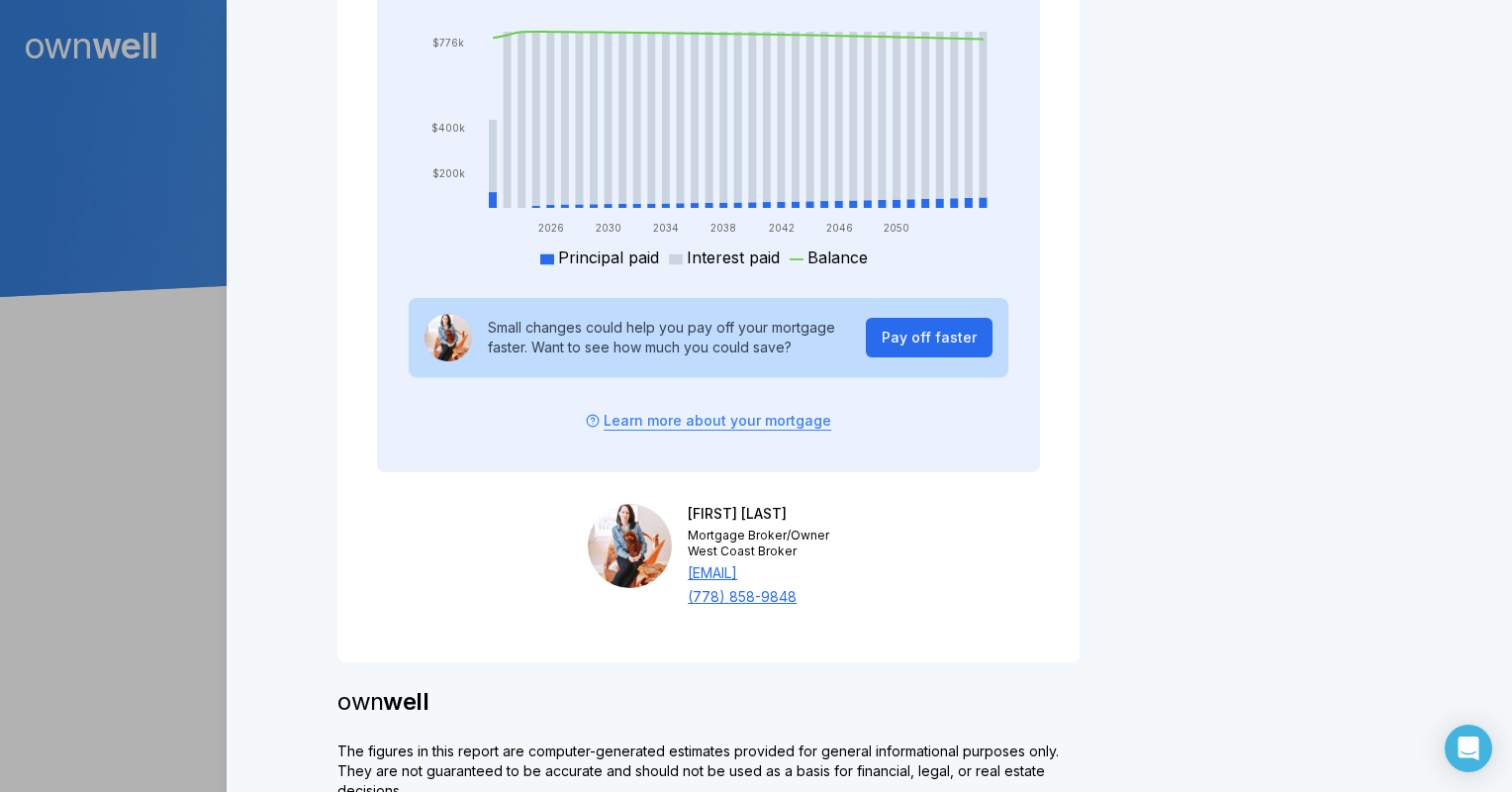 scroll, scrollTop: 3592, scrollLeft: 0, axis: vertical 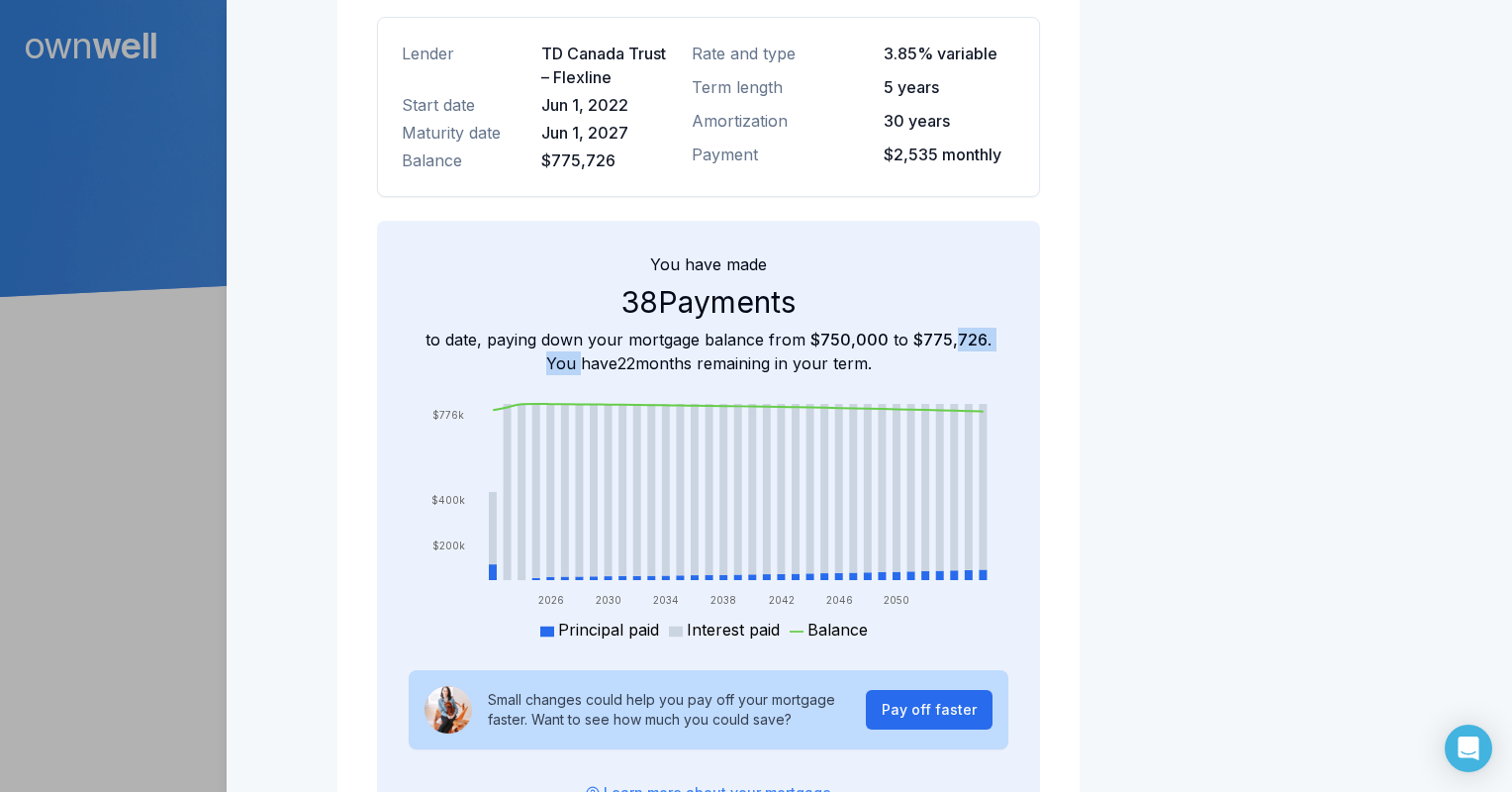 drag, startPoint x: 506, startPoint y: 351, endPoint x: 930, endPoint y: 331, distance: 424.47144 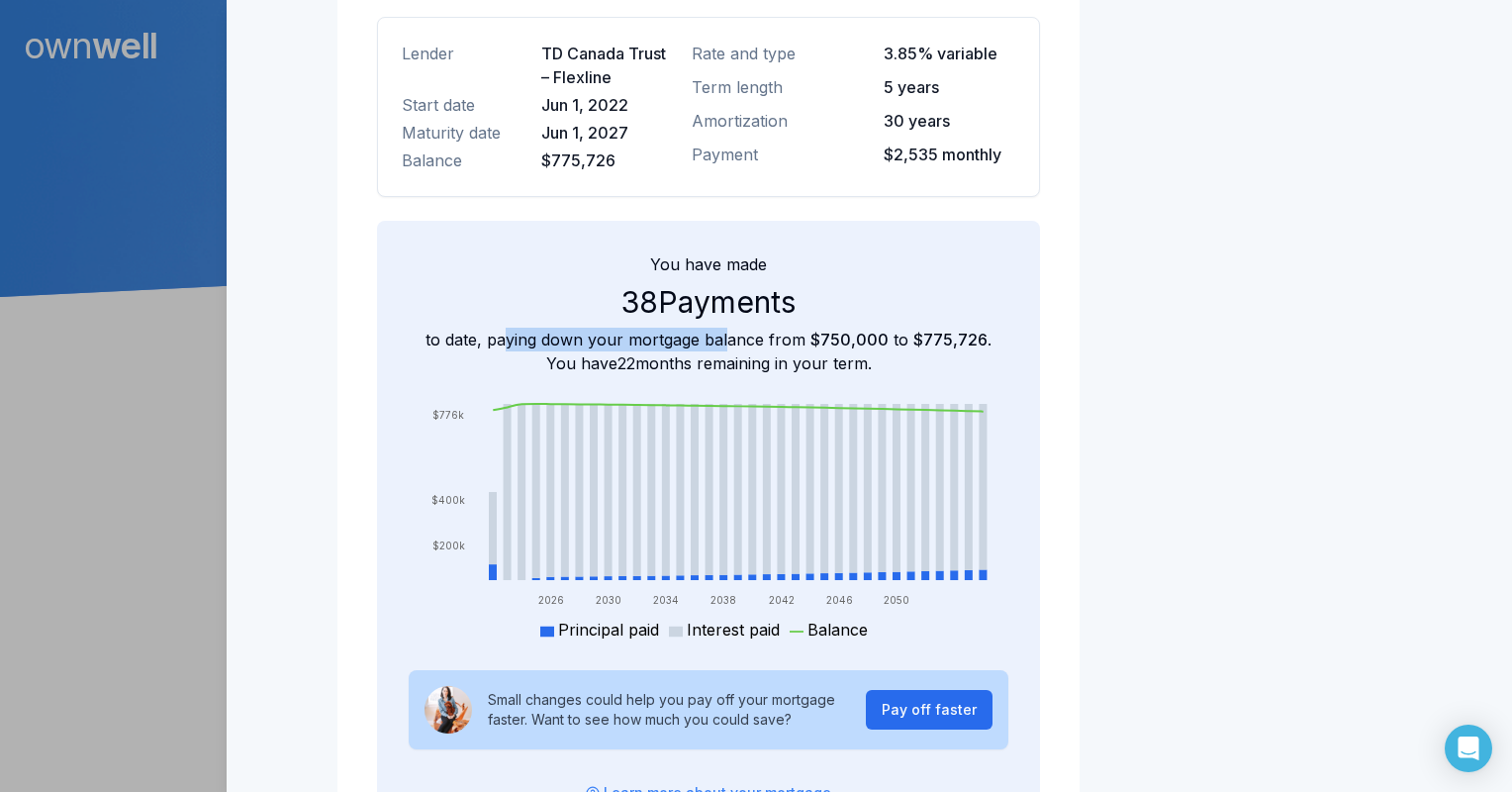 drag, startPoint x: 490, startPoint y: 335, endPoint x: 710, endPoint y: 341, distance: 220.0818 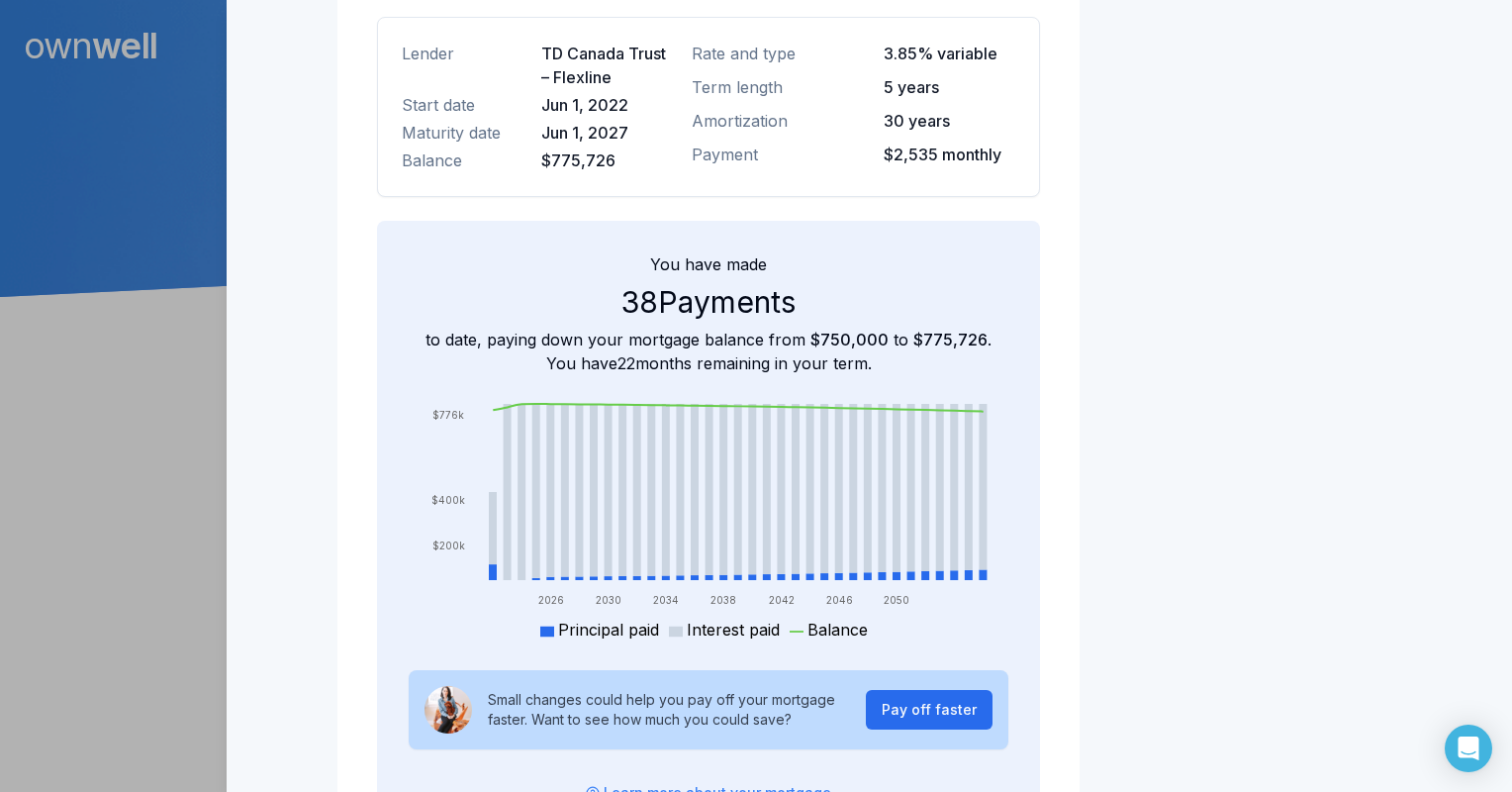 click on "to date, paying down your mortgage balance from   $750,000   to   $775,726 . You have  22  months remaining in your term." at bounding box center [709, 351] 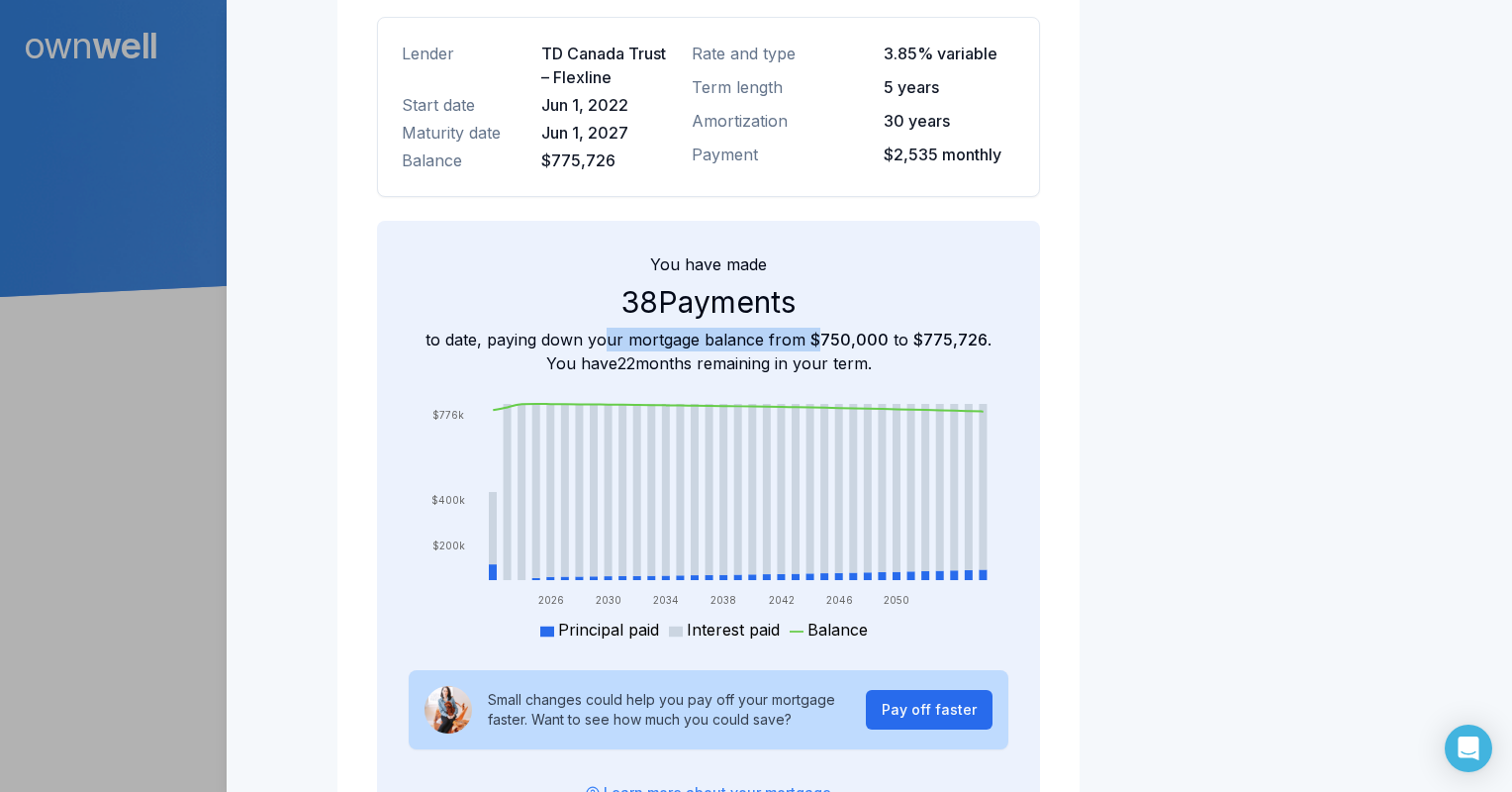 drag, startPoint x: 586, startPoint y: 341, endPoint x: 803, endPoint y: 335, distance: 217.0829 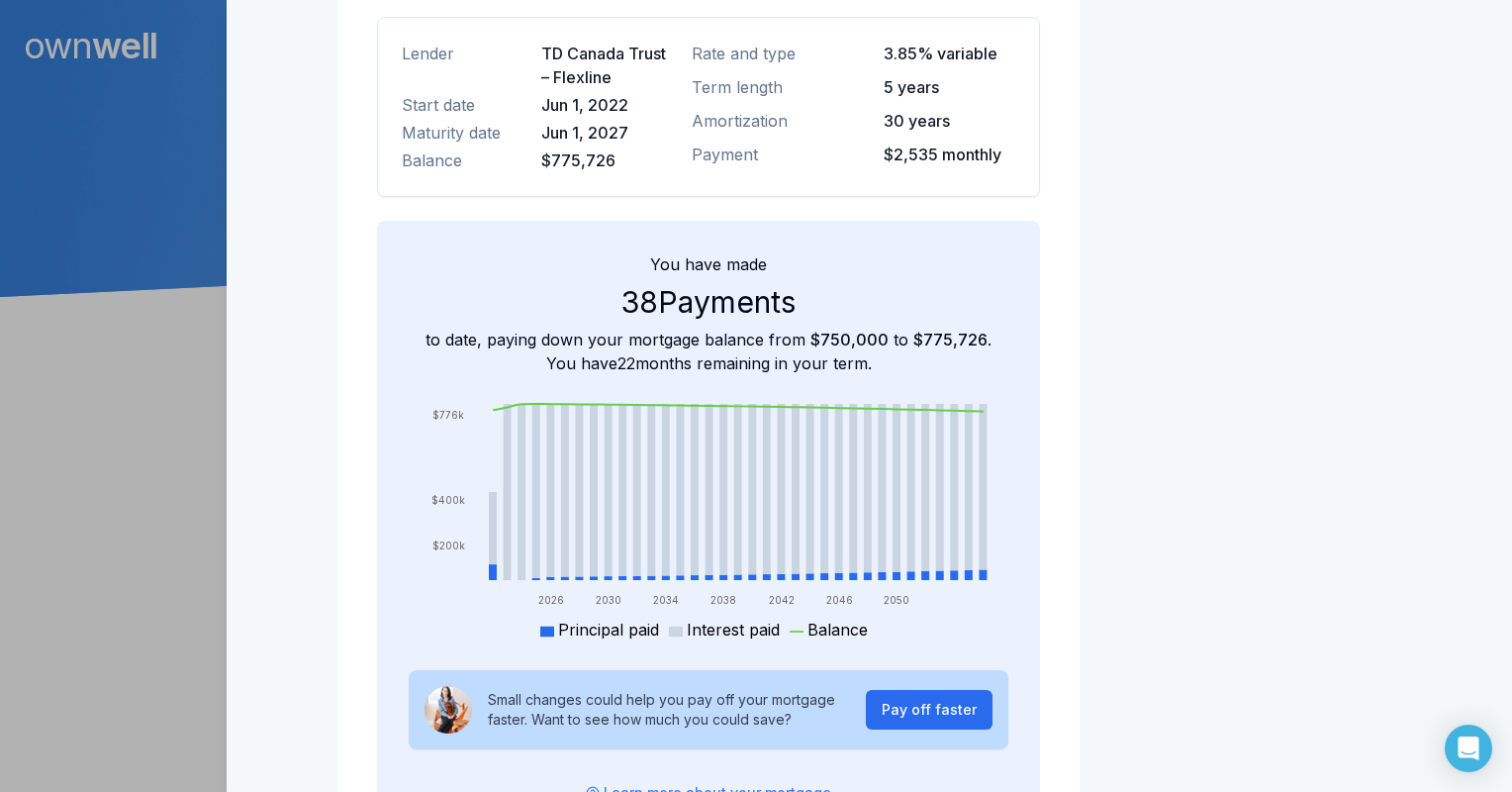 drag, startPoint x: 803, startPoint y: 335, endPoint x: 895, endPoint y: 334, distance: 92.00543 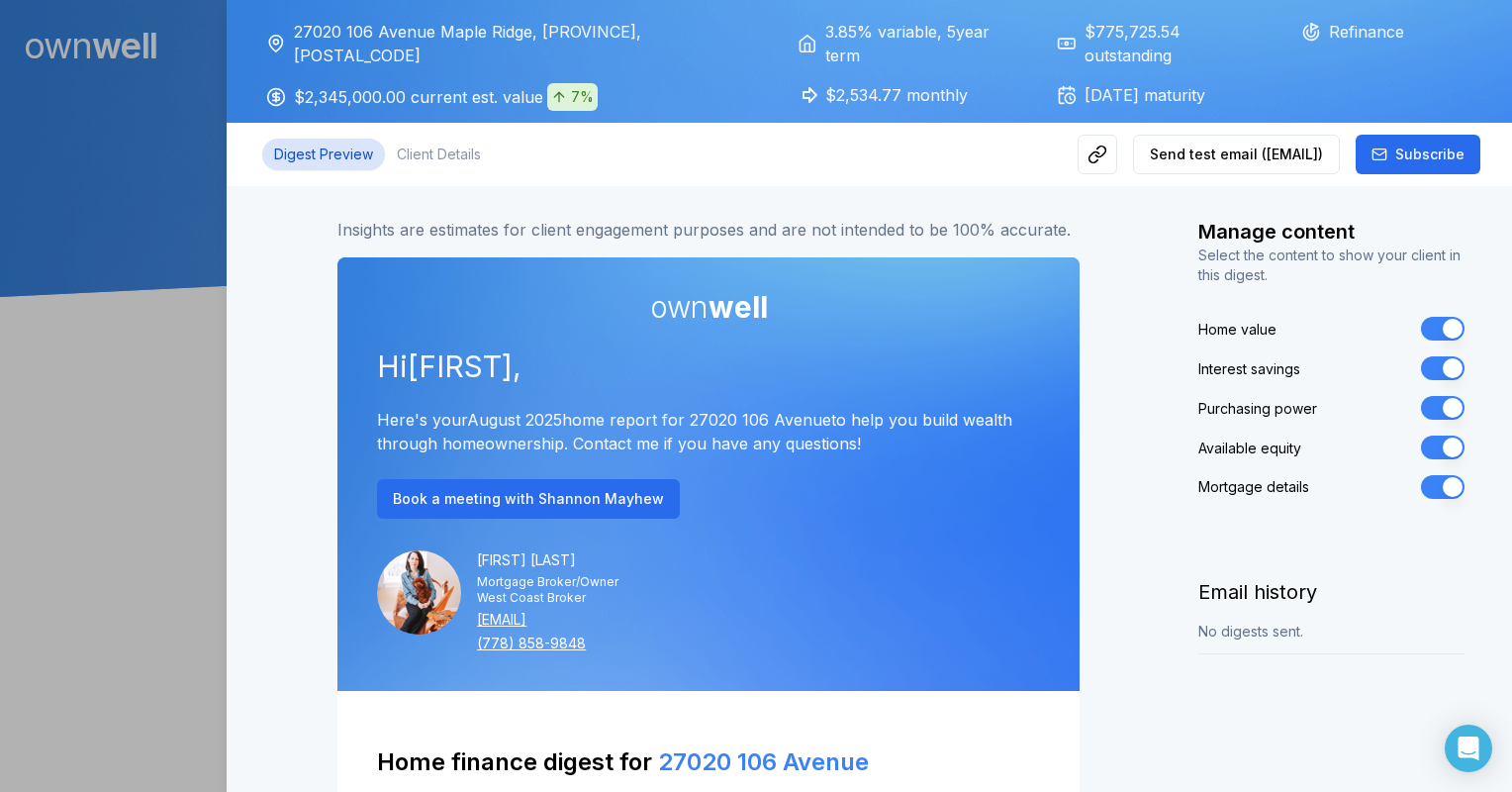 scroll, scrollTop: 28, scrollLeft: 0, axis: vertical 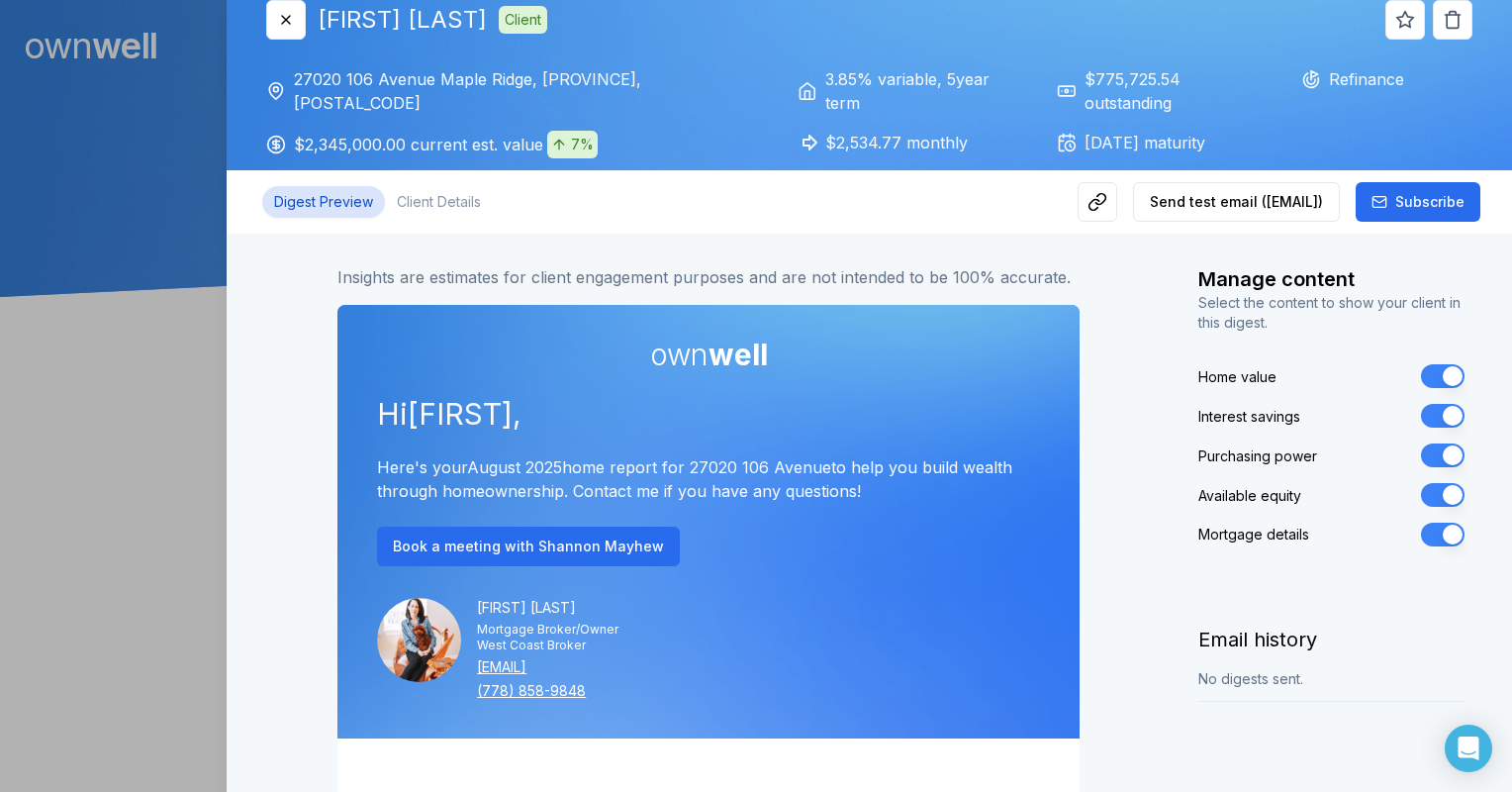click on "Close Amanda [LAST] Client 27020 106 Avenue Maple Ridge, BC, V2W 1P3 [PRICE] current est. value [RATE]% [PRICE] est. home equity [PRICE] monthly [RATE]% variable , 5 year term [PRICE] outstanding balance June 1, 2027 maturity date The estimated market value of your home for August 2025 is [PRICE] Low estimate [PRICE]" at bounding box center [869, 2461] 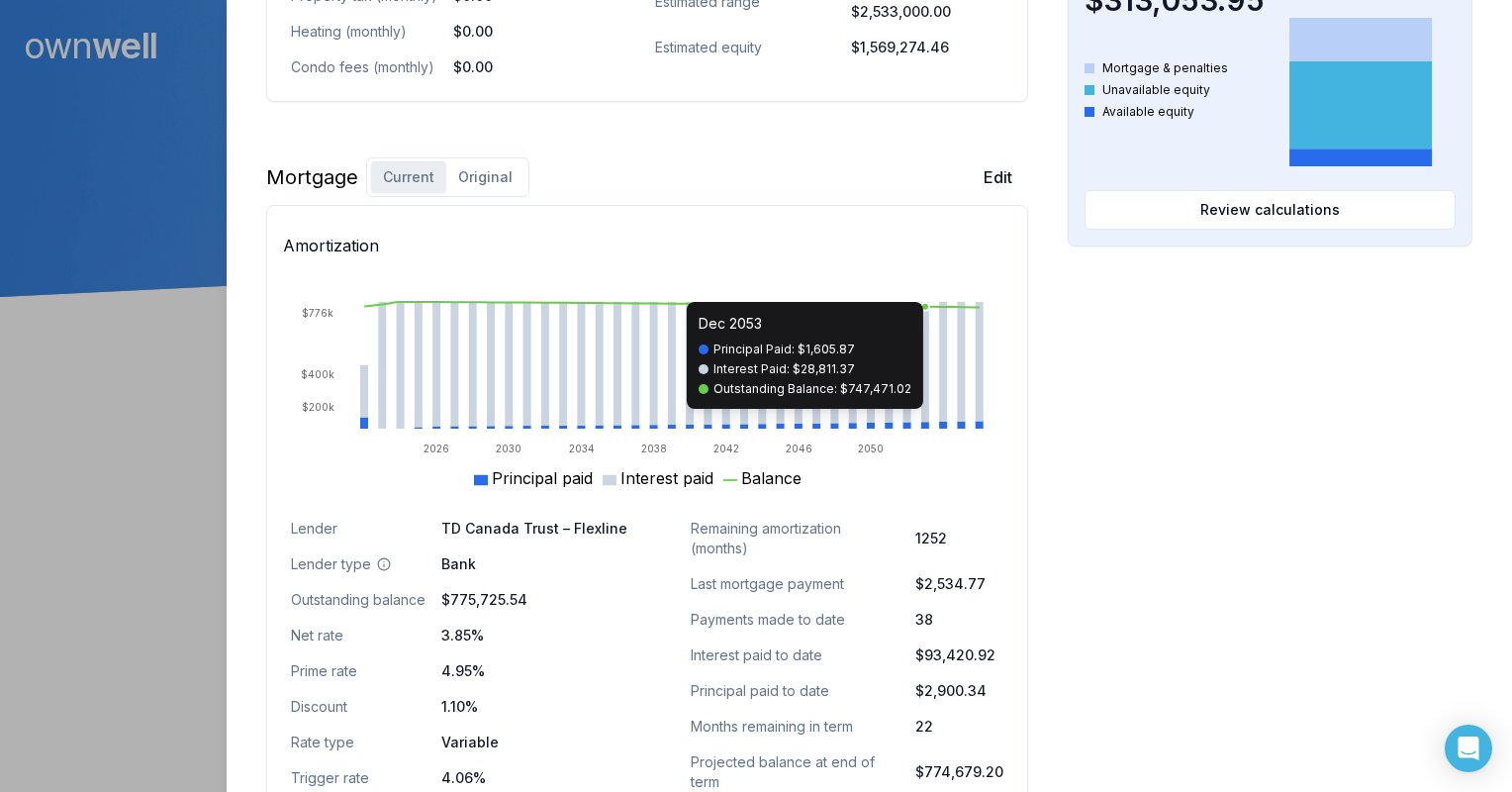 scroll, scrollTop: 1386, scrollLeft: 0, axis: vertical 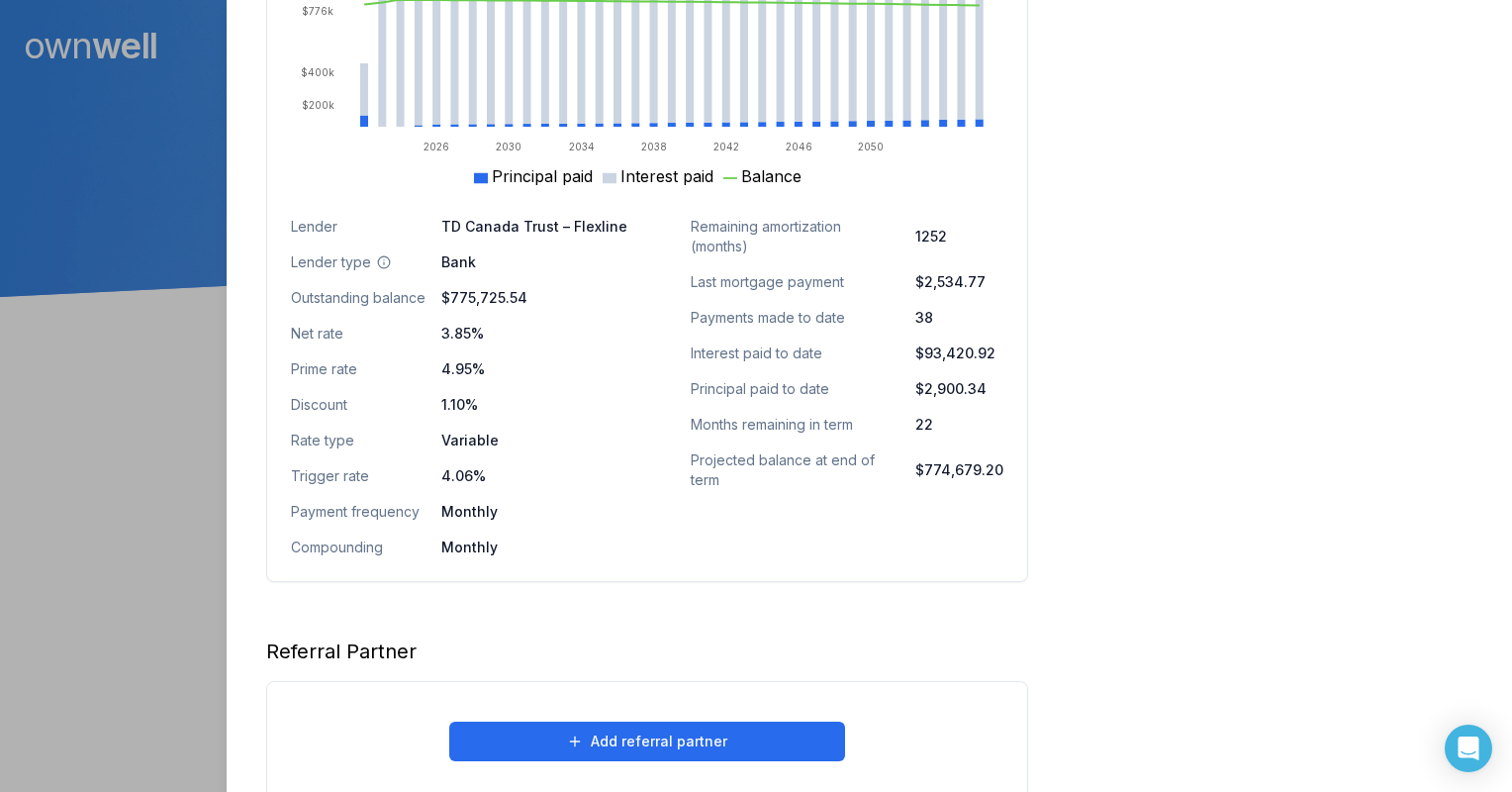 click on "Lender TD Canada Trust – Flexline Lender type Bank Outstanding balance $775,725.54 Net rate 3.85% Prime rate 4.95% Discount 1.10% Rate type Variable Trigger rate 4.06% Payment frequency Monthly Compounding Monthly" at bounding box center (479, 387) 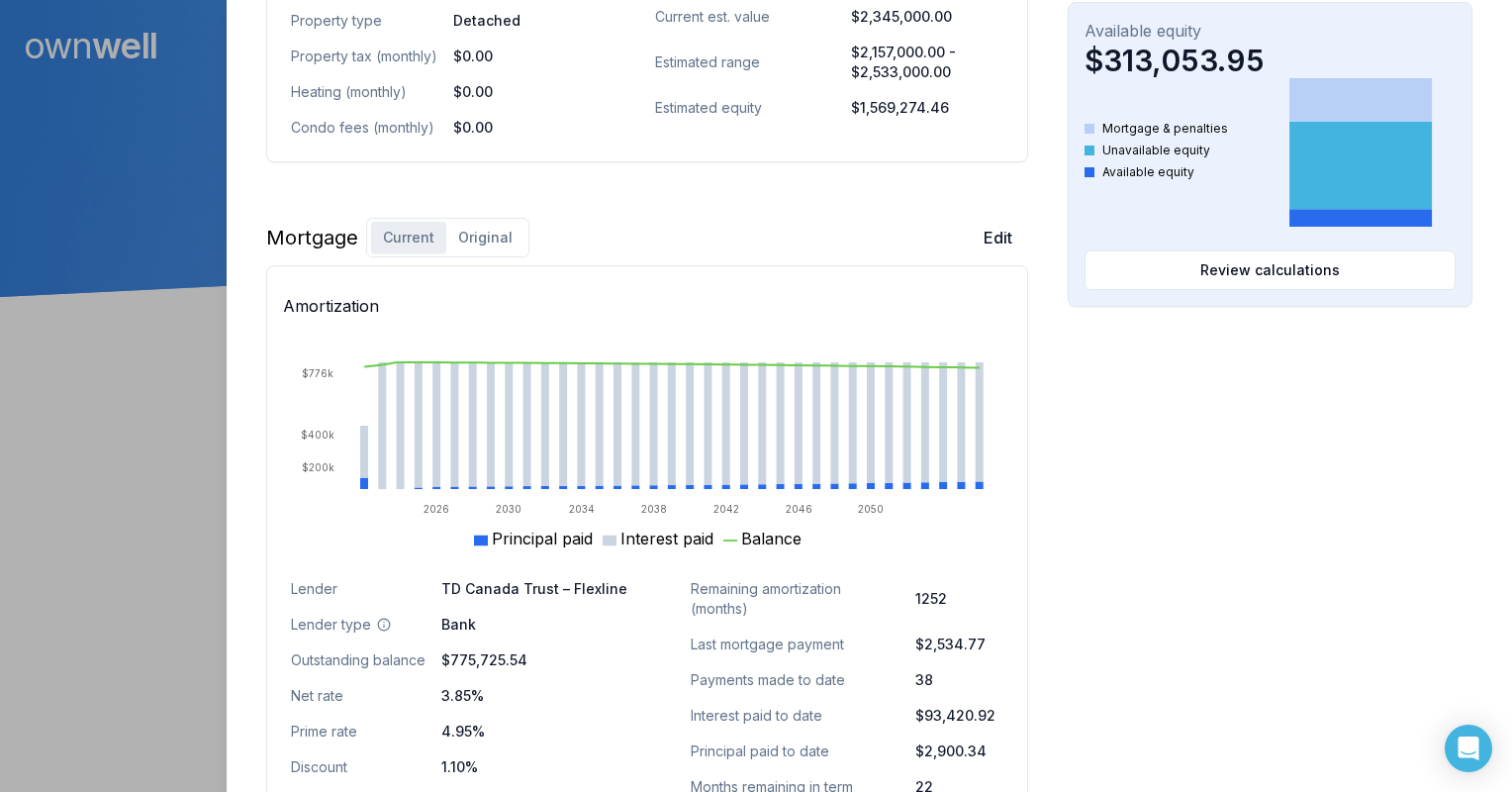 scroll, scrollTop: 1018, scrollLeft: 0, axis: vertical 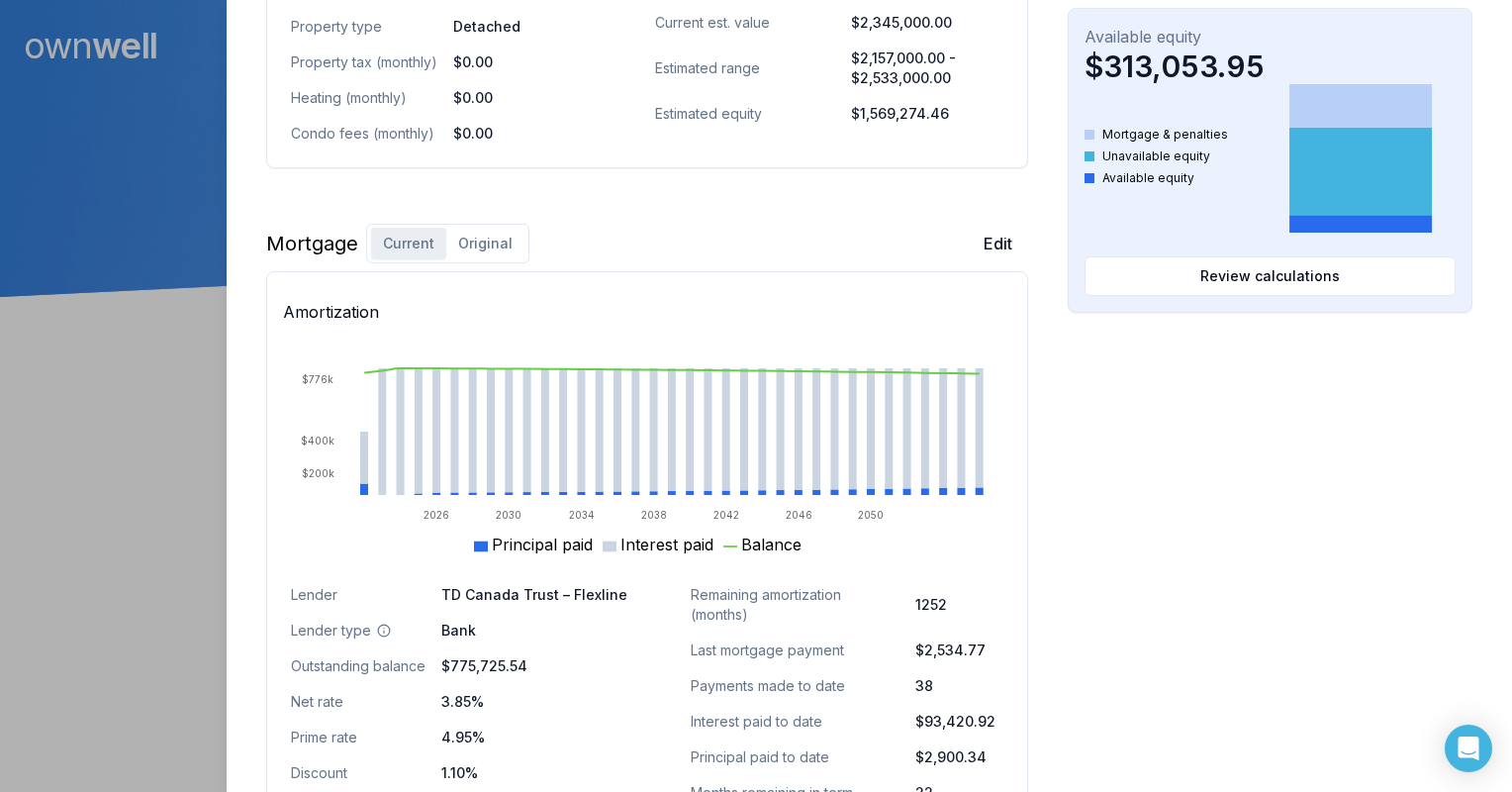 click on "Original" at bounding box center [485, 244] 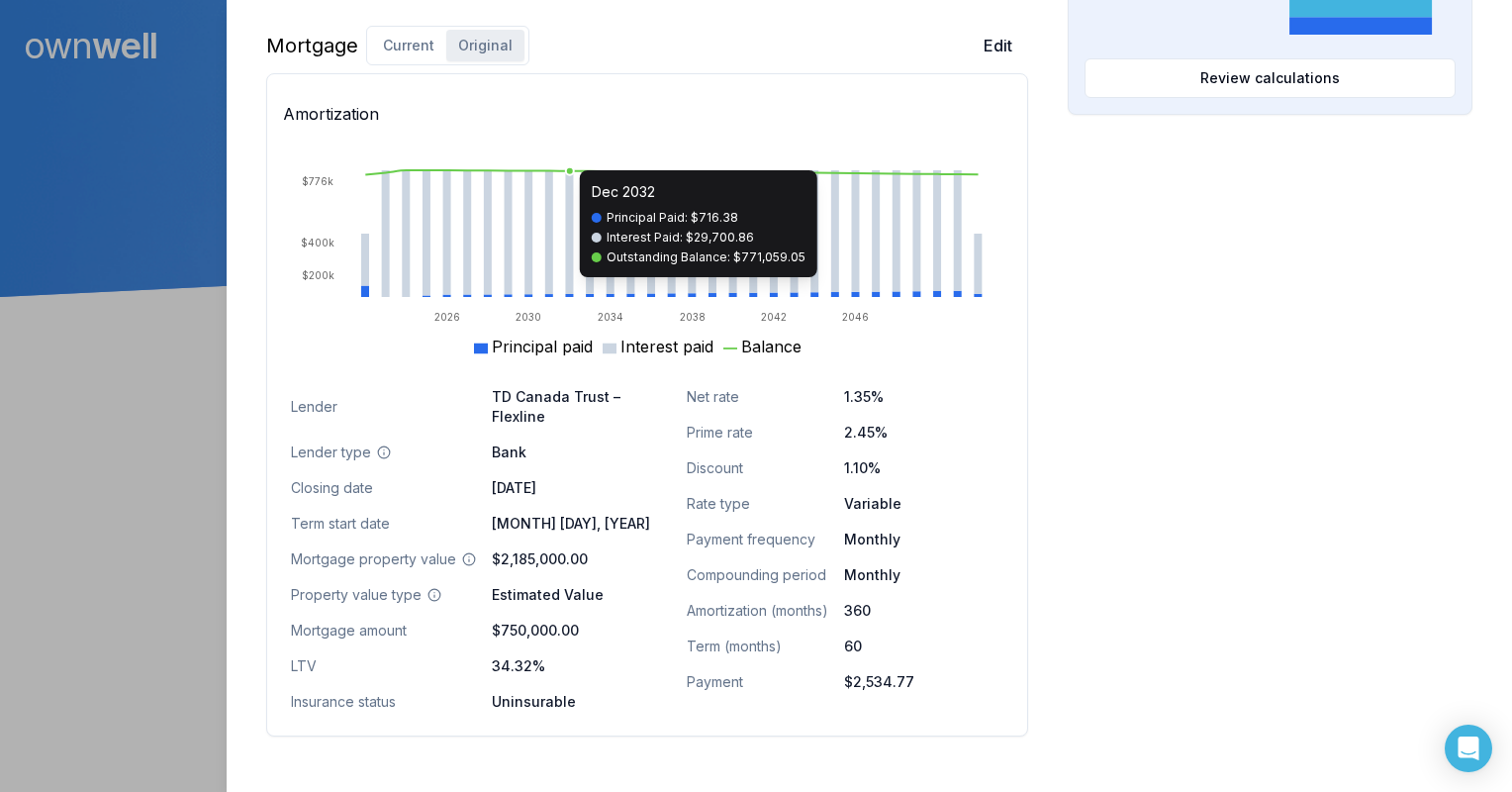 scroll, scrollTop: 1117, scrollLeft: 0, axis: vertical 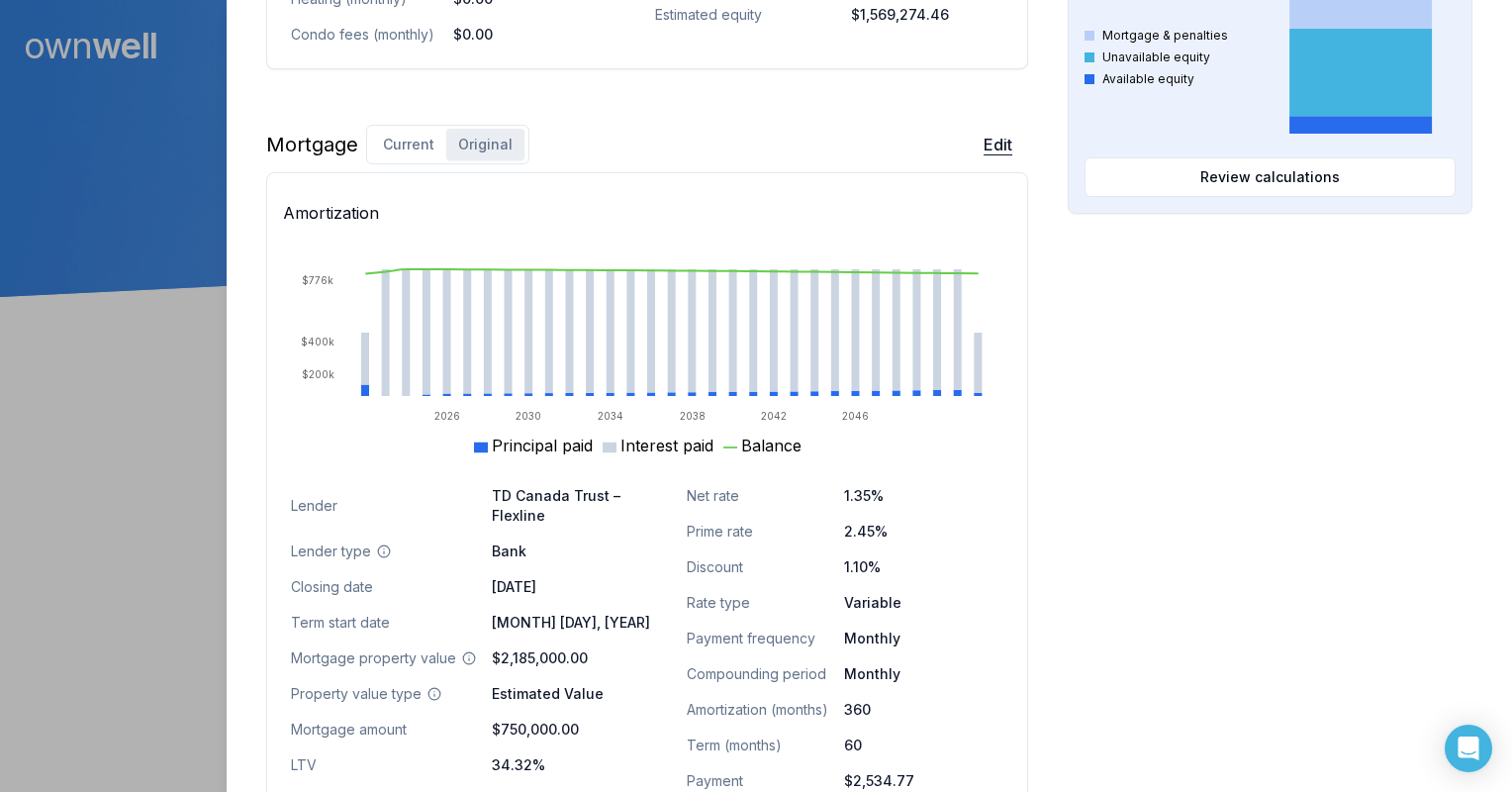 click on "Edit" at bounding box center (997, 145) 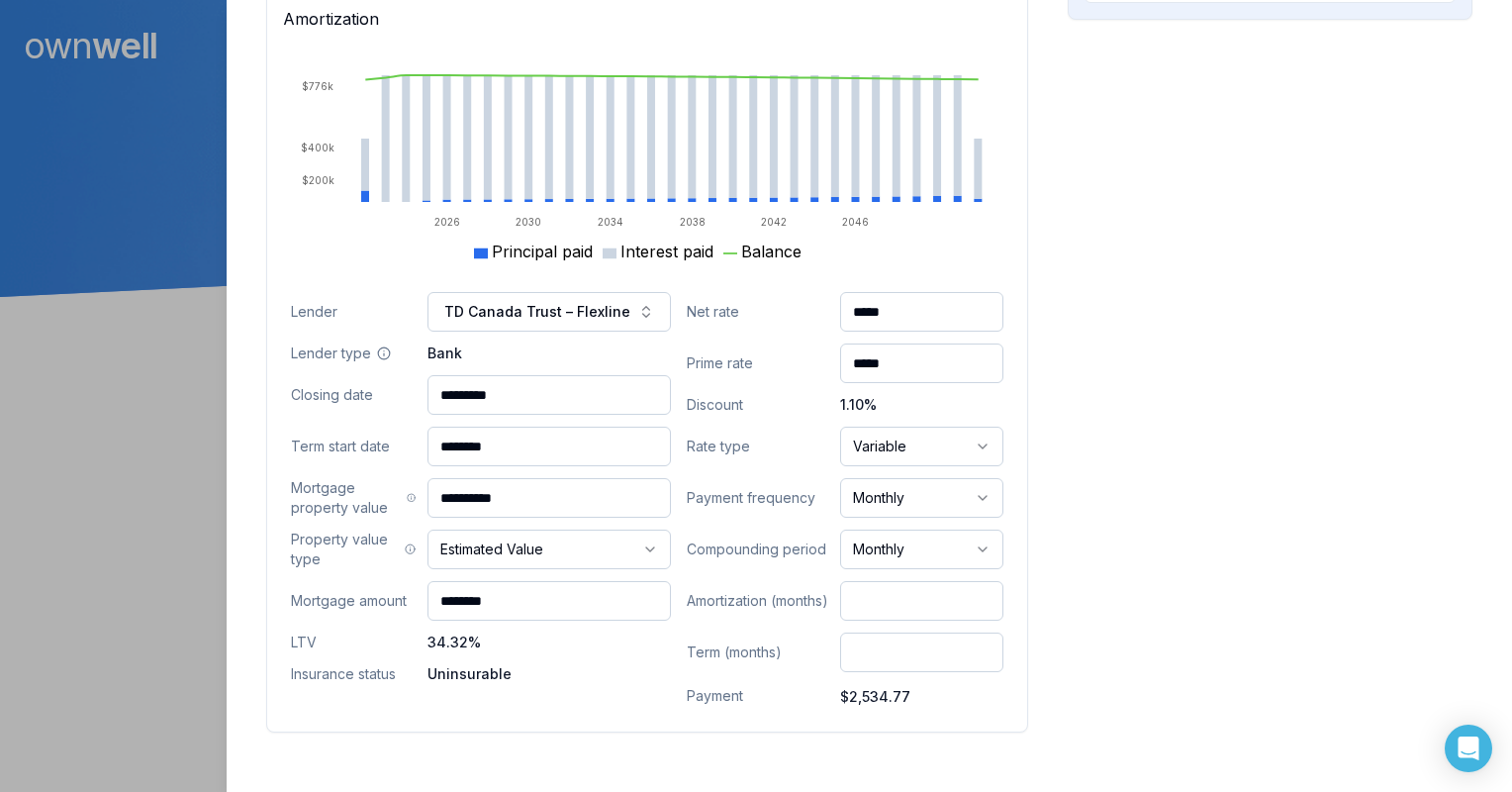 scroll, scrollTop: 1315, scrollLeft: 0, axis: vertical 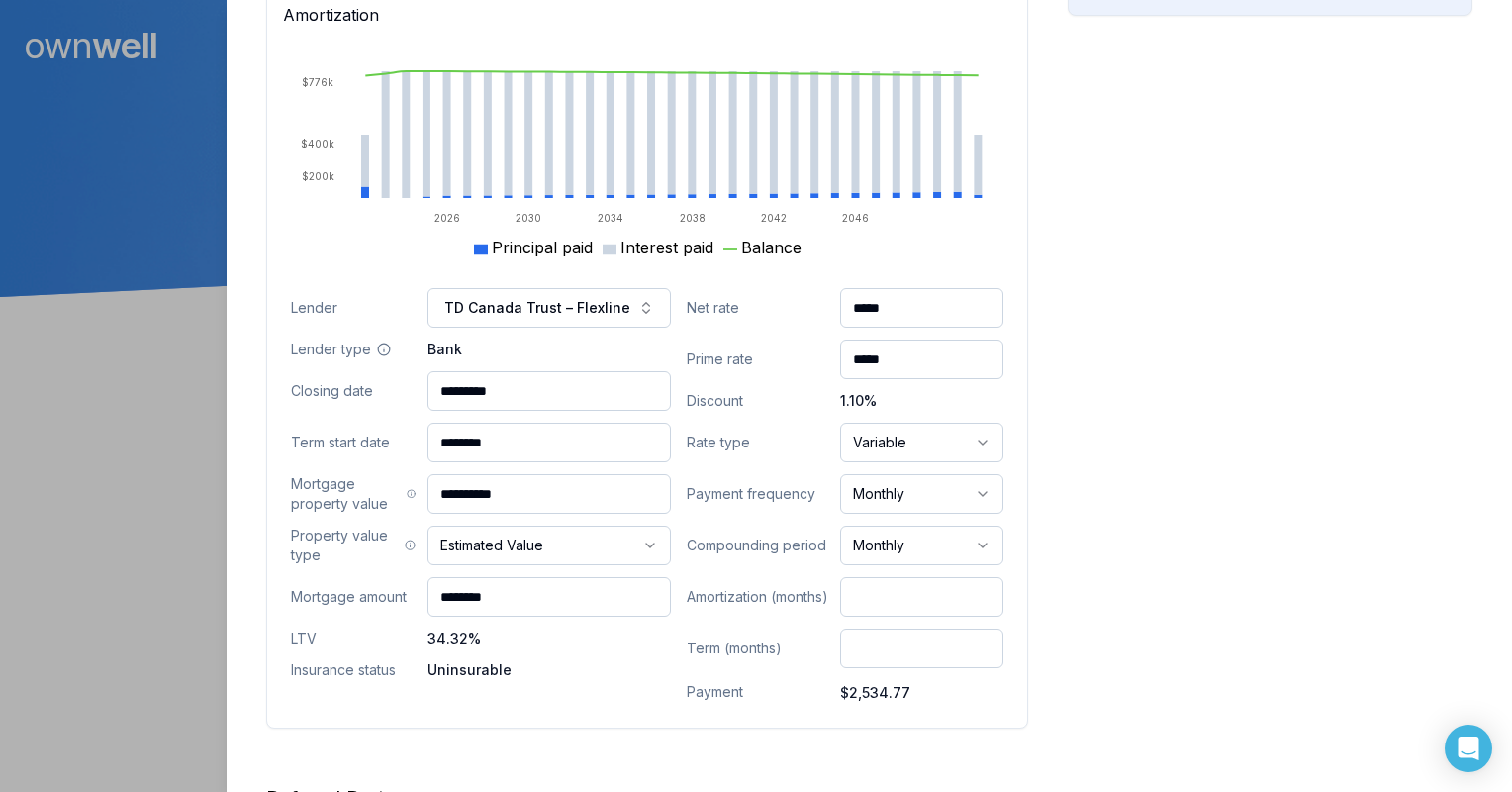 click on "Ownwell's platform is not optimized for mobile at this time.   For the best experience, please use a   desktop or laptop  to manage your account.   Note:  The   personalized homeownership reports   you generate for clients   are fully mobile-friendly   and can be easily viewed on any device. own well Dashboard Landing Page Adopt My Mortgage 241  of  300  clients used Purchase additional client capacity
1600000 Close [FIRST]   [LAST] Client 27020 106 Avenue Maple Ridge, [PROVINCE], [POSTAL_CODE] $2,345,000.00   current est. value 7% 1.40%   variable ,   5  year term $2,534.77   monthly   $775,725.54   outstanding June 1, 2027   maturity Refinance Digest Preview Client Details Send test email ( [EMAIL] ) Subscribe Homeowner   Edit First name [FIRST] Last name [LAST] Email [EMAIL] Phone [PHONE] Household income $210,000.00 Credit score 796 Debt payments (monthly) --- Home   Edit Property value over time Feb 22 Jul 25 $1.6M $2M $2.3M $2.9M     Address Use type Owner Occupied" at bounding box center (756, 148) 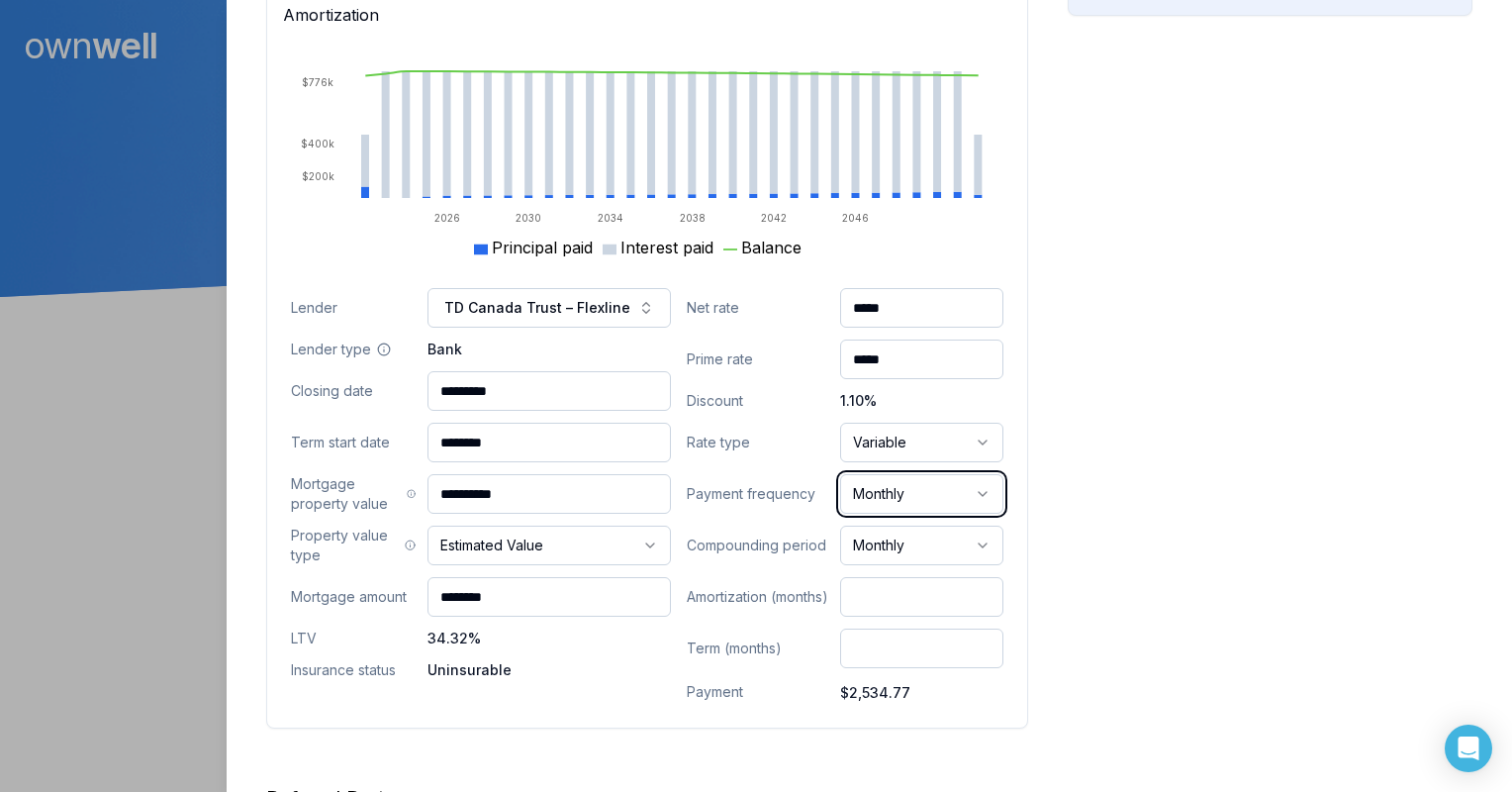 click on "Ownwell's platform is not optimized for mobile at this time.   For the best experience, please use a   desktop or laptop  to manage your account.   Note:  The   personalized homeownership reports   you generate for clients   are fully mobile-friendly   and can be easily viewed on any device. own well Dashboard Landing Page Adopt My Mortgage 241  of  300  clients used Purchase additional client capacity
1600000 Close [FIRST]   [LAST] Client 27020 106 Avenue Maple Ridge, [PROVINCE], [POSTAL_CODE] $2,345,000.00   current est. value 7% 1.40%   variable ,   5  year term $2,534.77   monthly   $775,725.54   outstanding June 1, 2027   maturity Refinance Digest Preview Client Details Send test email ( [EMAIL] ) Subscribe Homeowner   Edit First name [FIRST] Last name [LAST] Email [EMAIL] Phone [PHONE] Household income $210,000.00 Credit score 796 Debt payments (monthly) --- Home   Edit Property value over time Feb 22 Jul 25 $1.6M $2M $2.3M $2.9M     Address Use type Owner Occupied" at bounding box center (756, 148) 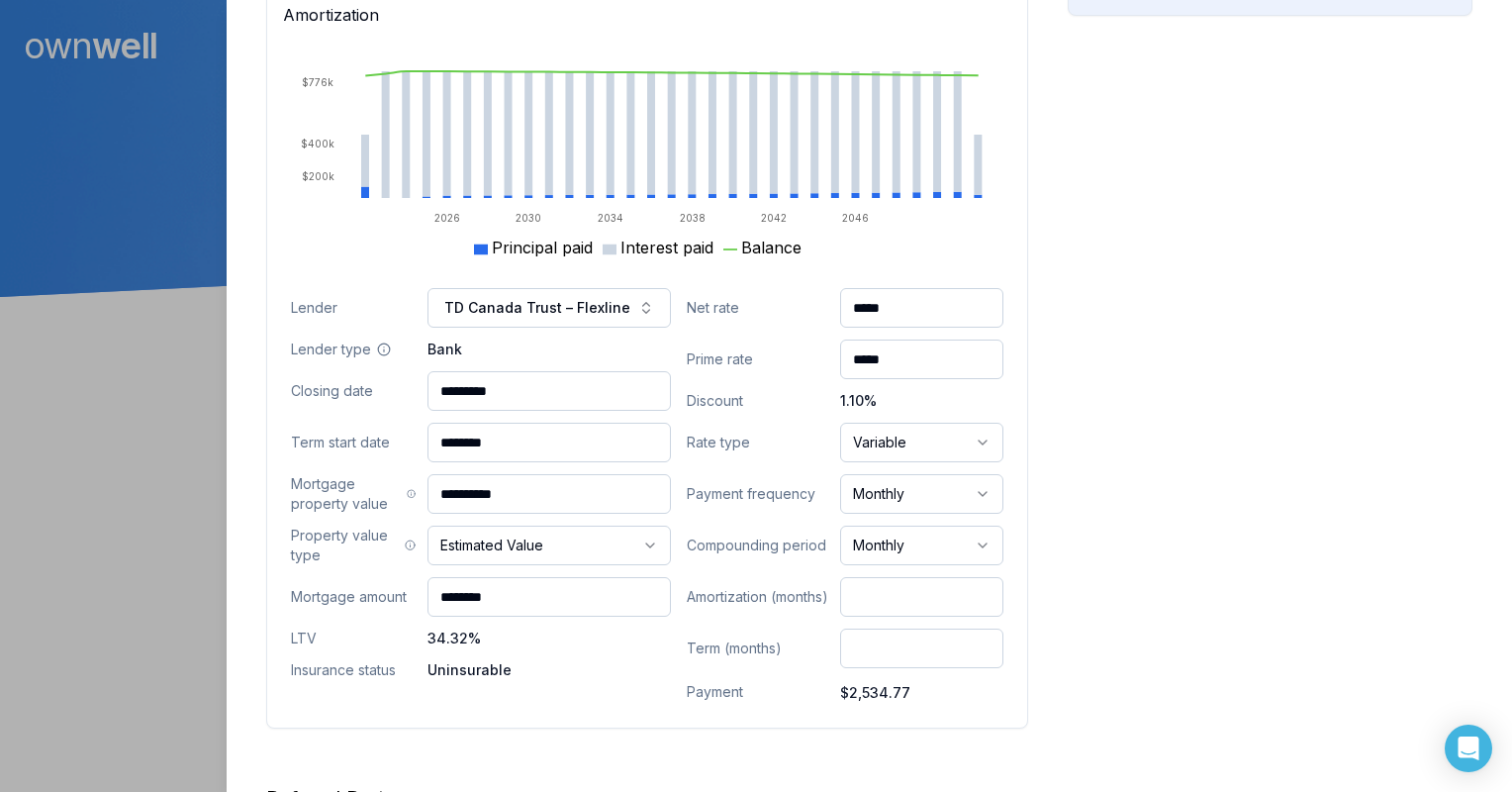 click on "Ownwell's platform is not optimized for mobile at this time.   For the best experience, please use a   desktop or laptop  to manage your account.   Note:  The   personalized homeownership reports   you generate for clients   are fully mobile-friendly   and can be easily viewed on any device. own well Dashboard Landing Page Adopt My Mortgage 241  of  300  clients used Purchase additional client capacity
1600000 Close [FIRST]   [LAST] Client 27020 106 Avenue Maple Ridge, [PROVINCE], [POSTAL_CODE] $2,345,000.00   current est. value 7% 1.40%   variable ,   5  year term $2,534.77   monthly   $775,725.54   outstanding June 1, 2027   maturity Refinance Digest Preview Client Details Send test email ( [EMAIL] ) Subscribe Homeowner   Edit First name [FIRST] Last name [LAST] Email [EMAIL] Phone [PHONE] Household income $210,000.00 Credit score 796 Debt payments (monthly) --- Home   Edit Property value over time Feb 22 Jul 25 $1.6M $2M $2.3M $2.9M     Address Use type Owner Occupied" at bounding box center [756, 148] 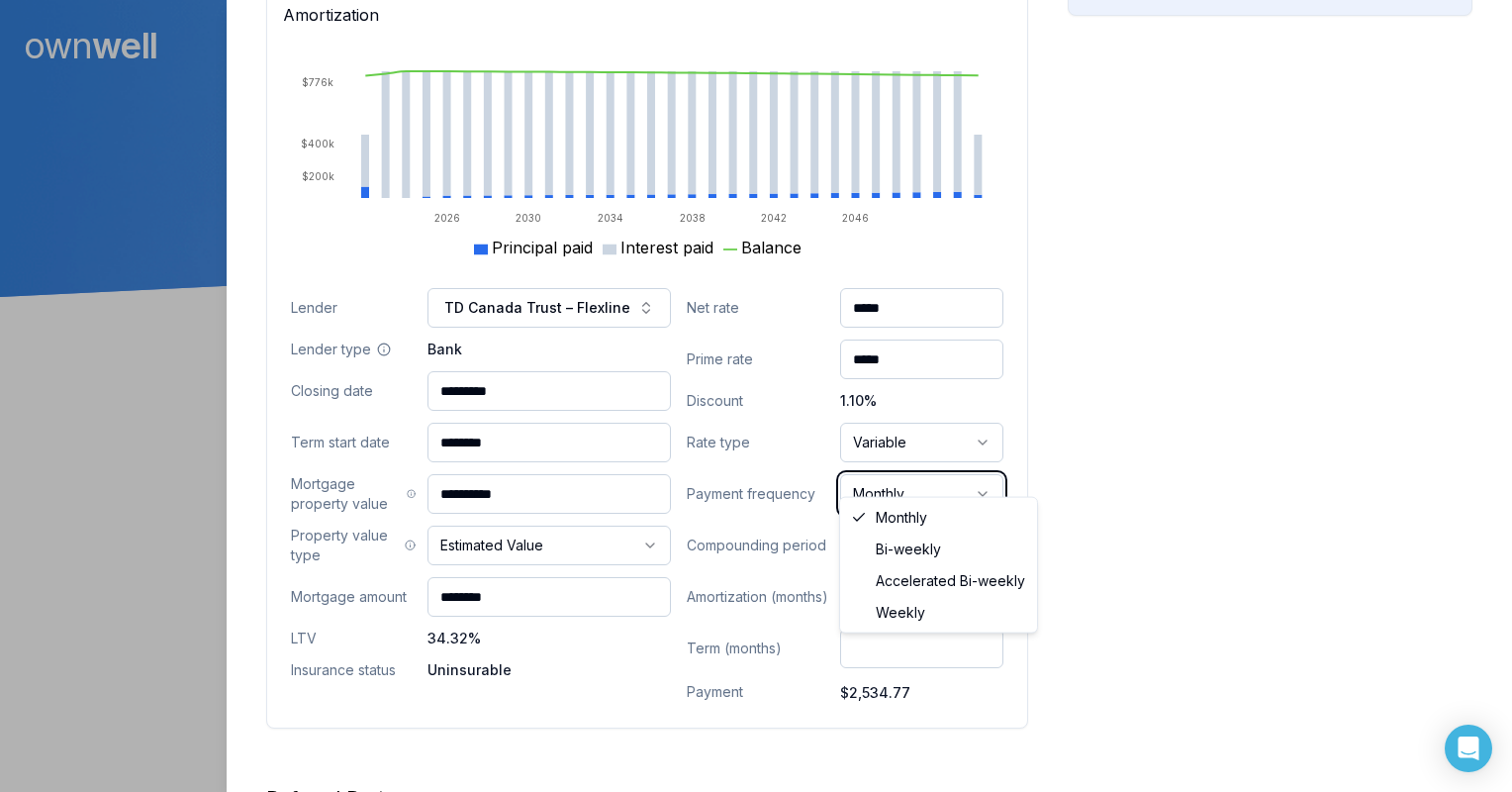 click on "Ownwell's platform is not optimized for mobile at this time.   For the best experience, please use a   desktop or laptop  to manage your account.   Note:  The   personalized homeownership reports   you generate for clients   are fully mobile-friendly   and can be easily viewed on any device. own well Dashboard Landing Page Adopt My Mortgage 241  of  300  clients used Purchase additional client capacity
1600000 Close [FIRST]   [LAST] Client 27020 106 Avenue Maple Ridge, [PROVINCE], [POSTAL_CODE] $2,345,000.00   current est. value 7% 1.40%   variable ,   5  year term $2,534.77   monthly   $775,725.54   outstanding June 1, 2027   maturity Refinance Digest Preview Client Details Send test email ( [EMAIL] ) Subscribe Homeowner   Edit First name [FIRST] Last name [LAST] Email [EMAIL] Phone [PHONE] Household income $210,000.00 Credit score 796 Debt payments (monthly) --- Home   Edit Property value over time Feb 22 Jul 25 $1.6M $2M $2.3M $2.9M     Address Use type Owner Occupied" at bounding box center (756, 148) 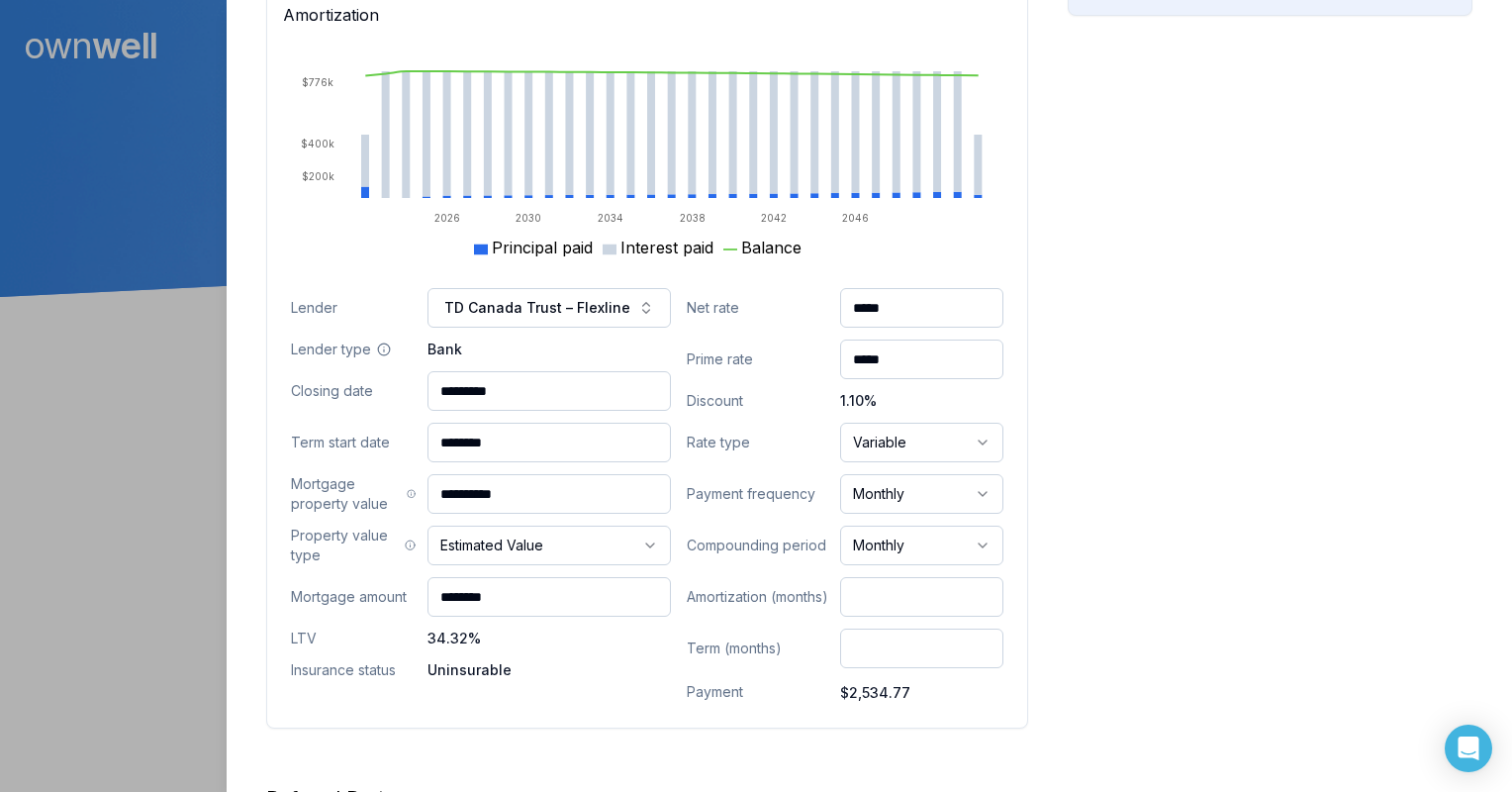 click on "Ownwell's platform is not optimized for mobile at this time.   For the best experience, please use a   desktop or laptop  to manage your account.   Note:  The   personalized homeownership reports   you generate for clients   are fully mobile-friendly   and can be easily viewed on any device. own well Dashboard Landing Page Adopt My Mortgage 241  of  300  clients used Purchase additional client capacity
1600000 Close [FIRST]   [LAST] Client 27020 106 Avenue Maple Ridge, [PROVINCE], [POSTAL_CODE] $2,345,000.00   current est. value 7% 1.40%   variable ,   5  year term $2,534.77   monthly   $775,725.54   outstanding June 1, 2027   maturity Refinance Digest Preview Client Details Send test email ( [EMAIL] ) Subscribe Homeowner   Edit First name [FIRST] Last name [LAST] Email [EMAIL] Phone [PHONE] Household income $210,000.00 Credit score 796 Debt payments (monthly) --- Home   Edit Property value over time Feb 22 Jul 25 $1.6M $2M $2.3M $2.9M     Address Use type Owner Occupied" at bounding box center [756, 148] 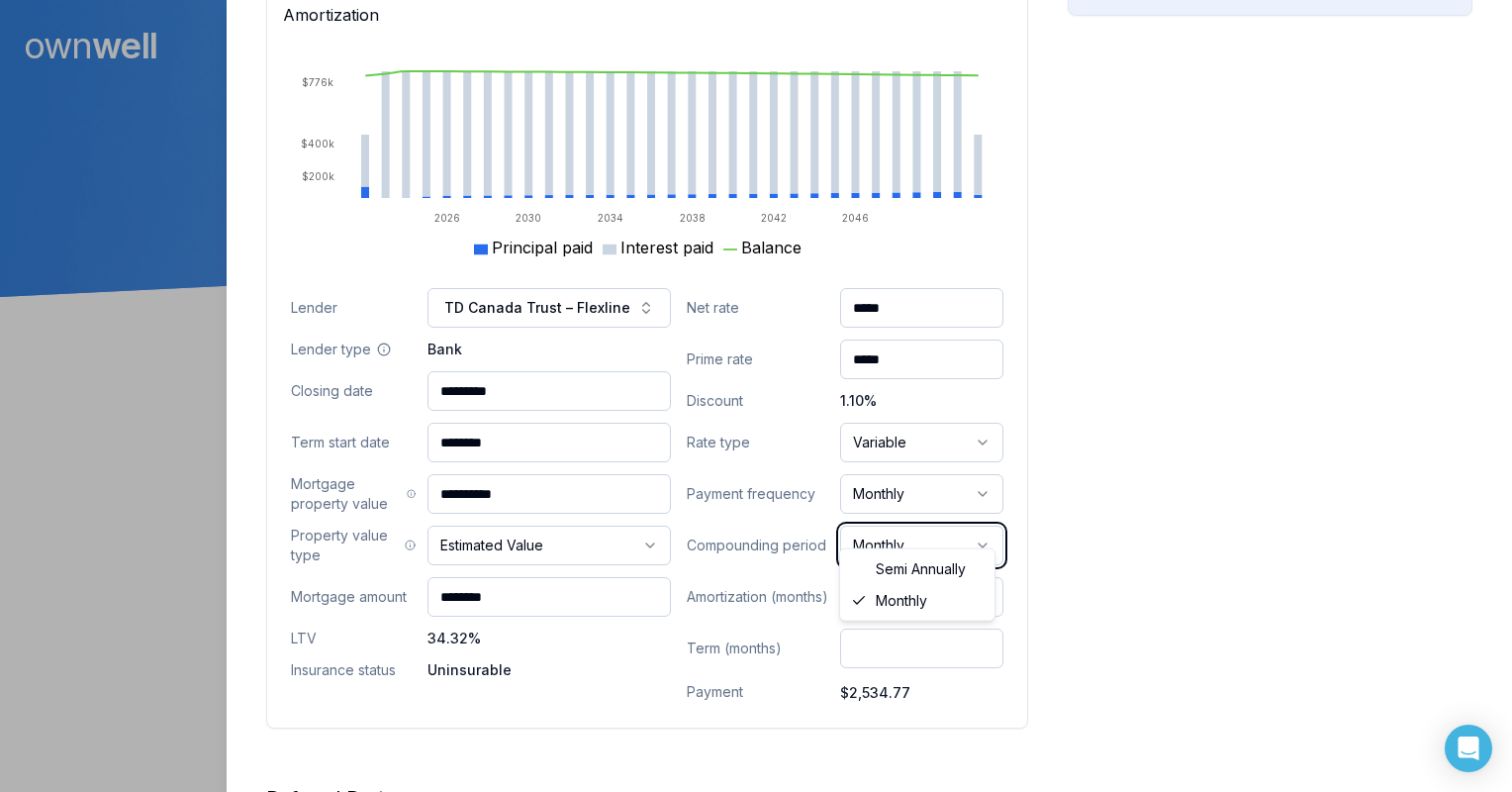 click on "Ownwell's platform is not optimized for mobile at this time.   For the best experience, please use a   desktop or laptop  to manage your account.   Note:  The   personalized homeownership reports   you generate for clients   are fully mobile-friendly   and can be easily viewed on any device. own well Dashboard Landing Page Adopt My Mortgage 241  of  300  clients used Purchase additional client capacity
1600000 Close [FIRST]   [LAST] Client 27020 106 Avenue Maple Ridge, [PROVINCE], [POSTAL_CODE] $2,345,000.00   current est. value 7% 1.40%   variable ,   5  year term $2,534.77   monthly   $775,725.54   outstanding June 1, 2027   maturity Refinance Digest Preview Client Details Send test email ( [EMAIL] ) Subscribe Homeowner   Edit First name [FIRST] Last name [LAST] Email [EMAIL] Phone [PHONE] Household income $210,000.00 Credit score 796 Debt payments (monthly) --- Home   Edit Property value over time Feb 22 Jul 25 $1.6M $2M $2.3M $2.9M     Address Use type Owner Occupied" at bounding box center [756, 148] 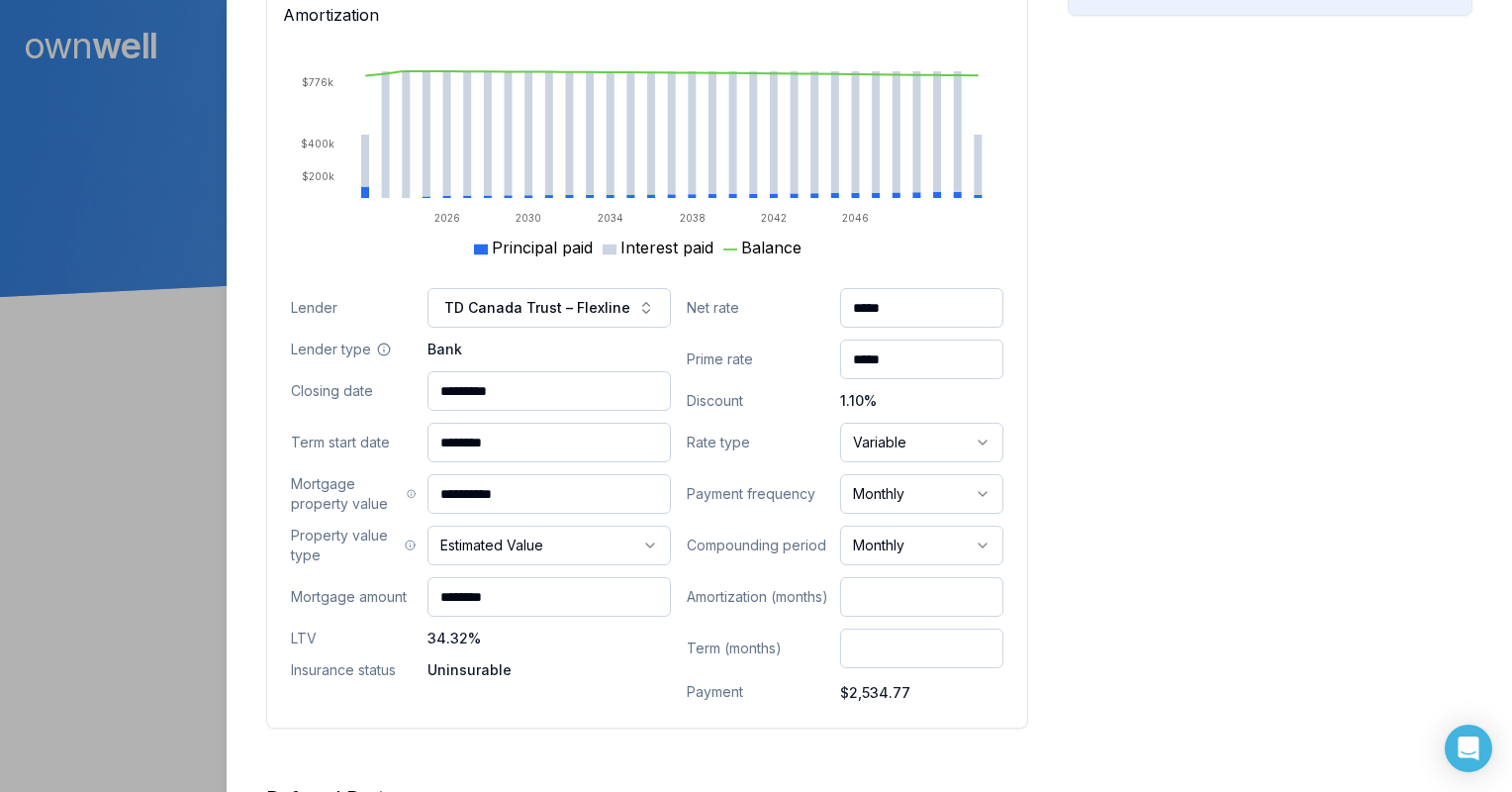 click on "**********" at bounding box center [647, 397] 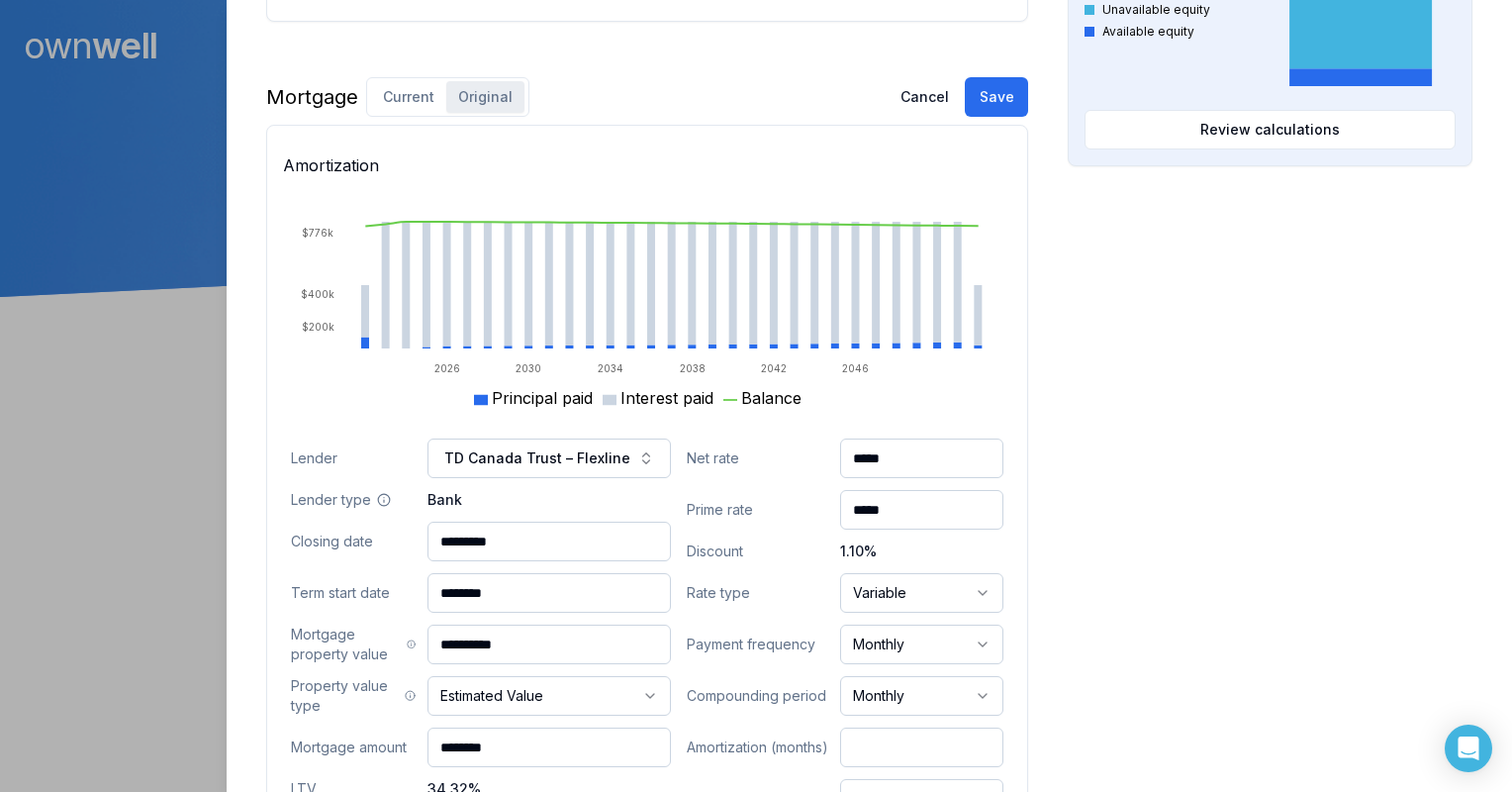 scroll, scrollTop: 919, scrollLeft: 0, axis: vertical 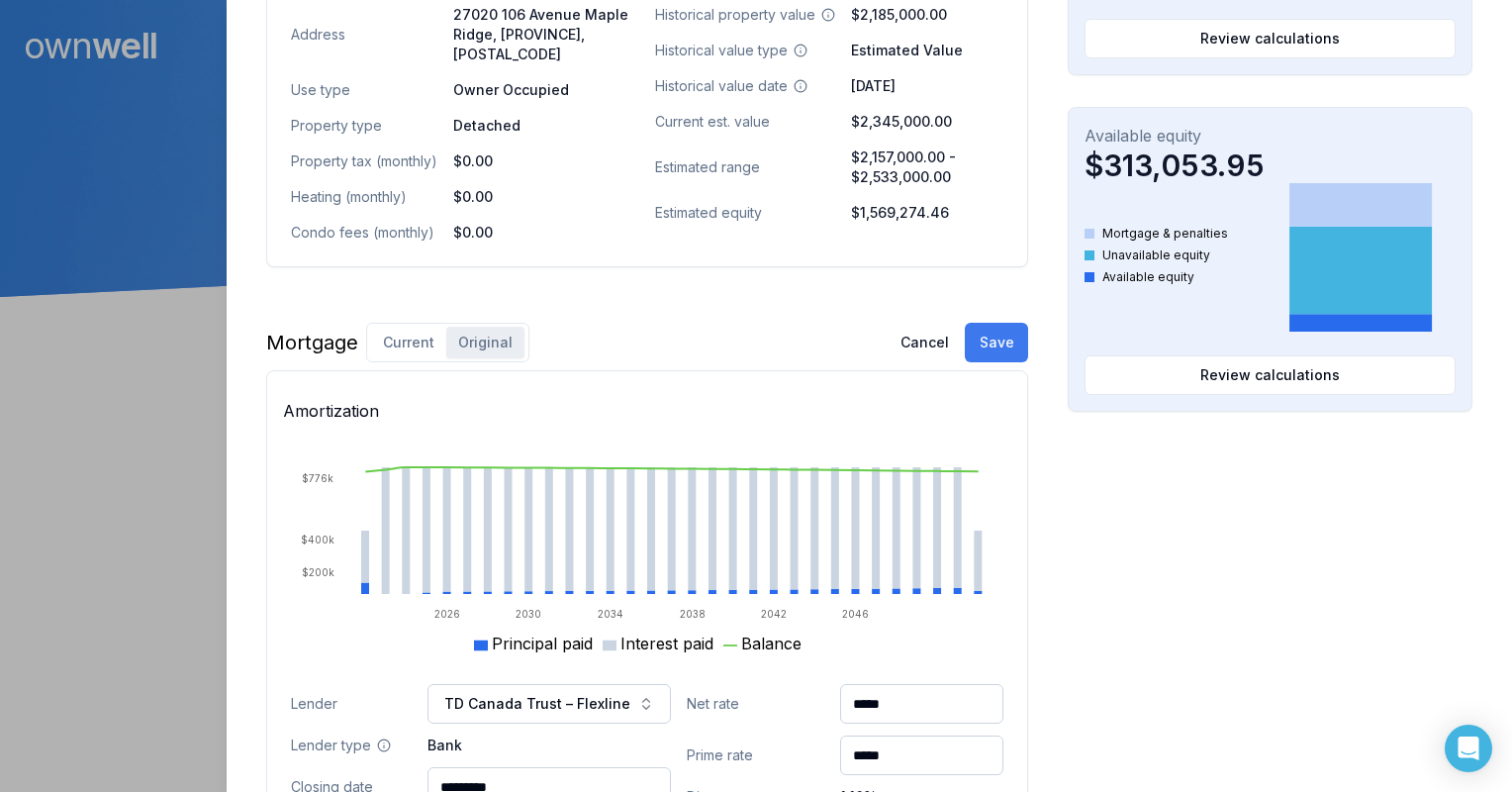 click on "Save" at bounding box center (996, 343) 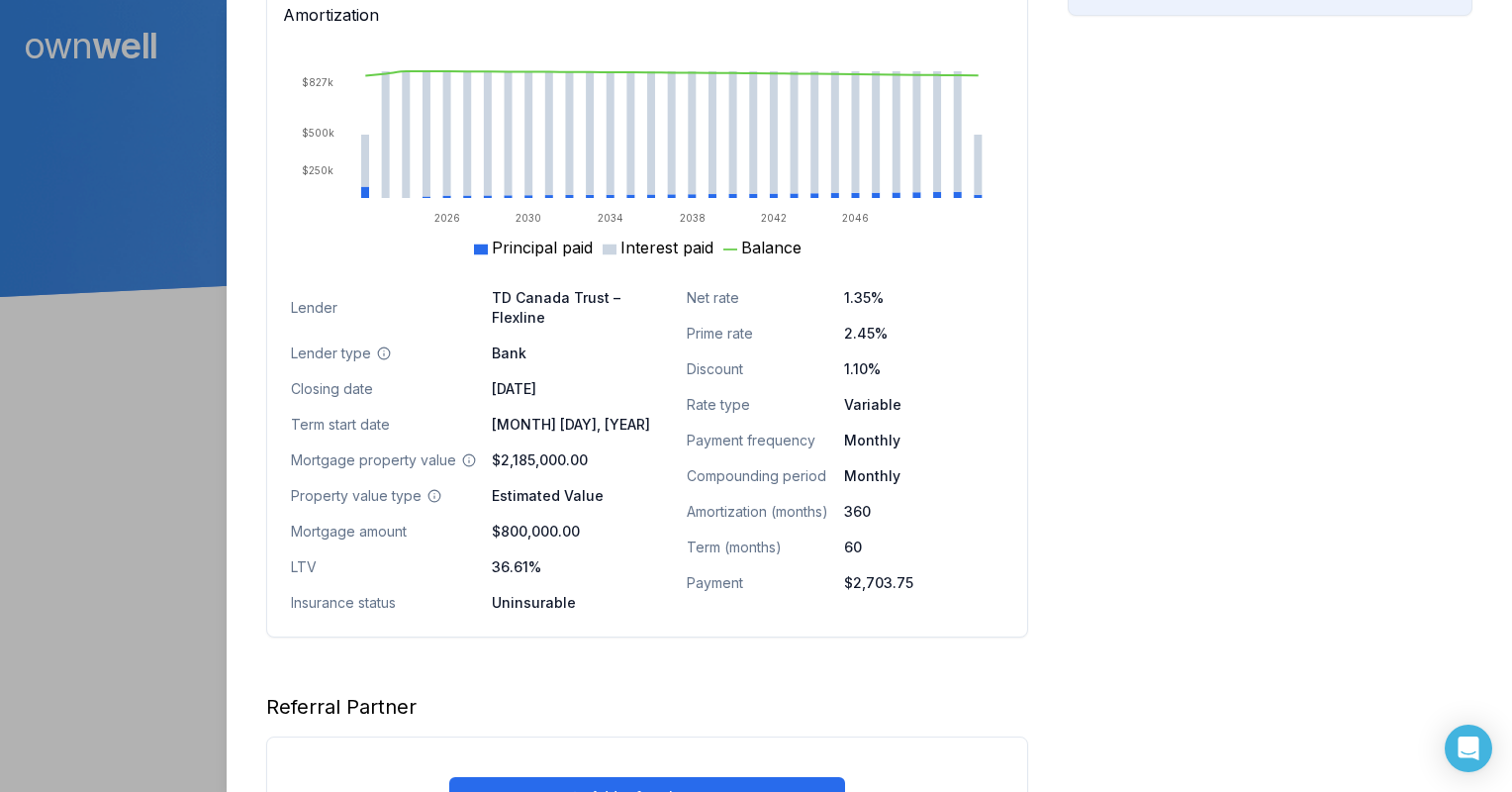 scroll, scrollTop: 1117, scrollLeft: 0, axis: vertical 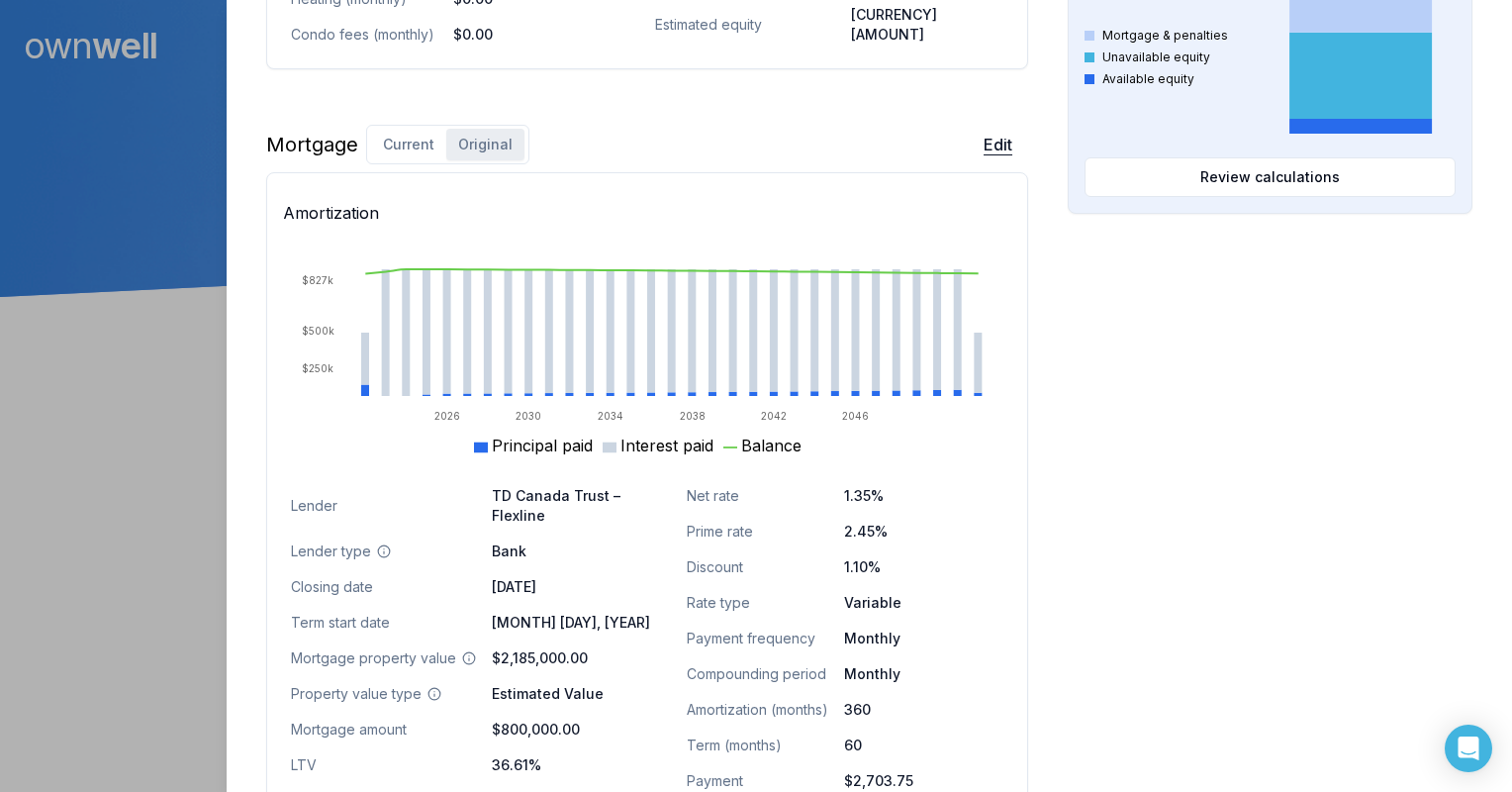click on "Edit" at bounding box center [997, 145] 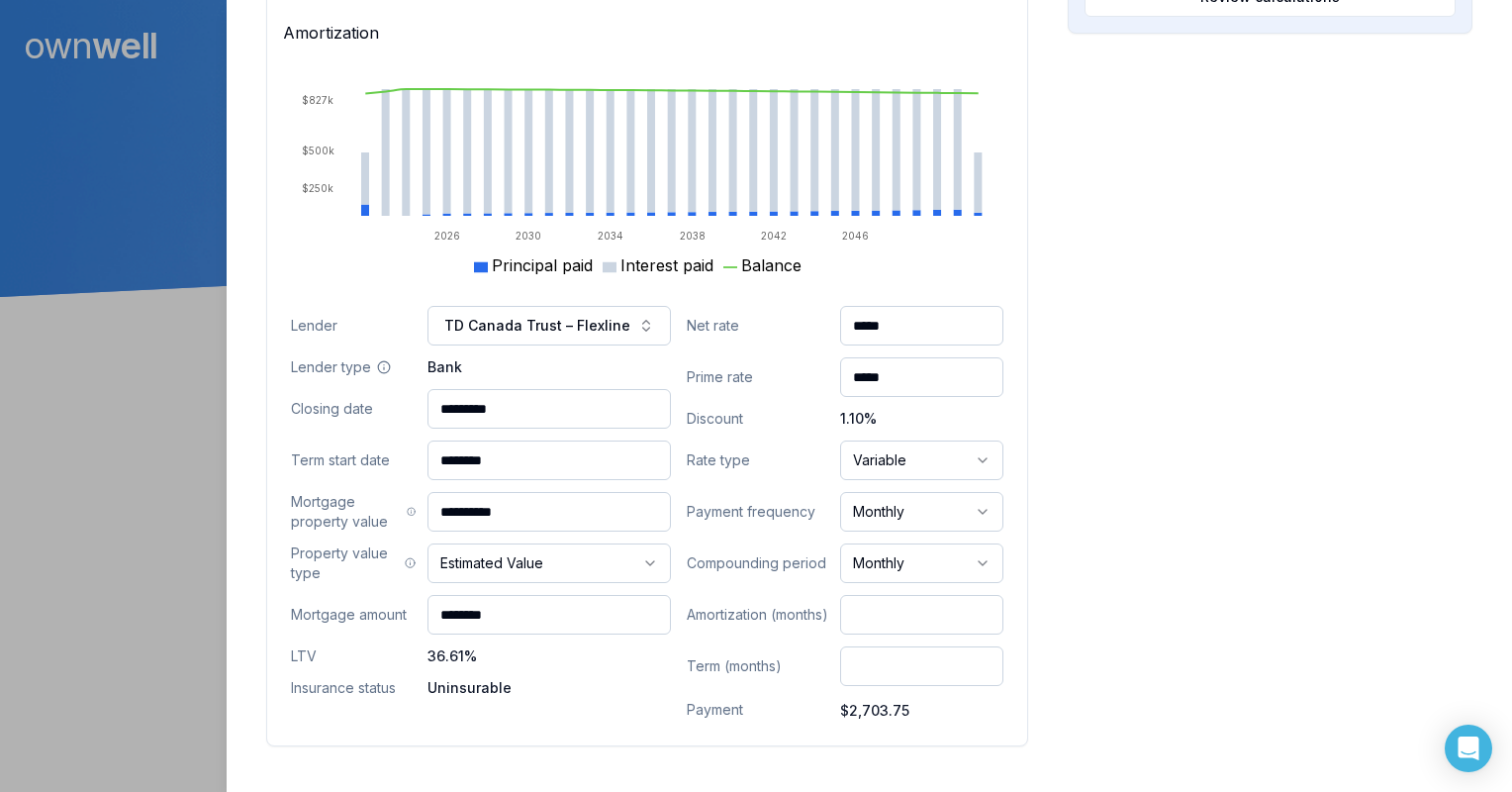 scroll, scrollTop: 1414, scrollLeft: 0, axis: vertical 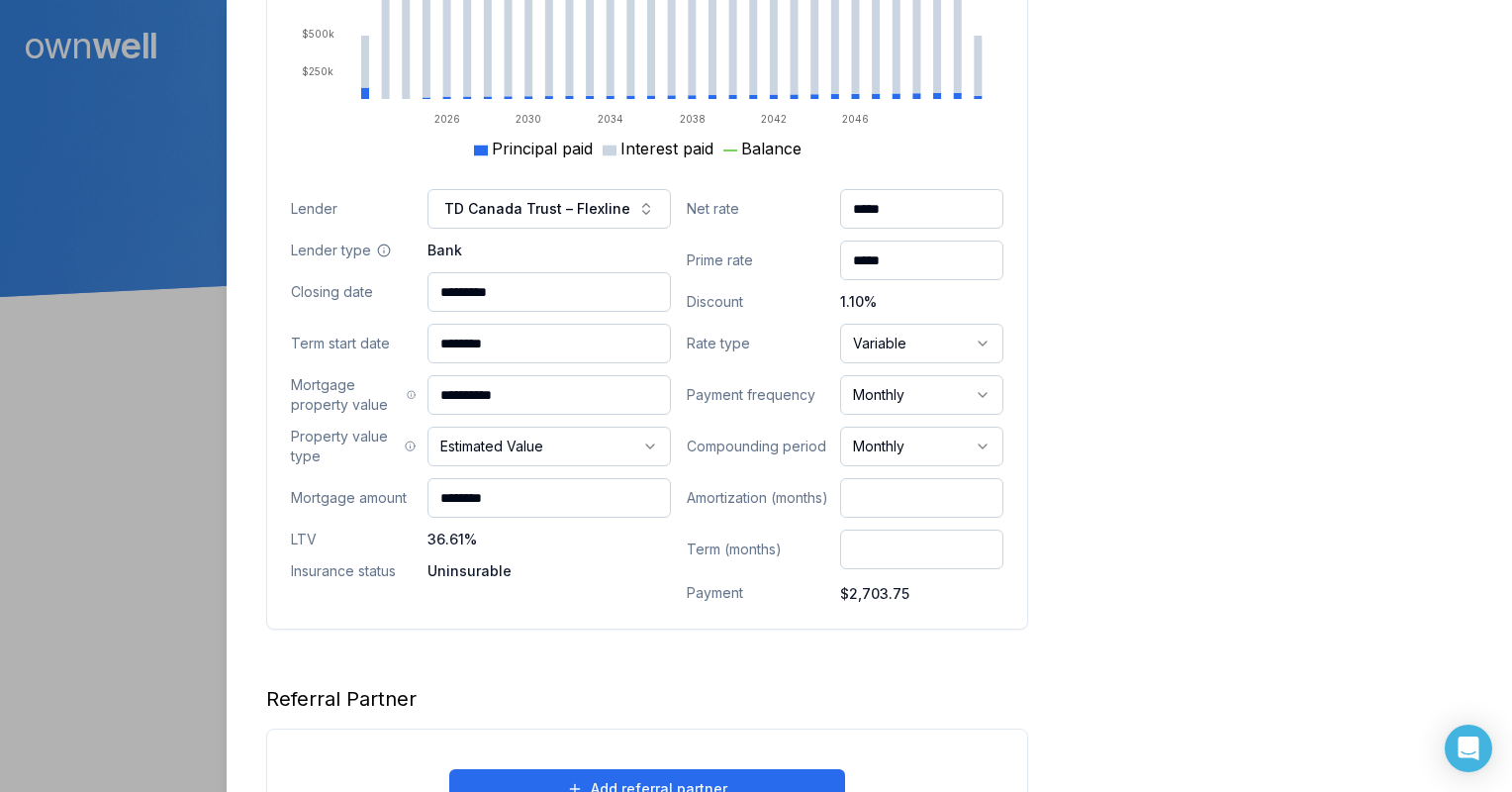 click on "********" at bounding box center (549, 498) 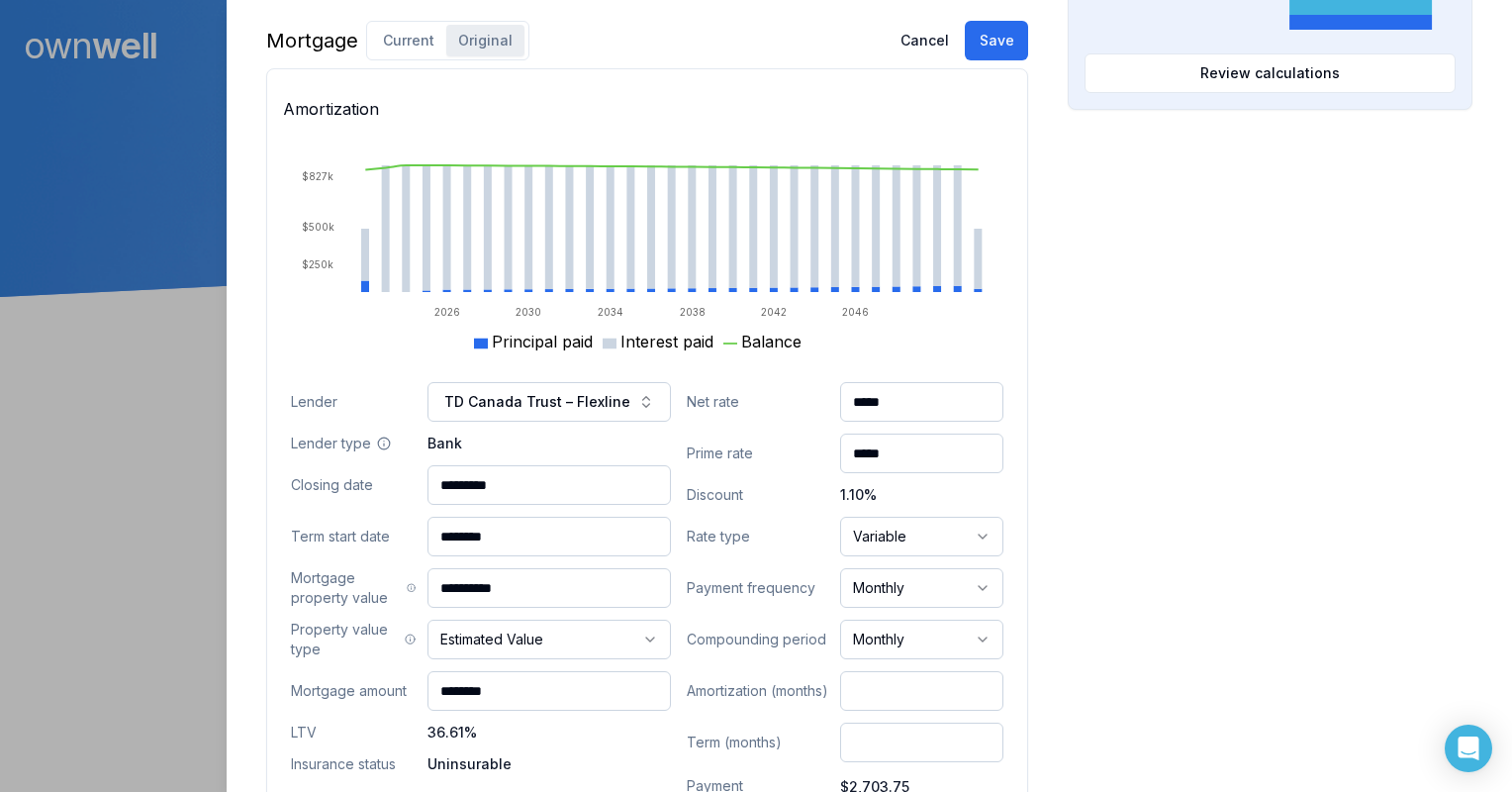 scroll, scrollTop: 1216, scrollLeft: 0, axis: vertical 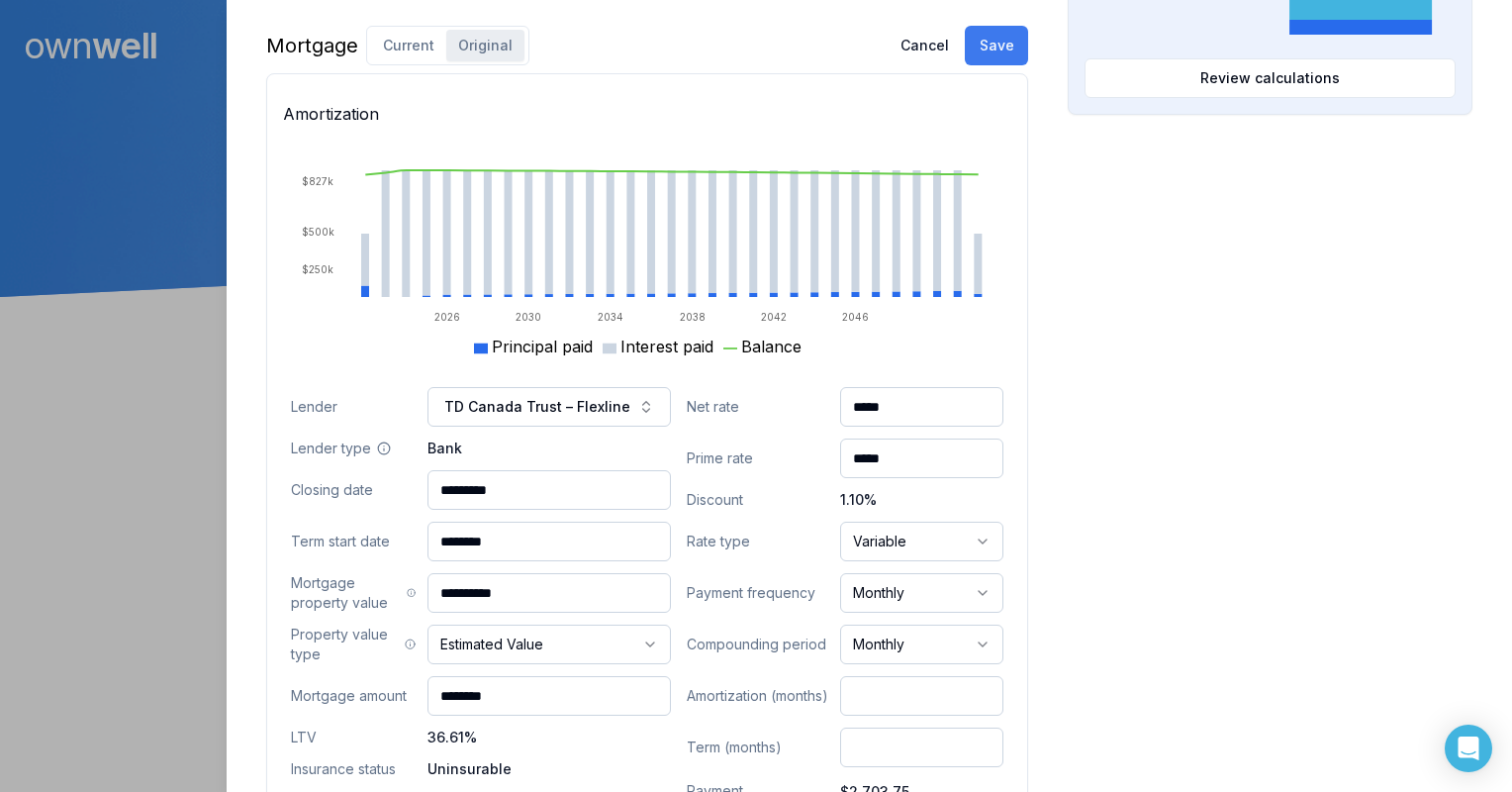 type on "********" 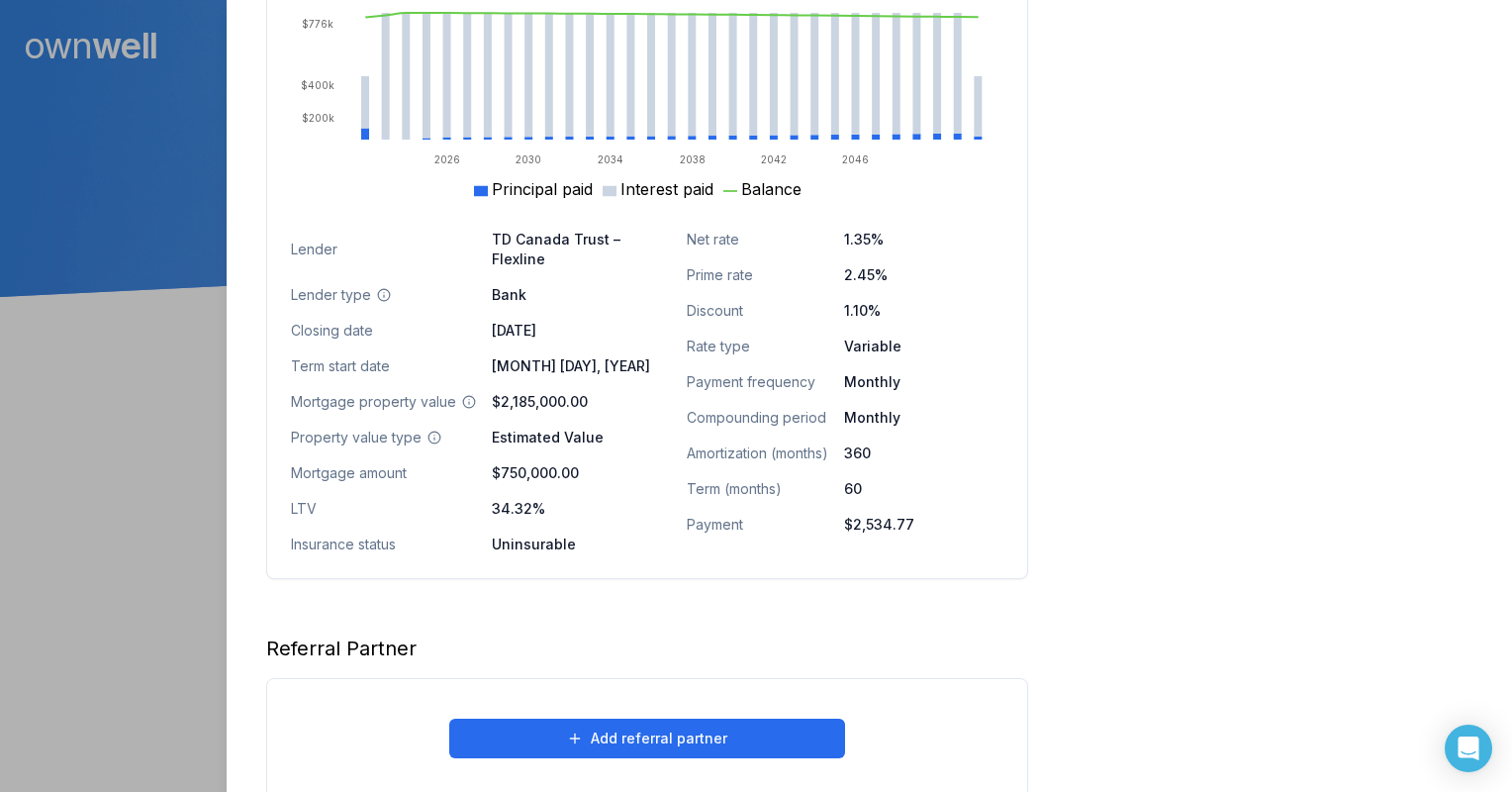 scroll, scrollTop: 1378, scrollLeft: 0, axis: vertical 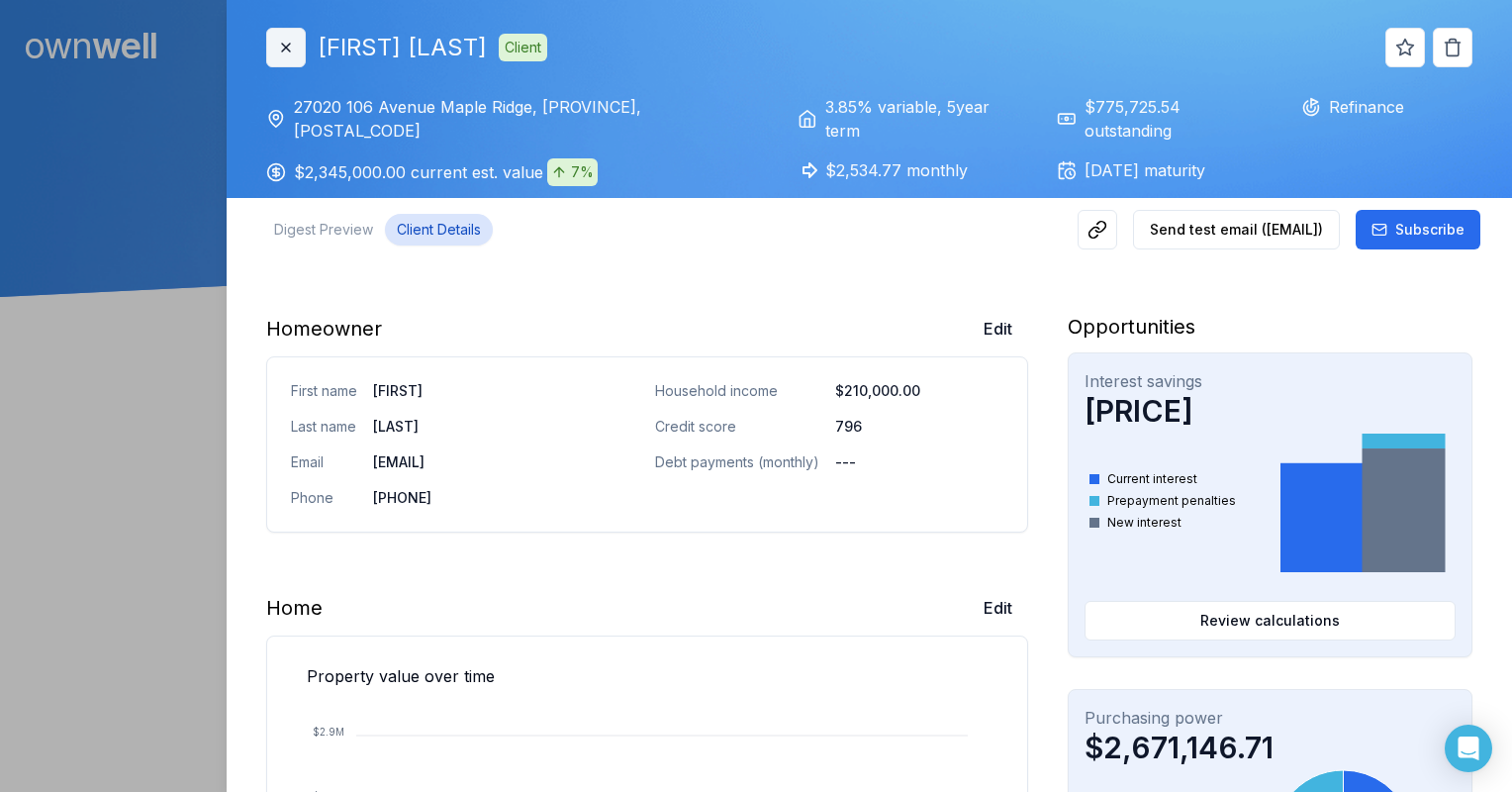 click 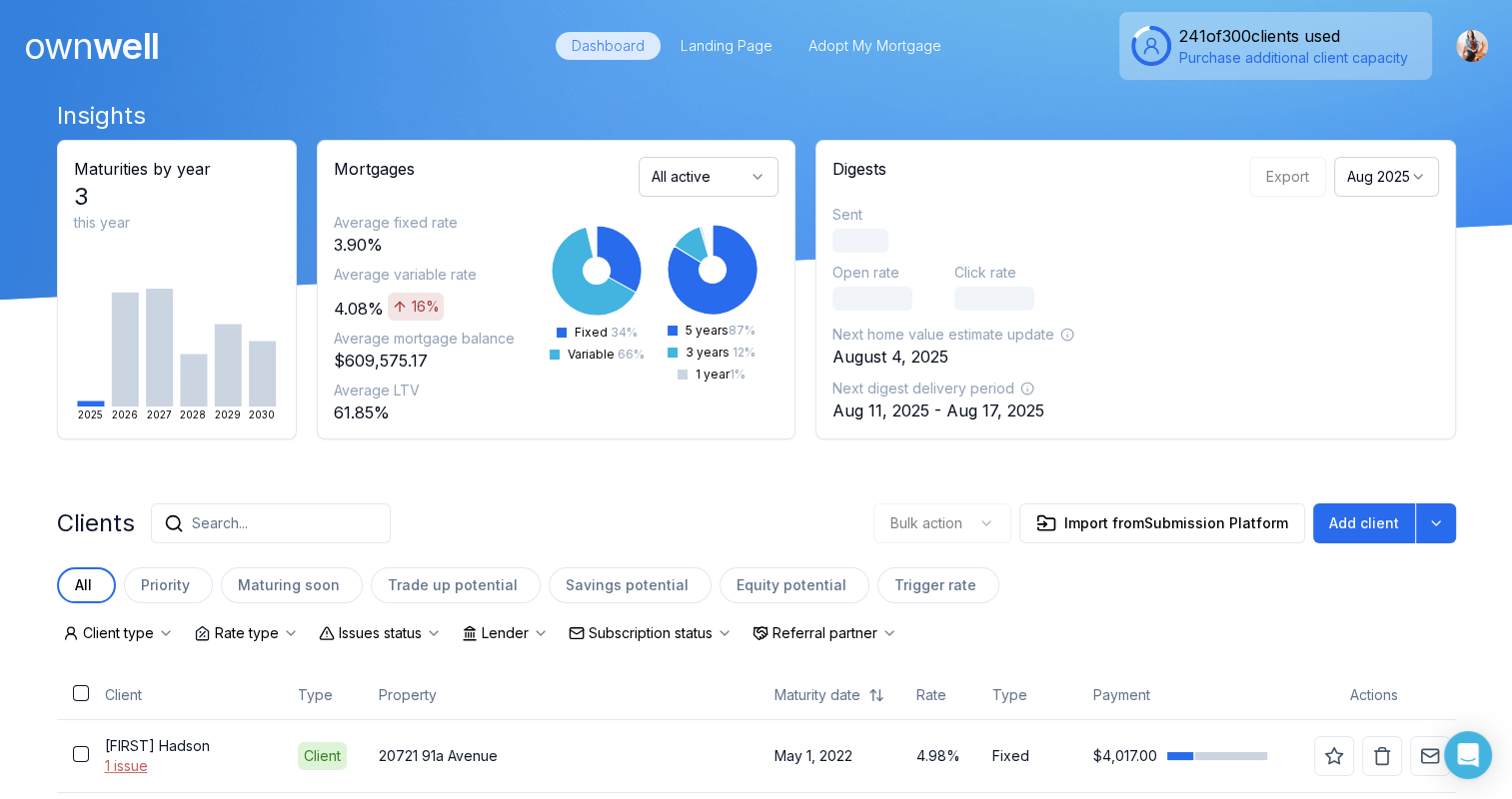 click on "Search..." at bounding box center [220, 523] 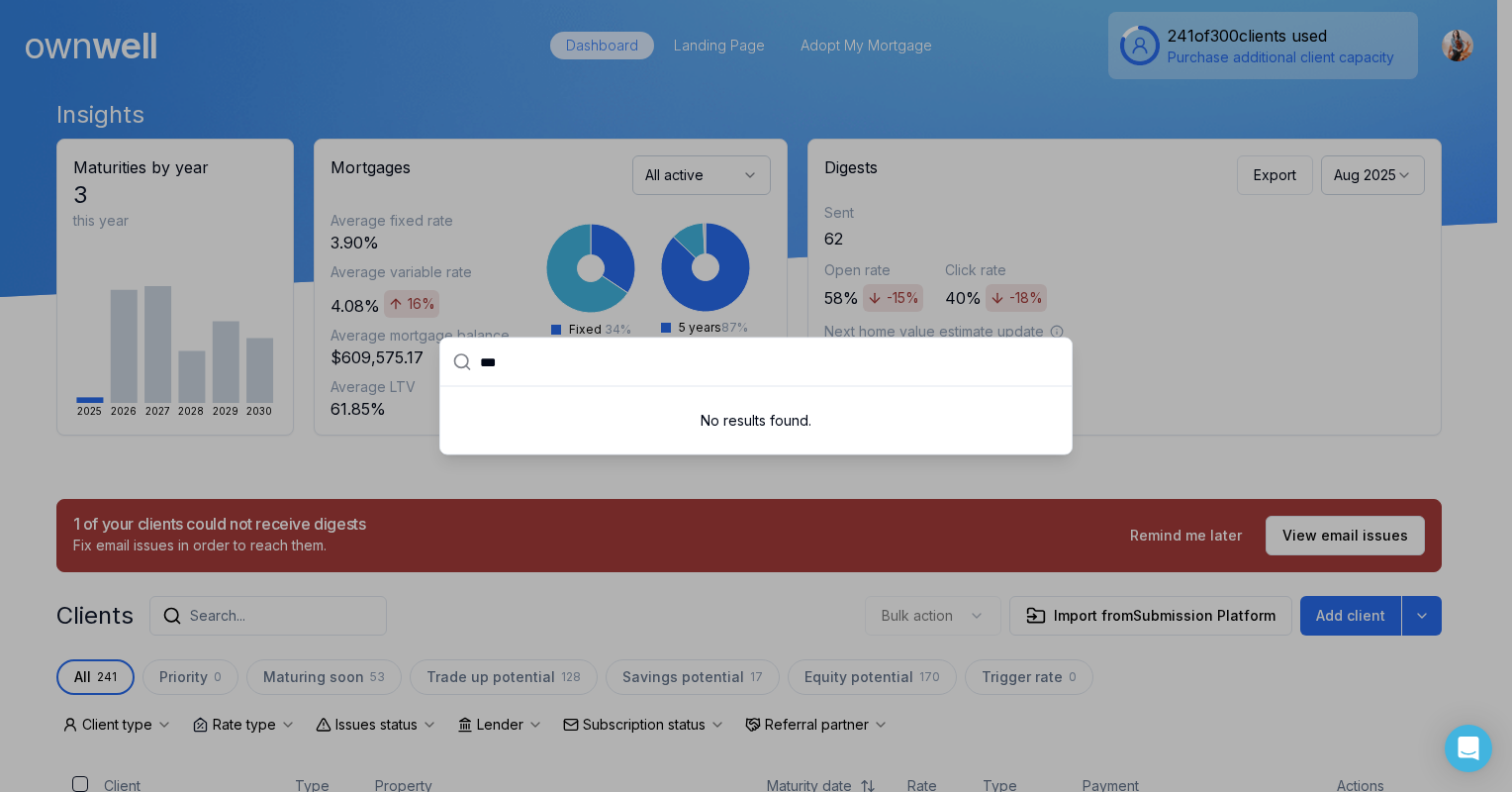 type on "***" 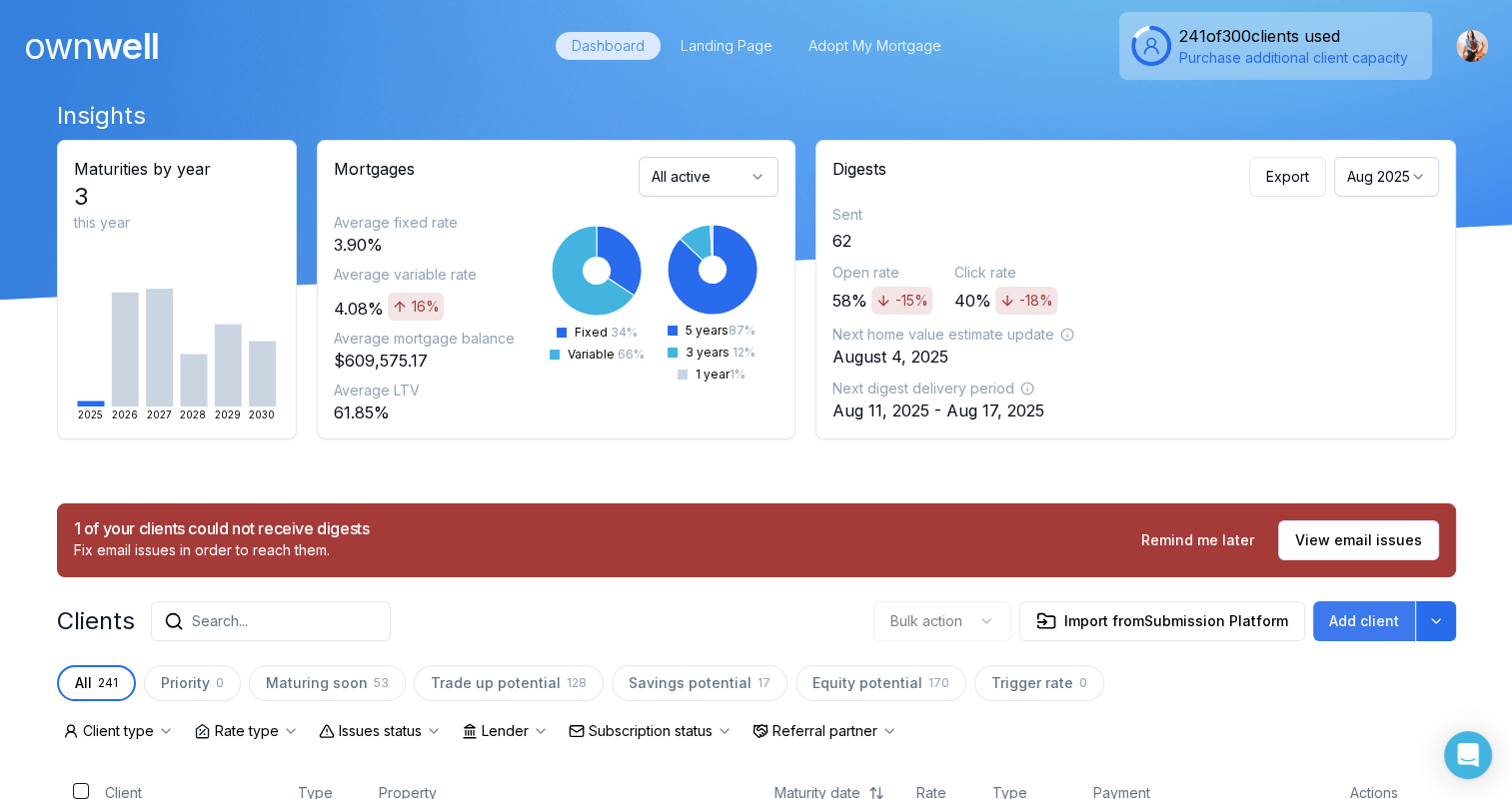 click on "Add client" at bounding box center [1364, 621] 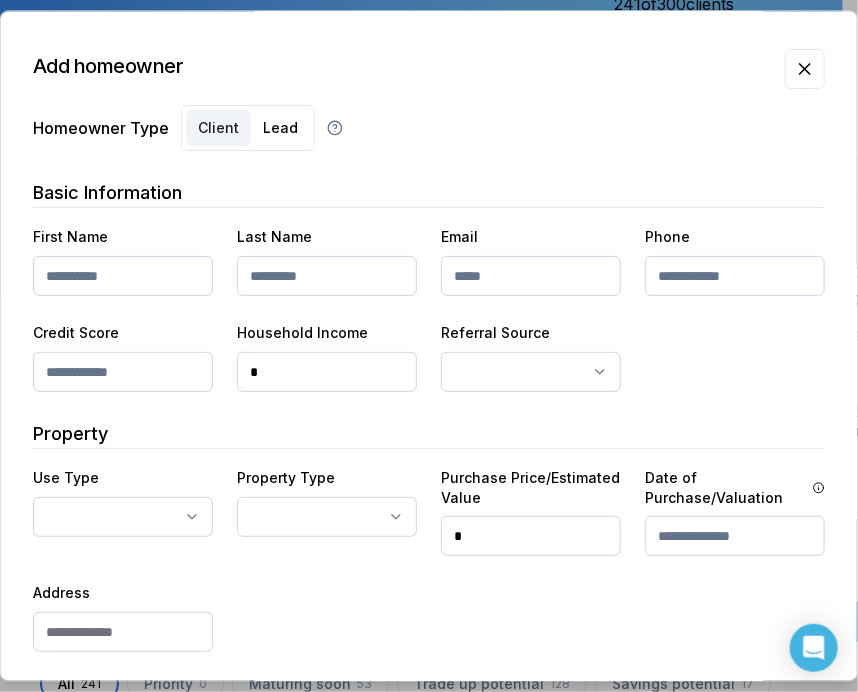 click at bounding box center (123, 276) 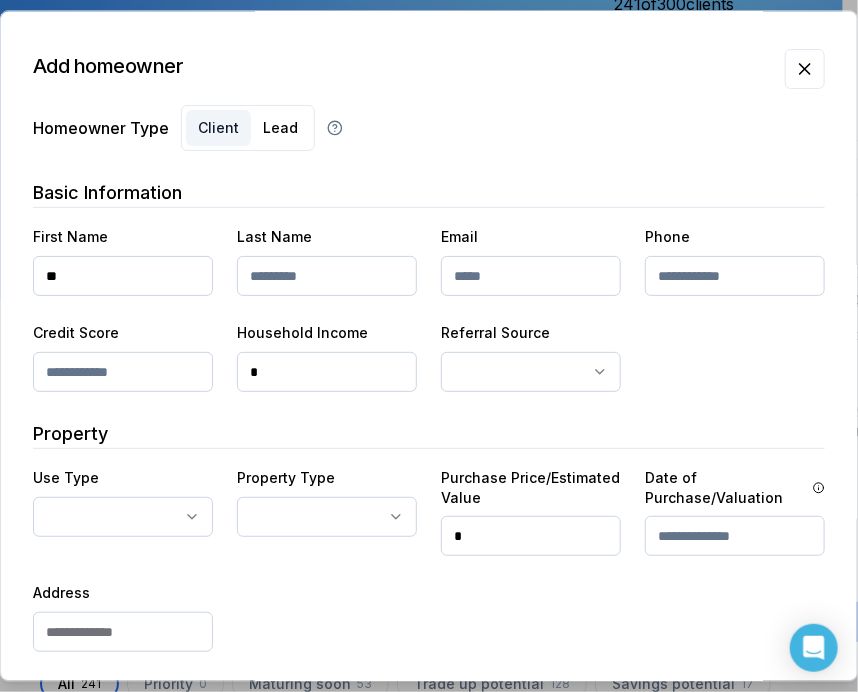 type on "*" 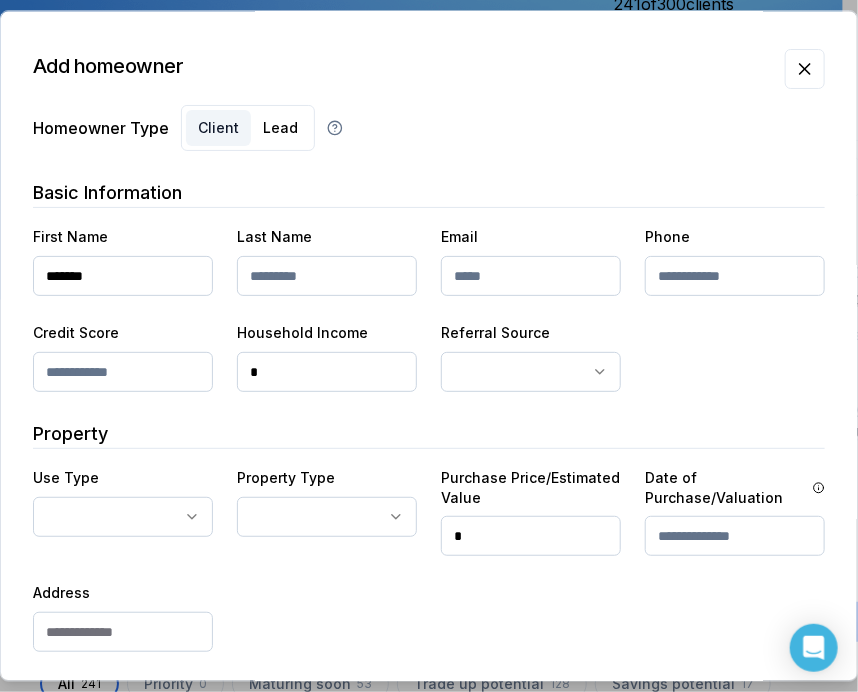 type on "*******" 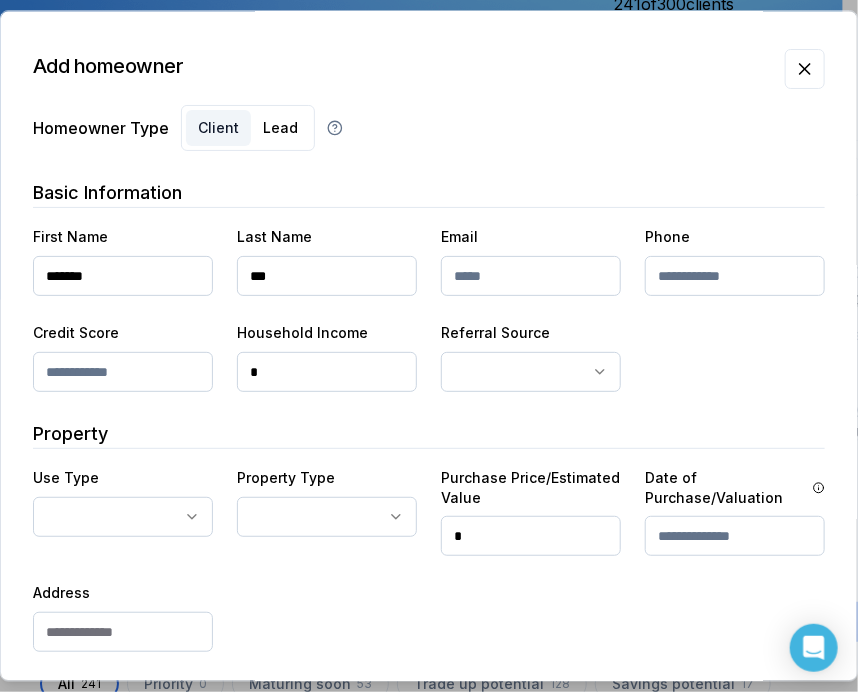 type on "***" 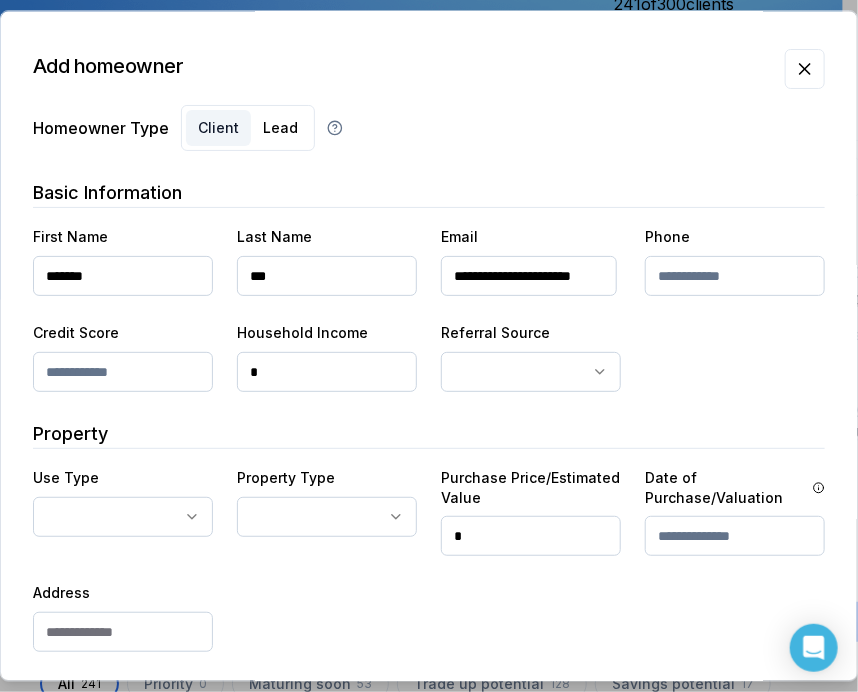 scroll, scrollTop: 0, scrollLeft: 20, axis: horizontal 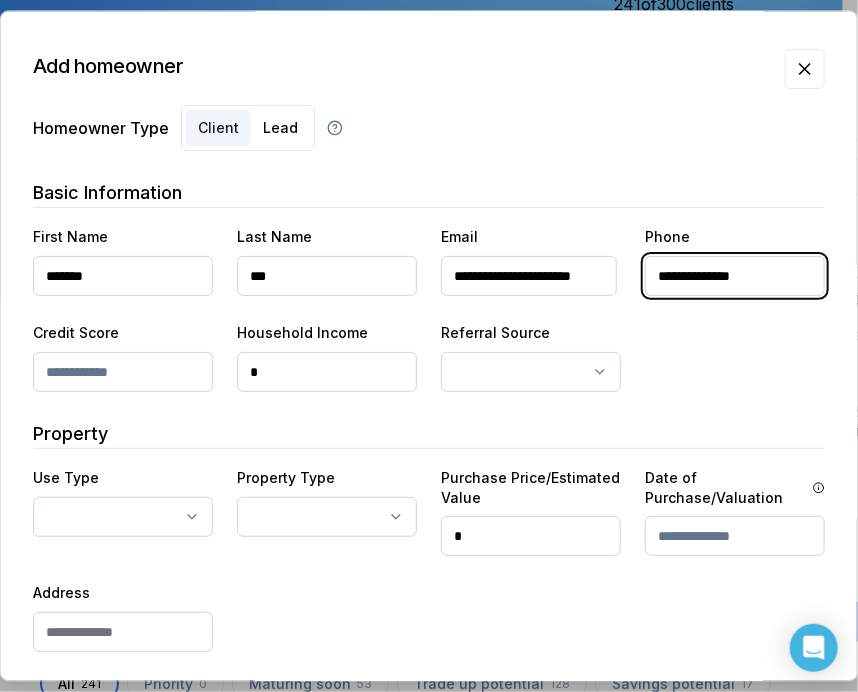 type on "**********" 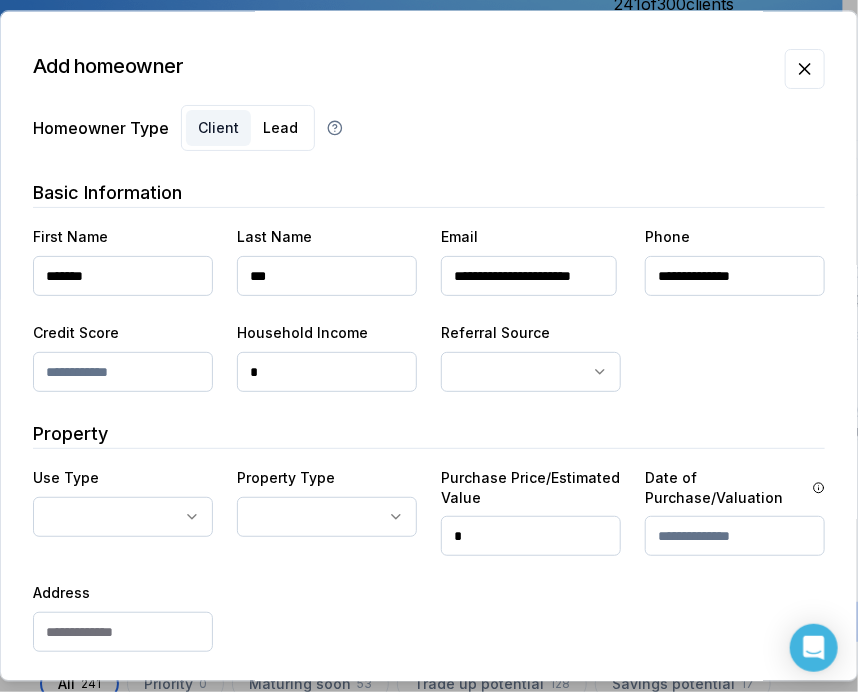 click on "*" at bounding box center [327, 372] 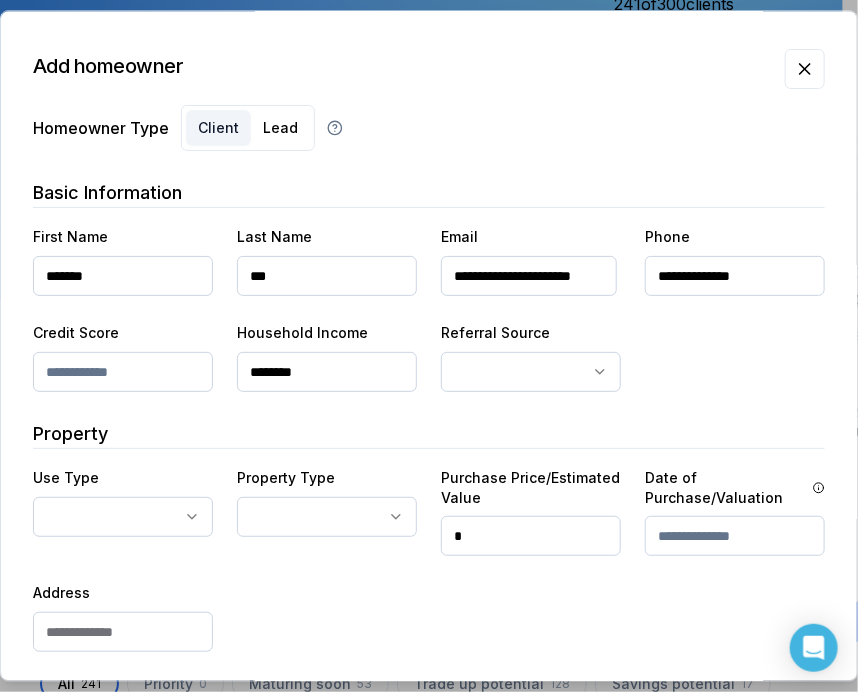 type on "********" 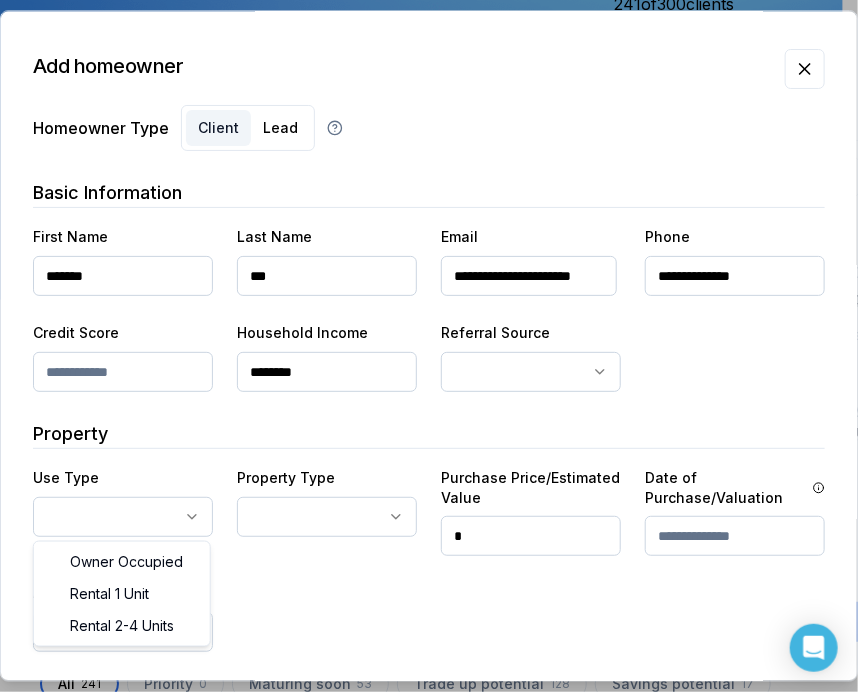 select on "**********" 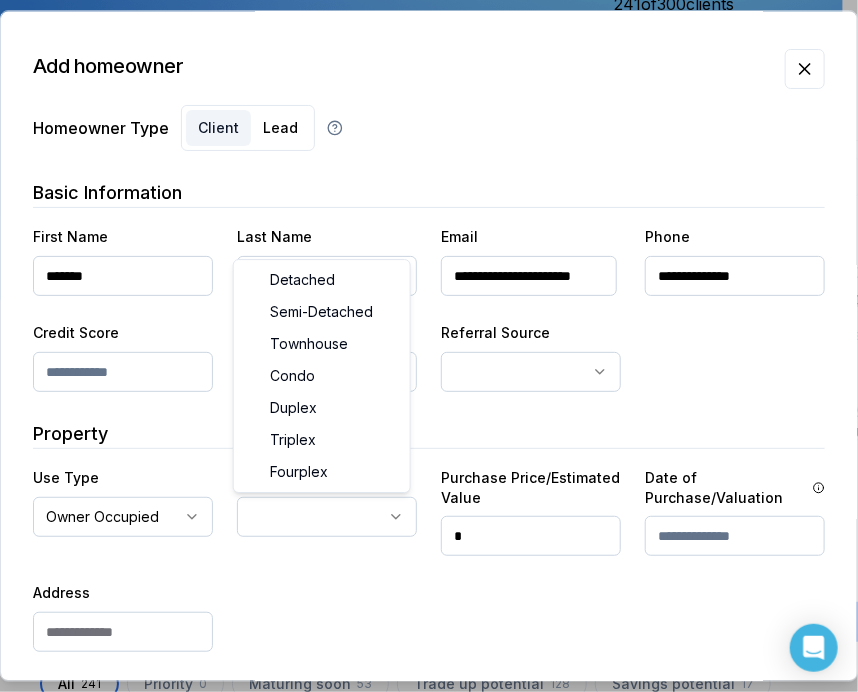 click on "Ownwell's platform is not optimized for mobile at this time.   For the best experience, please use a   desktop or laptop  to manage your account.   Note:  The   personalized homeownership reports   you generate for clients   are fully mobile-friendly   and can be easily viewed on any device. own well Dashboard Landing Page Adopt My Mortgage 241  of  300  clients used Purchase additional client capacity Insights Maturities by year 3 this year 2025 2026 2027 2028 2029 2030 Mortgages All active Average fixed rate 3.90% Average variable rate 4.08% 16% Average mortgage balance $609,575.17 Average LTV 61.85% Fixed   34 % Variable   66 % 5 years  87 % 3 years   12 % 1 year  1 % Digests Export Aug 2025 Sent 62 Open rate 58% -15% Click rate 40% -18% Next home value estimate update August 4, 2025 Next digest delivery period Aug 11, 2025 - Aug 17, 2025 1 of your clients could not receive digests Fix email issues in order to reach them. Remind me later View email issues Clients Search... Bulk action   Import from  All 0" at bounding box center [421, 150] 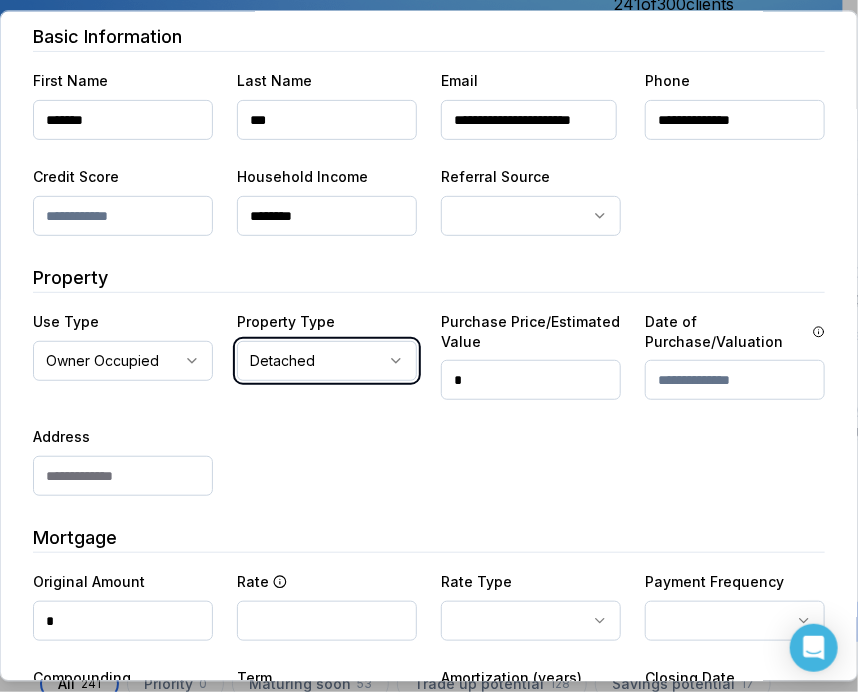 scroll, scrollTop: 200, scrollLeft: 0, axis: vertical 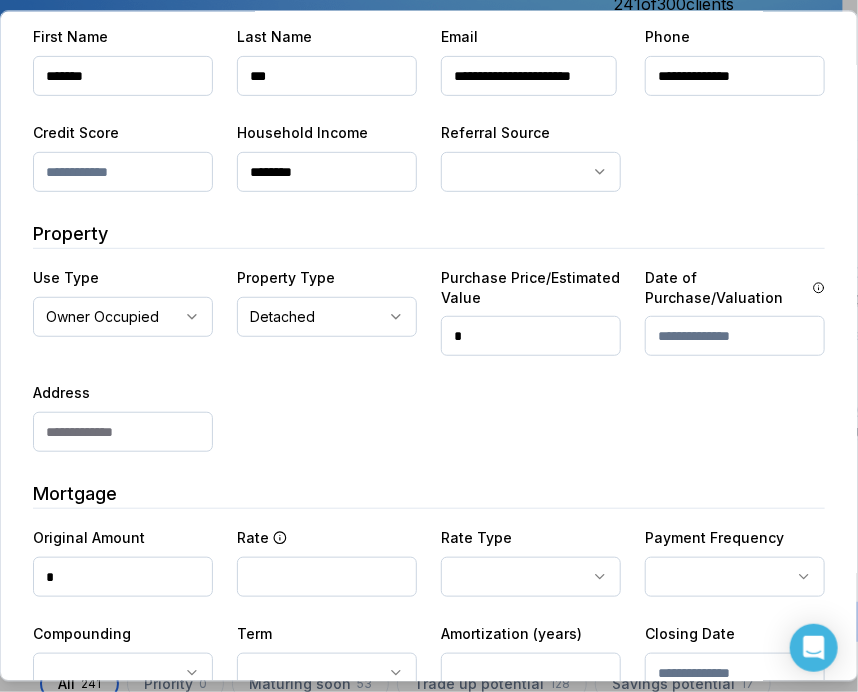 click at bounding box center (123, 432) 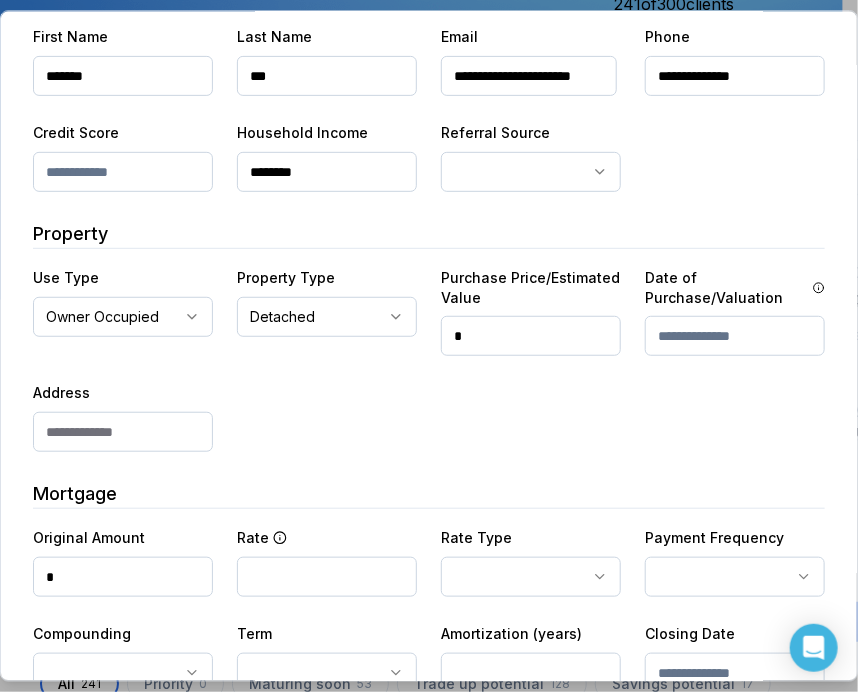 click at bounding box center (123, 432) 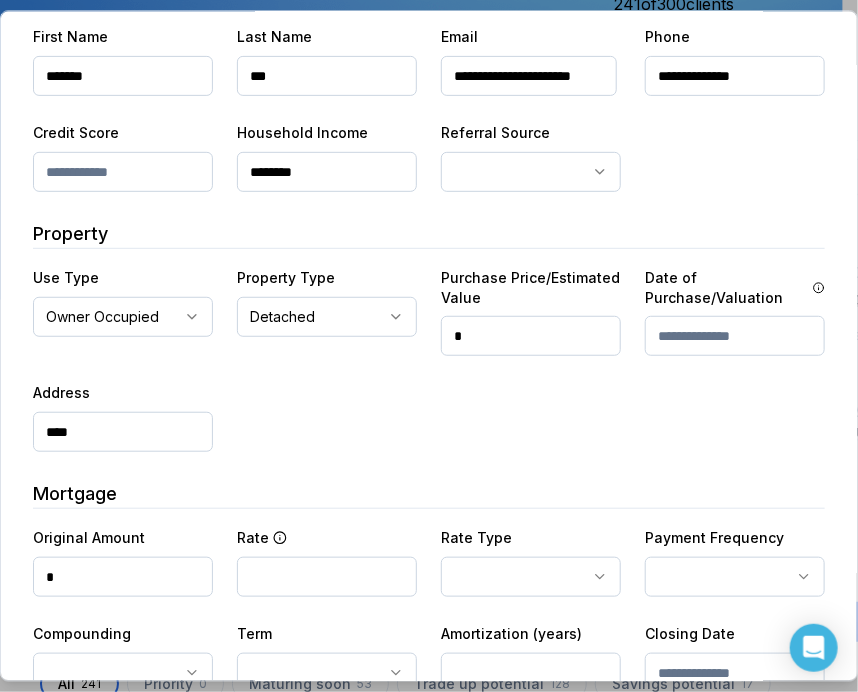 click on "****" at bounding box center [123, 432] 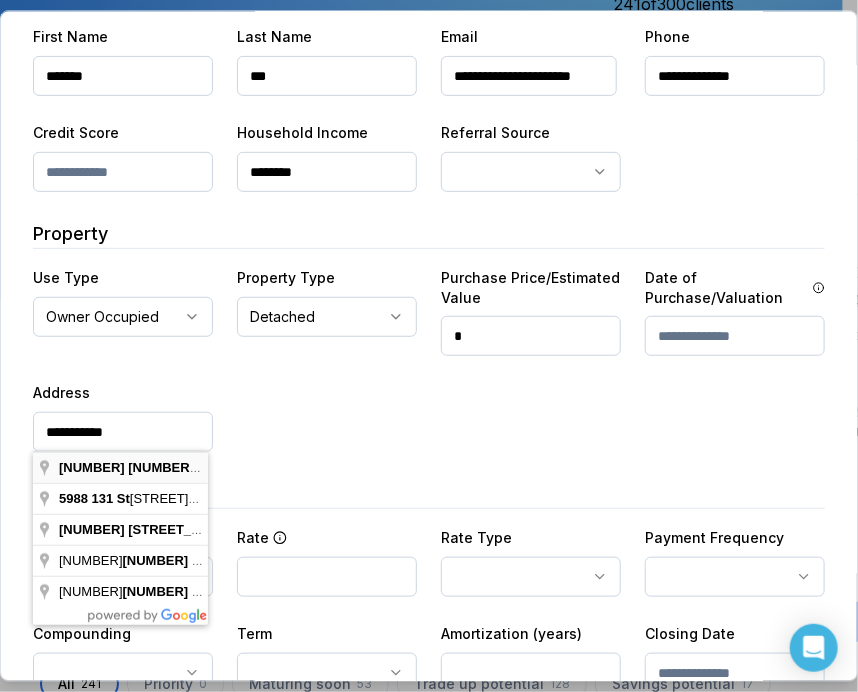 type on "**********" 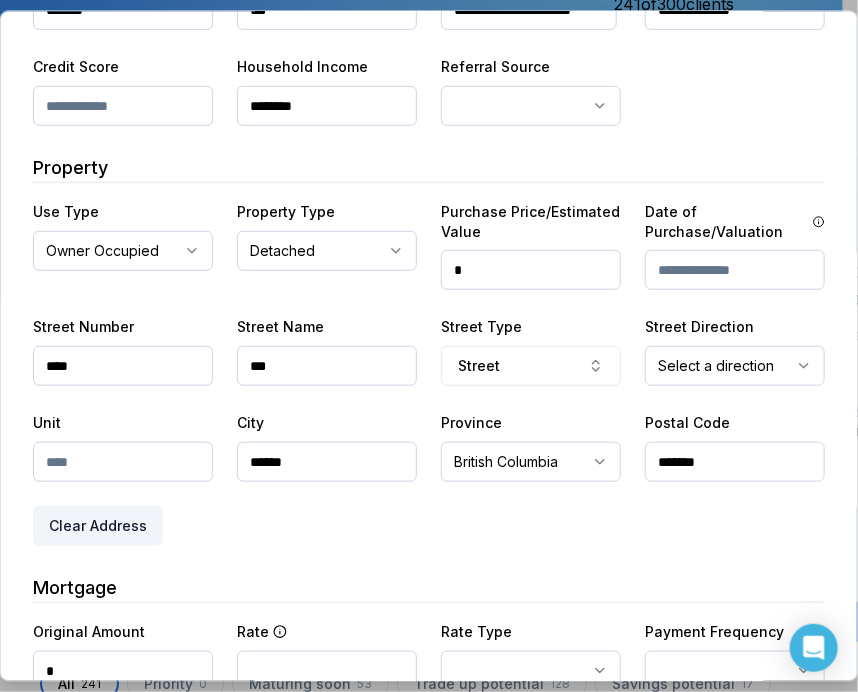 scroll, scrollTop: 300, scrollLeft: 0, axis: vertical 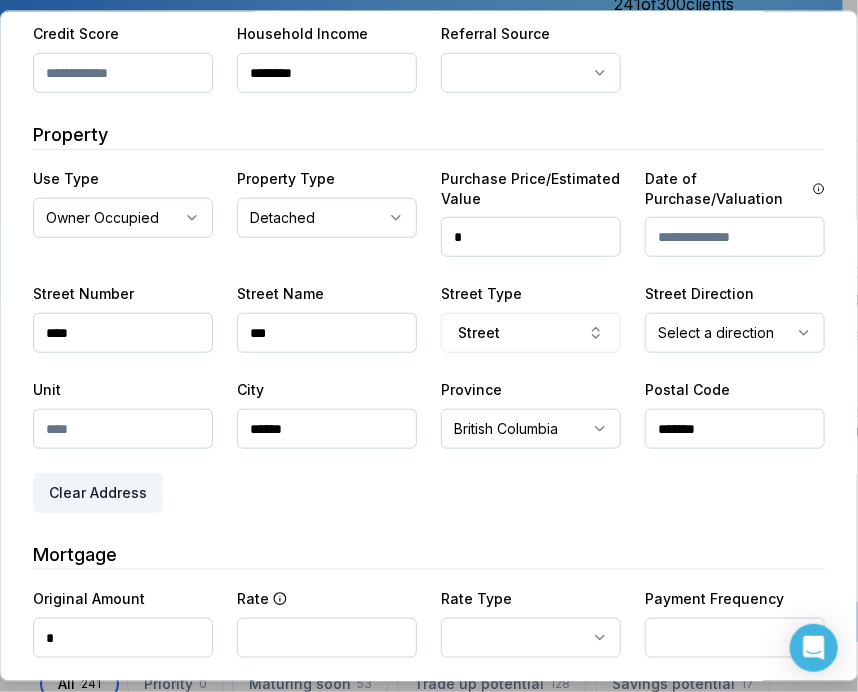 drag, startPoint x: 733, startPoint y: 424, endPoint x: 680, endPoint y: 417, distance: 53.460266 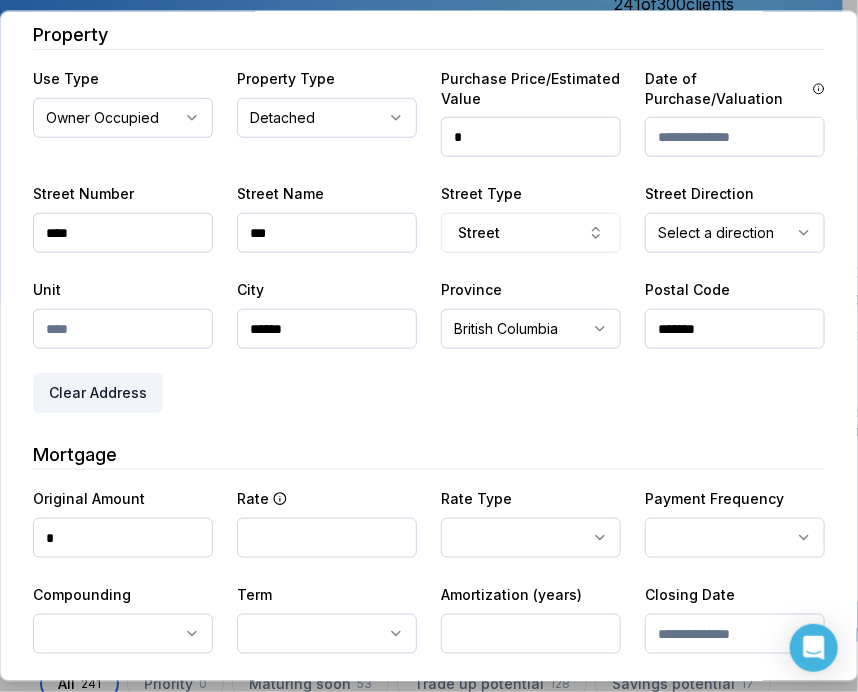 scroll, scrollTop: 567, scrollLeft: 0, axis: vertical 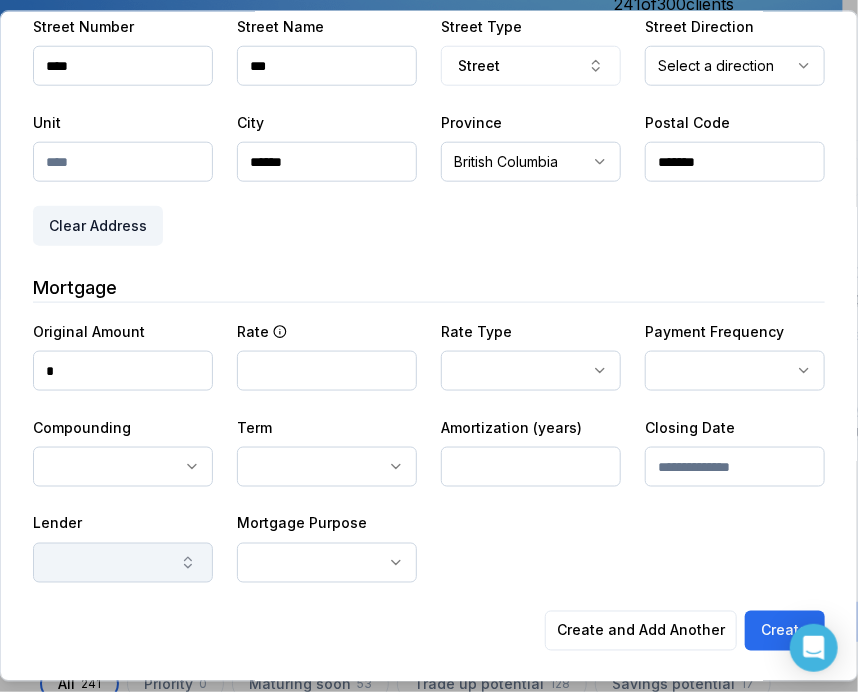 type on "*******" 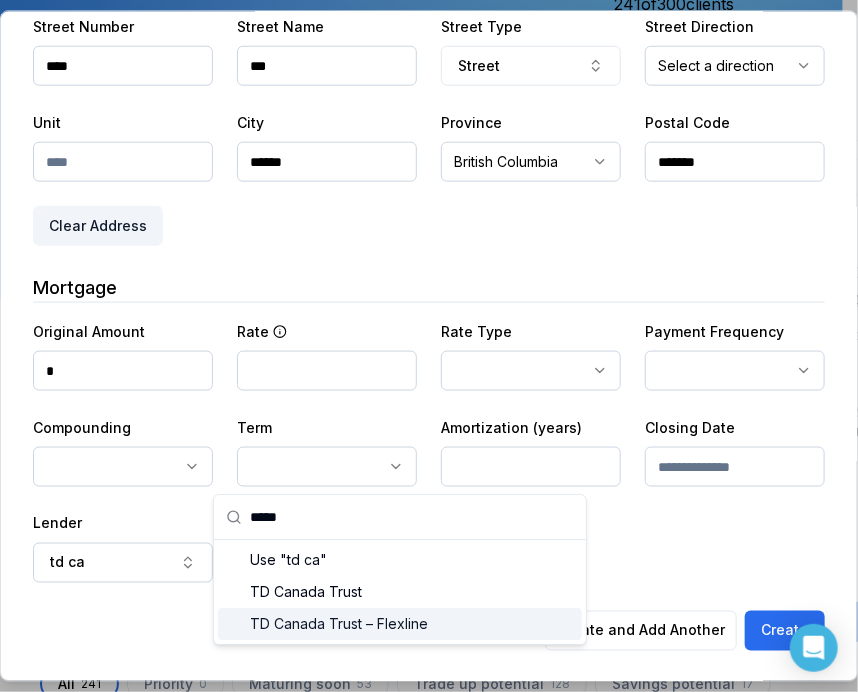 click on "TD Canada Trust – Flexline" at bounding box center [400, 624] 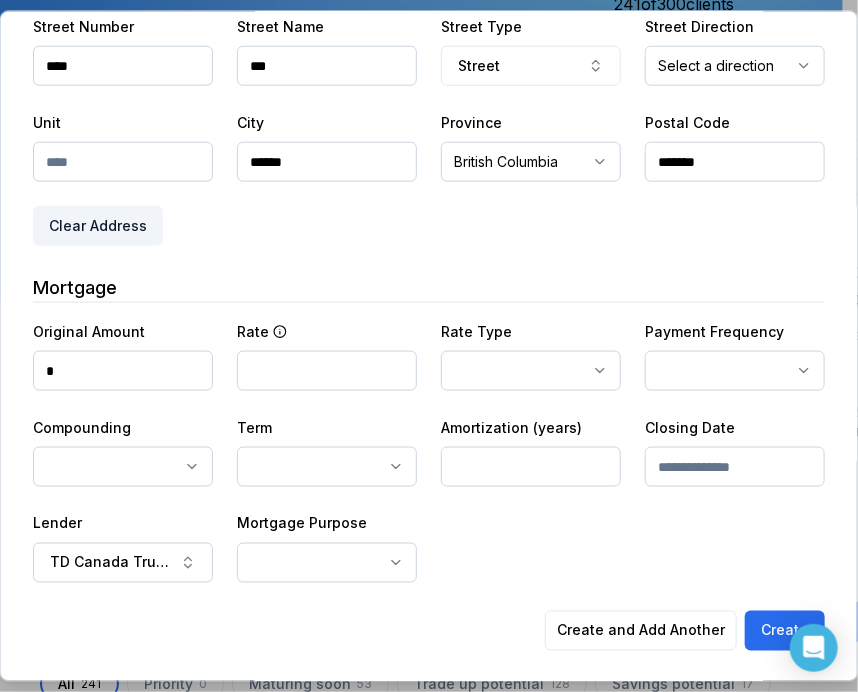 click on "Ownwell's platform is not optimized for mobile at this time.   For the best experience, please use a   desktop or laptop  to manage your account.   Note:  The   personalized homeownership reports   you generate for clients   are fully mobile-friendly   and can be easily viewed on any device. own well Dashboard Landing Page Adopt My Mortgage 241  of  300  clients used Purchase additional client capacity Insights Maturities by year 3 this year 2025 2026 2027 2028 2029 2030 Mortgages All active Average fixed rate 3.90% Average variable rate 4.08% 16% Average mortgage balance $609,575.17 Average LTV 61.85% Fixed   34 % Variable   66 % 5 years  87 % 3 years   12 % 1 year  1 % Digests Export Aug 2025 Sent 62 Open rate 58% -15% Click rate 40% -18% Next home value estimate update August 4, 2025 Next digest delivery period Aug 11, 2025 - Aug 17, 2025 1 of your clients could not receive digests Fix email issues in order to reach them. Remind me later View email issues Clients Search... Bulk action   Import from  All 0" at bounding box center (421, 150) 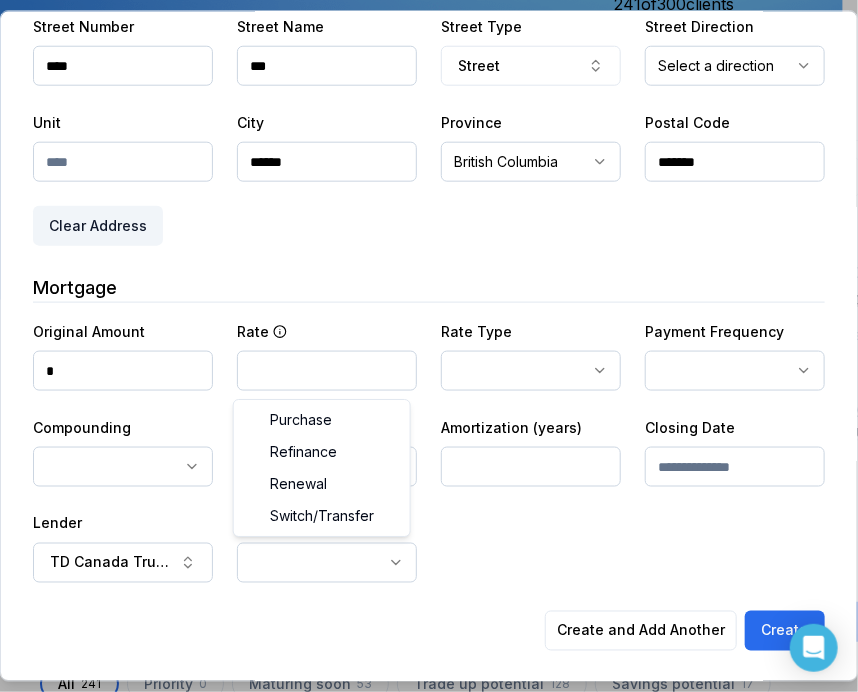 select on "*********" 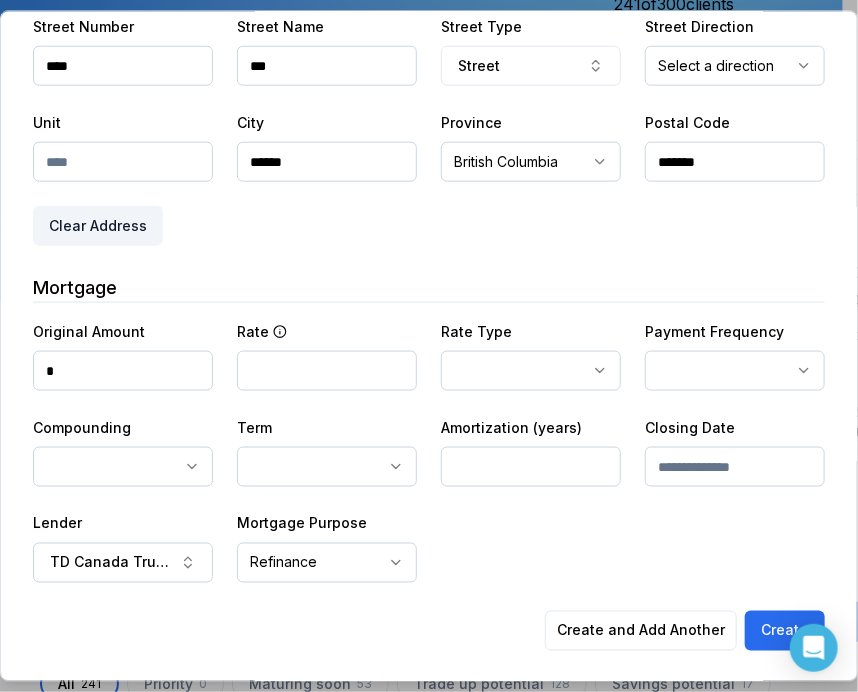 click on "*" at bounding box center [123, 370] 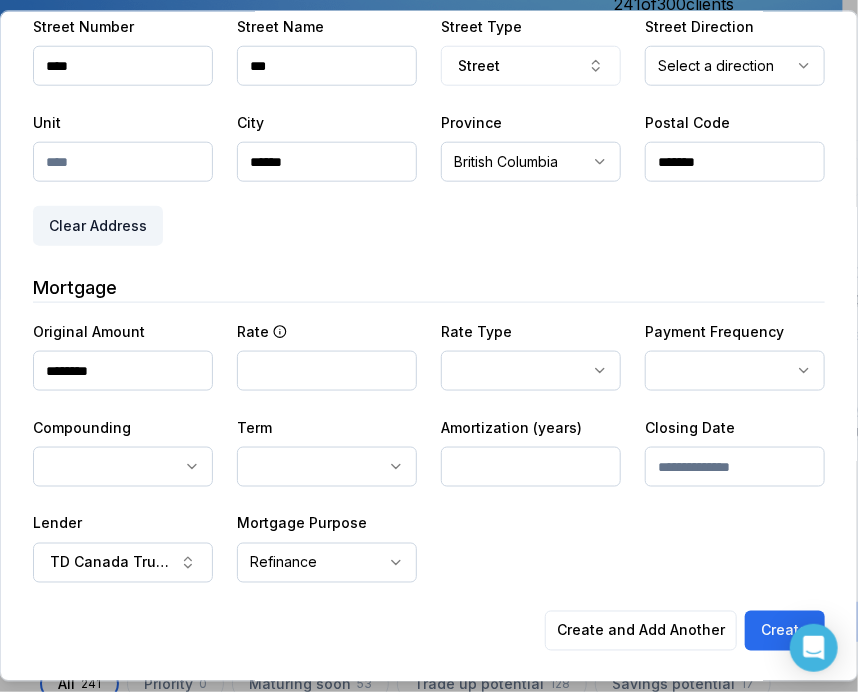 type on "********" 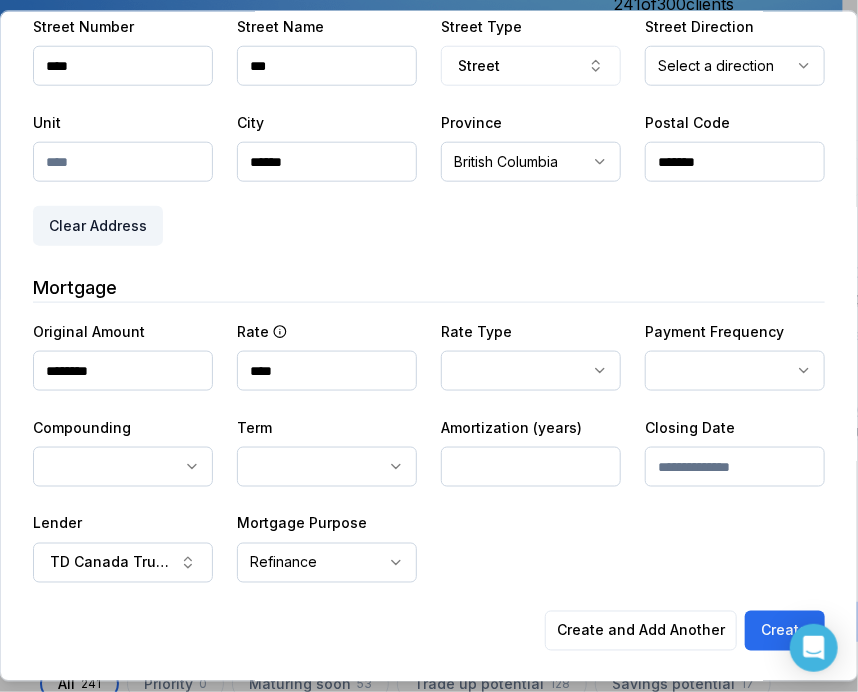 type on "****" 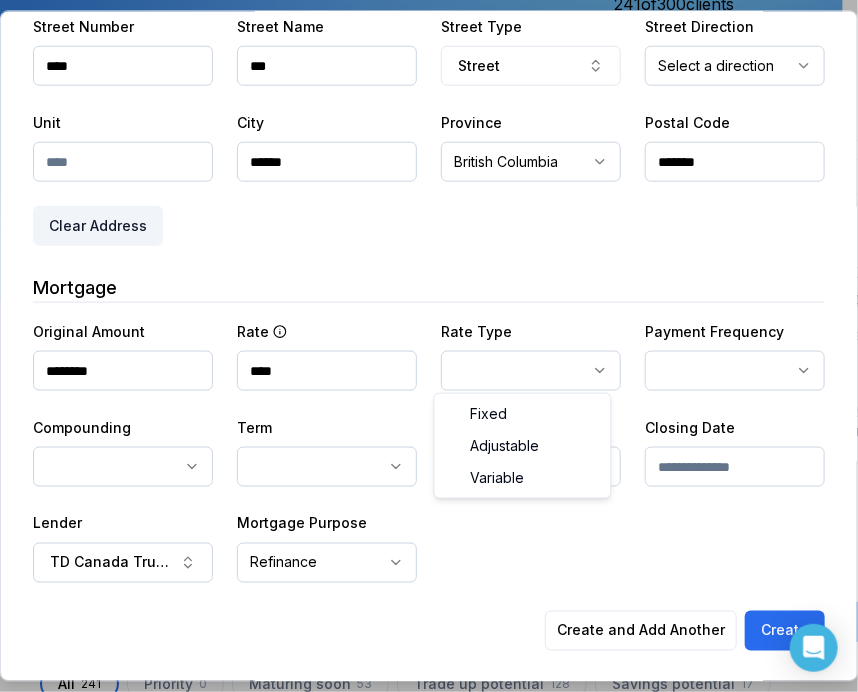 click on "Ownwell's platform is not optimized for mobile at this time.   For the best experience, please use a   desktop or laptop  to manage your account.   Note:  The   personalized homeownership reports   you generate for clients   are fully mobile-friendly   and can be easily viewed on any device. own well Dashboard Landing Page Adopt My Mortgage 241  of  300  clients used Purchase additional client capacity Insights Maturities by year 3 this year 2025 2026 2027 2028 2029 2030 Mortgages All active Average fixed rate 3.90% Average variable rate 4.08% 16% Average mortgage balance $609,575.17 Average LTV 61.85% Fixed   34 % Variable   66 % 5 years  87 % 3 years   12 % 1 year  1 % Digests Export Aug 2025 Sent 62 Open rate 58% -15% Click rate 40% -18% Next home value estimate update August 4, 2025 Next digest delivery period Aug 11, 2025 - Aug 17, 2025 1 of your clients could not receive digests Fix email issues in order to reach them. Remind me later View email issues Clients Search... Bulk action   Import from  All 0" at bounding box center (421, 150) 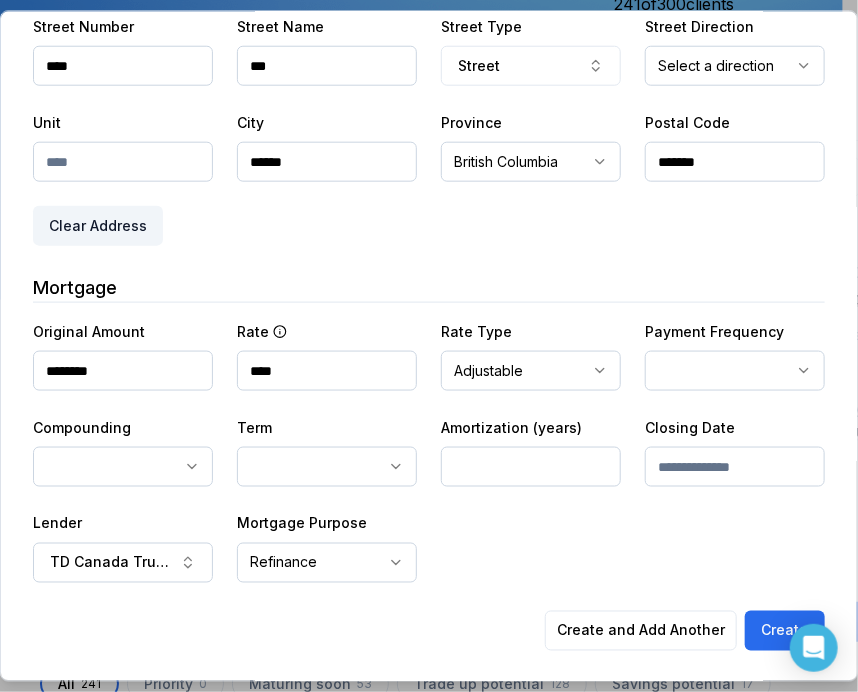 click on "Ownwell's platform is not optimized for mobile at this time.   For the best experience, please use a   desktop or laptop  to manage your account.   Note:  The   personalized homeownership reports   you generate for clients   are fully mobile-friendly   and can be easily viewed on any device. own well Dashboard Landing Page Adopt My Mortgage 241  of  300  clients used Purchase additional client capacity Insights Maturities by year 3 this year 2025 2026 2027 2028 2029 2030 Mortgages All active Average fixed rate 3.90% Average variable rate 4.08% 16% Average mortgage balance $609,575.17 Average LTV 61.85% Fixed   34 % Variable   66 % 5 years  87 % 3 years   12 % 1 year  1 % Digests Export Aug 2025 Sent 62 Open rate 58% -15% Click rate 40% -18% Next home value estimate update August 4, 2025 Next digest delivery period Aug 11, 2025 - Aug 17, 2025 1 of your clients could not receive digests Fix email issues in order to reach them. Remind me later View email issues Clients Search... Bulk action   Import from  All 0" at bounding box center [421, 150] 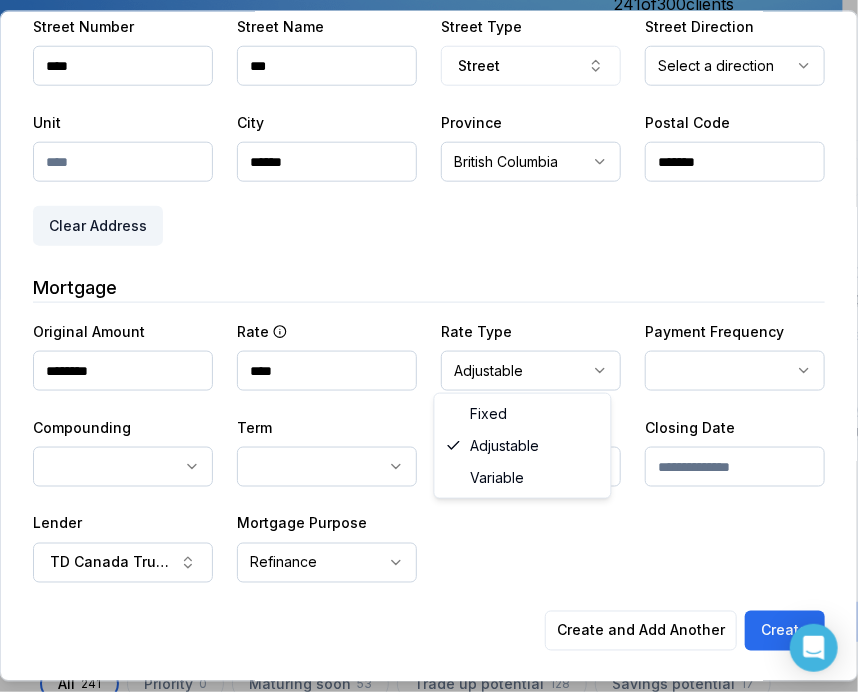 select on "********" 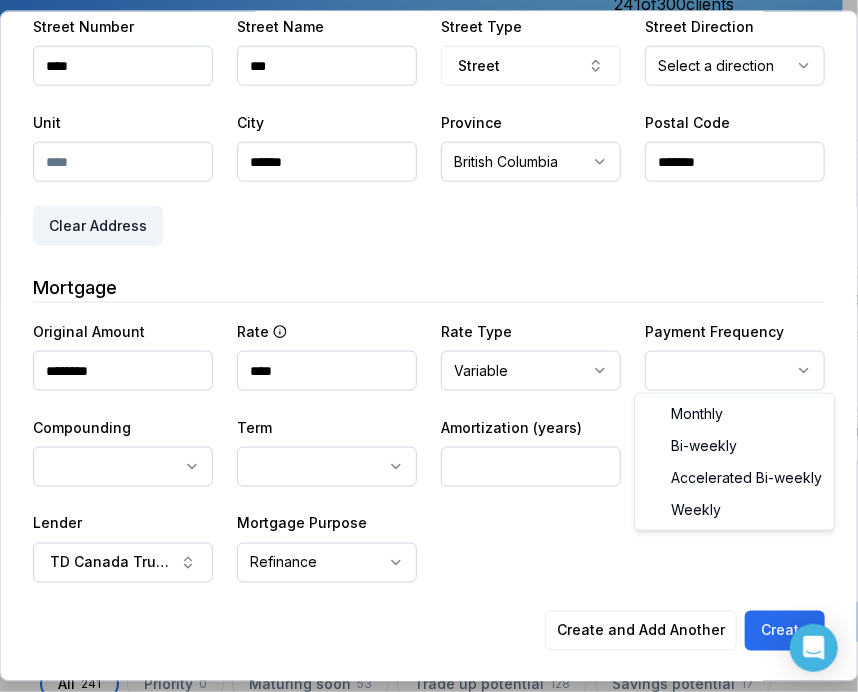 click on "Ownwell's platform is not optimized for mobile at this time.   For the best experience, please use a   desktop or laptop  to manage your account.   Note:  The   personalized homeownership reports   you generate for clients   are fully mobile-friendly   and can be easily viewed on any device. own well Dashboard Landing Page Adopt My Mortgage 241  of  300  clients used Purchase additional client capacity Insights Maturities by year 3 this year 2025 2026 2027 2028 2029 2030 Mortgages All active Average fixed rate 3.90% Average variable rate 4.08% 16% Average mortgage balance $609,575.17 Average LTV 61.85% Fixed   34 % Variable   66 % 5 years  87 % 3 years   12 % 1 year  1 % Digests Export Aug 2025 Sent 62 Open rate 58% -15% Click rate 40% -18% Next home value estimate update August 4, 2025 Next digest delivery period Aug 11, 2025 - Aug 17, 2025 1 of your clients could not receive digests Fix email issues in order to reach them. Remind me later View email issues Clients Search... Bulk action   Import from  All 0" at bounding box center [421, 150] 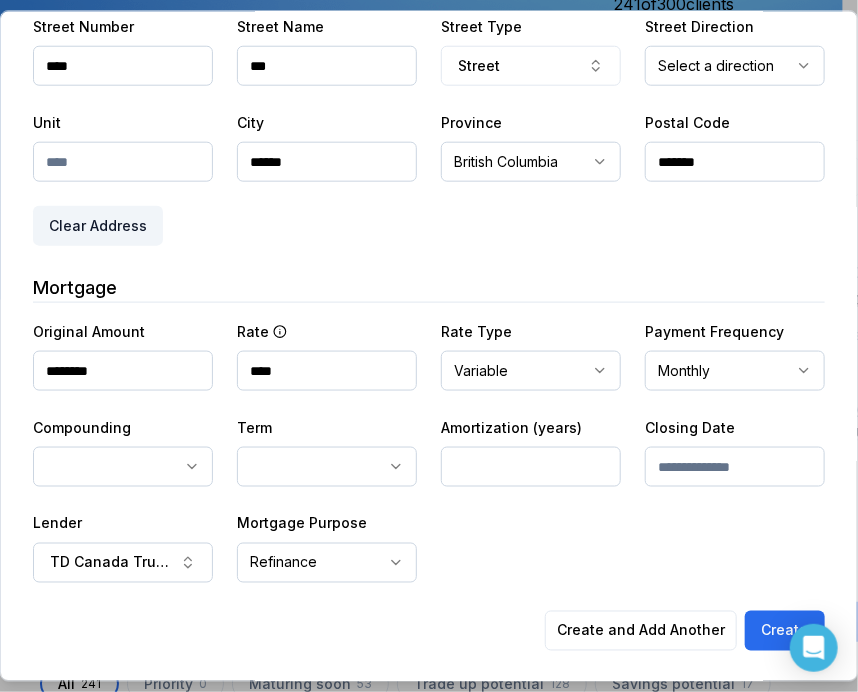 click on "Ownwell's platform is not optimized for mobile at this time.   For the best experience, please use a   desktop or laptop  to manage your account.   Note:  The   personalized homeownership reports   you generate for clients   are fully mobile-friendly   and can be easily viewed on any device. own well Dashboard Landing Page Adopt My Mortgage 241  of  300  clients used Purchase additional client capacity Insights Maturities by year 3 this year 2025 2026 2027 2028 2029 2030 Mortgages All active Average fixed rate 3.90% Average variable rate 4.08% 16% Average mortgage balance $609,575.17 Average LTV 61.85% Fixed   34 % Variable   66 % 5 years  87 % 3 years   12 % 1 year  1 % Digests Export Aug 2025 Sent 62 Open rate 58% -15% Click rate 40% -18% Next home value estimate update August 4, 2025 Next digest delivery period Aug 11, 2025 - Aug 17, 2025 1 of your clients could not receive digests Fix email issues in order to reach them. Remind me later View email issues Clients Search... Bulk action   Import from  All 0" at bounding box center (421, 150) 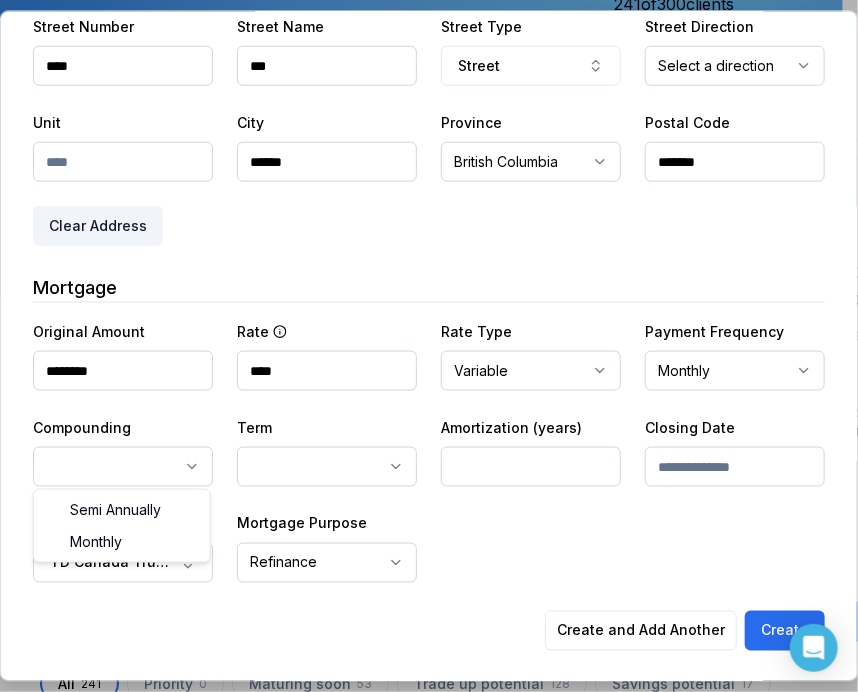 select on "*******" 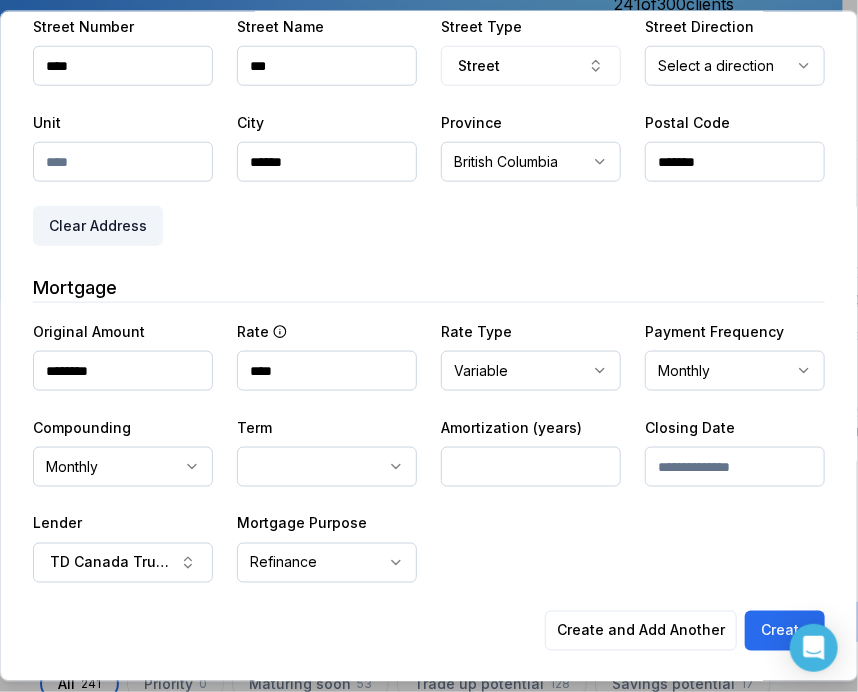 click on "Ownwell's platform is not optimized for mobile at this time.   For the best experience, please use a   desktop or laptop  to manage your account.   Note:  The   personalized homeownership reports   you generate for clients   are fully mobile-friendly   and can be easily viewed on any device. own well Dashboard Landing Page Adopt My Mortgage 241  of  300  clients used Purchase additional client capacity Insights Maturities by year 3 this year 2025 2026 2027 2028 2029 2030 Mortgages All active Average fixed rate 3.90% Average variable rate 4.08% 16% Average mortgage balance $609,575.17 Average LTV 61.85% Fixed   34 % Variable   66 % 5 years  87 % 3 years   12 % 1 year  1 % Digests Export Aug 2025 Sent 62 Open rate 58% -15% Click rate 40% -18% Next home value estimate update August 4, 2025 Next digest delivery period Aug 11, 2025 - Aug 17, 2025 1 of your clients could not receive digests Fix email issues in order to reach them. Remind me later View email issues Clients Search... Bulk action   Import from  All 0" at bounding box center (421, 150) 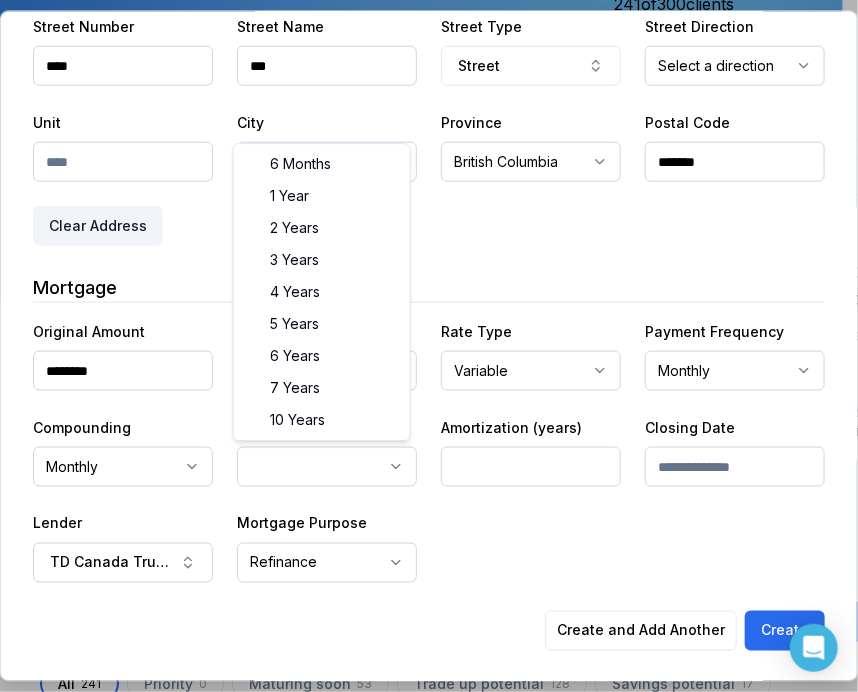 select on "**" 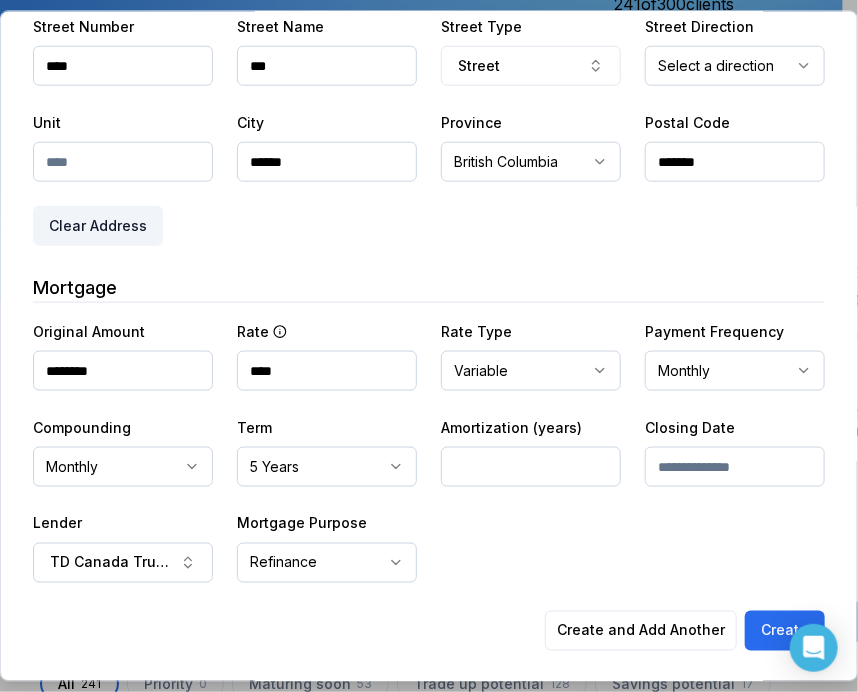 click at bounding box center (531, 466) 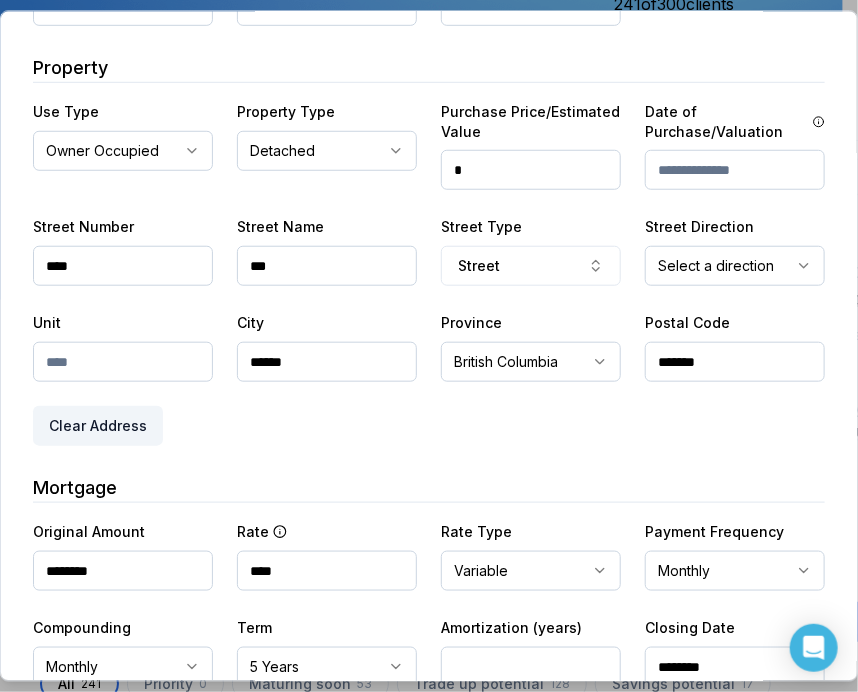 scroll, scrollTop: 167, scrollLeft: 0, axis: vertical 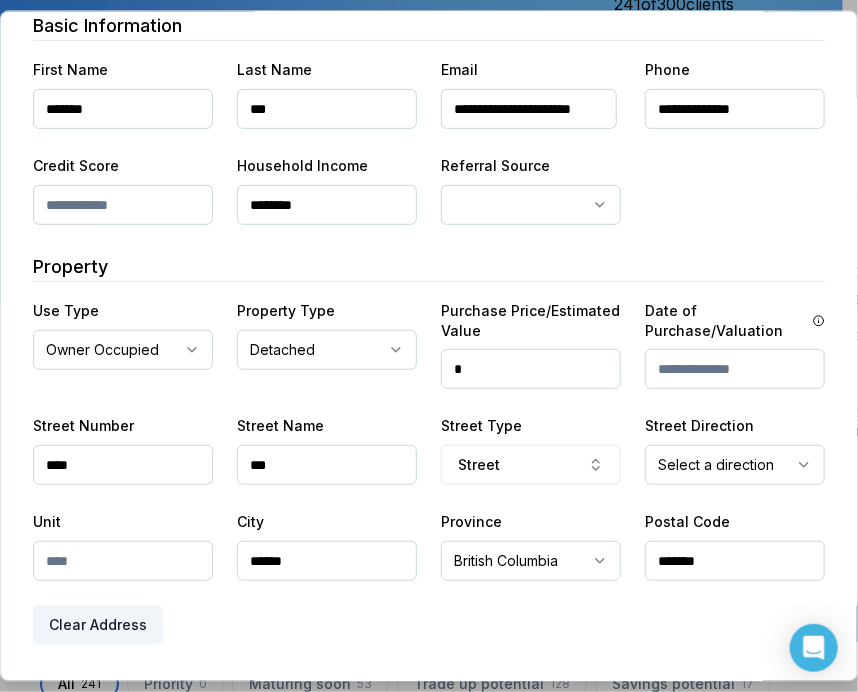 type on "********" 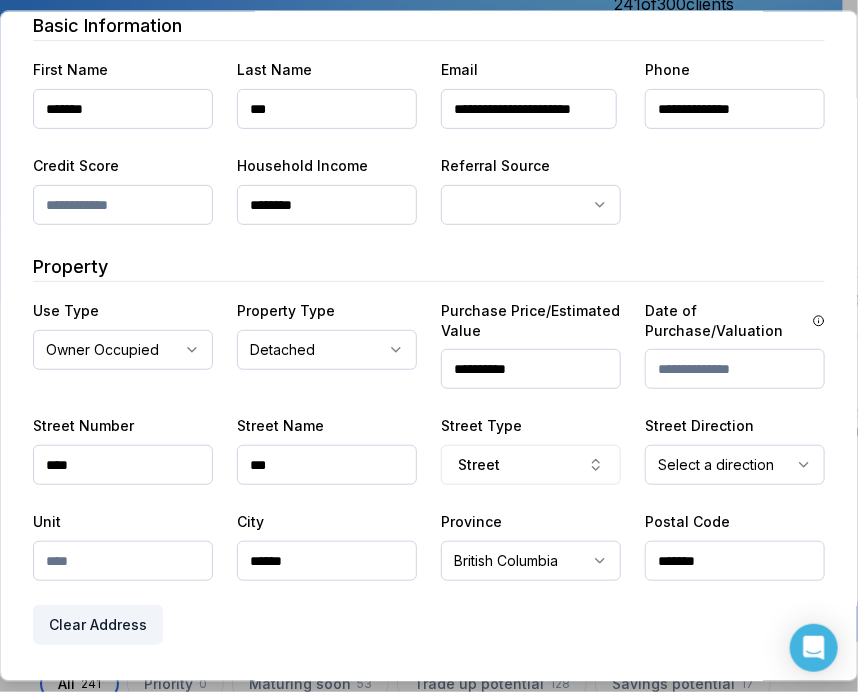 type on "**********" 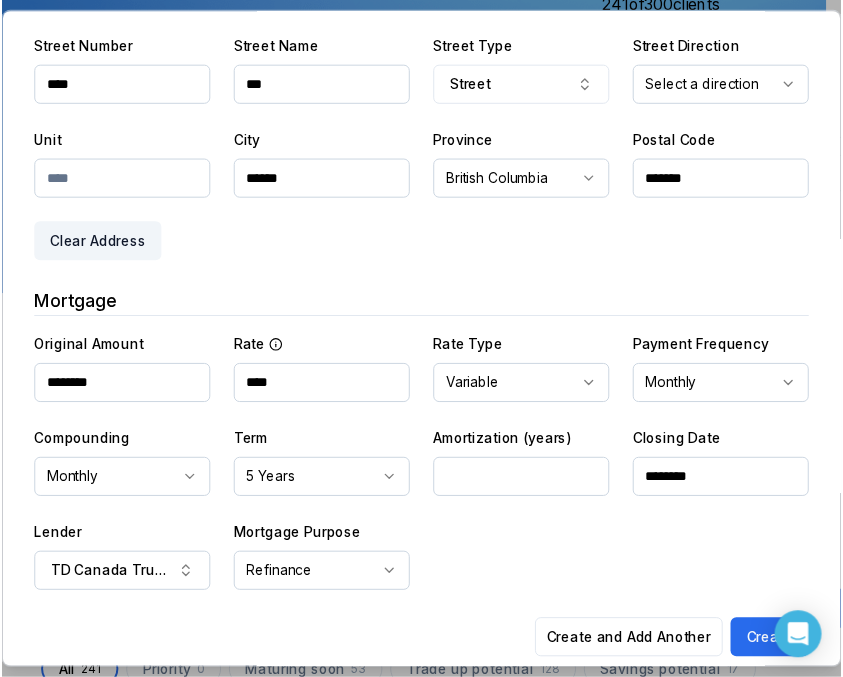 scroll, scrollTop: 567, scrollLeft: 0, axis: vertical 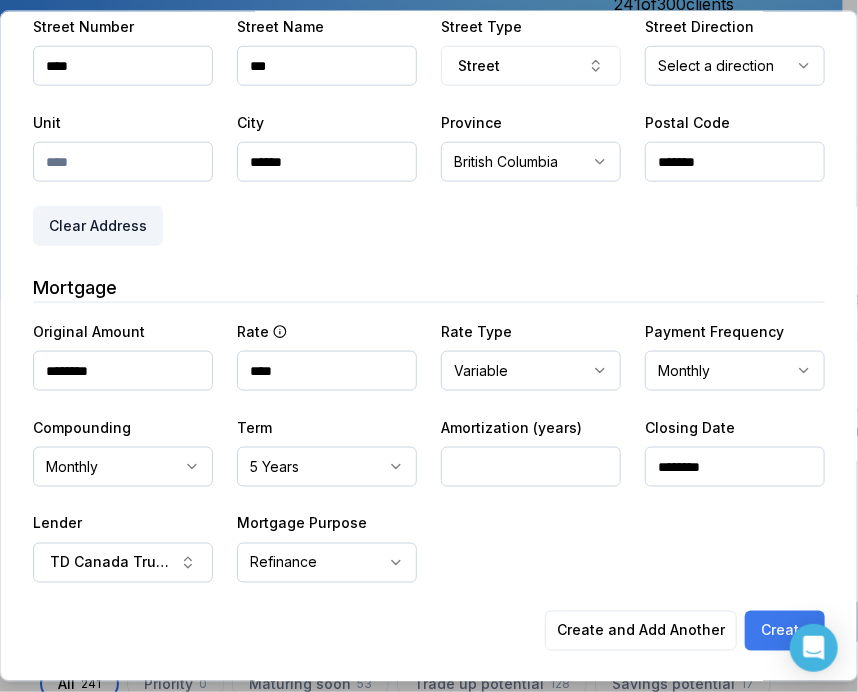 type on "*********" 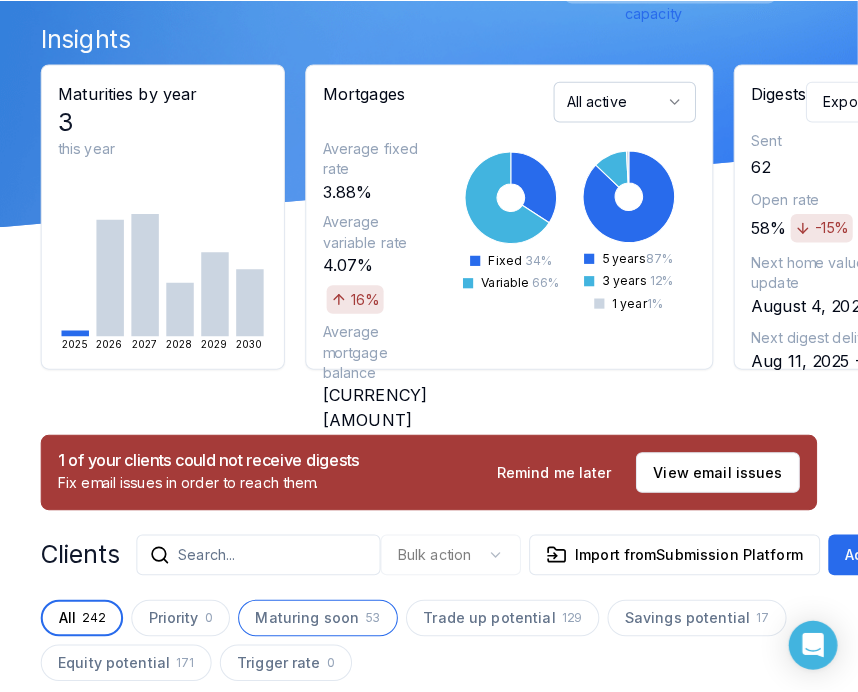 scroll, scrollTop: 200, scrollLeft: 0, axis: vertical 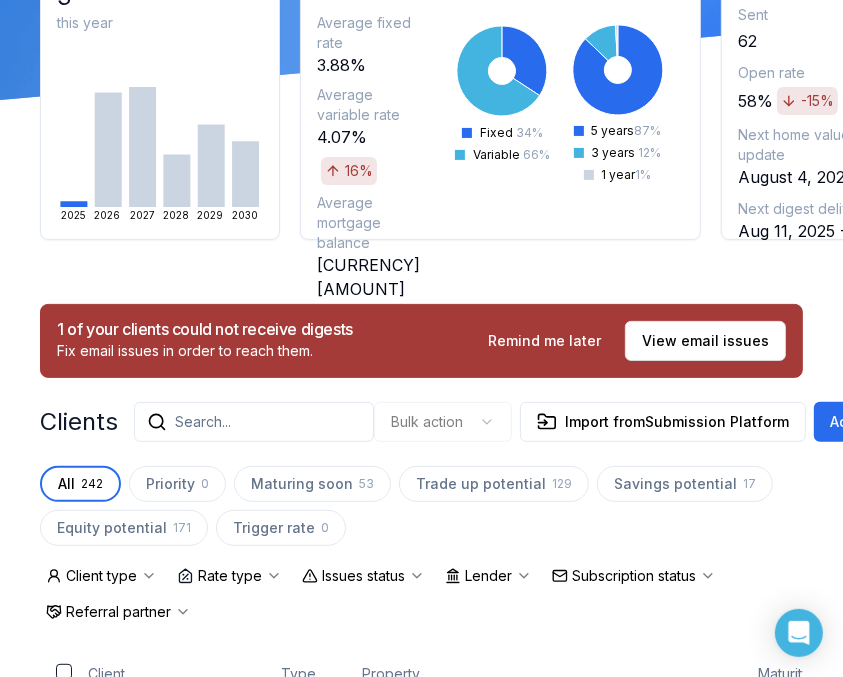 click on "Search..." at bounding box center (254, 422) 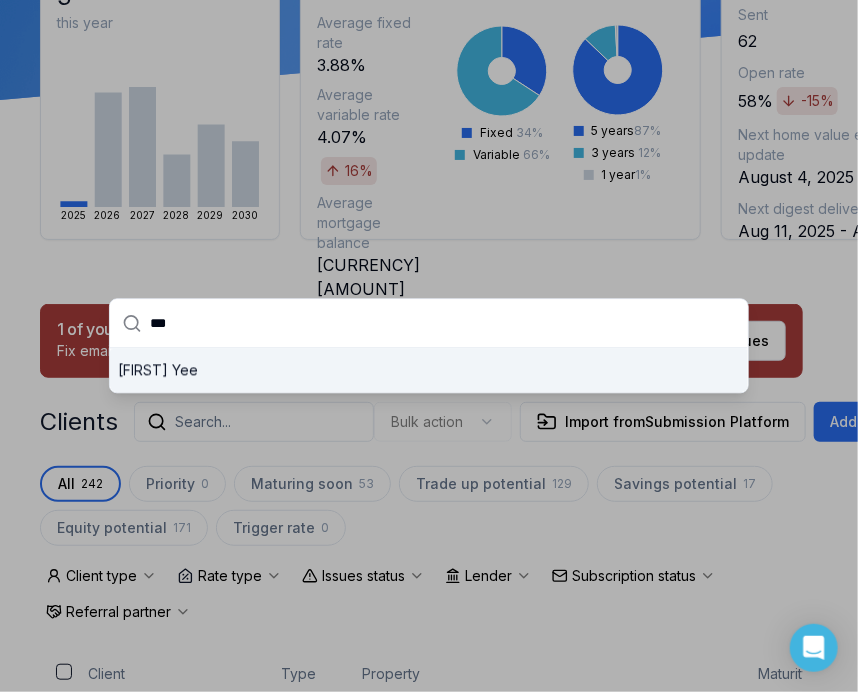 type on "***" 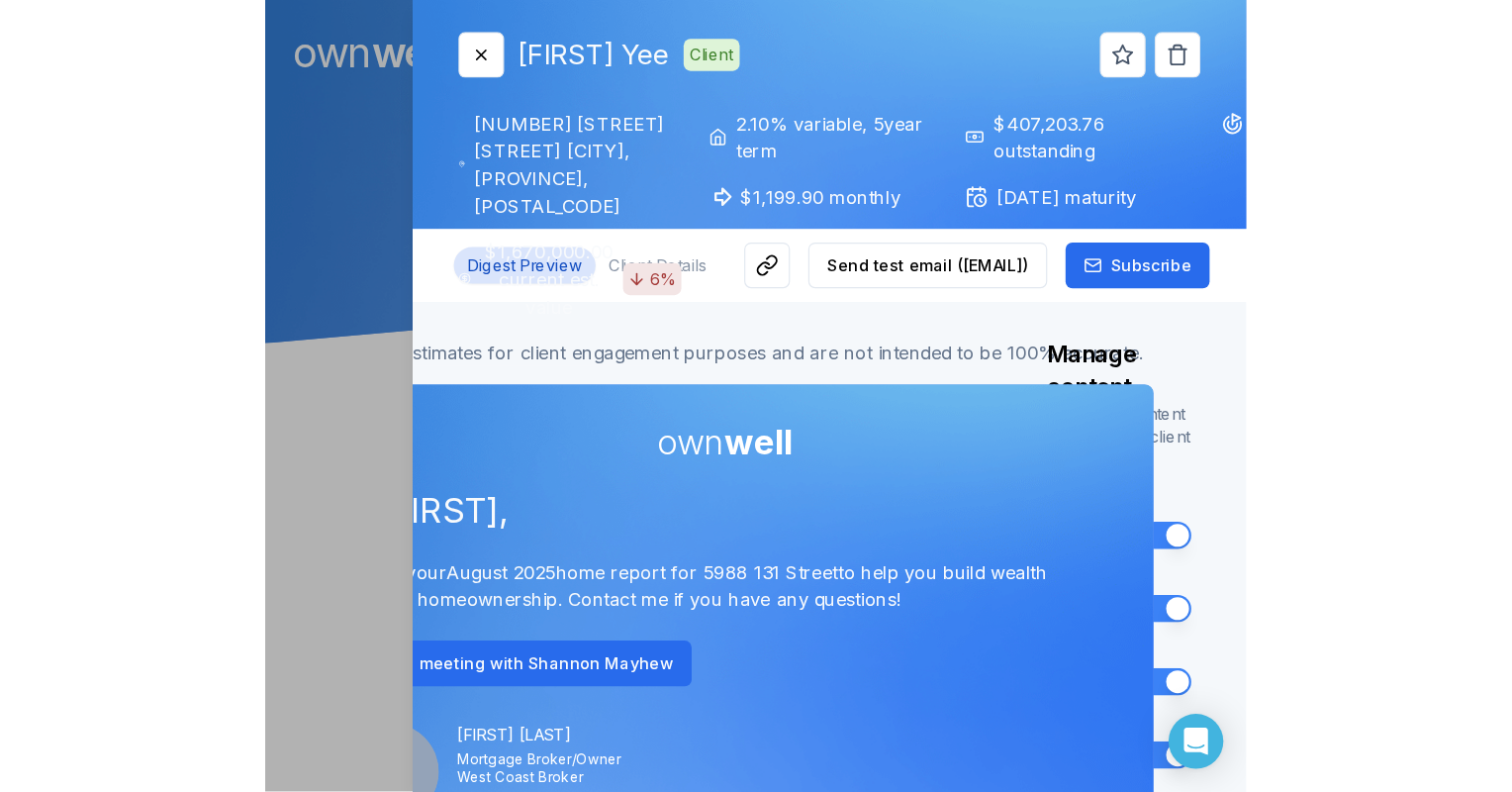 scroll, scrollTop: 0, scrollLeft: 0, axis: both 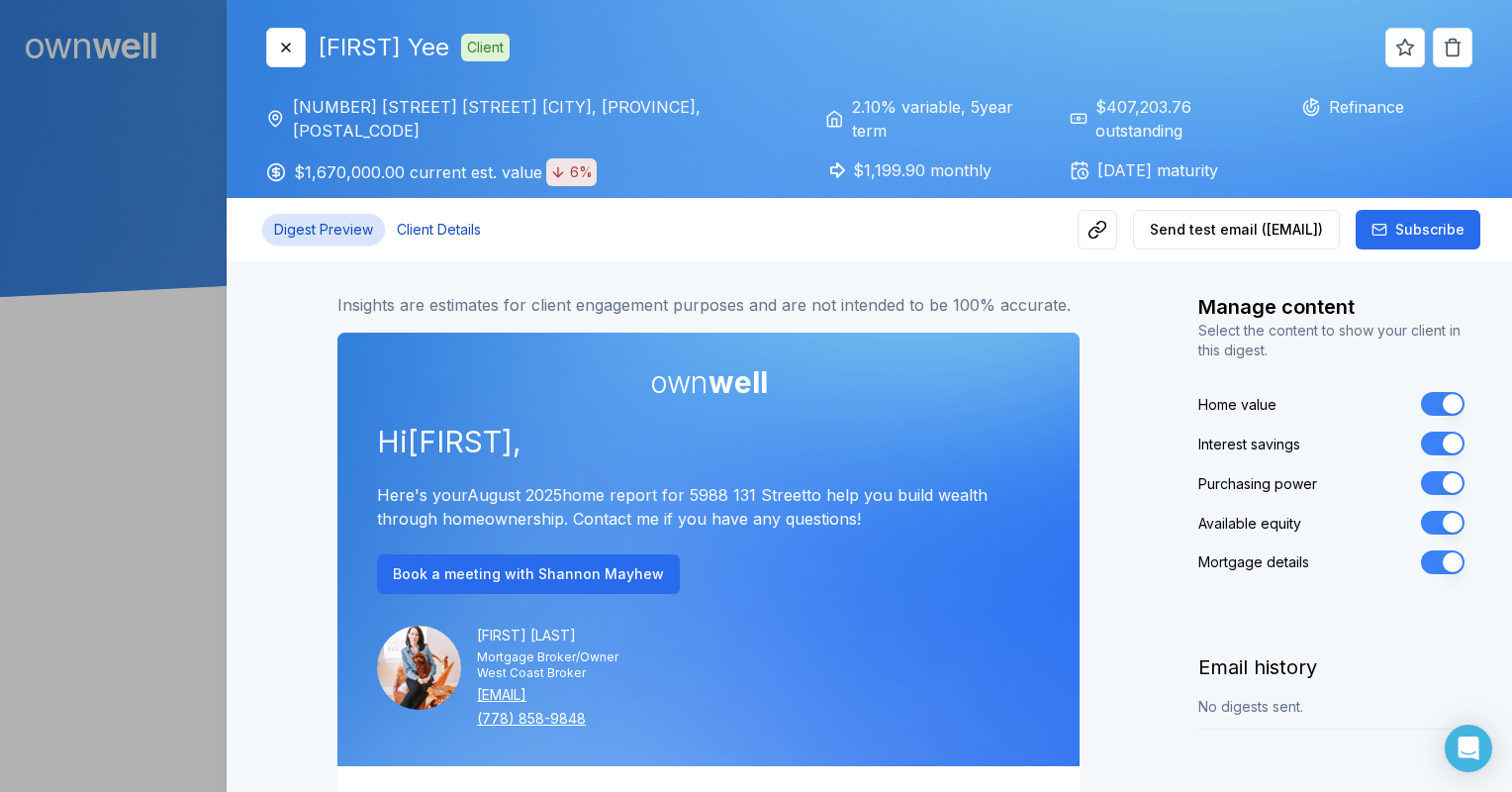 click on "Client Details" at bounding box center (438, 230) 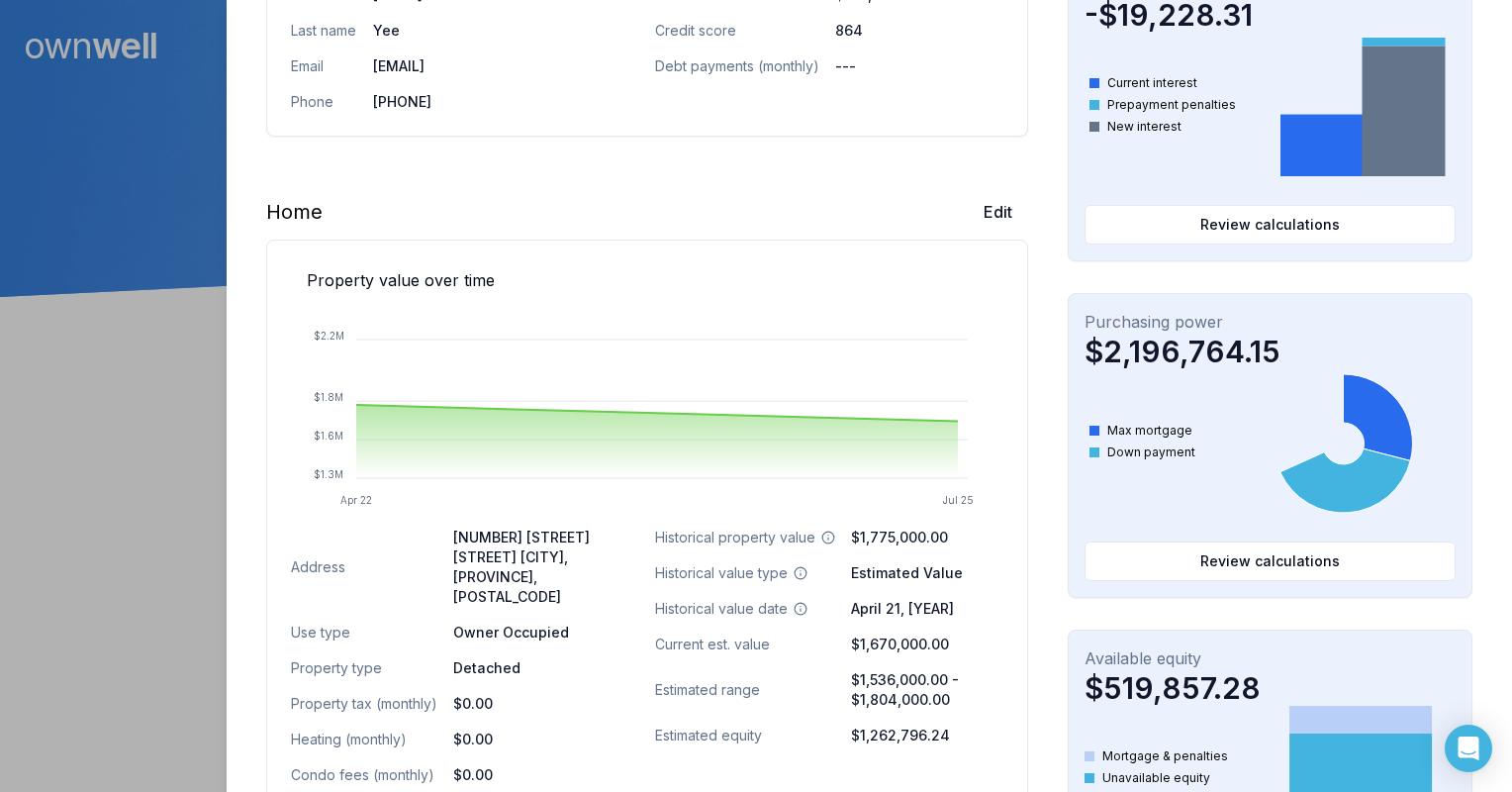 scroll, scrollTop: 792, scrollLeft: 0, axis: vertical 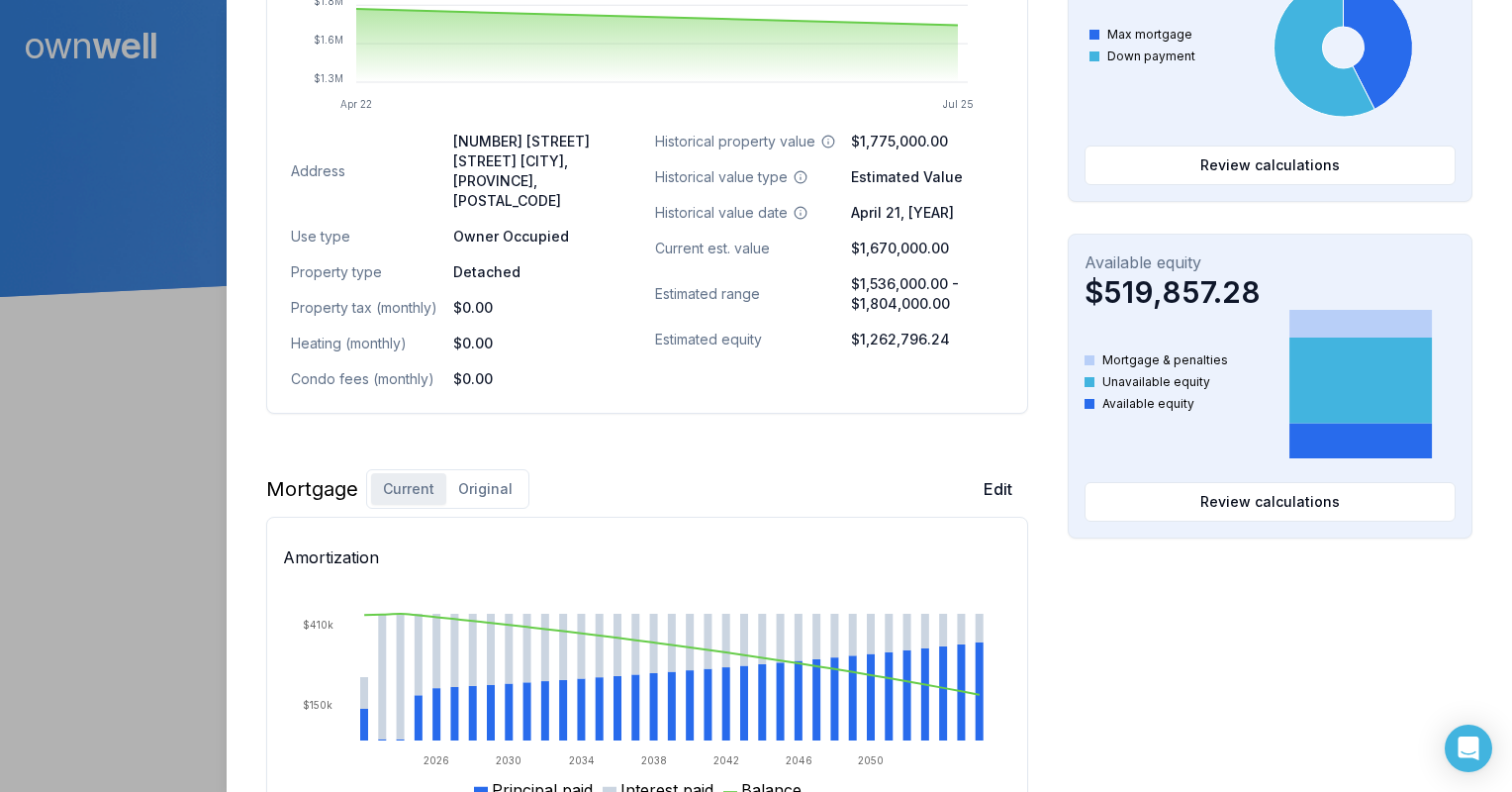 click on "Original" at bounding box center (485, 489) 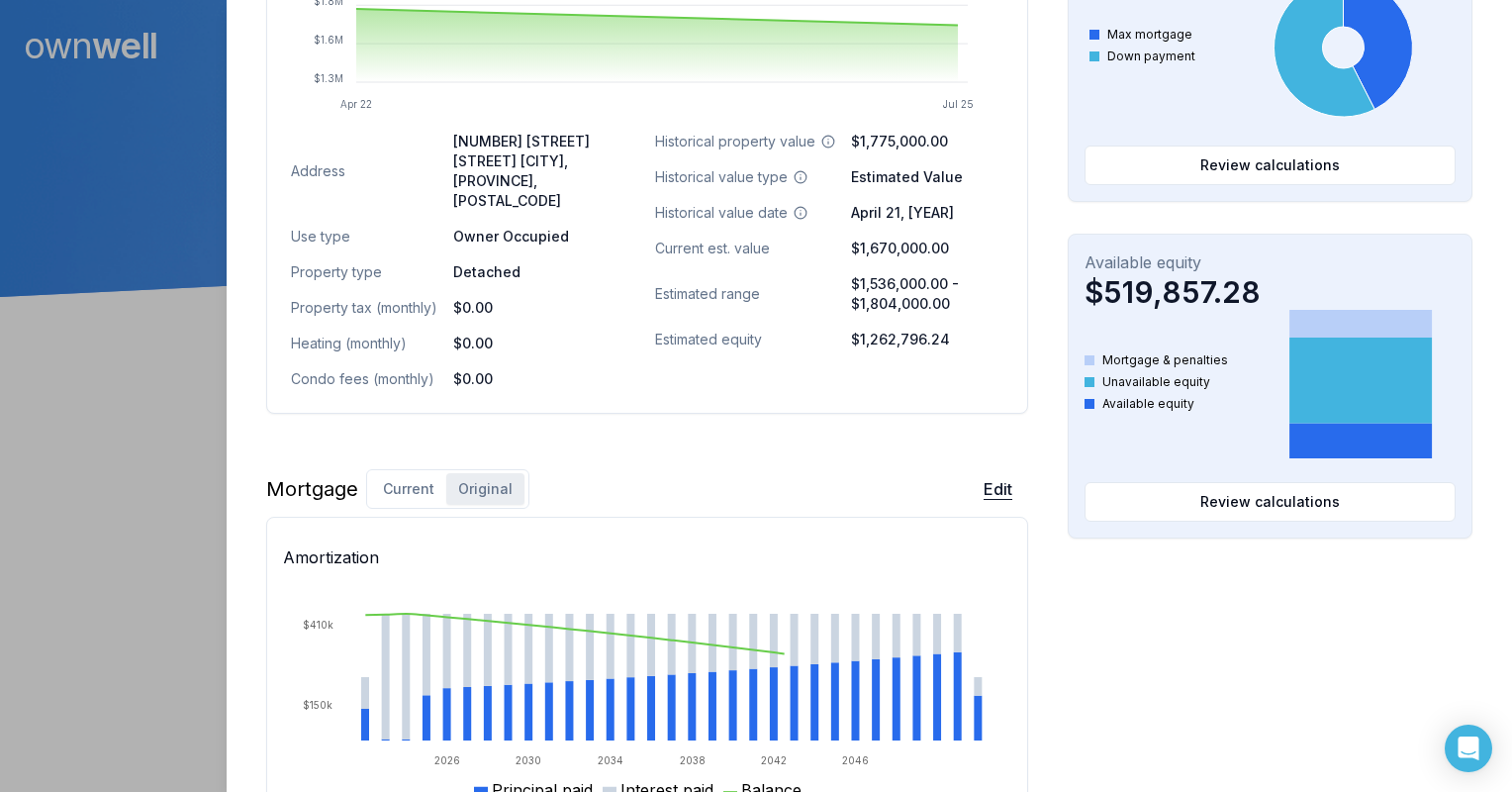 click on "Edit" at bounding box center (997, 489) 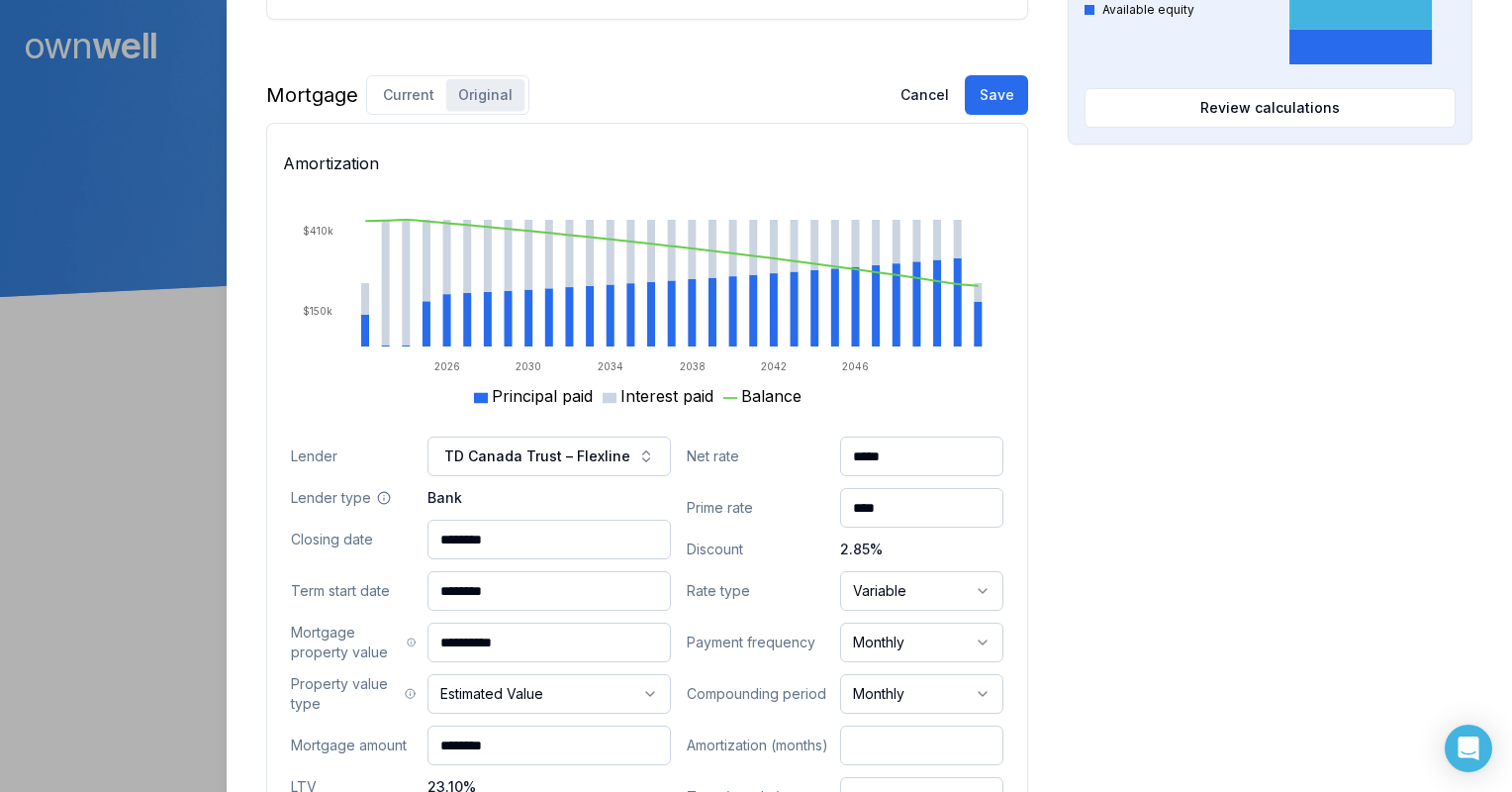 scroll, scrollTop: 1188, scrollLeft: 0, axis: vertical 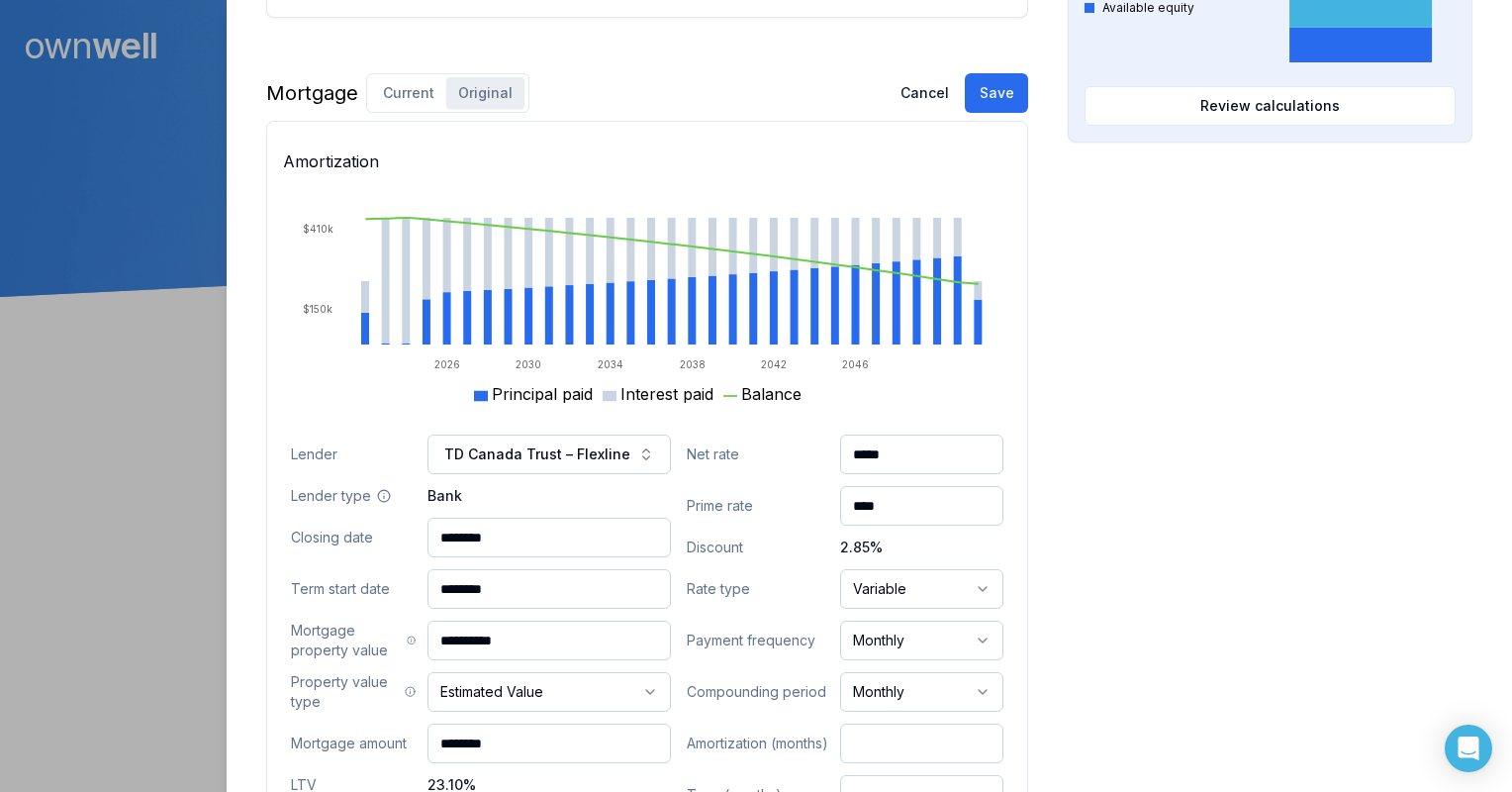 click on "*****" at bounding box center (921, 454) 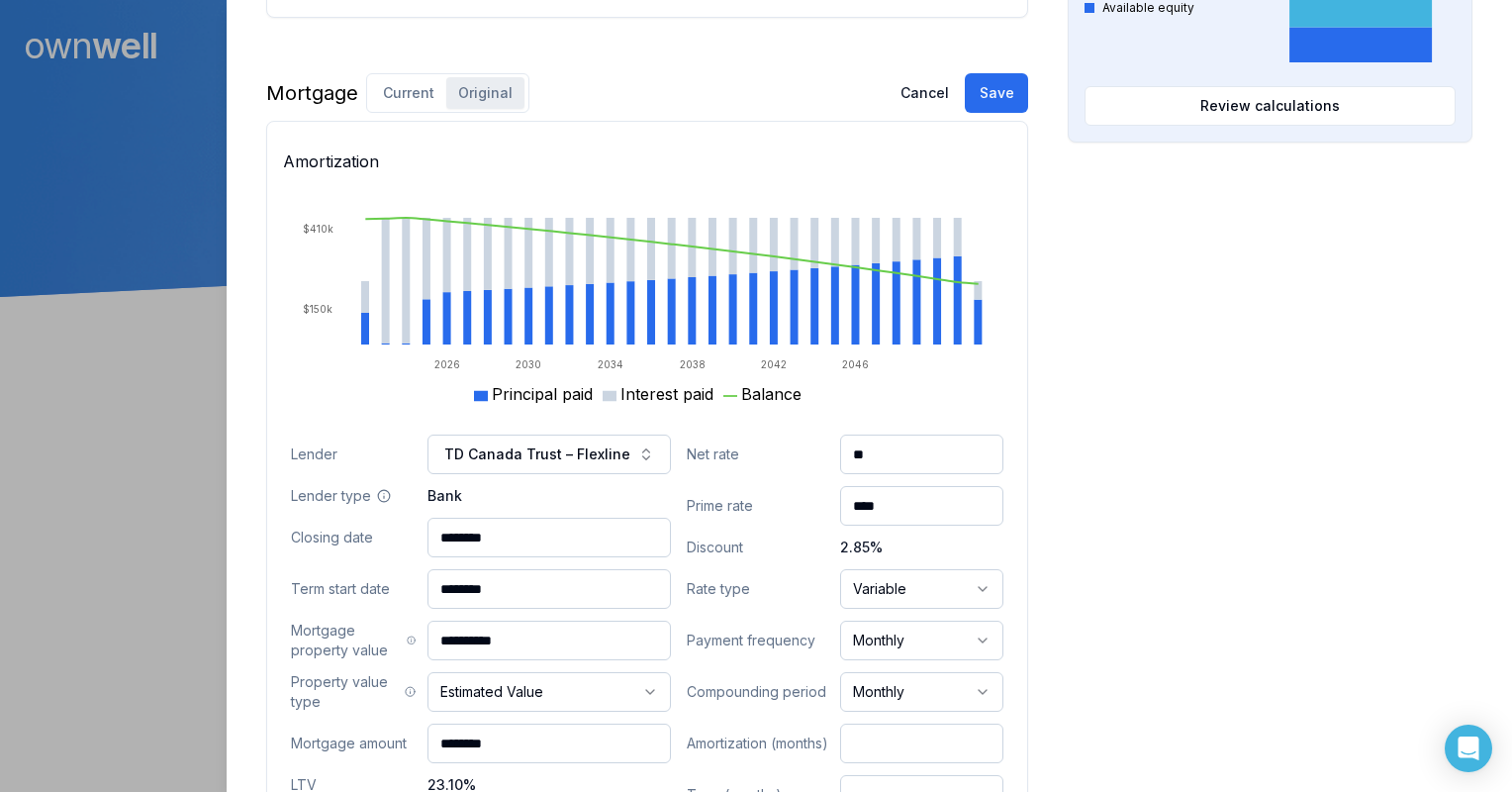 type on "*" 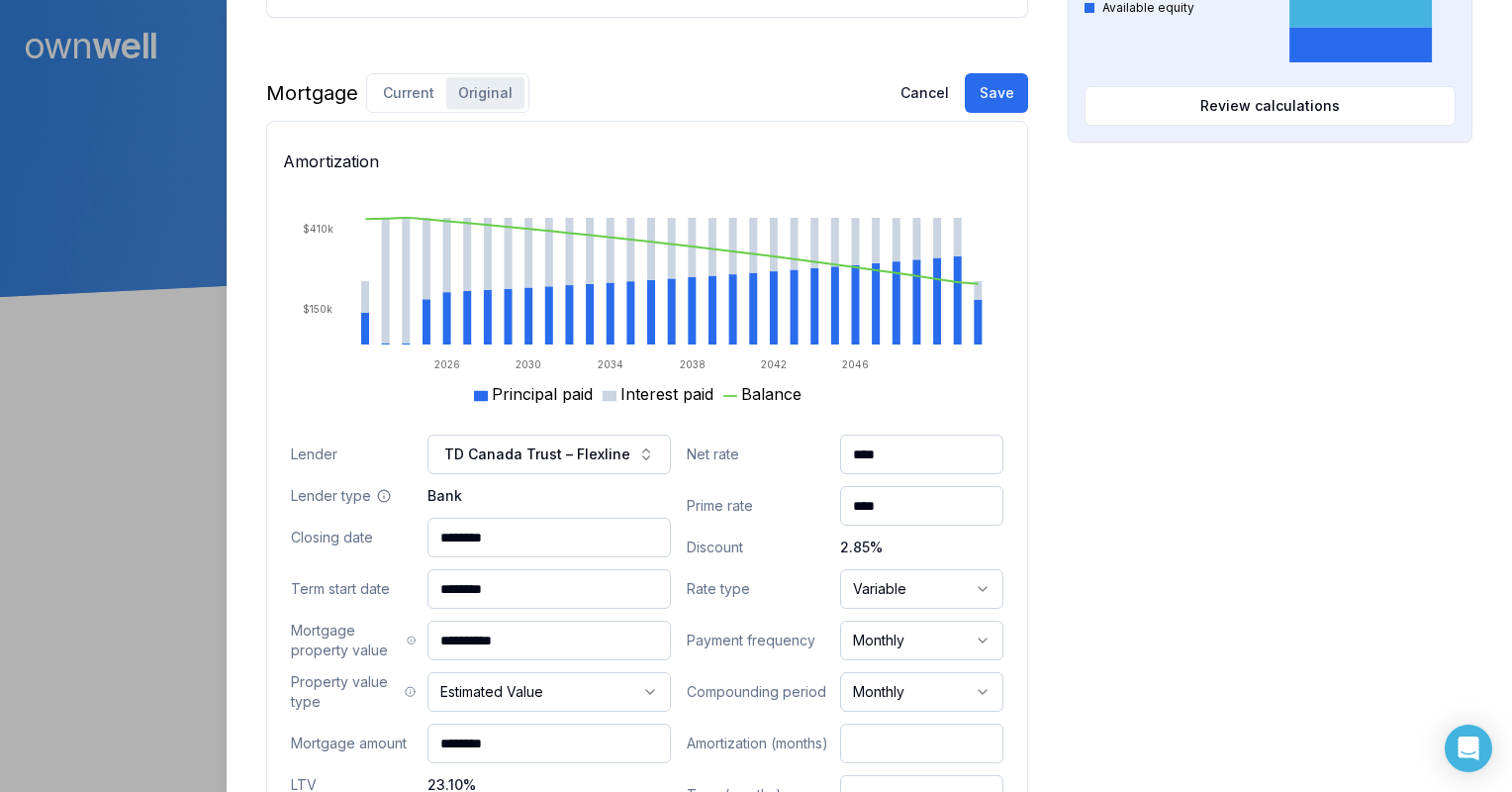 type on "****" 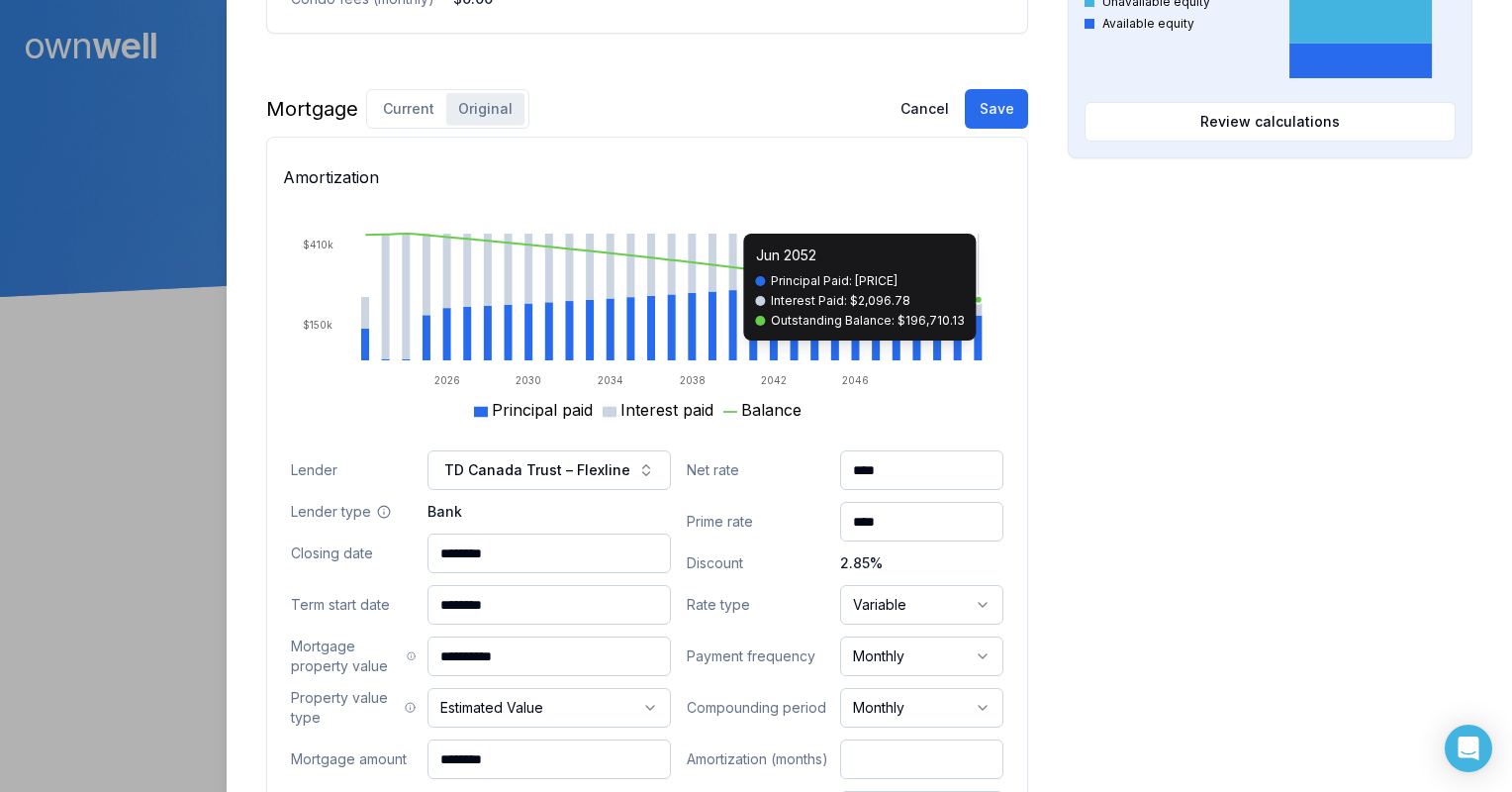 scroll, scrollTop: 1089, scrollLeft: 0, axis: vertical 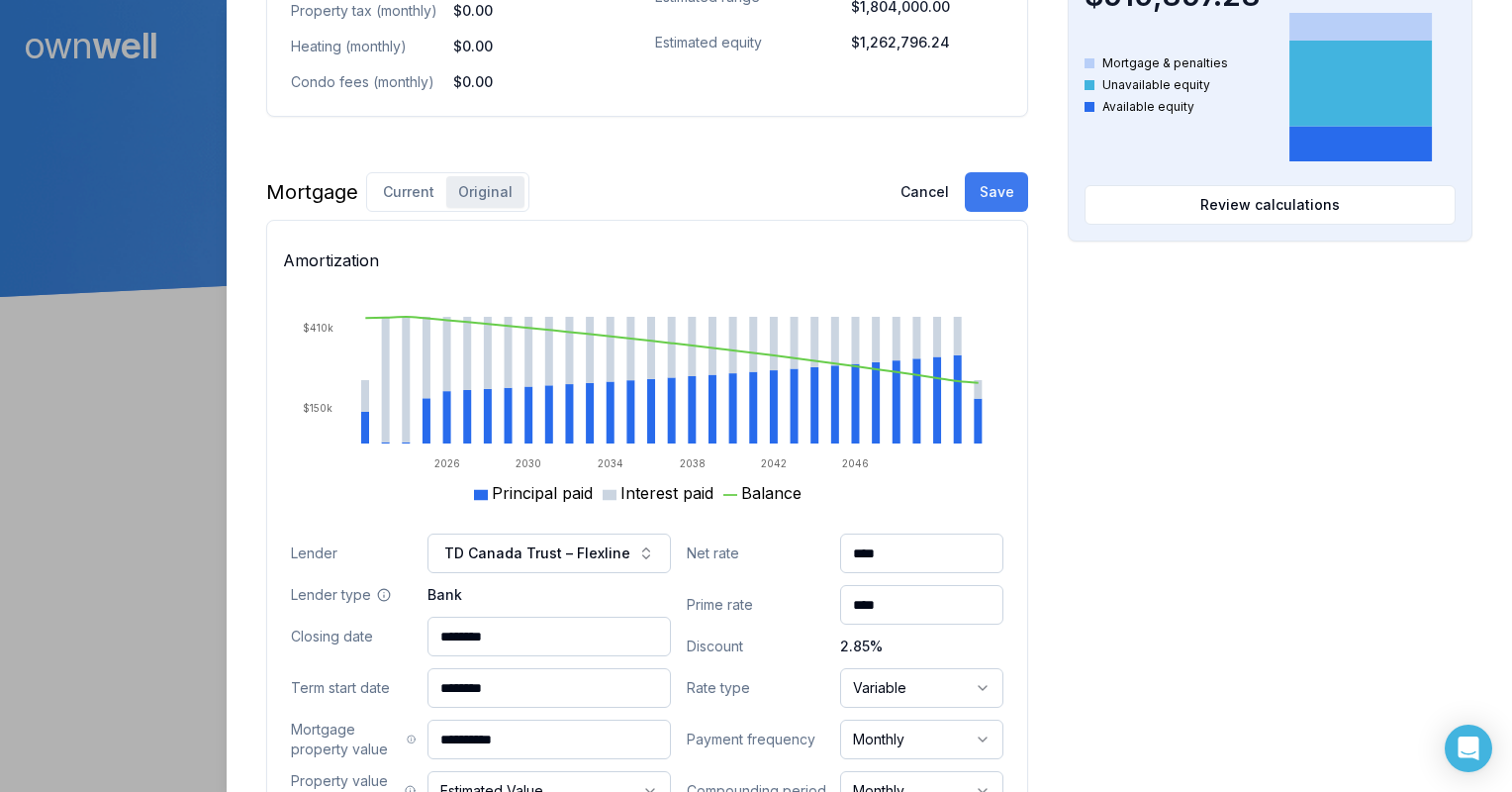 click on "Save" at bounding box center (996, 192) 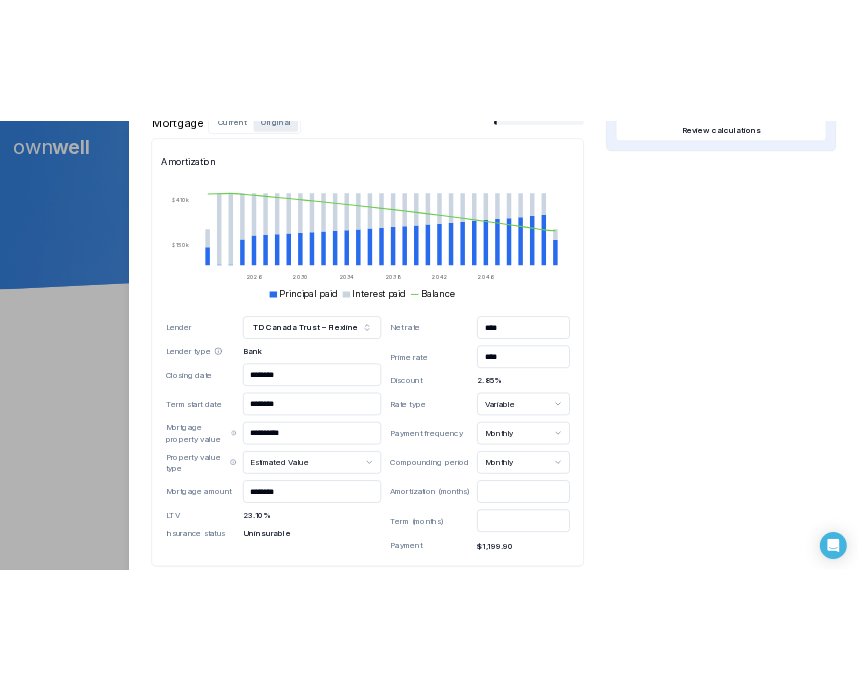 scroll, scrollTop: 1300, scrollLeft: 0, axis: vertical 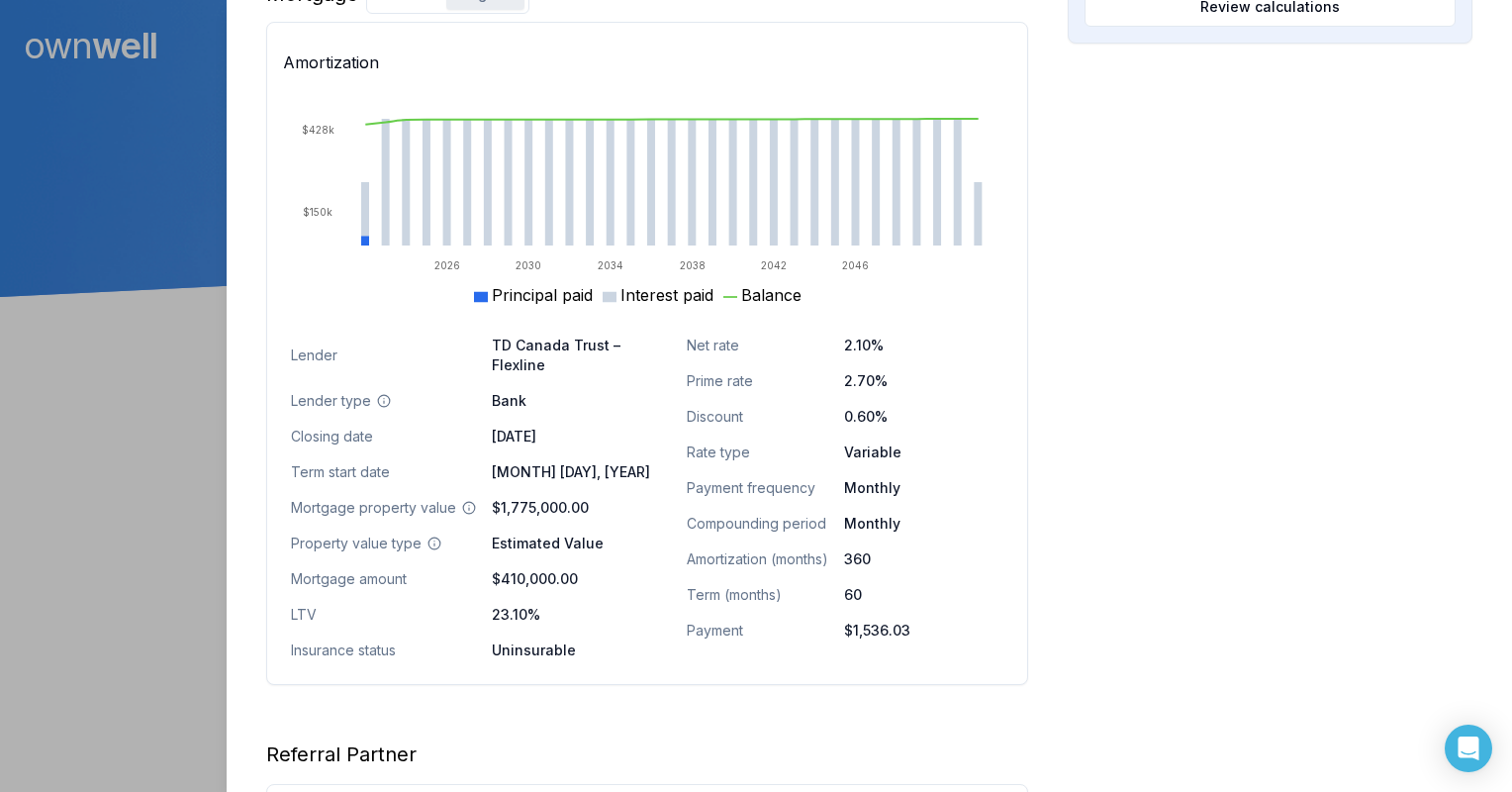 click on "Opportunities Interest savings -$4,716.23 Current interest Prepayment penalties New interest Review calculations Purchasing power $2,178,950.77 Max mortgage Down payment Review calculations Available equity $499,559.66 Mortgage & penalties Unavailable equity Available equity Review calculations" at bounding box center [1270, -41] 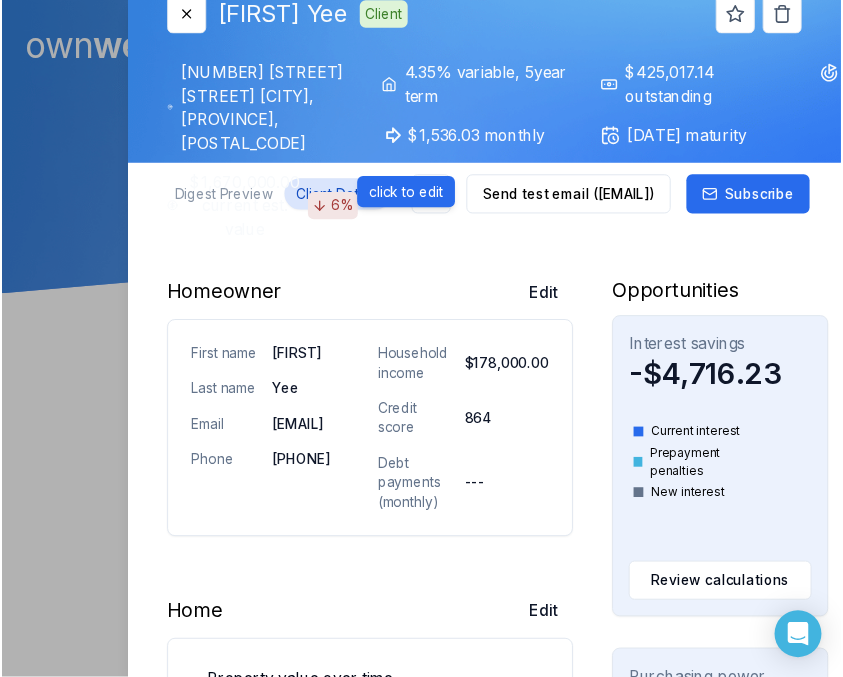 scroll, scrollTop: 0, scrollLeft: 0, axis: both 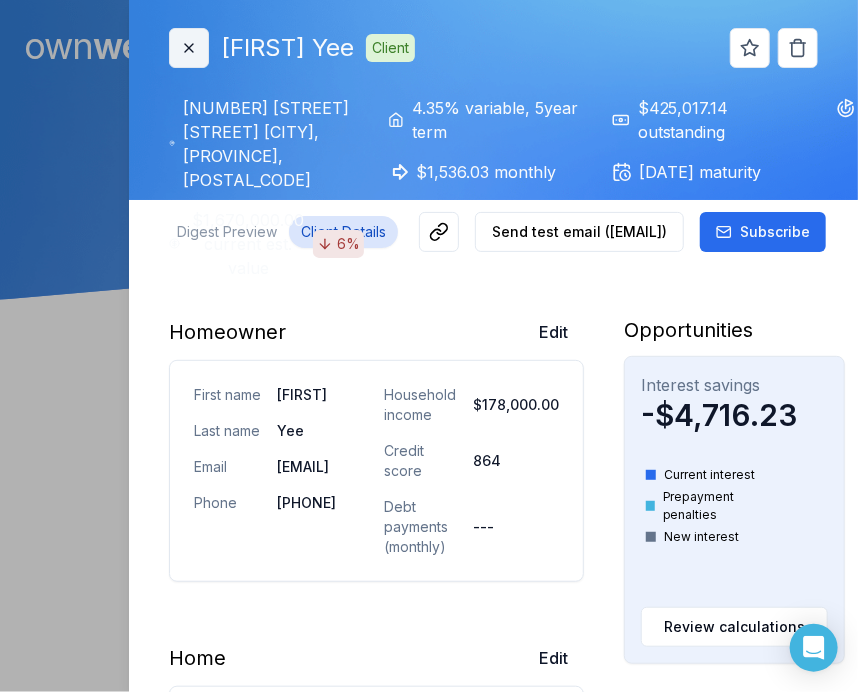 click on "Close" at bounding box center [189, 48] 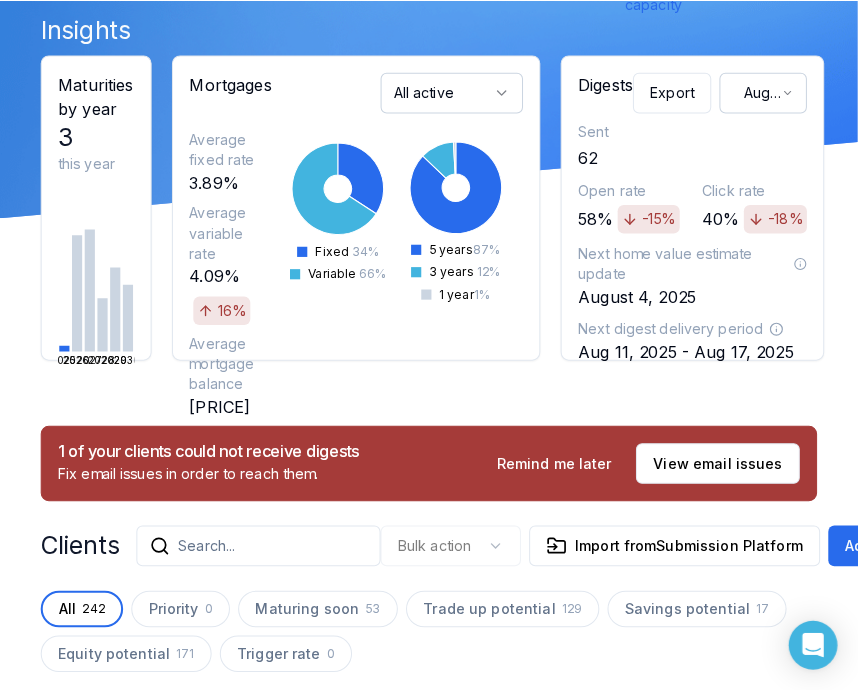 scroll, scrollTop: 200, scrollLeft: 0, axis: vertical 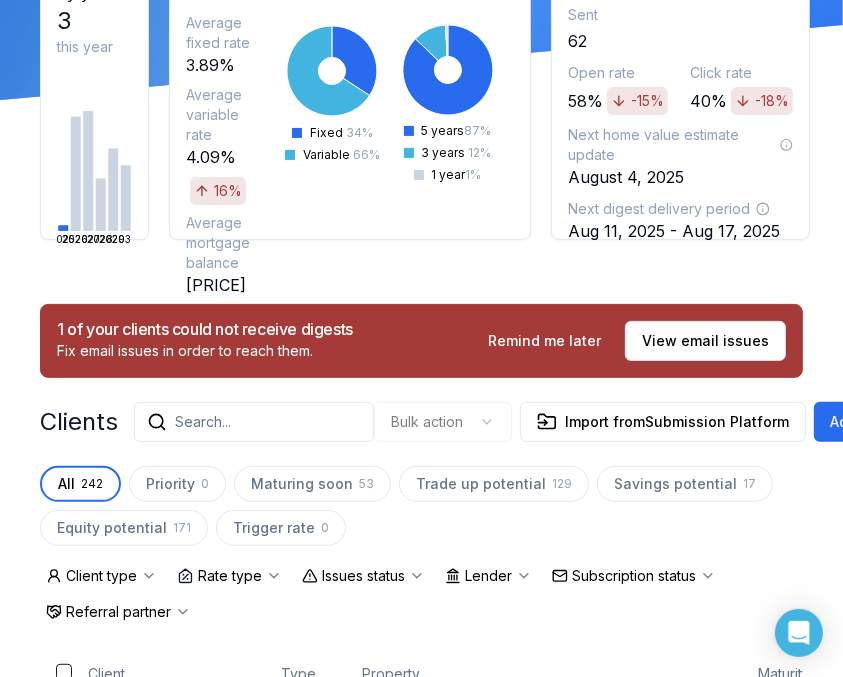 click on "Search..." at bounding box center [203, 422] 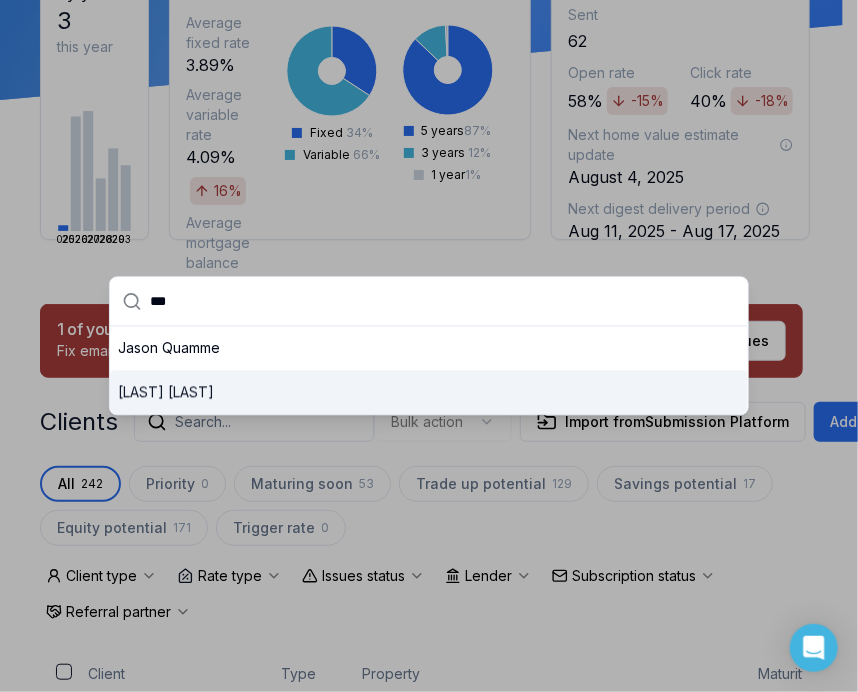 type on "***" 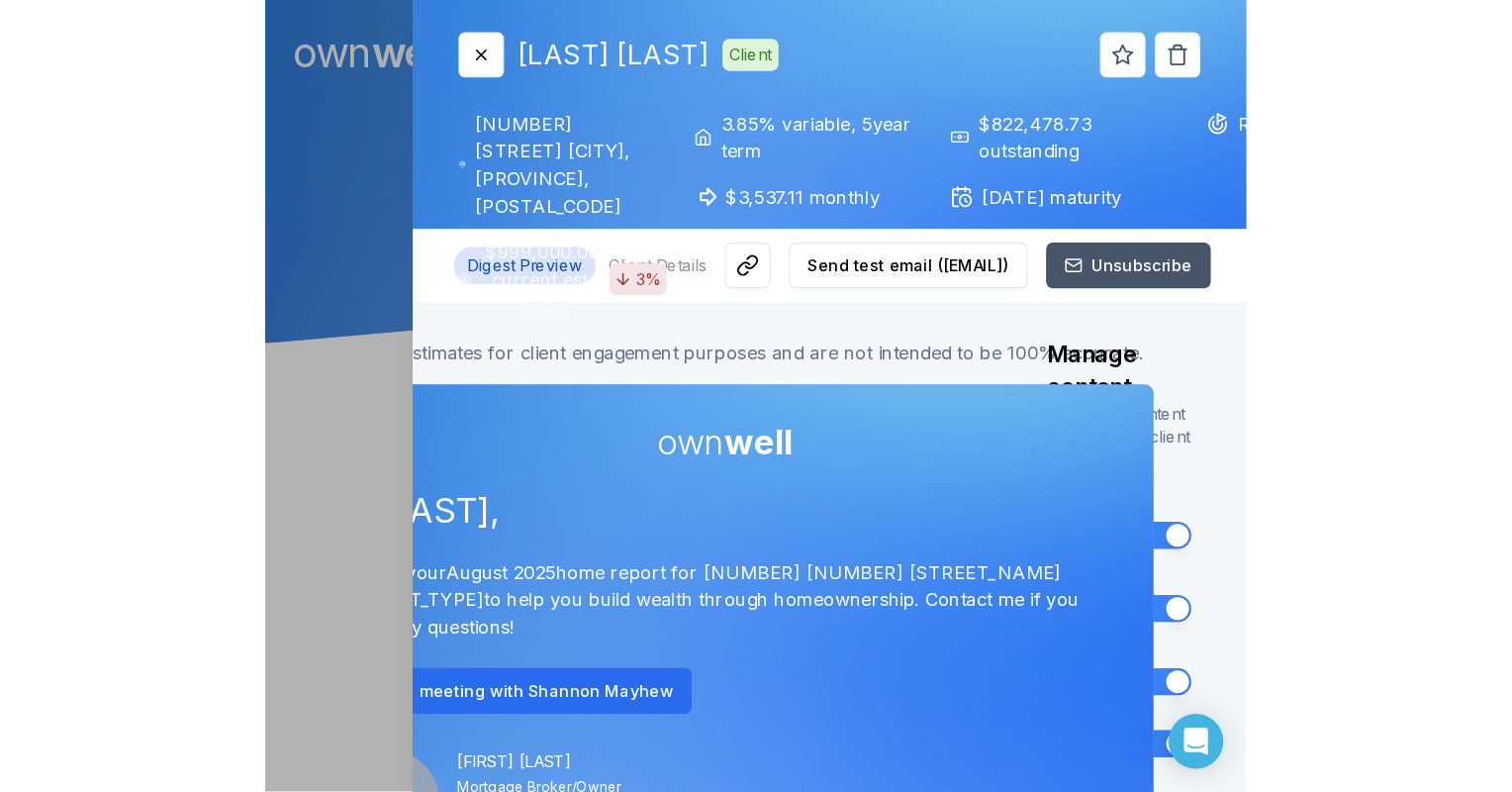 scroll, scrollTop: 0, scrollLeft: 0, axis: both 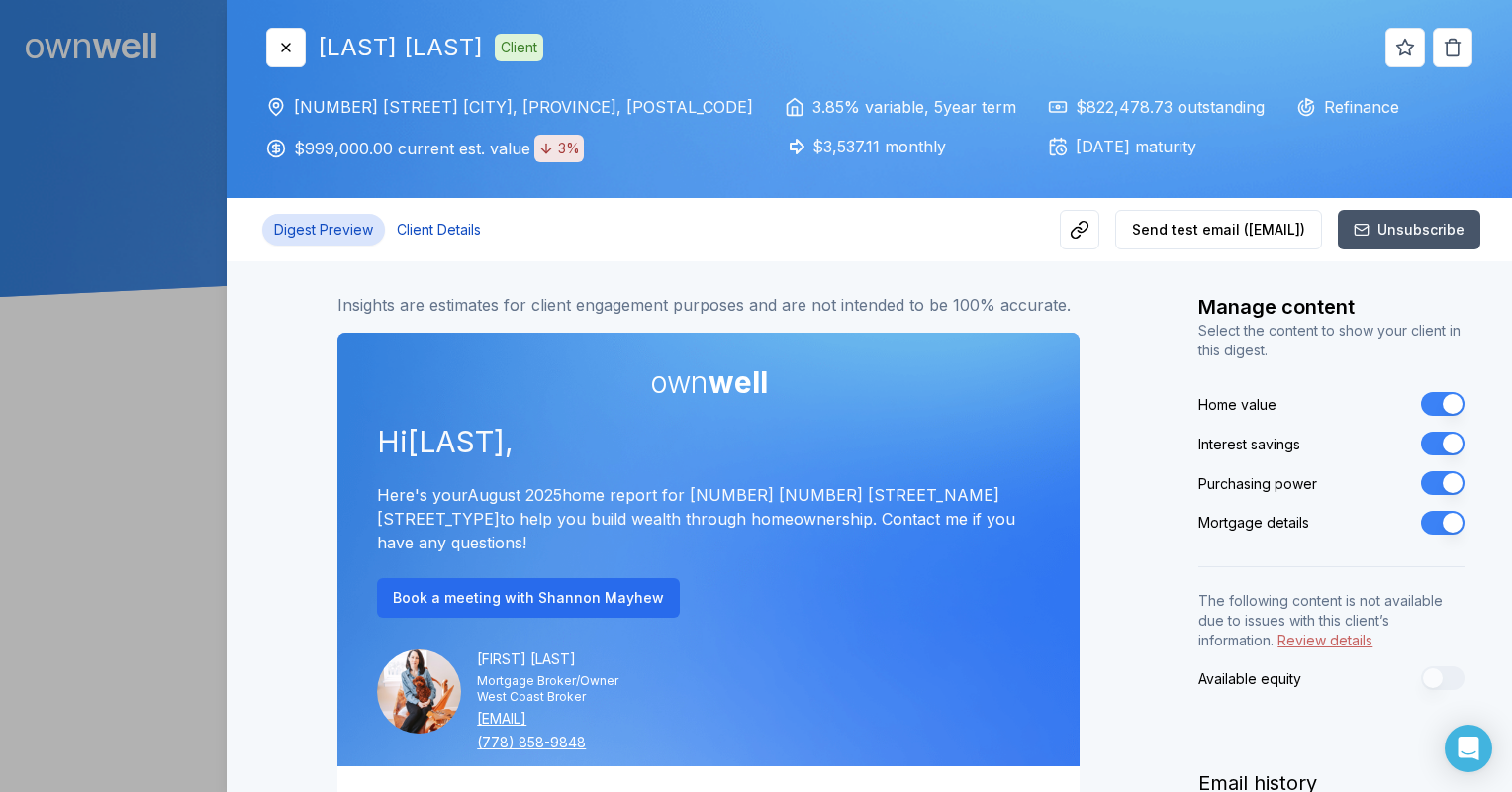 click on "Client Details" at bounding box center (438, 230) 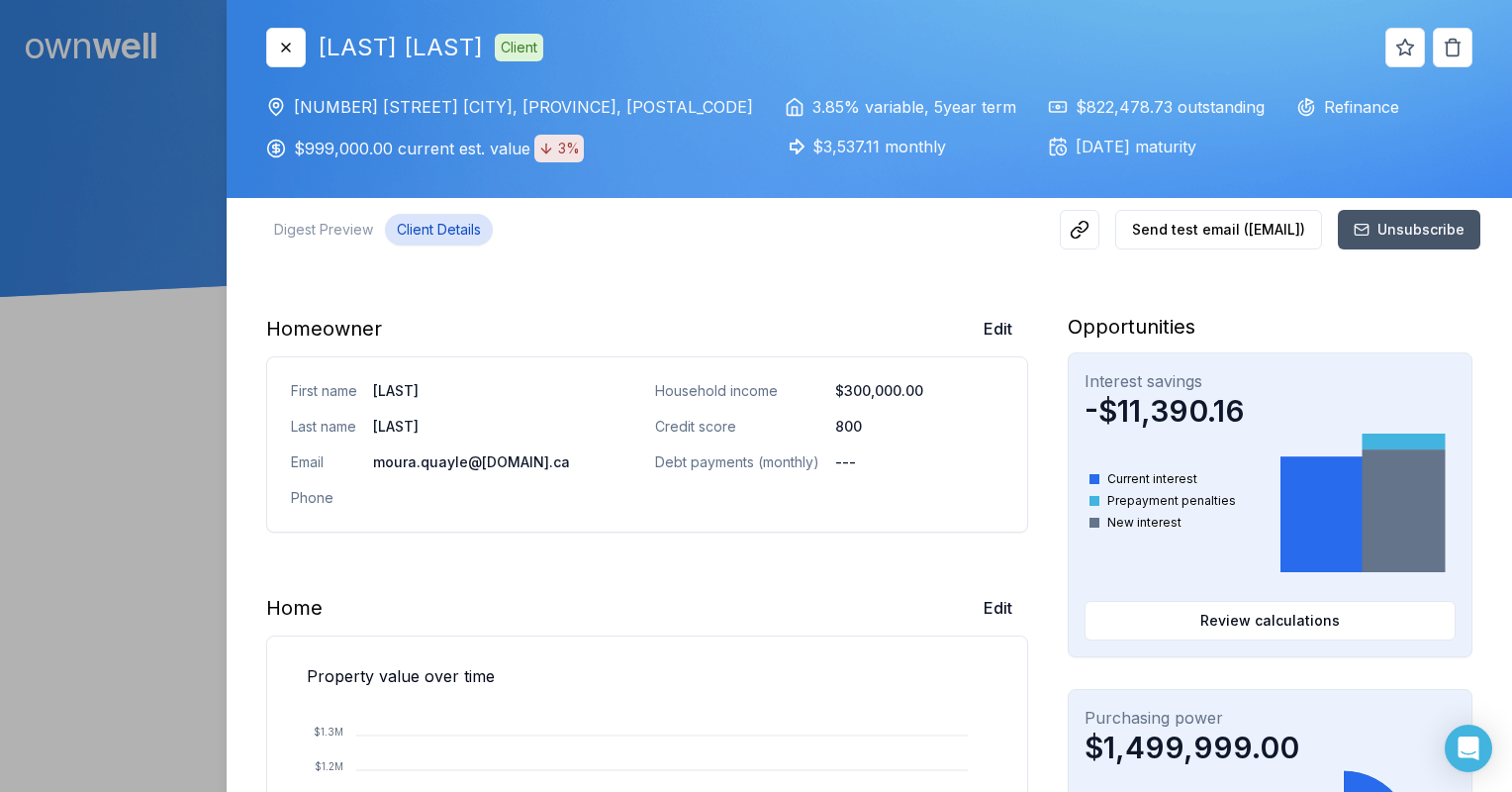 click on "Digest Preview" at bounding box center (324, 230) 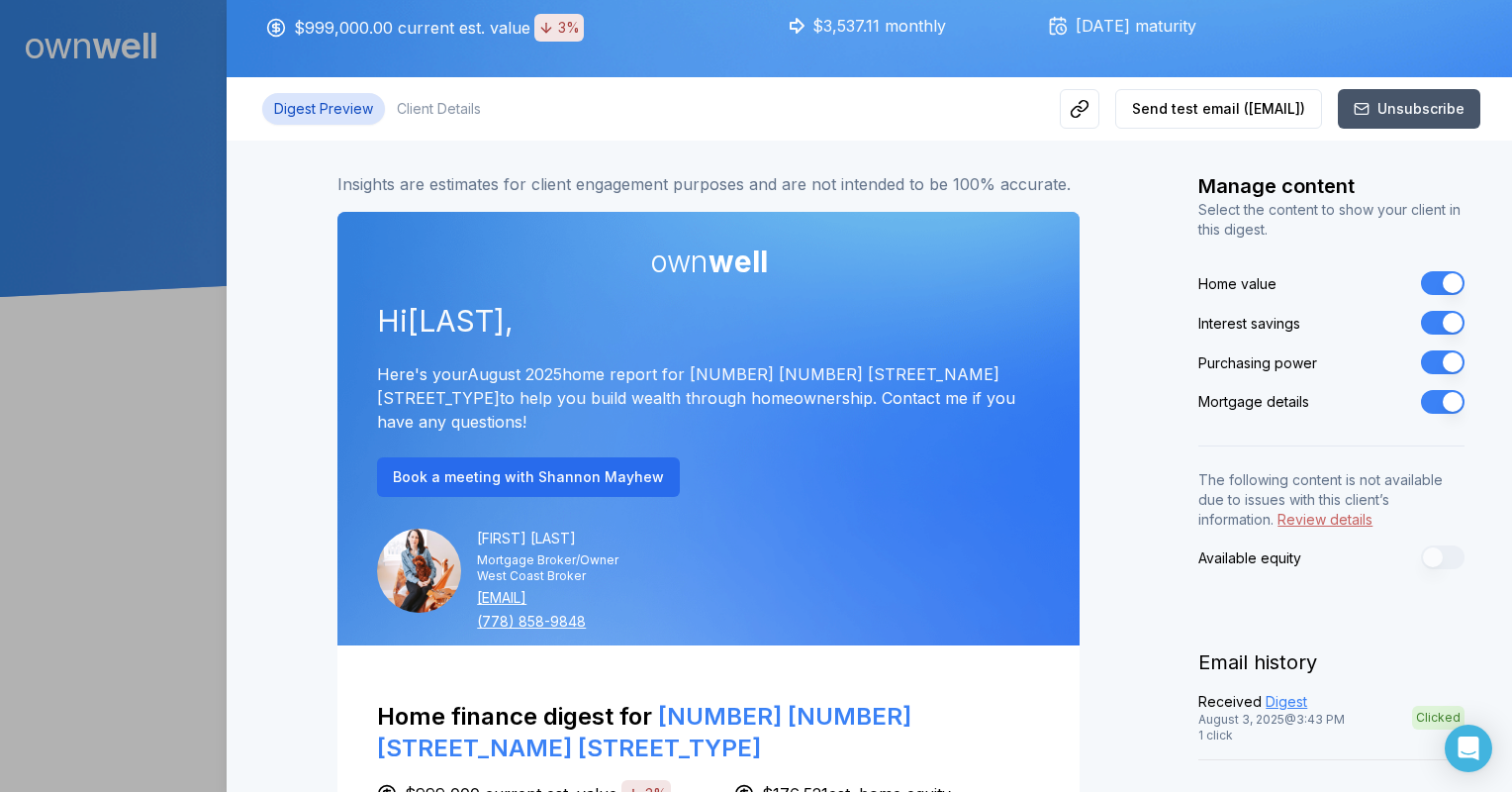 scroll, scrollTop: 297, scrollLeft: 0, axis: vertical 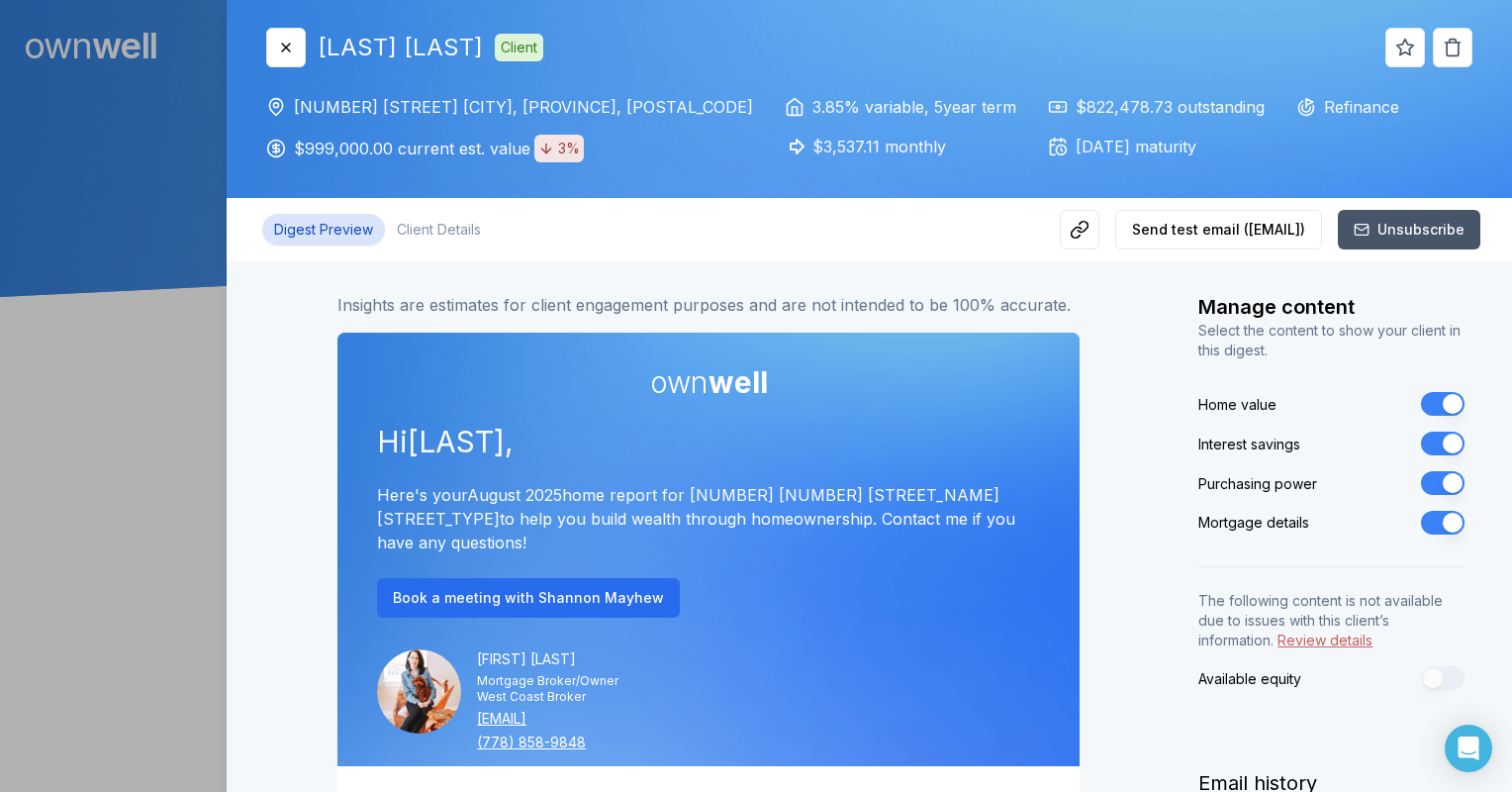 click 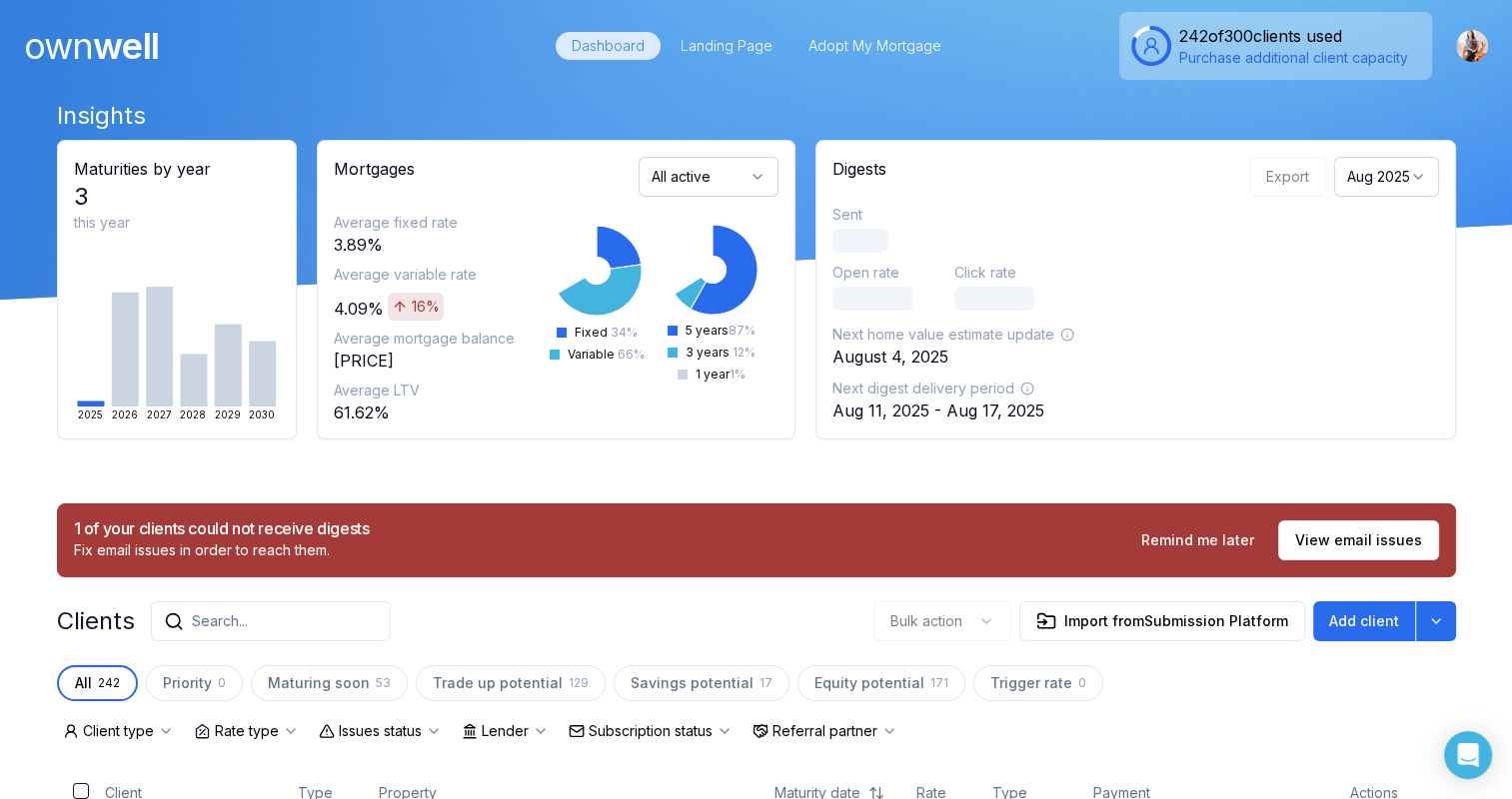 click on "Search..." at bounding box center (271, 621) 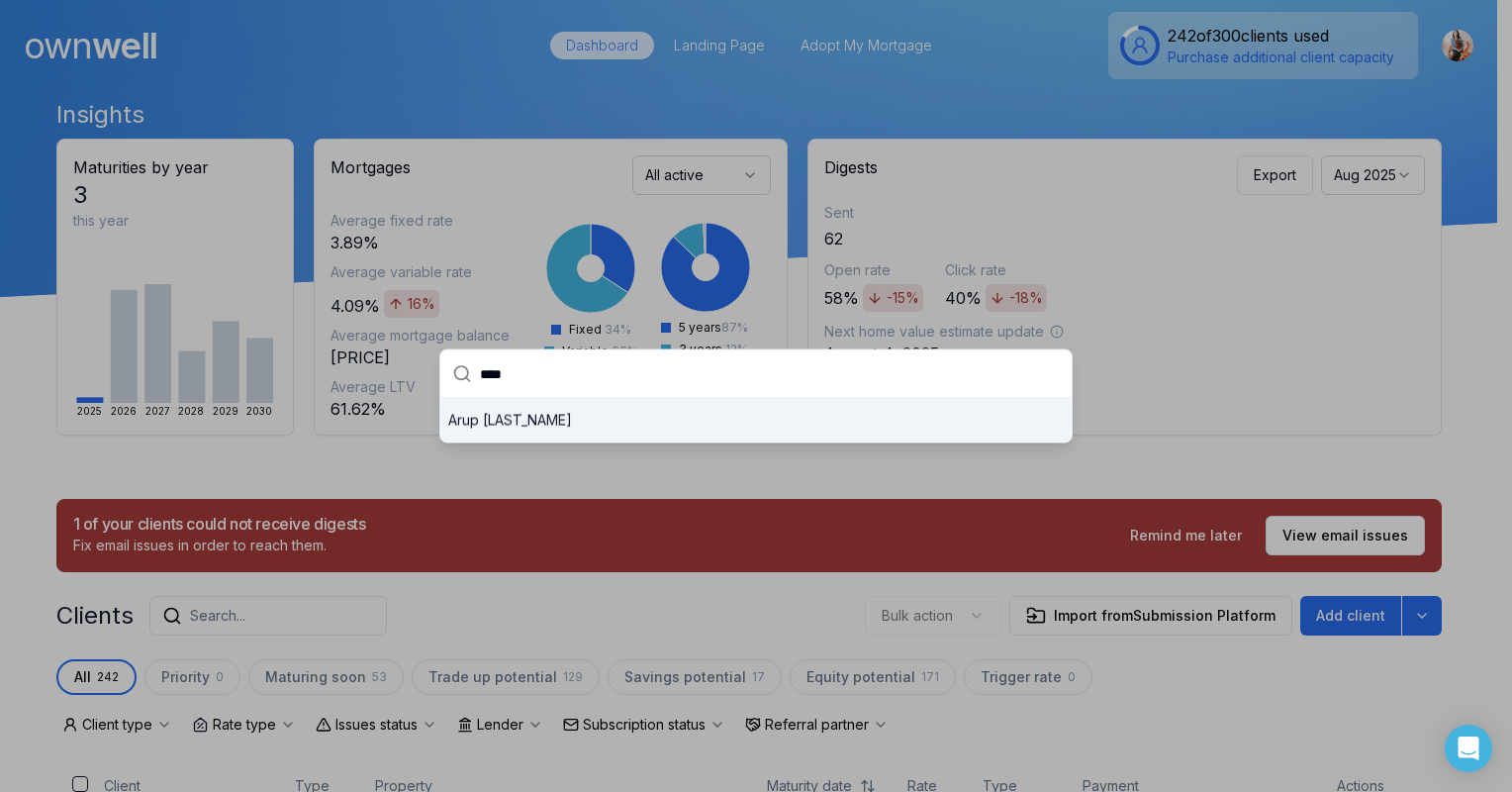 click on "****" at bounding box center [770, 374] 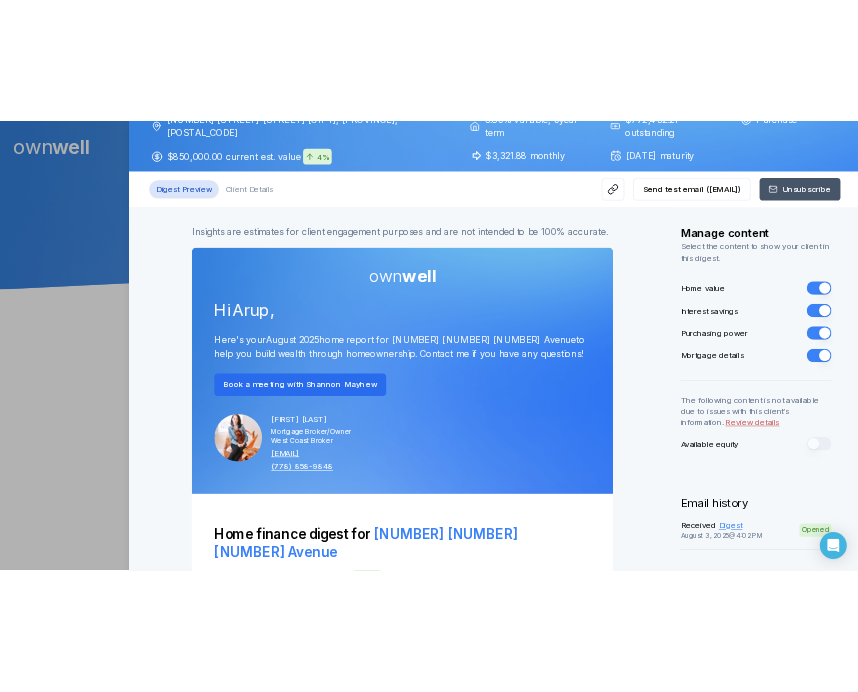 scroll, scrollTop: 0, scrollLeft: 0, axis: both 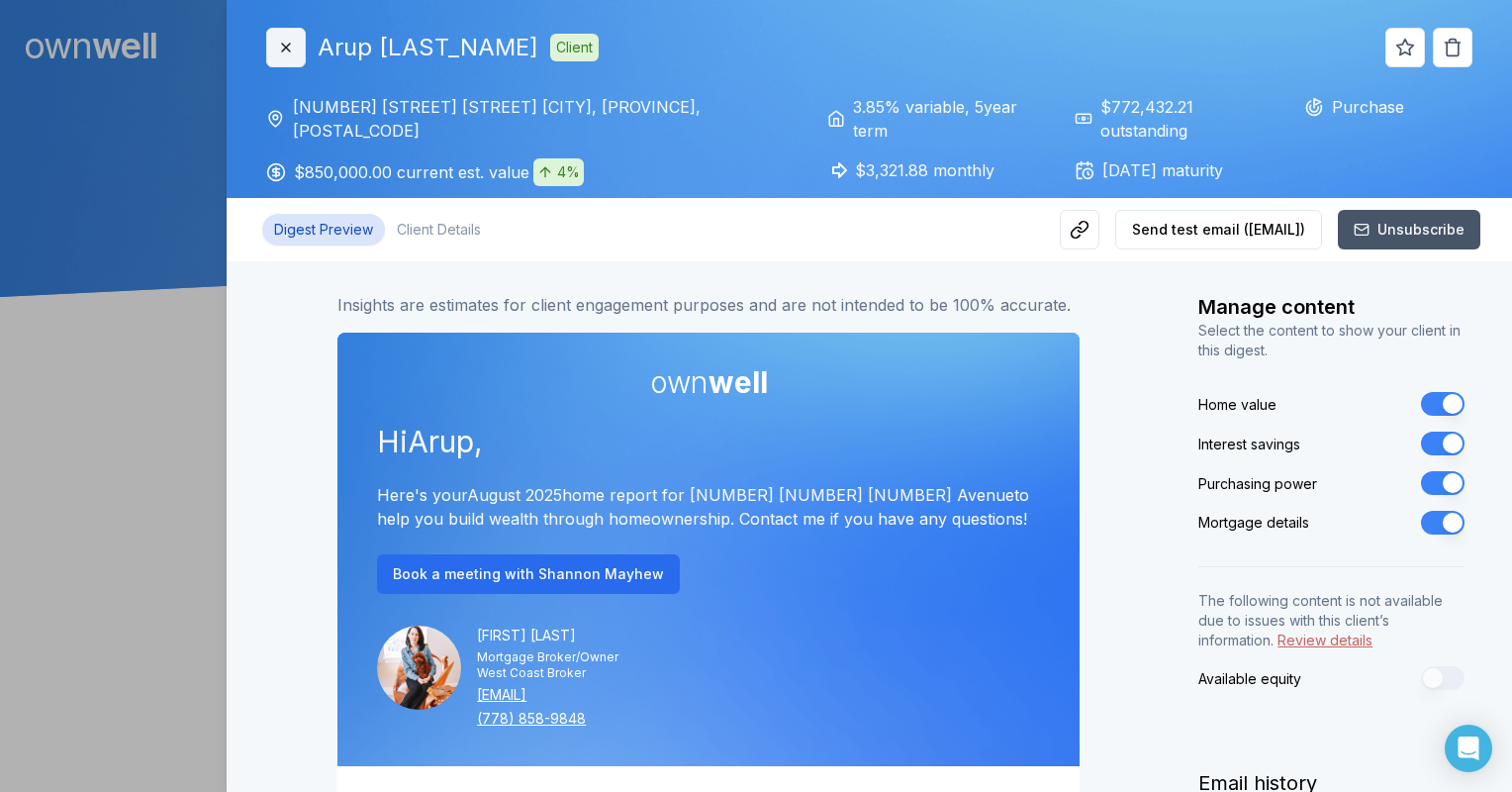 click 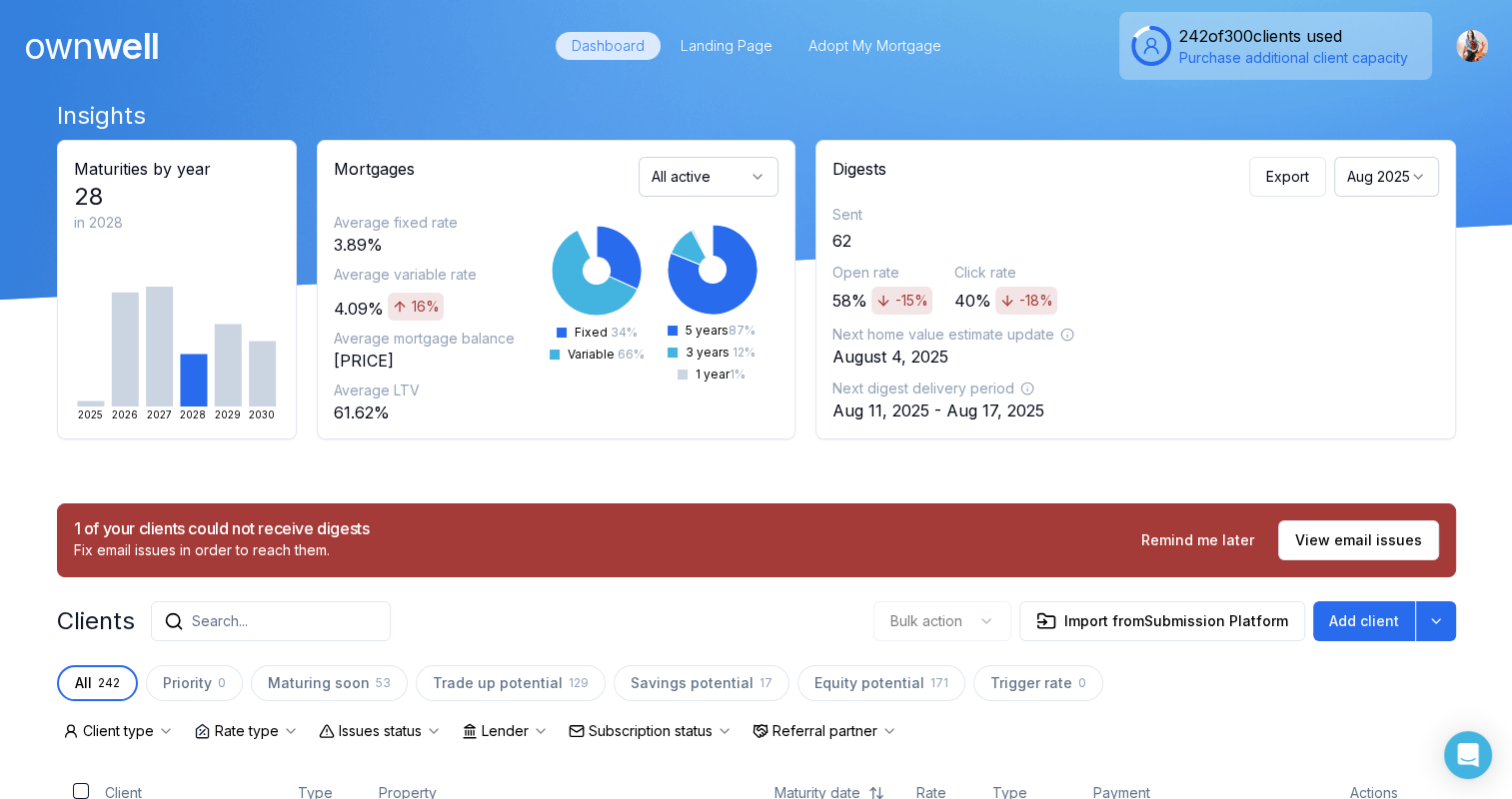 click on "Search..." at bounding box center (271, 621) 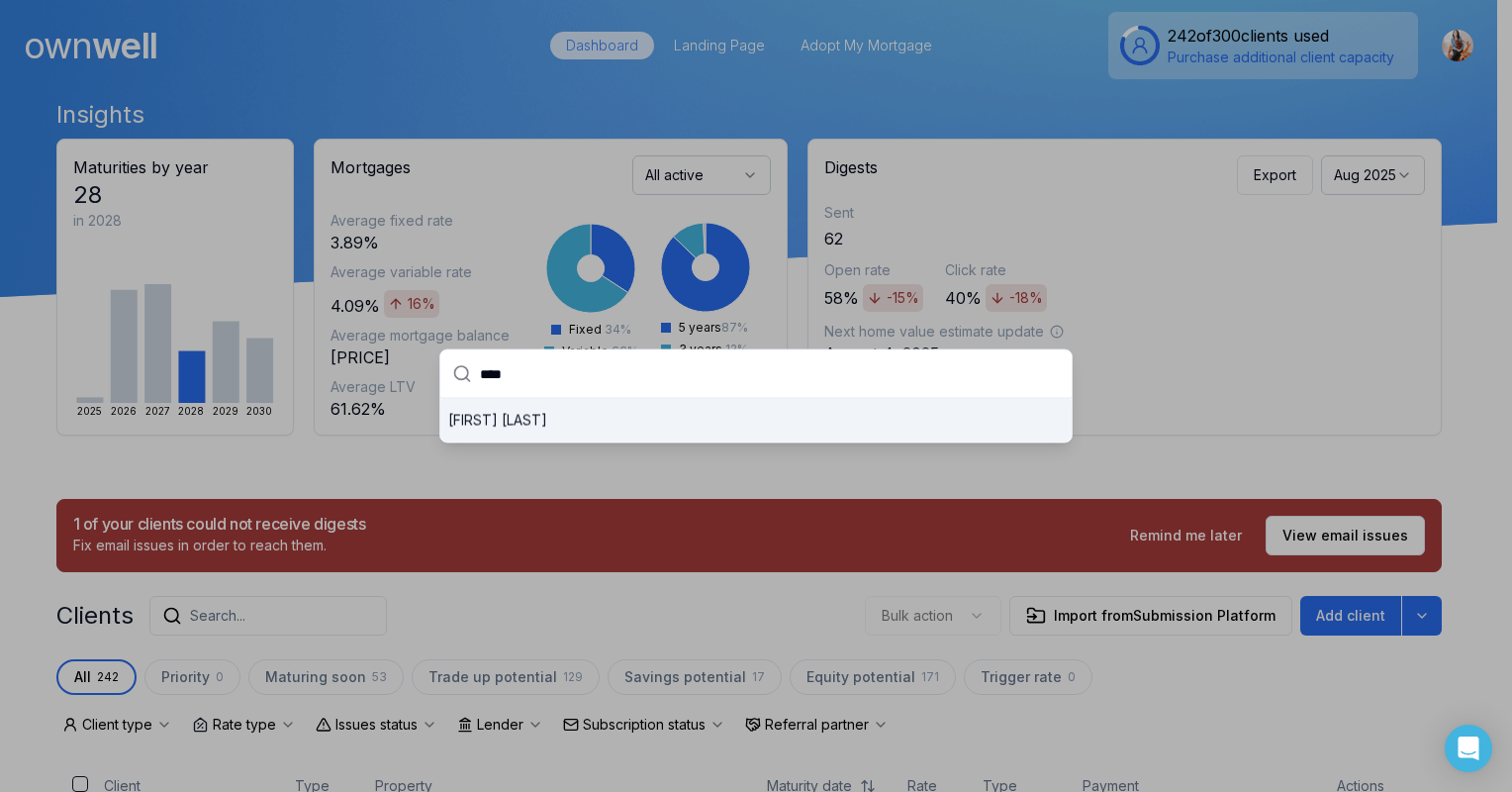 type on "****" 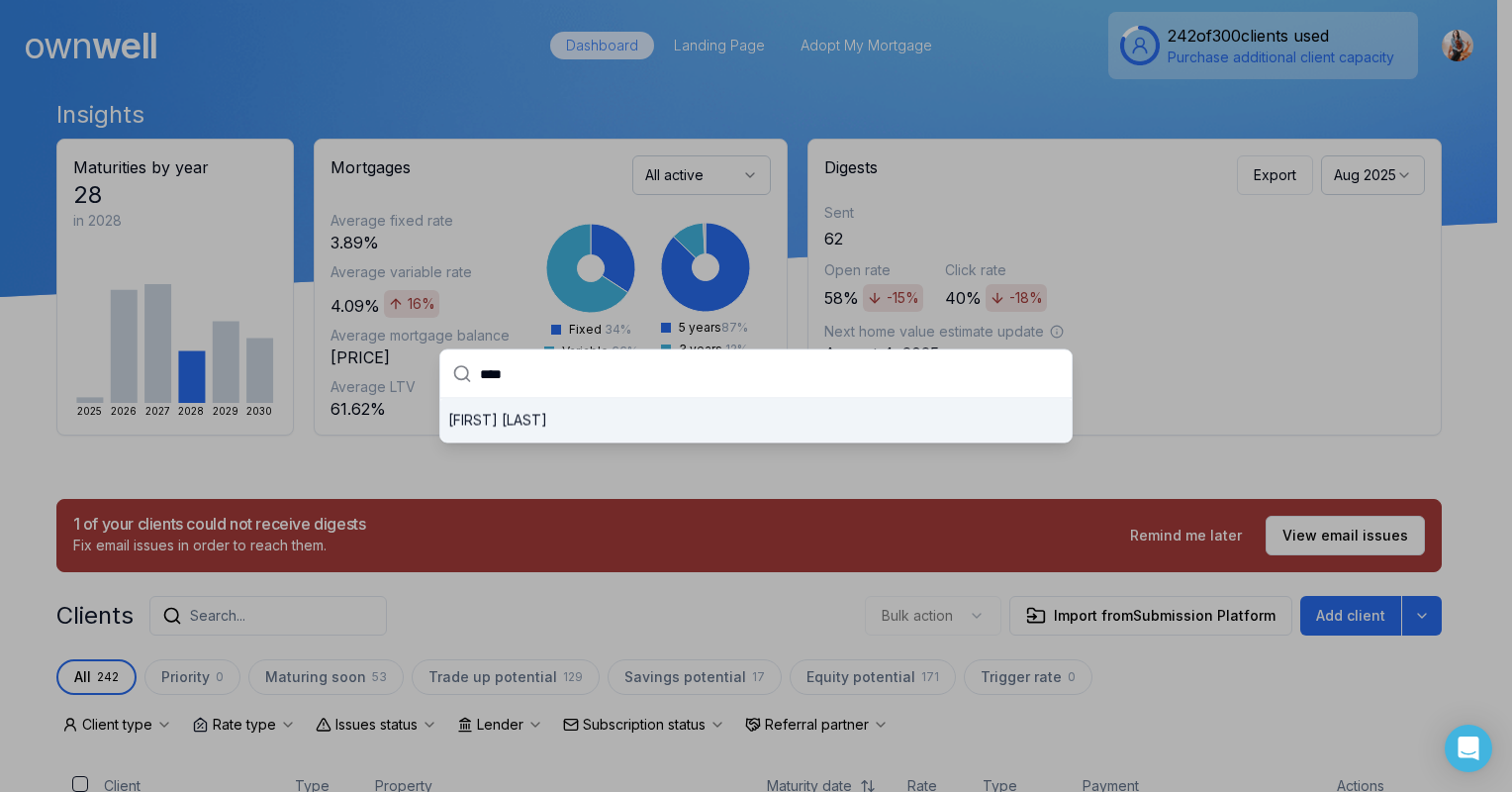 click at bounding box center (756, 396) 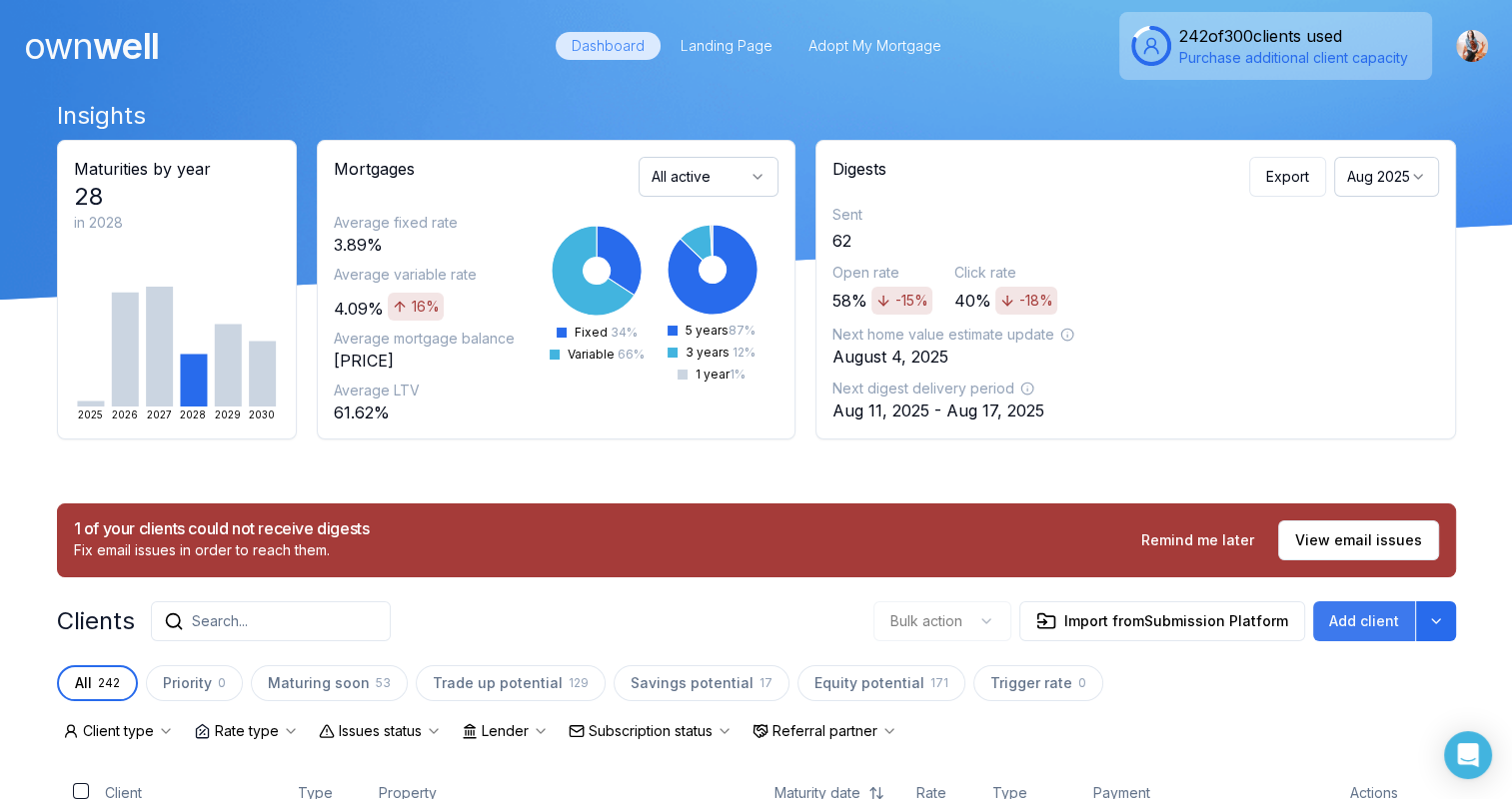click on "Add client" at bounding box center (1364, 621) 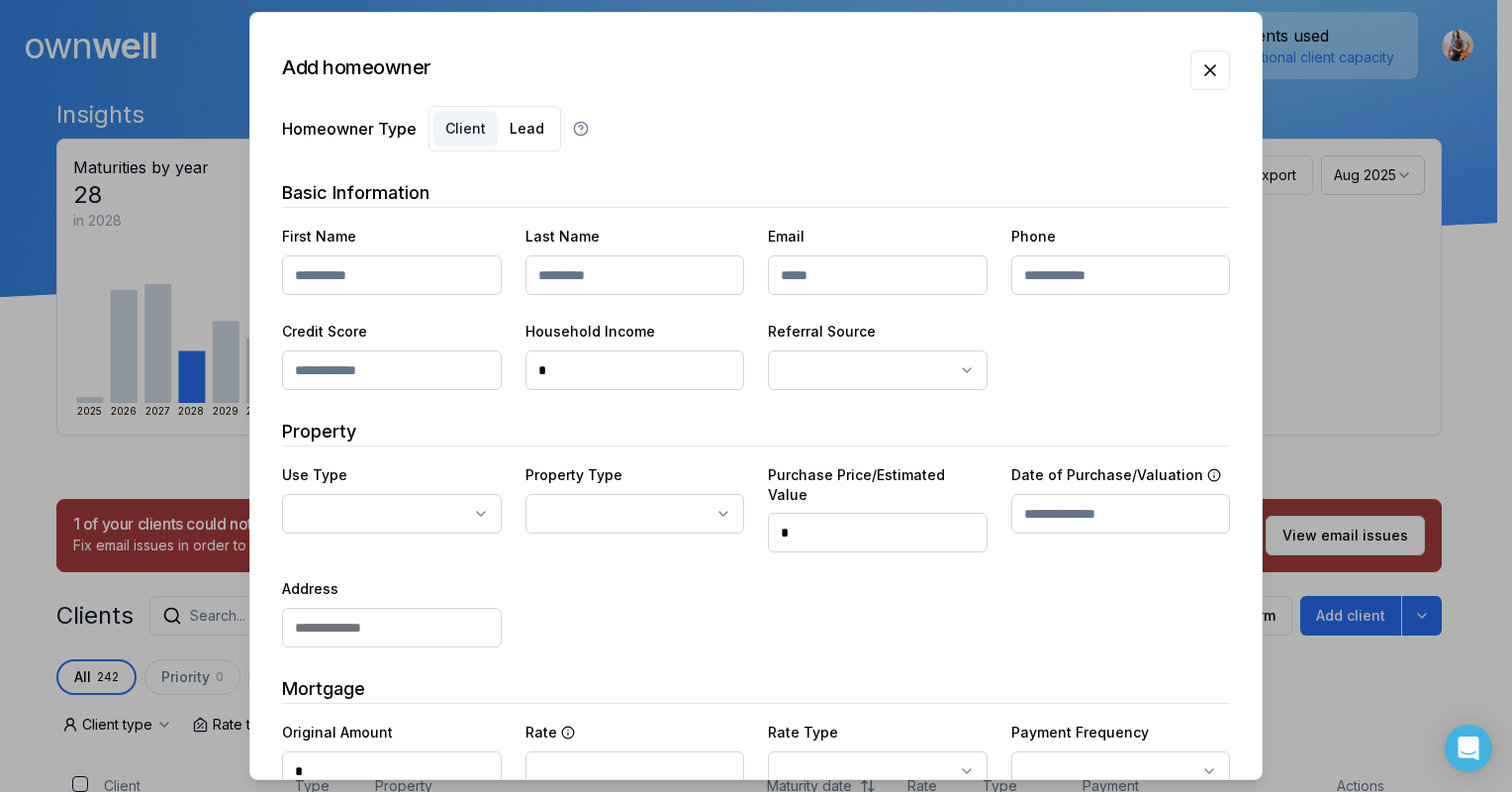 click at bounding box center [392, 275] 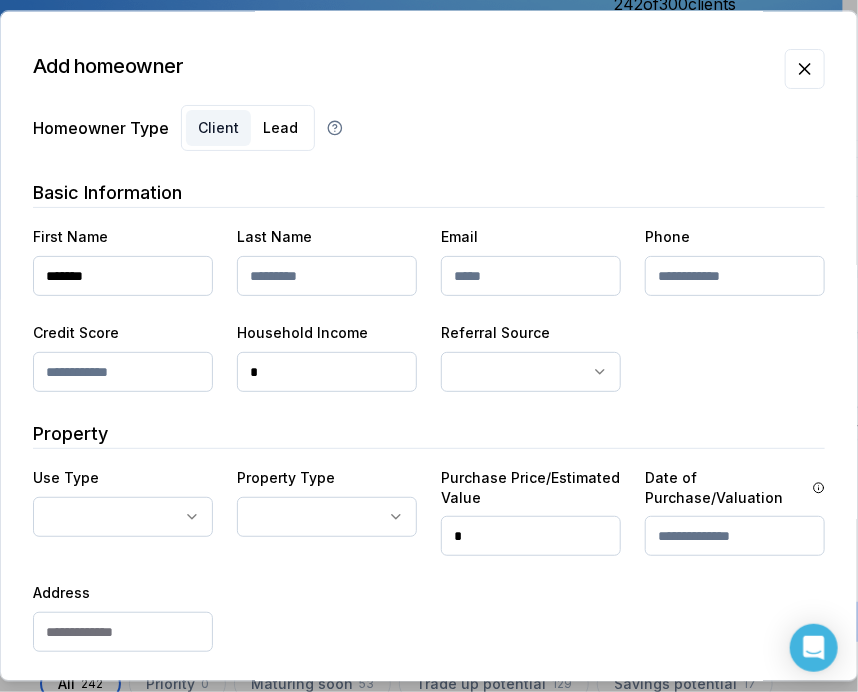 type on "*******" 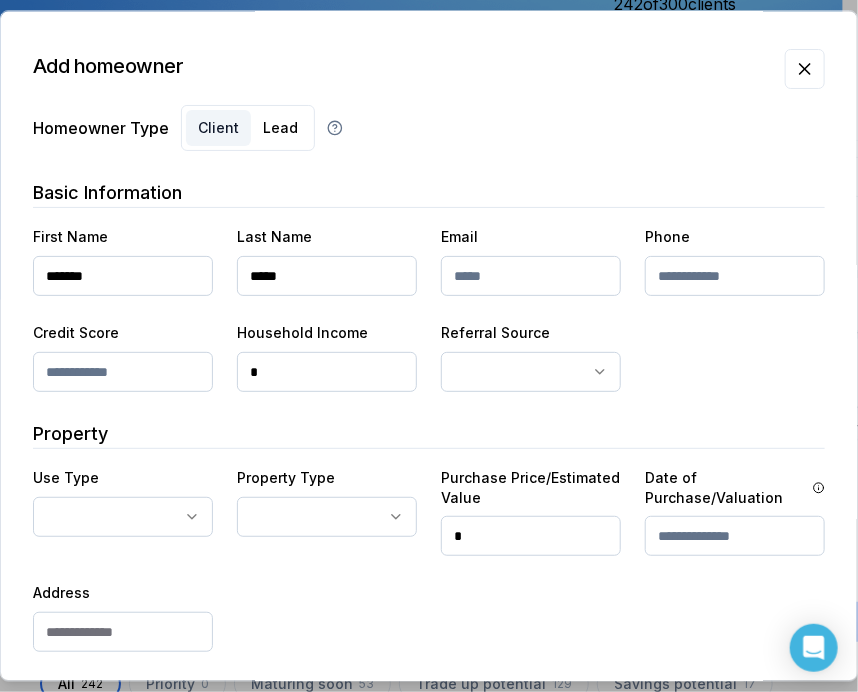 type on "*****" 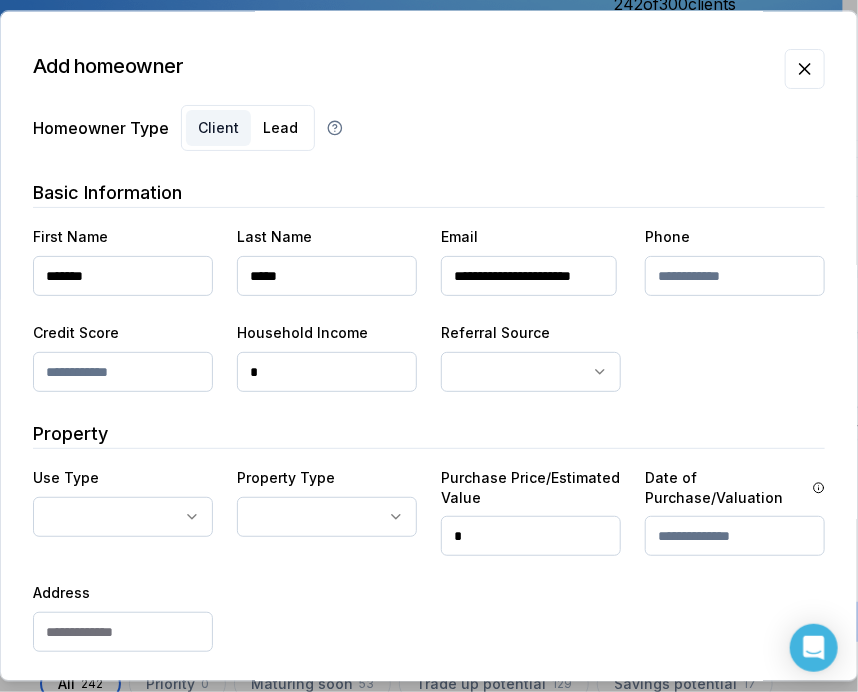scroll, scrollTop: 0, scrollLeft: 0, axis: both 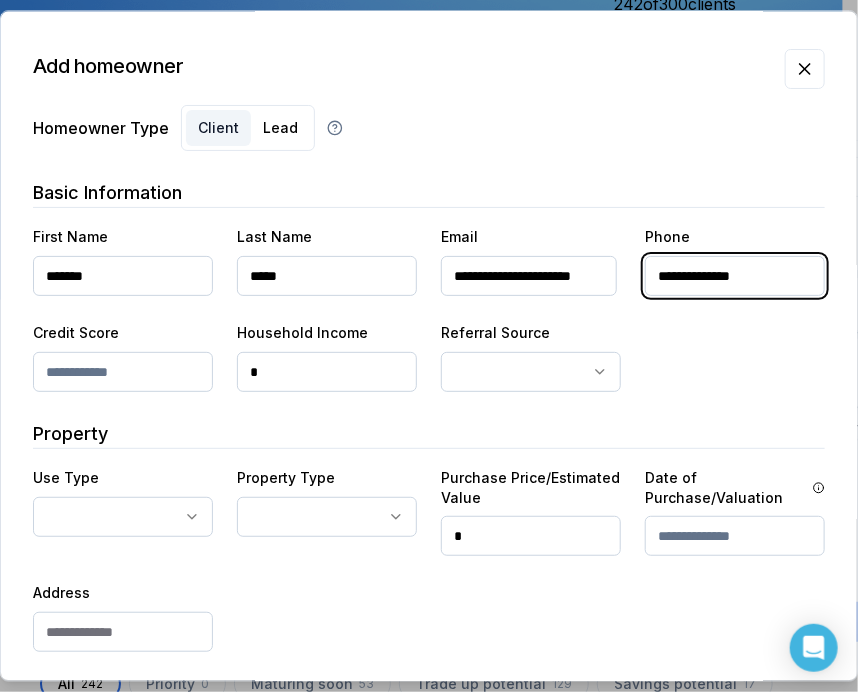 type on "**********" 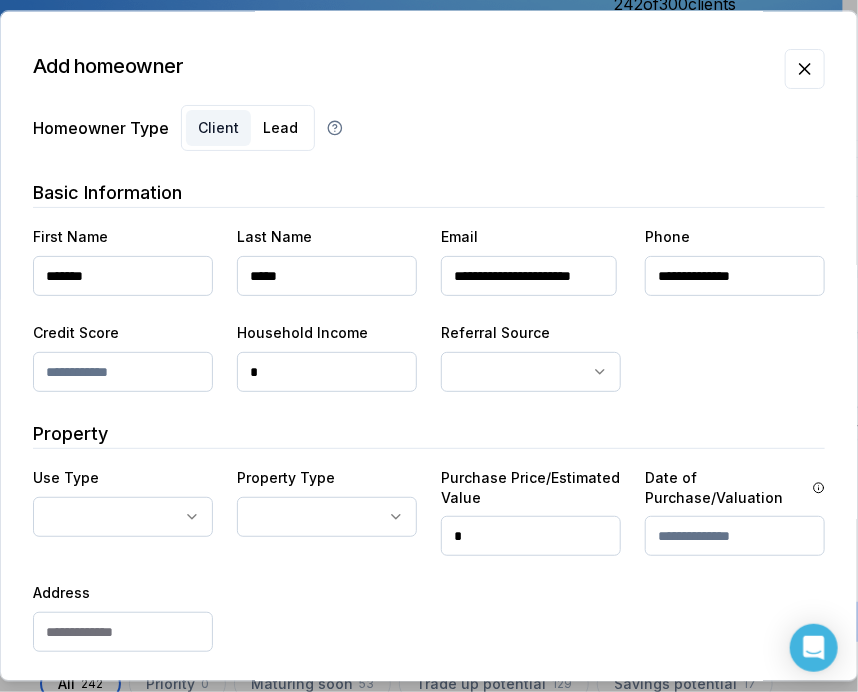 click on "*" at bounding box center (327, 372) 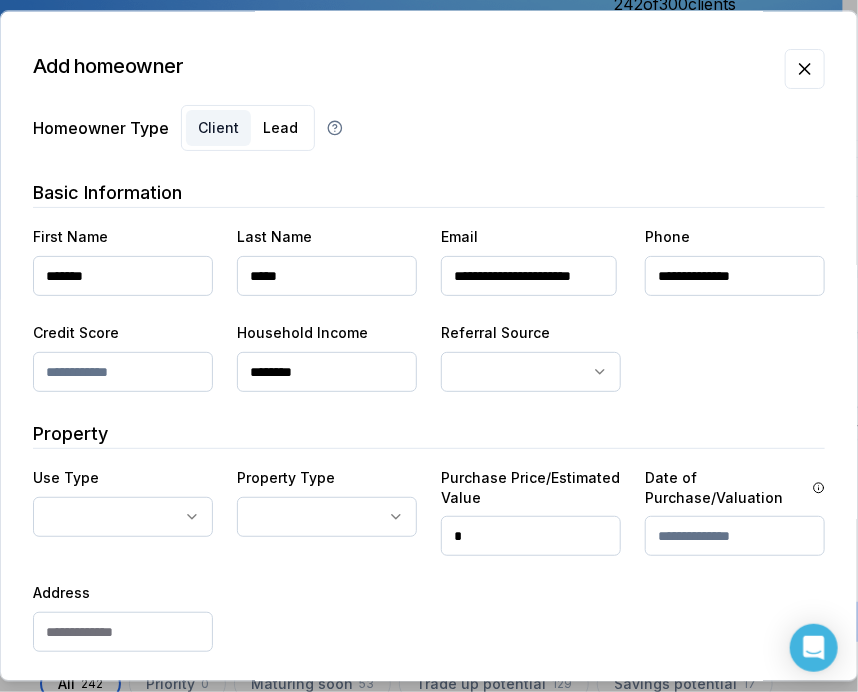 type on "********" 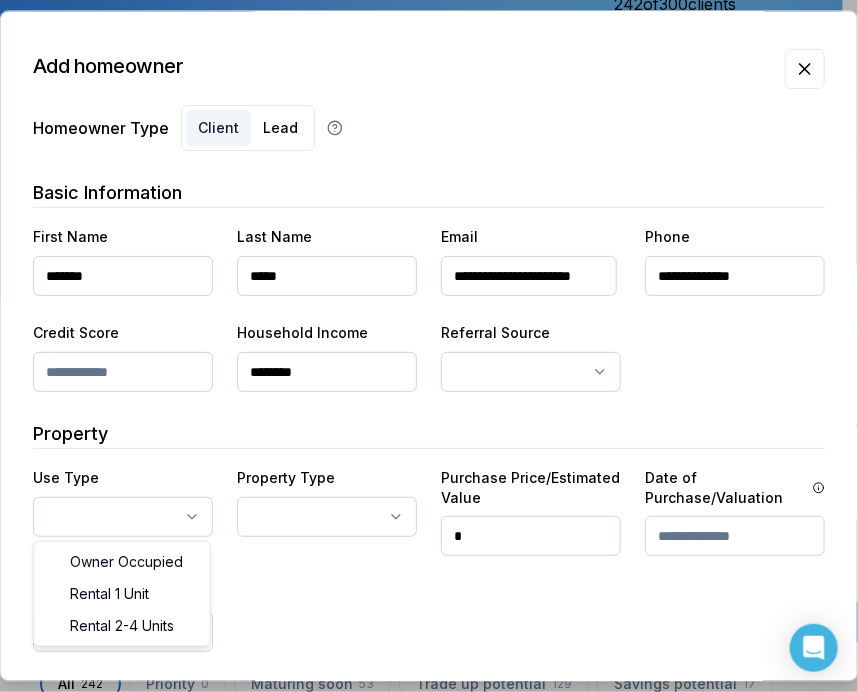 select on "**********" 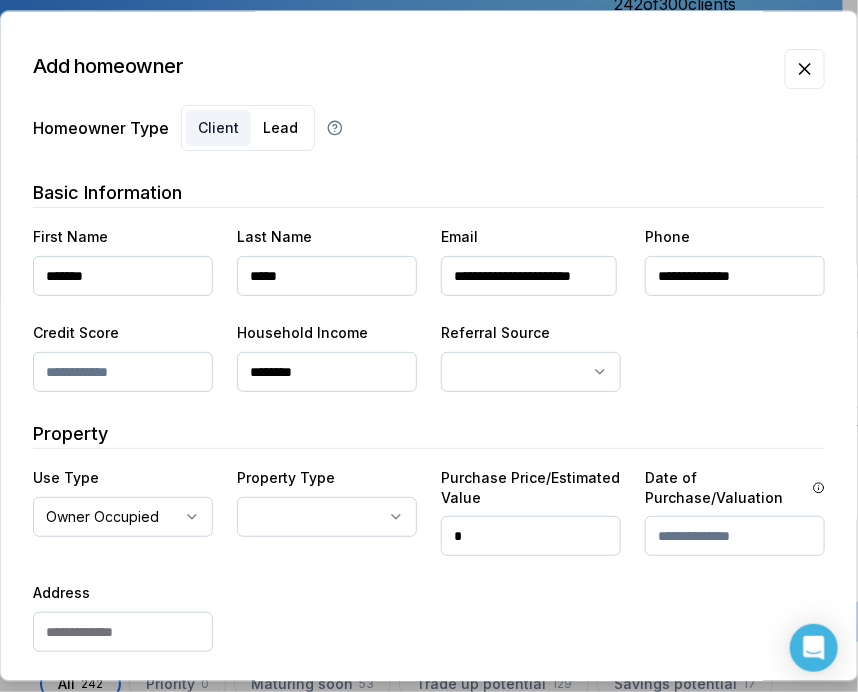 click at bounding box center (123, 372) 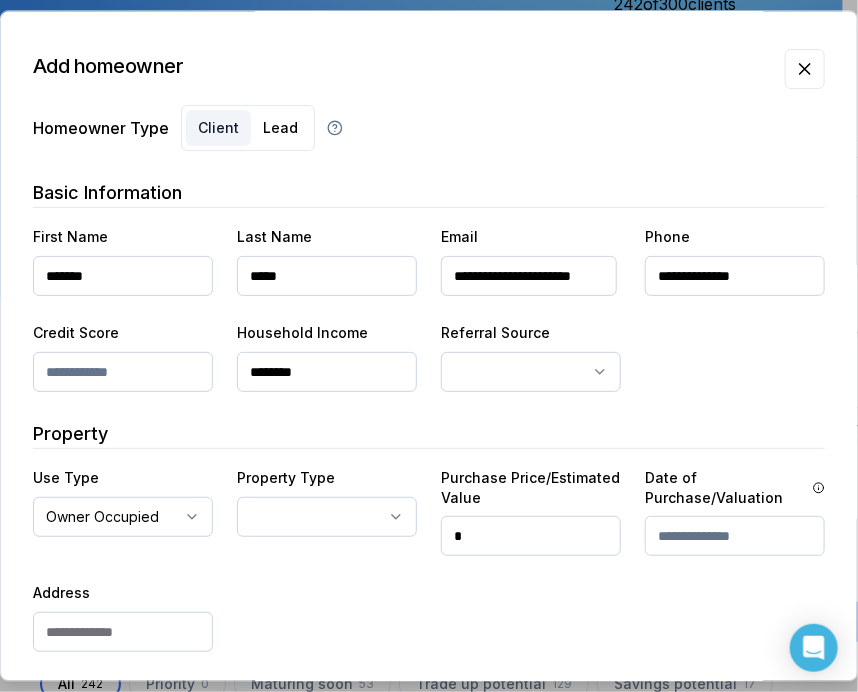 type on "***" 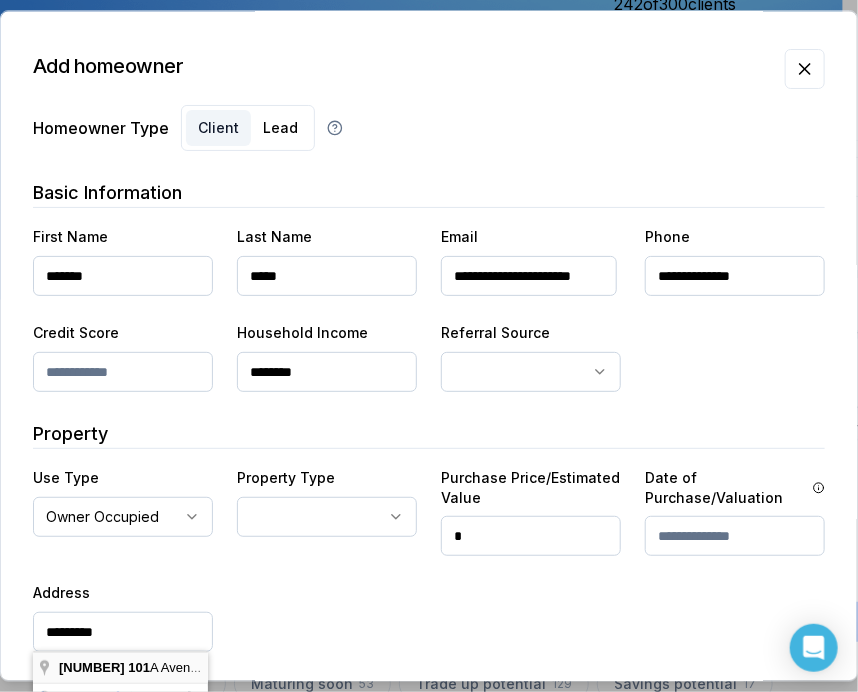 type on "**********" 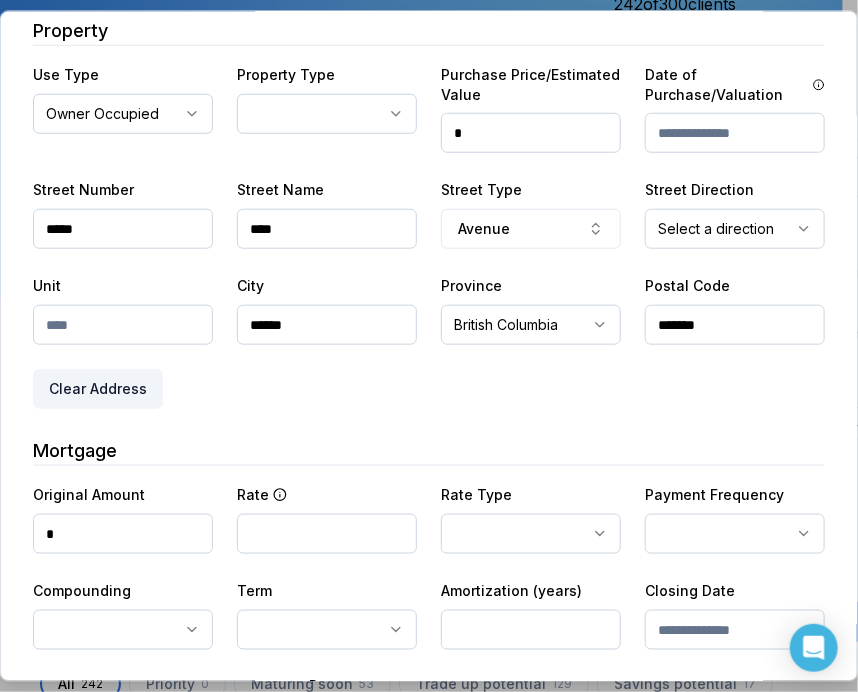 scroll, scrollTop: 567, scrollLeft: 0, axis: vertical 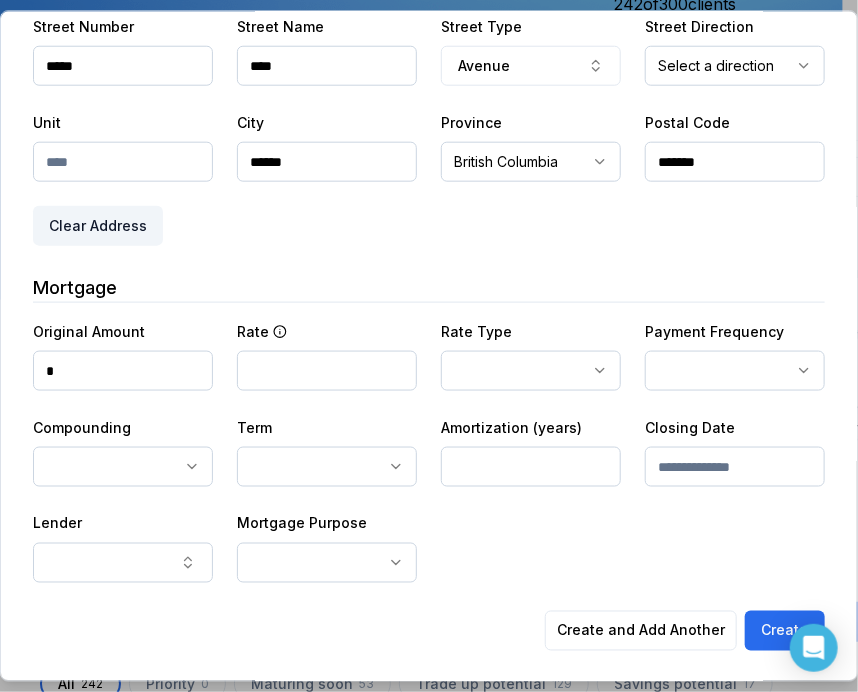 drag, startPoint x: 124, startPoint y: 367, endPoint x: 408, endPoint y: 187, distance: 336.238 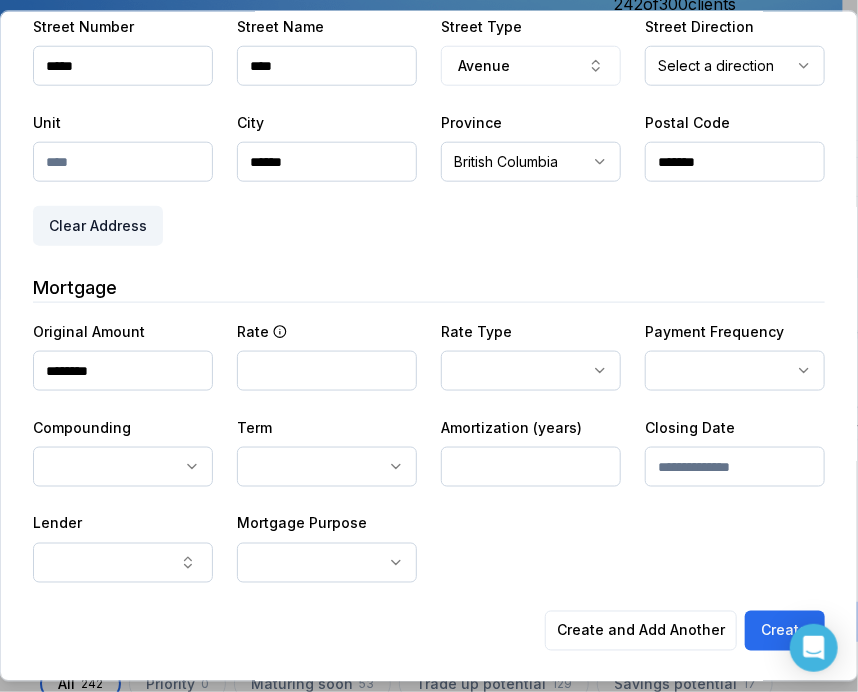 type on "********" 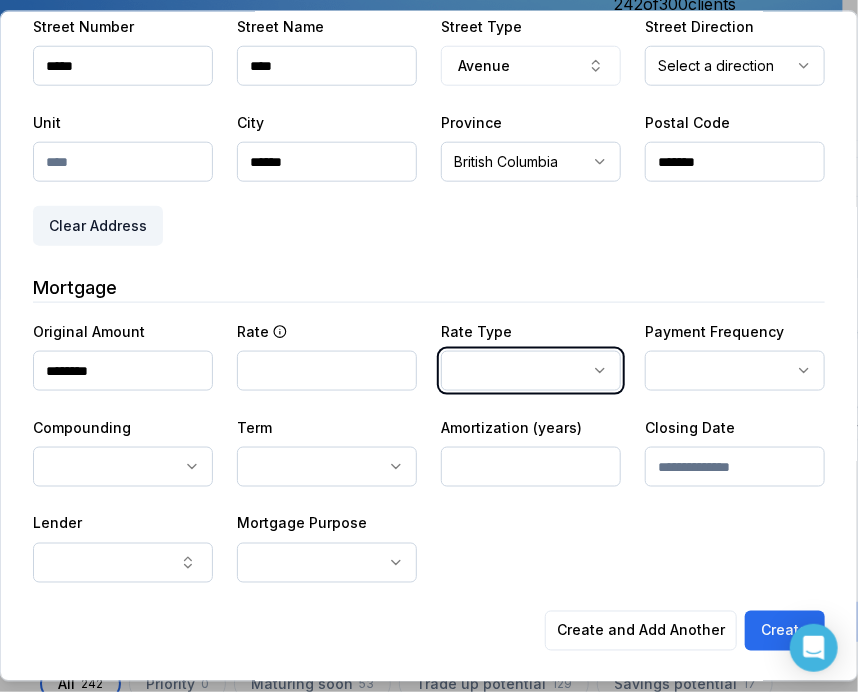 type 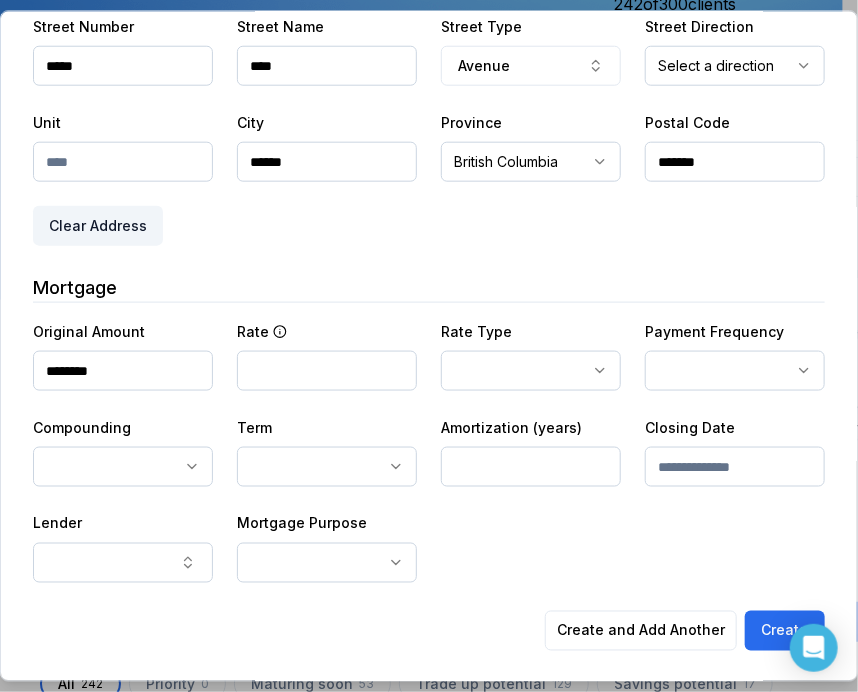 click on "Ownwell's platform is not optimized for mobile at this time.   For the best experience, please use a   desktop or laptop  to manage your account.   Note:  The   personalized homeownership reports   you generate for clients   are fully mobile-friendly   and can be easily viewed on any device. own well Dashboard Landing Page Adopt My Mortgage 242  of  300  clients used Purchase additional client capacity Insights Maturities by year 28 in 2028 2025 2026 2027 2028 2029 2030 Mortgages All active Average fixed rate 3.89% Average variable rate 4.09% 16% Average mortgage balance $608,786.46 Average LTV 61.62% Fixed   34 % Variable   66 % 5 years  87 % 3 years   12 % 1 year  1 % Digests Export Aug 2025 Sent 62 Open rate 58% -15% Click rate 40% -18% Next home value estimate update August 4, 2025 Next digest delivery period Aug 11, 2025 - Aug 17, 2025 1 of your clients could not receive digests Fix email issues in order to reach them. Remind me later View email issues Clients Search... Bulk action   Import from  All 242" at bounding box center [421, 150] 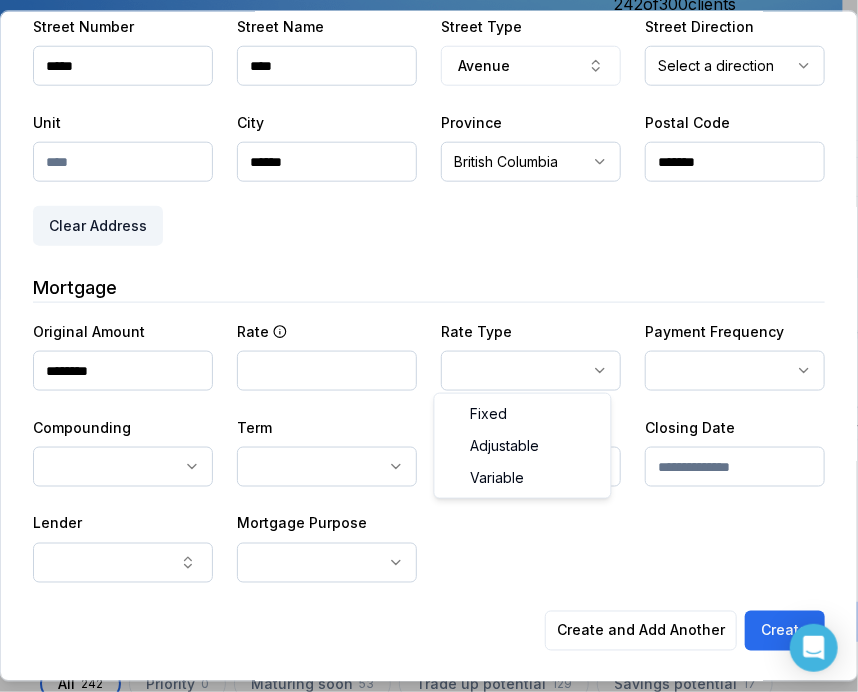 select on "********" 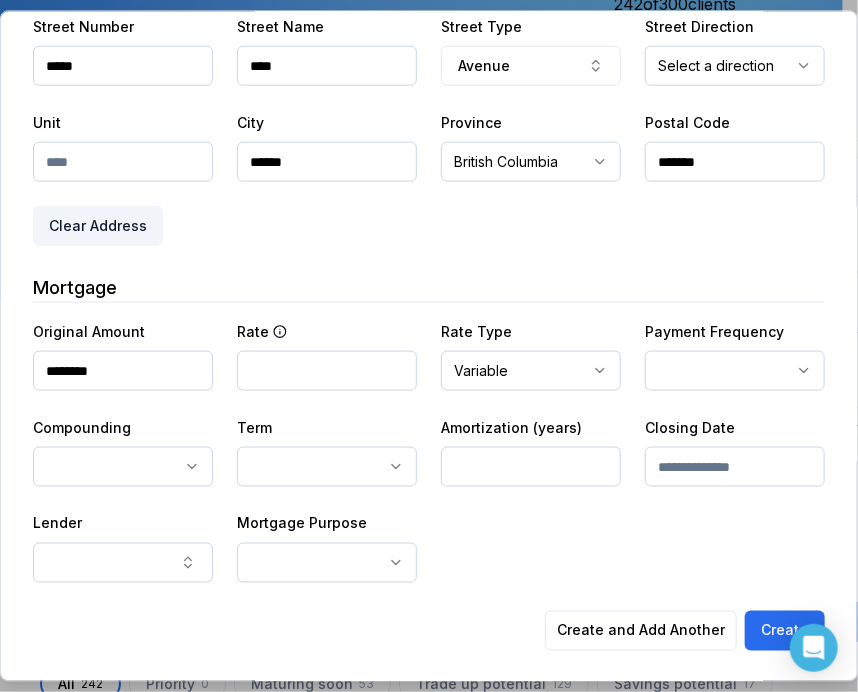 click on "Ownwell's platform is not optimized for mobile at this time.   For the best experience, please use a   desktop or laptop  to manage your account.   Note:  The   personalized homeownership reports   you generate for clients   are fully mobile-friendly   and can be easily viewed on any device. own well Dashboard Landing Page Adopt My Mortgage 242  of  300  clients used Purchase additional client capacity Insights Maturities by year 28 in 2028 2025 2026 2027 2028 2029 2030 Mortgages All active Average fixed rate 3.89% Average variable rate 4.09% 16% Average mortgage balance $608,786.46 Average LTV 61.62% Fixed   34 % Variable   66 % 5 years  87 % 3 years   12 % 1 year  1 % Digests Export Aug 2025 Sent 62 Open rate 58% -15% Click rate 40% -18% Next home value estimate update August 4, 2025 Next digest delivery period Aug 11, 2025 - Aug 17, 2025 1 of your clients could not receive digests Fix email issues in order to reach them. Remind me later View email issues Clients Search... Bulk action   Import from  All 242" at bounding box center (421, 150) 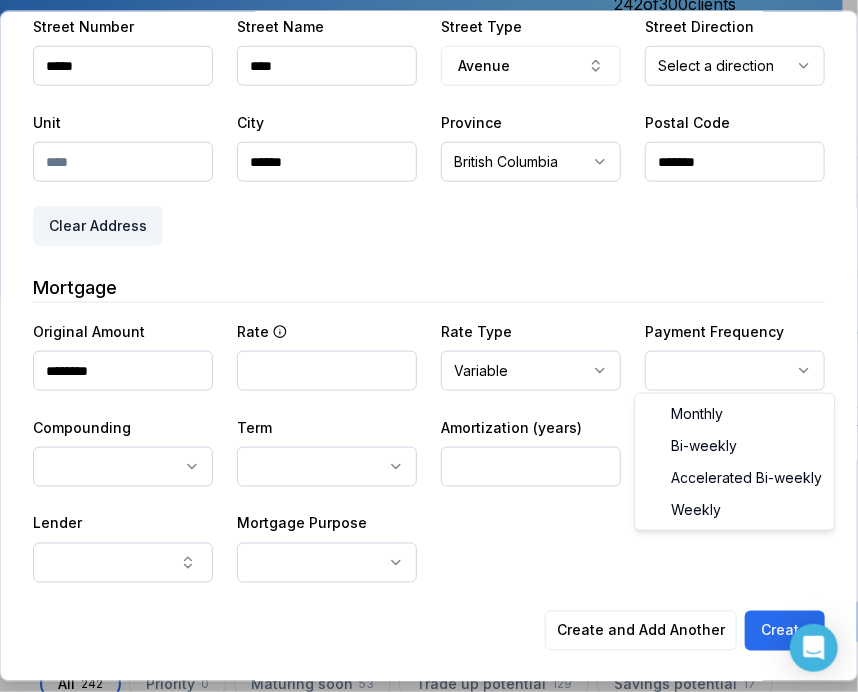 select on "*******" 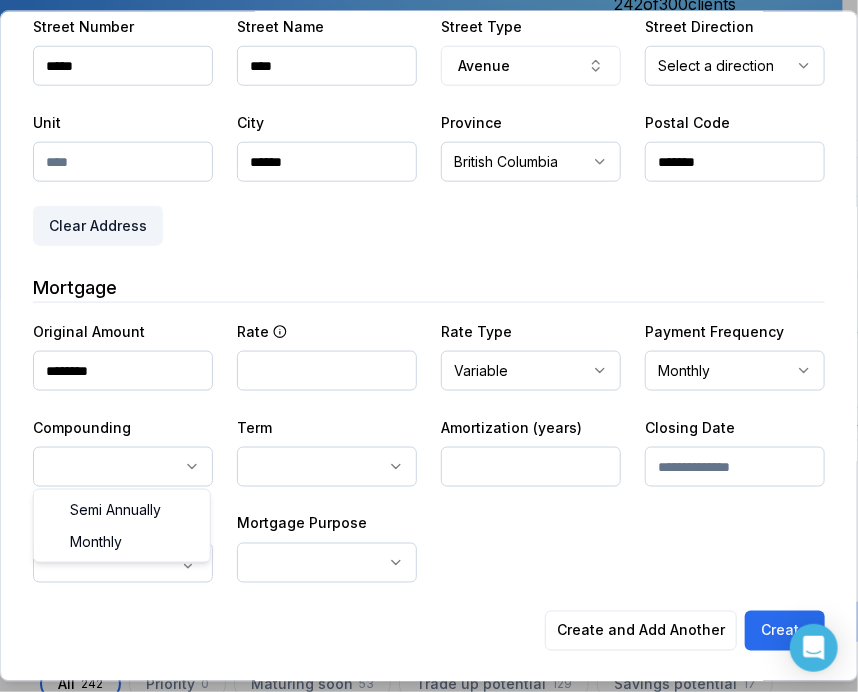 click on "Ownwell's platform is not optimized for mobile at this time.   For the best experience, please use a   desktop or laptop  to manage your account.   Note:  The   personalized homeownership reports   you generate for clients   are fully mobile-friendly   and can be easily viewed on any device. own well Dashboard Landing Page Adopt My Mortgage 242  of  300  clients used Purchase additional client capacity Insights Maturities by year 28 in 2028 2025 2026 2027 2028 2029 2030 Mortgages All active Average fixed rate 3.89% Average variable rate 4.09% 16% Average mortgage balance $608,786.46 Average LTV 61.62% Fixed   34 % Variable   66 % 5 years  87 % 3 years   12 % 1 year  1 % Digests Export Aug 2025 Sent 62 Open rate 58% -15% Click rate 40% -18% Next home value estimate update August 4, 2025 Next digest delivery period Aug 11, 2025 - Aug 17, 2025 1 of your clients could not receive digests Fix email issues in order to reach them. Remind me later View email issues Clients Search... Bulk action   Import from  All 242" at bounding box center (421, 150) 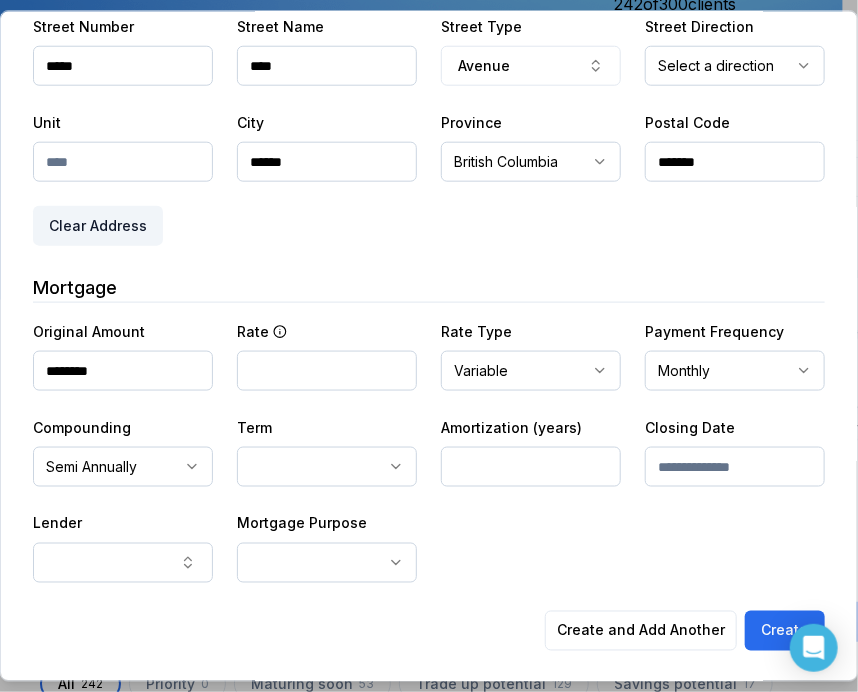 click on "Ownwell's platform is not optimized for mobile at this time.   For the best experience, please use a   desktop or laptop  to manage your account.   Note:  The   personalized homeownership reports   you generate for clients   are fully mobile-friendly   and can be easily viewed on any device. own well Dashboard Landing Page Adopt My Mortgage 242  of  300  clients used Purchase additional client capacity Insights Maturities by year 28 in 2028 2025 2026 2027 2028 2029 2030 Mortgages All active Average fixed rate 3.89% Average variable rate 4.09% 16% Average mortgage balance $608,786.46 Average LTV 61.62% Fixed   34 % Variable   66 % 5 years  87 % 3 years   12 % 1 year  1 % Digests Export Aug 2025 Sent 62 Open rate 58% -15% Click rate 40% -18% Next home value estimate update August 4, 2025 Next digest delivery period Aug 11, 2025 - Aug 17, 2025 1 of your clients could not receive digests Fix email issues in order to reach them. Remind me later View email issues Clients Search... Bulk action   Import from  All 242" at bounding box center (421, 150) 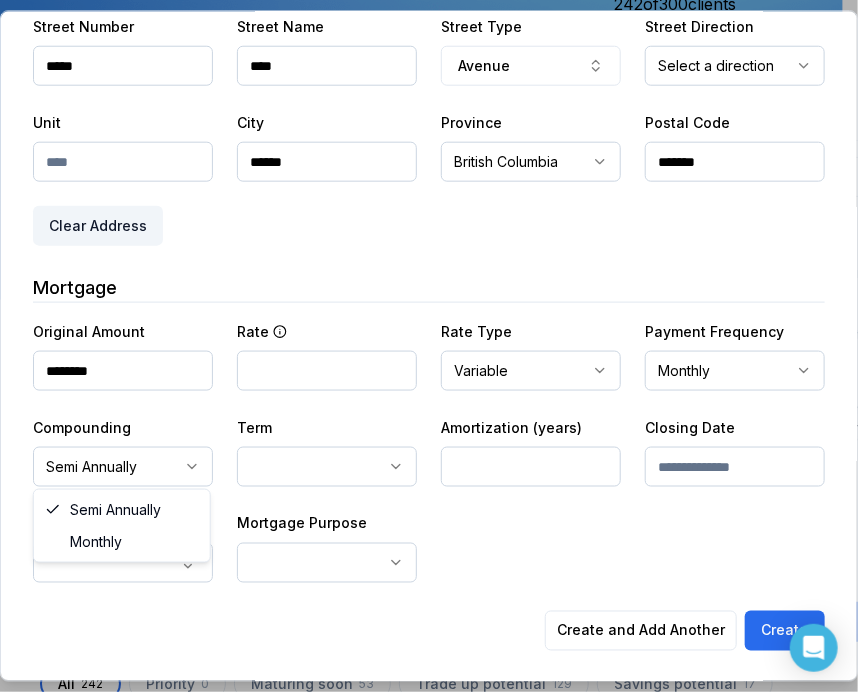 select on "*******" 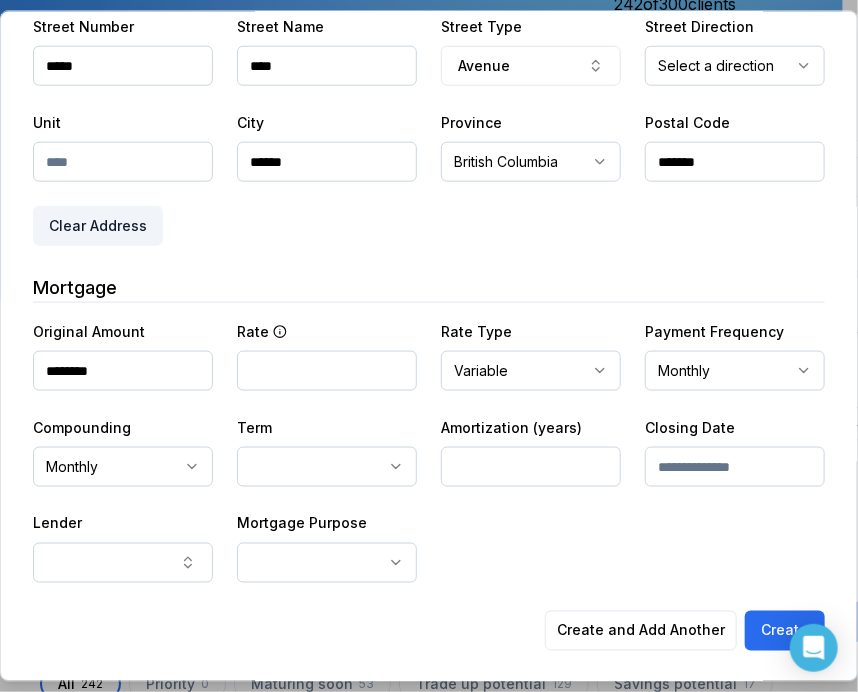 click on "Ownwell's platform is not optimized for mobile at this time.   For the best experience, please use a   desktop or laptop  to manage your account.   Note:  The   personalized homeownership reports   you generate for clients   are fully mobile-friendly   and can be easily viewed on any device. own well Dashboard Landing Page Adopt My Mortgage 242  of  300  clients used Purchase additional client capacity Insights Maturities by year 28 in 2028 2025 2026 2027 2028 2029 2030 Mortgages All active Average fixed rate 3.89% Average variable rate 4.09% 16% Average mortgage balance $608,786.46 Average LTV 61.62% Fixed   34 % Variable   66 % 5 years  87 % 3 years   12 % 1 year  1 % Digests Export Aug 2025 Sent 62 Open rate 58% -15% Click rate 40% -18% Next home value estimate update August 4, 2025 Next digest delivery period Aug 11, 2025 - Aug 17, 2025 1 of your clients could not receive digests Fix email issues in order to reach them. Remind me later View email issues Clients Search... Bulk action   Import from  All 242" at bounding box center [421, 150] 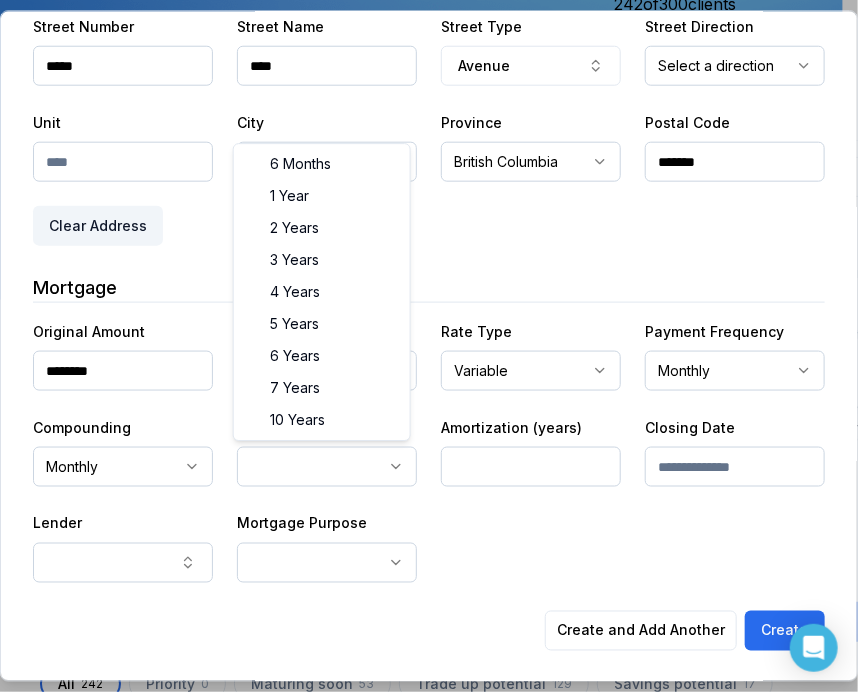 select on "**" 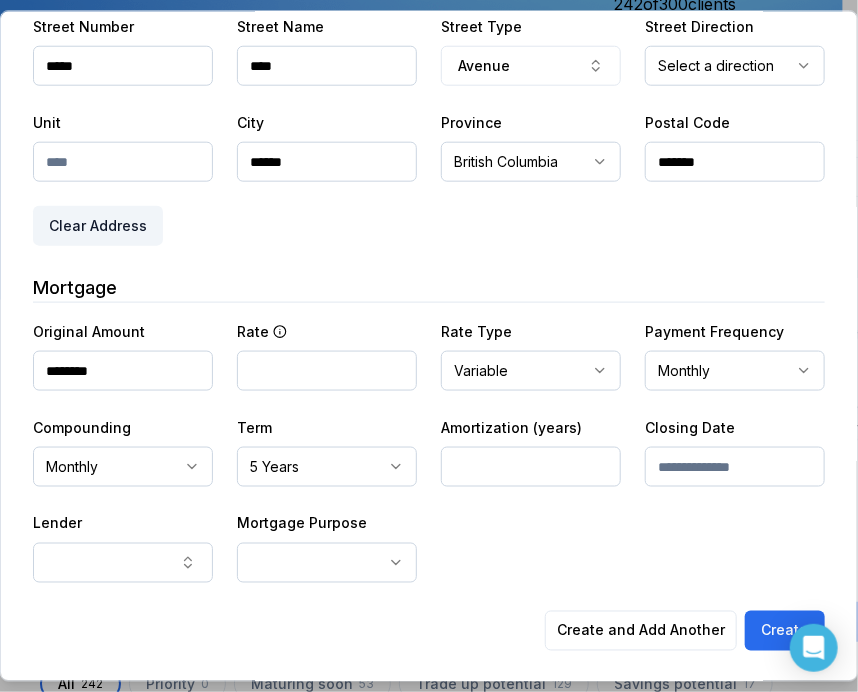 drag, startPoint x: 519, startPoint y: 461, endPoint x: 792, endPoint y: 29, distance: 511.0313 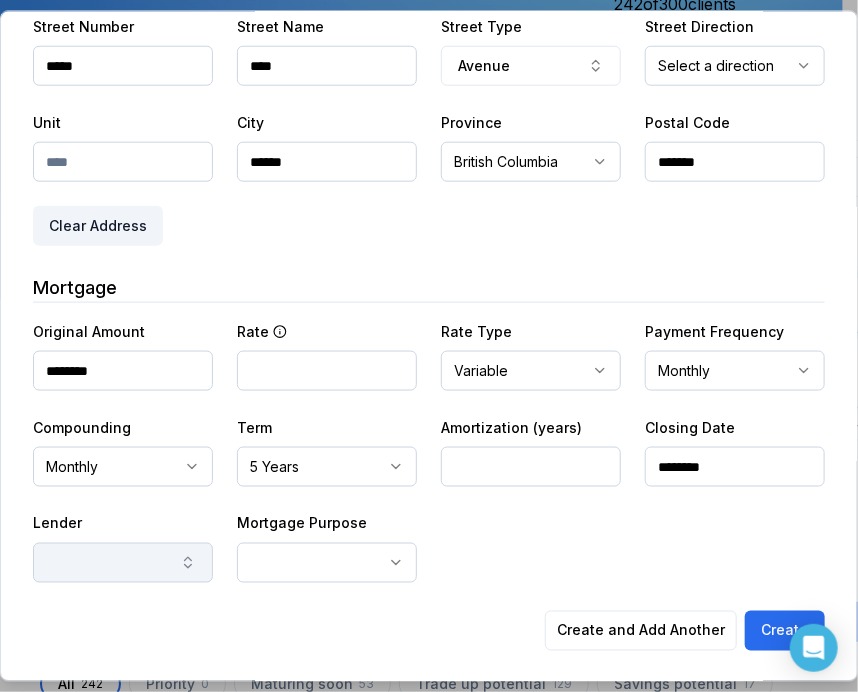 type on "********" 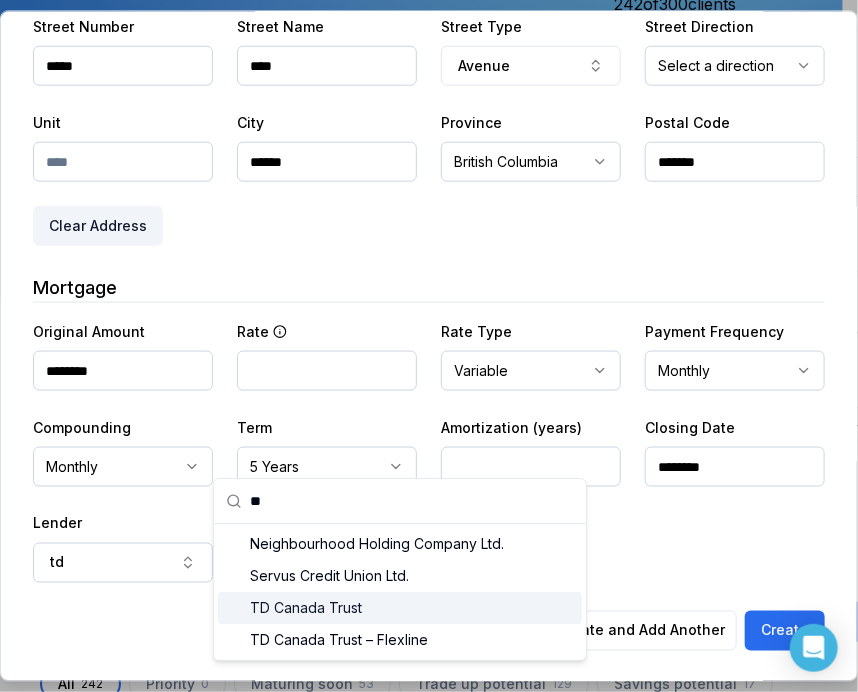 click on "TD Canada Trust" at bounding box center (400, 608) 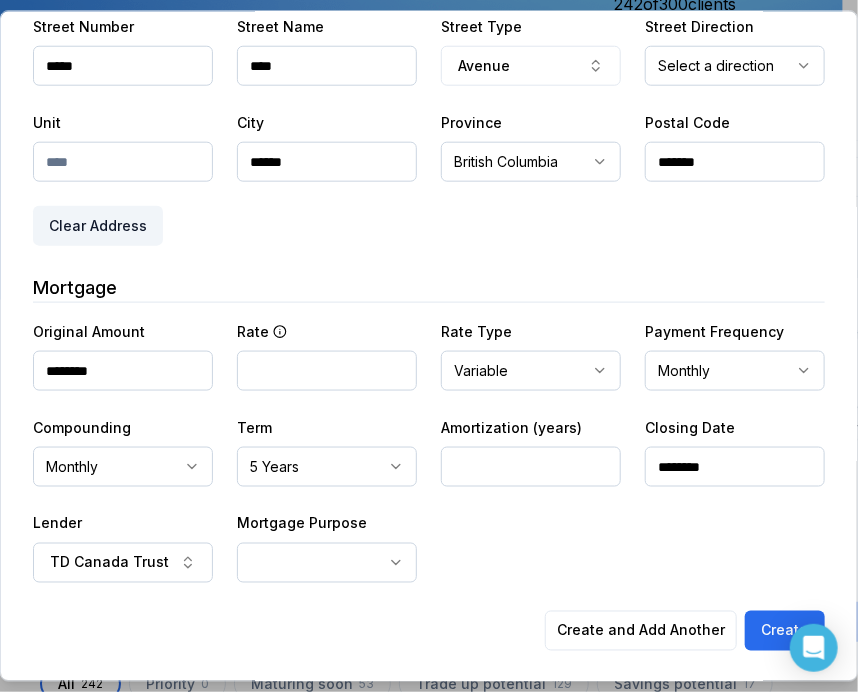 click on "Ownwell's platform is not optimized for mobile at this time.   For the best experience, please use a   desktop or laptop  to manage your account.   Note:  The   personalized homeownership reports   you generate for clients   are fully mobile-friendly   and can be easily viewed on any device. own well Dashboard Landing Page Adopt My Mortgage 242  of  300  clients used Purchase additional client capacity Insights Maturities by year 28 in 2028 2025 2026 2027 2028 2029 2030 Mortgages All active Average fixed rate 3.89% Average variable rate 4.09% 16% Average mortgage balance $608,786.46 Average LTV 61.62% Fixed   34 % Variable   66 % 5 years  87 % 3 years   12 % 1 year  1 % Digests Export Aug 2025 Sent 62 Open rate 58% -15% Click rate 40% -18% Next home value estimate update August 4, 2025 Next digest delivery period Aug 11, 2025 - Aug 17, 2025 1 of your clients could not receive digests Fix email issues in order to reach them. Remind me later View email issues Clients Search... Bulk action   Import from  All 242" at bounding box center (421, 150) 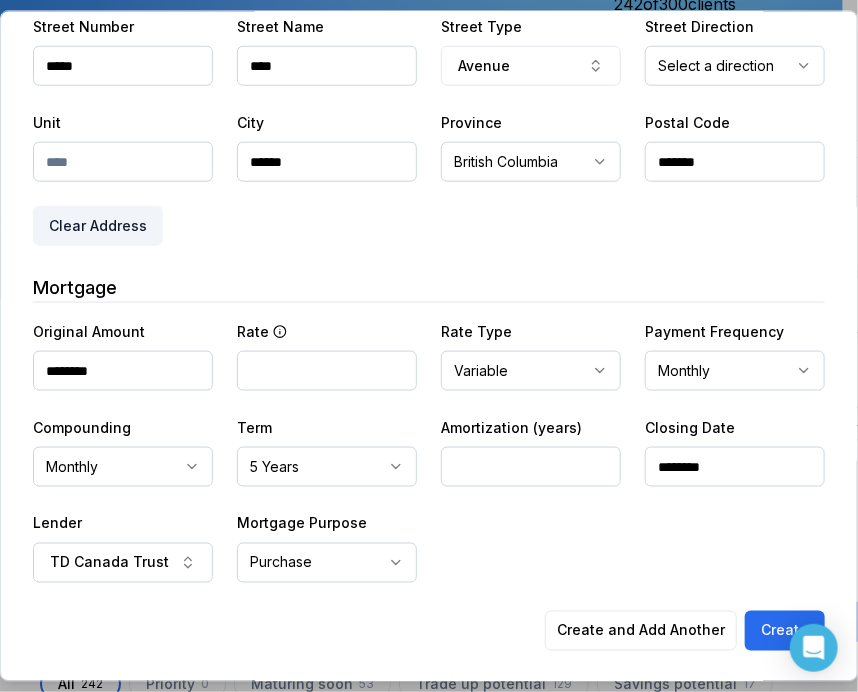 click at bounding box center [327, 370] 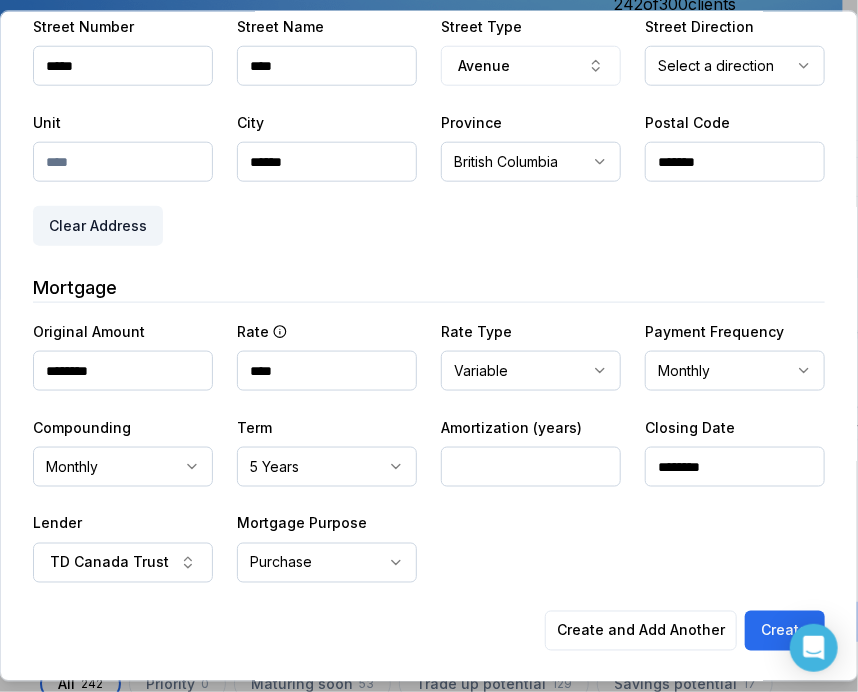 type on "****" 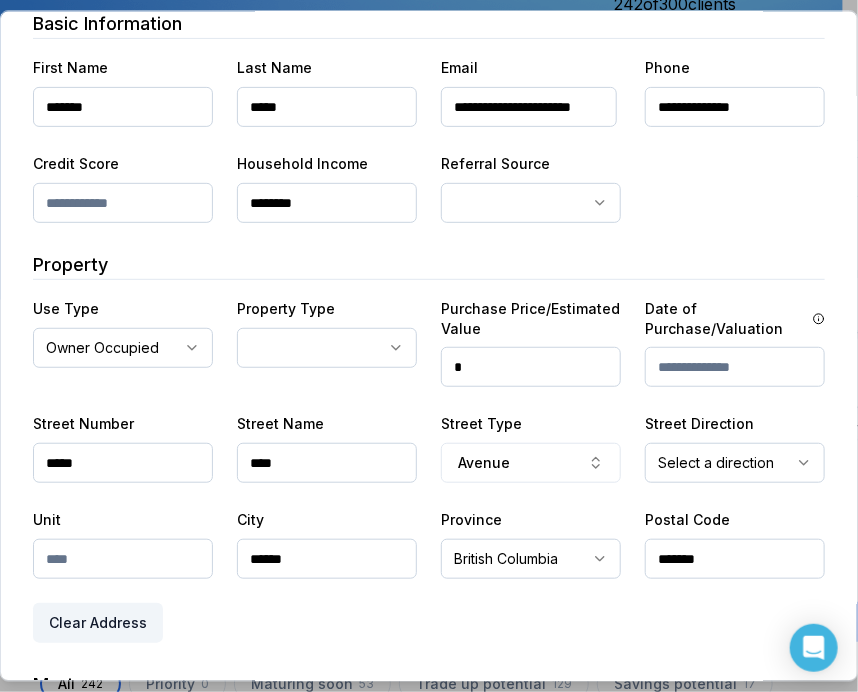 scroll, scrollTop: 200, scrollLeft: 0, axis: vertical 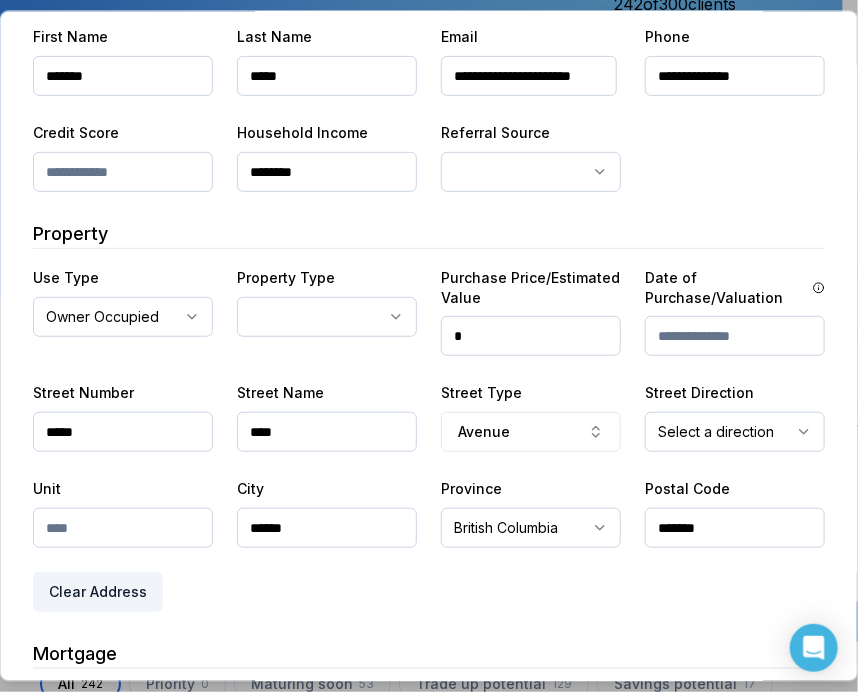 click at bounding box center (123, 528) 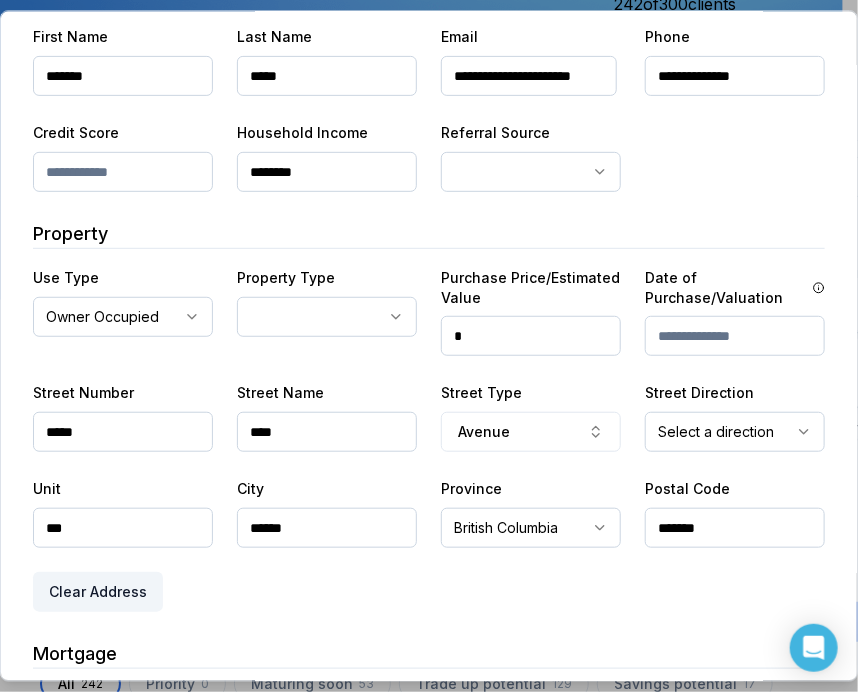 type on "***" 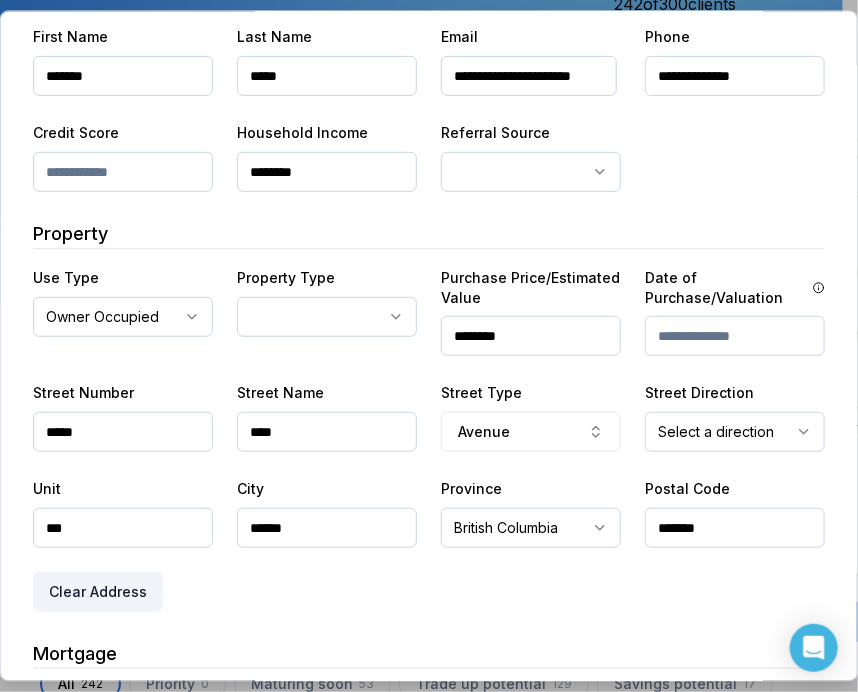 type on "********" 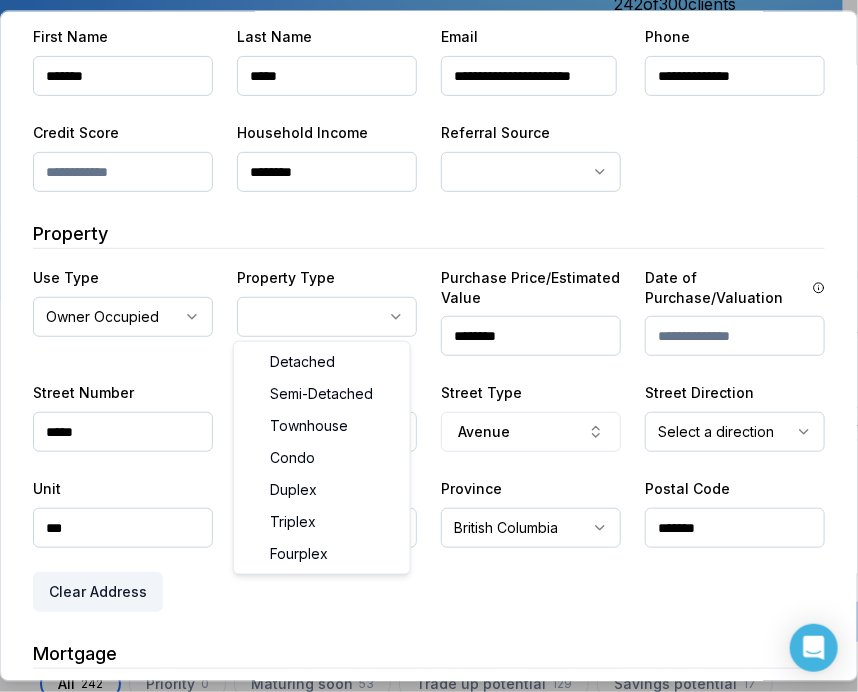 select on "*****" 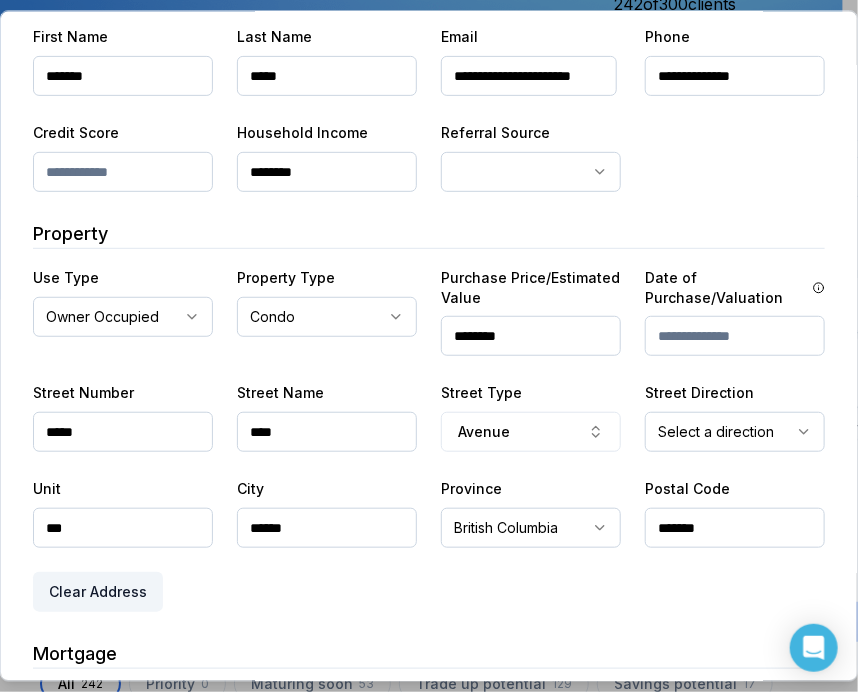 click on "**********" at bounding box center (429, 461) 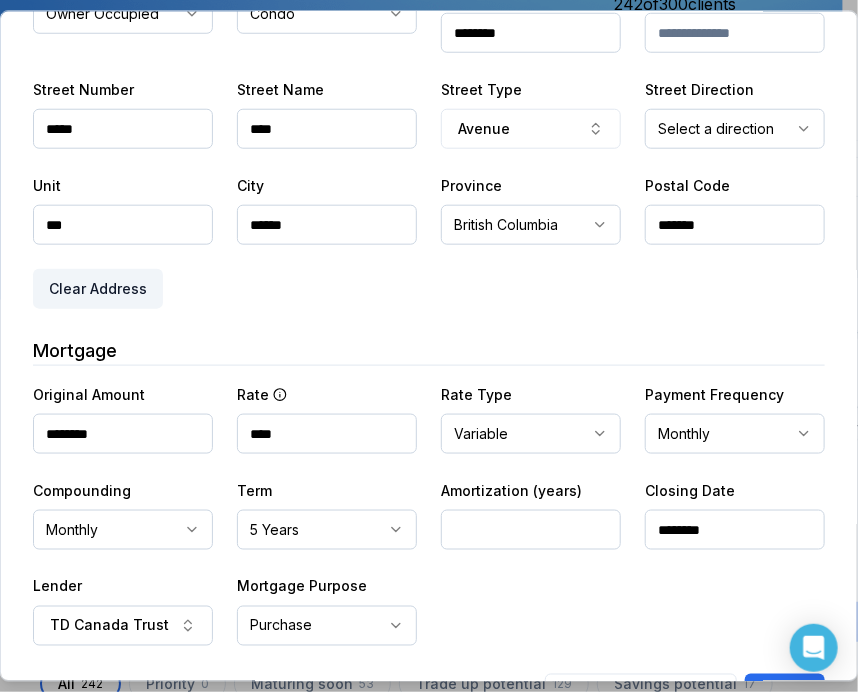 scroll, scrollTop: 567, scrollLeft: 0, axis: vertical 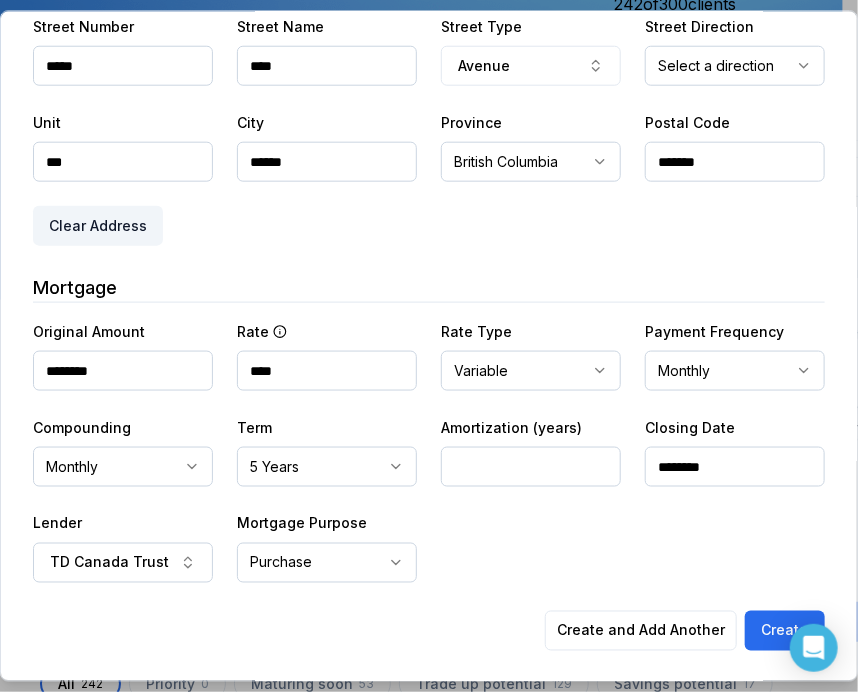 drag, startPoint x: 289, startPoint y: 658, endPoint x: 415, endPoint y: 401, distance: 286.22543 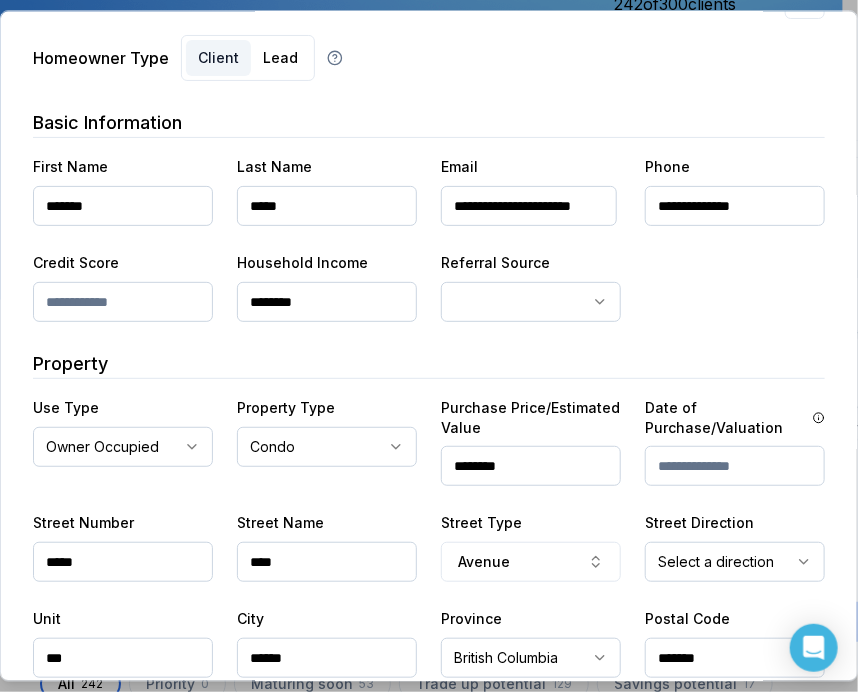 scroll, scrollTop: 67, scrollLeft: 0, axis: vertical 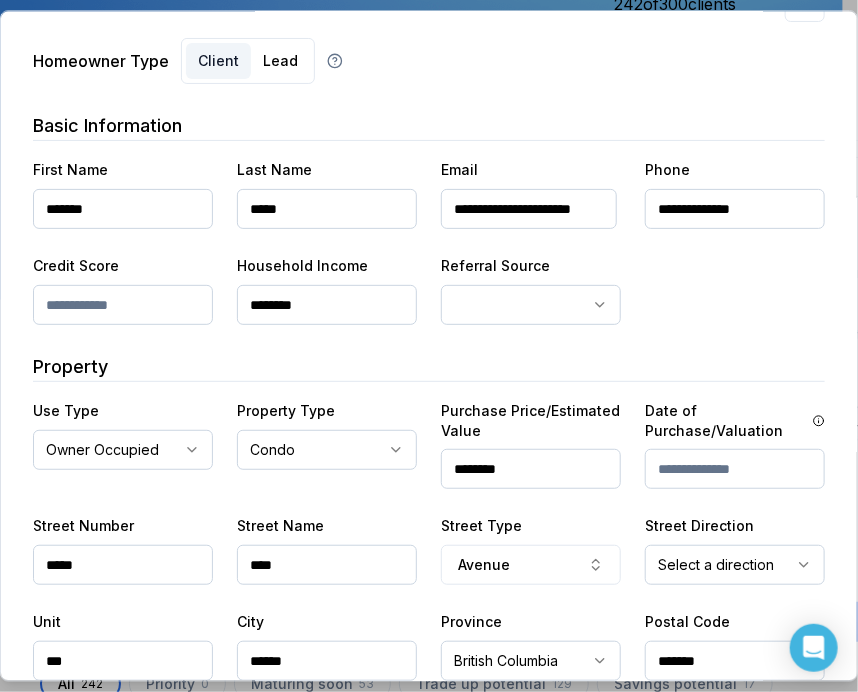 click on "**********" at bounding box center (429, 594) 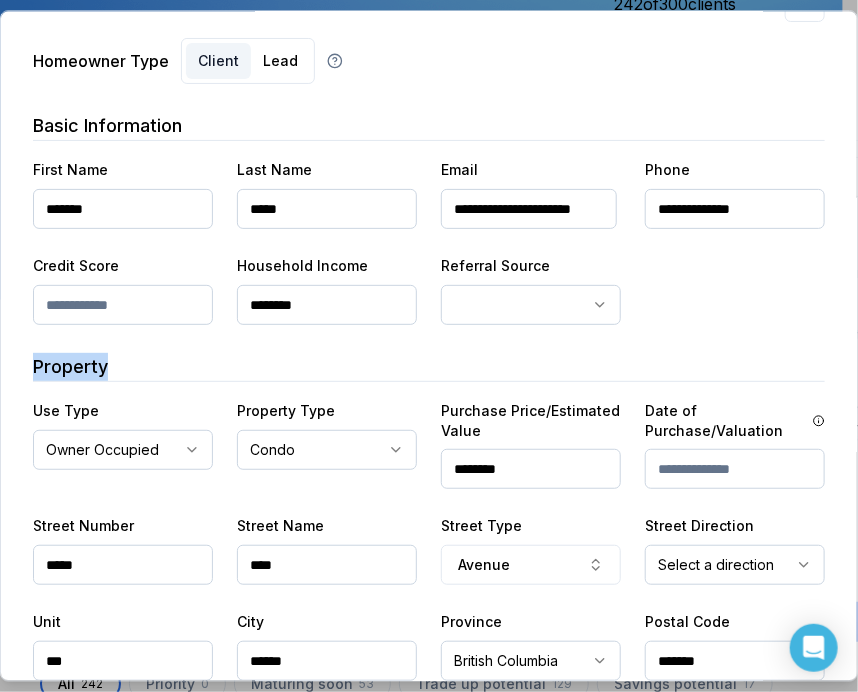 click on "**********" at bounding box center [429, 594] 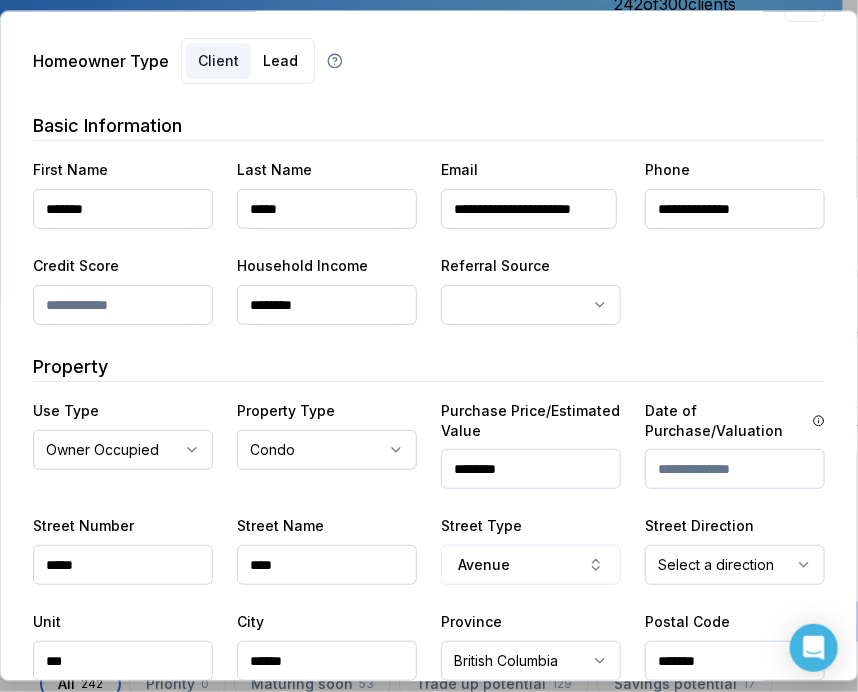 click on "********" at bounding box center [327, 305] 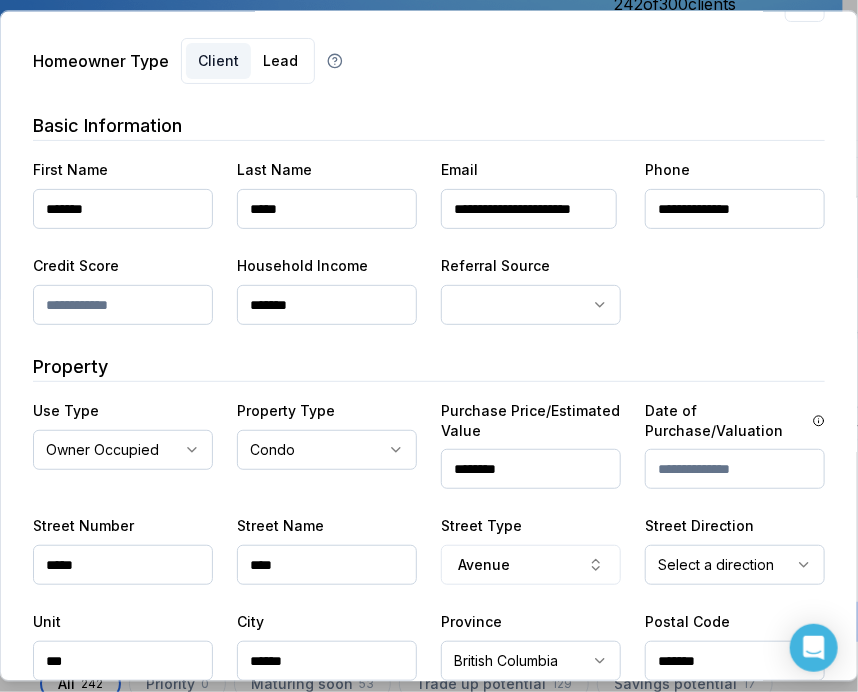 type on "*******" 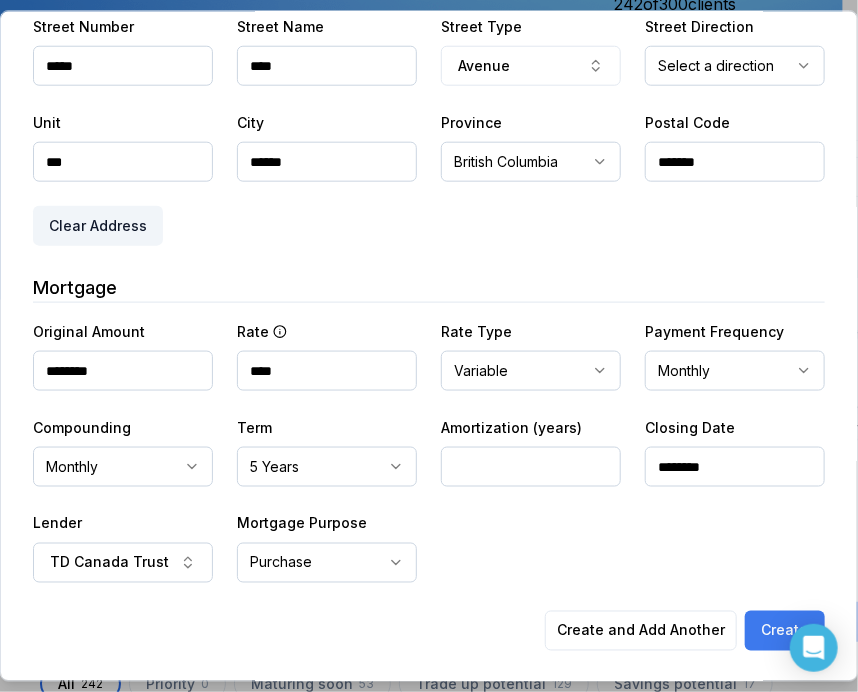 click on "Create" at bounding box center [785, 630] 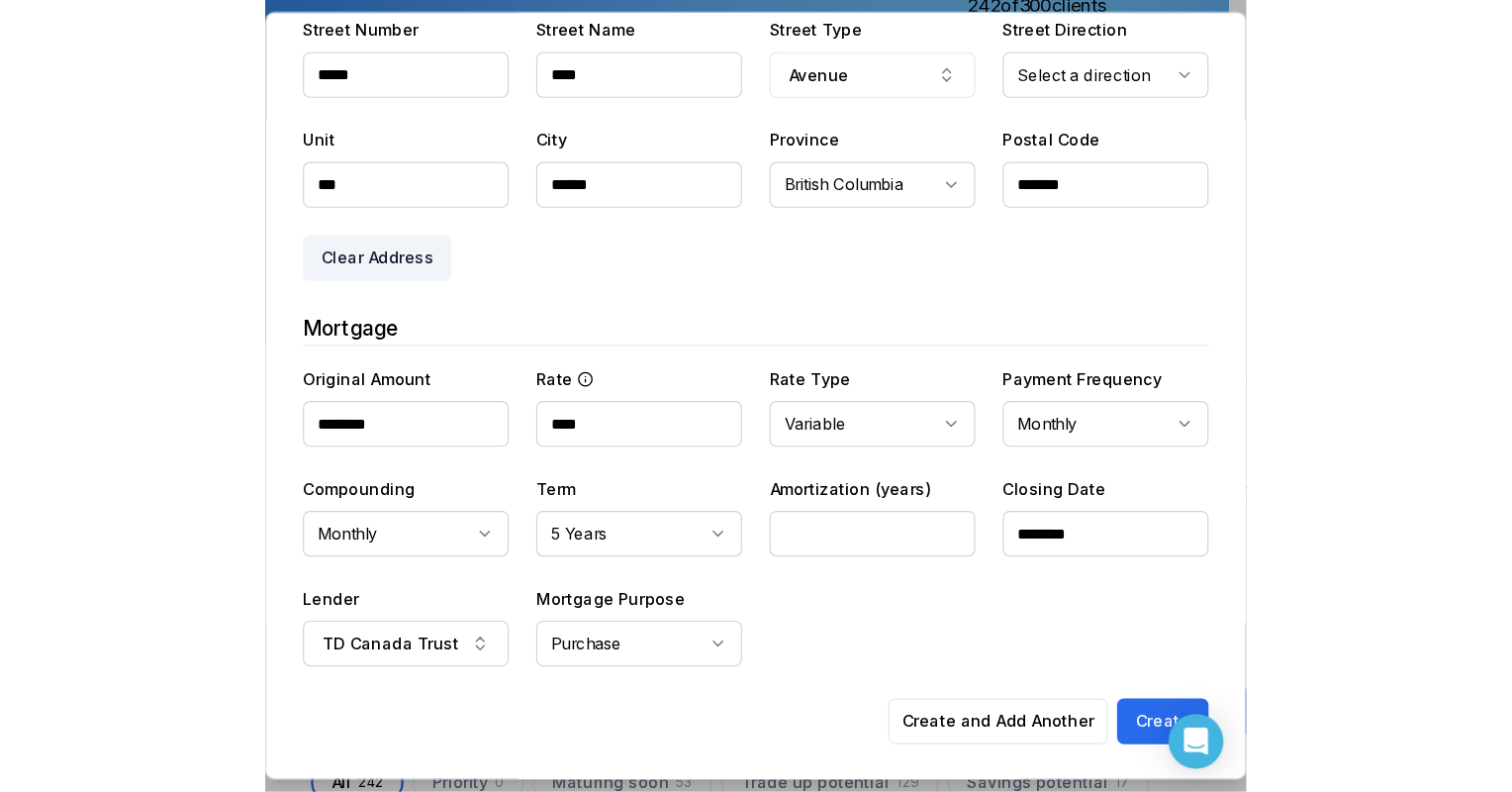 scroll, scrollTop: 589, scrollLeft: 0, axis: vertical 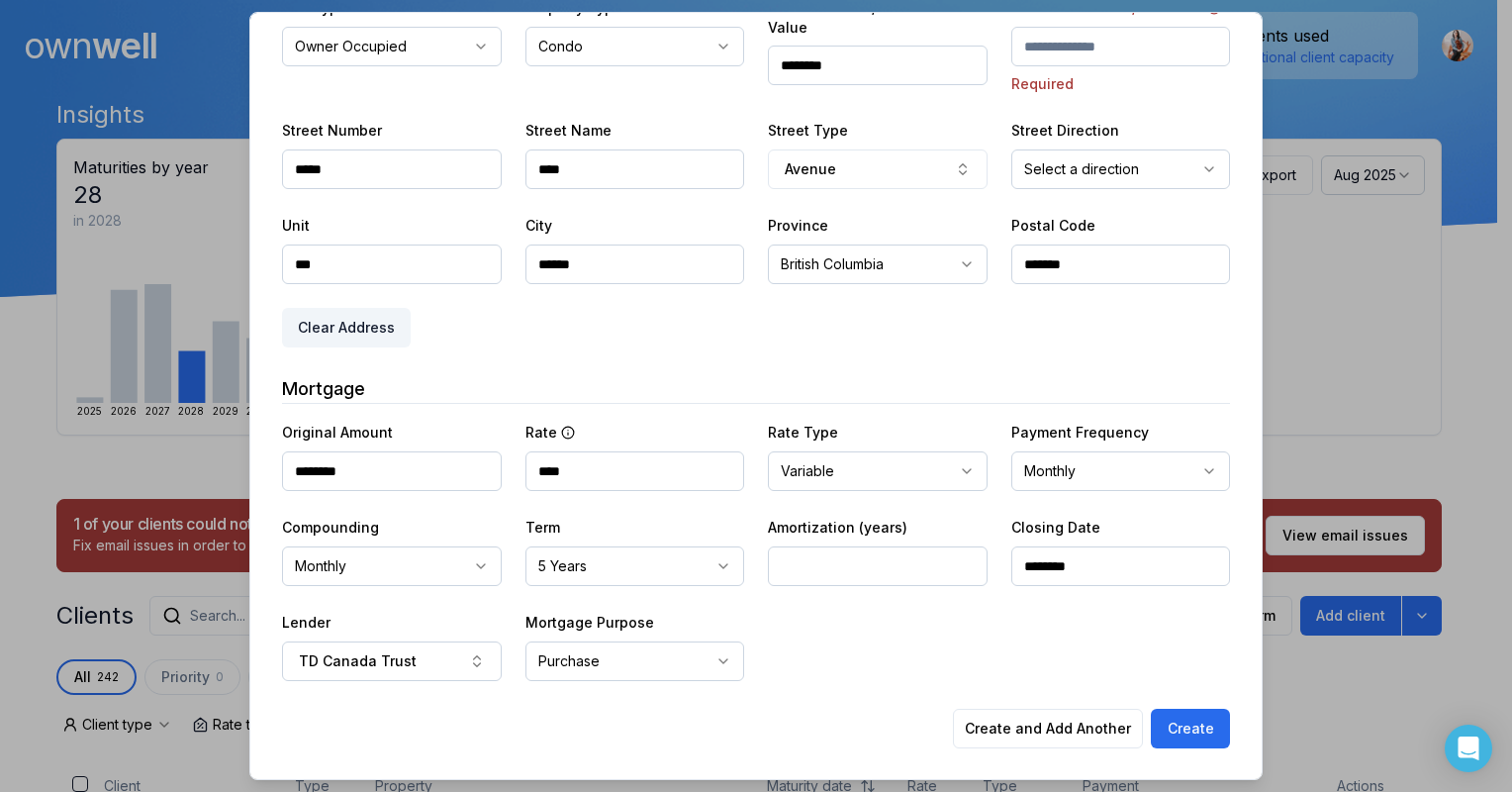 click at bounding box center [1121, 47] 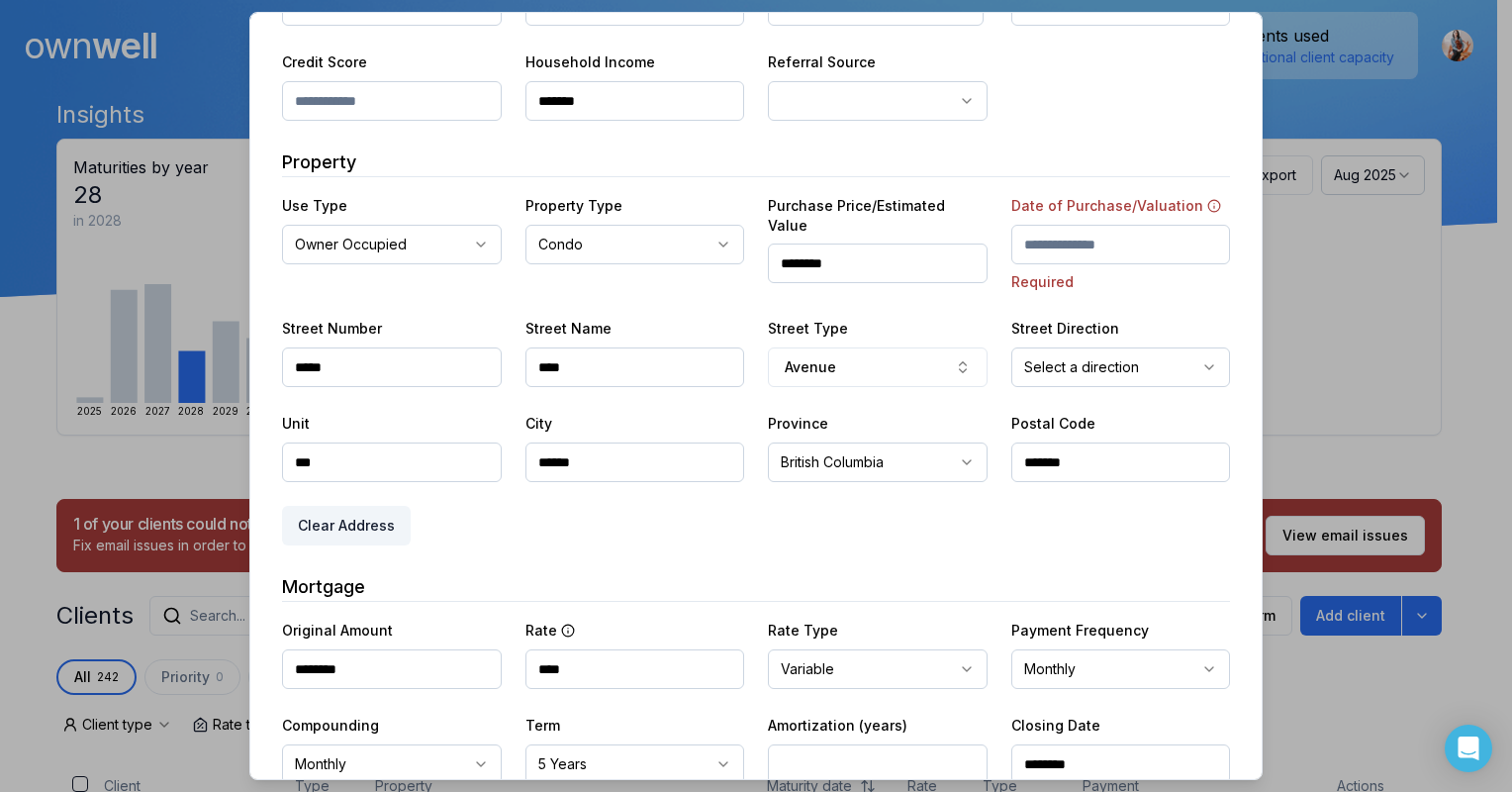 scroll, scrollTop: 368, scrollLeft: 0, axis: vertical 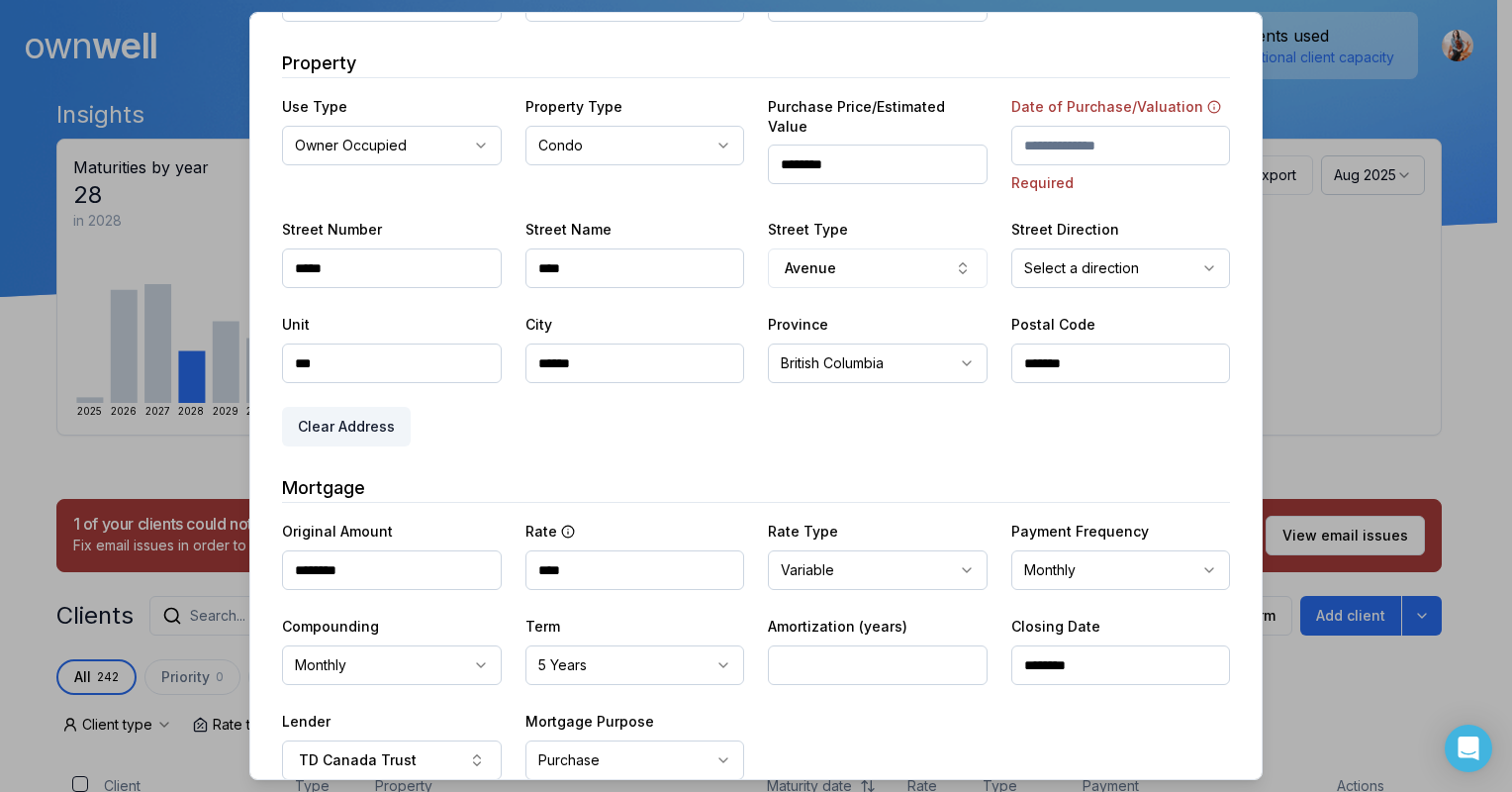 click at bounding box center (1121, 146) 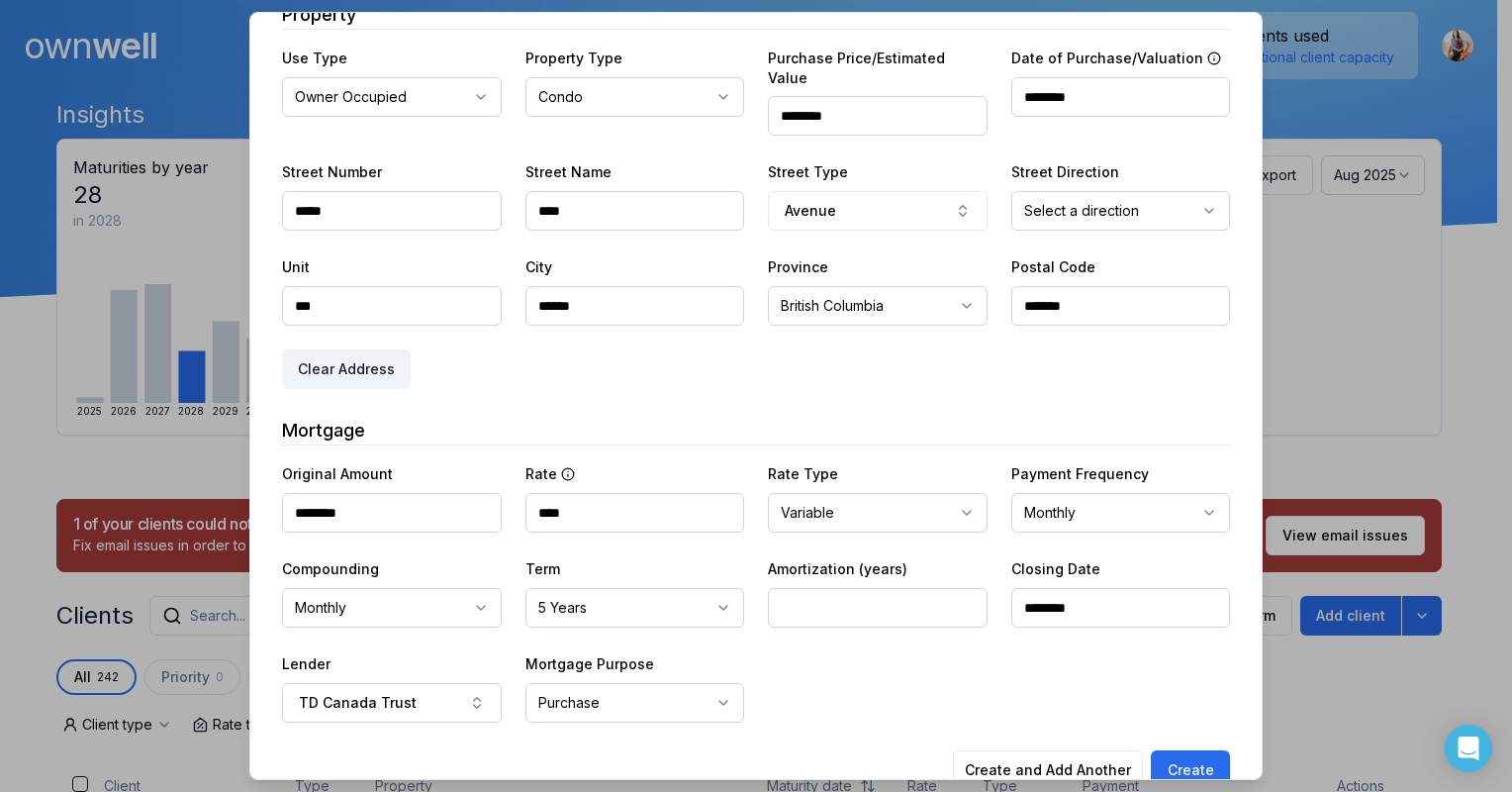 scroll, scrollTop: 440, scrollLeft: 0, axis: vertical 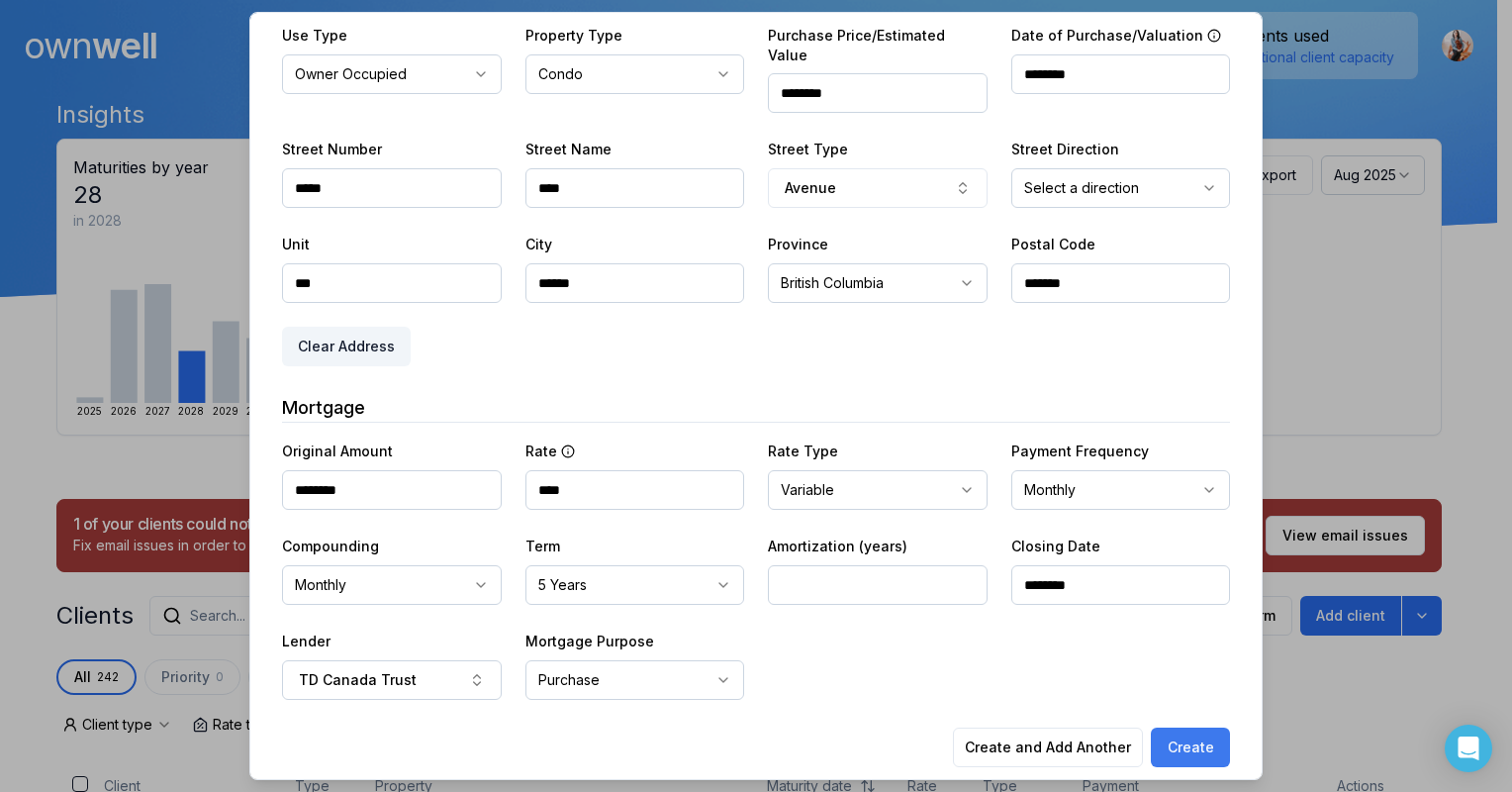 type on "********" 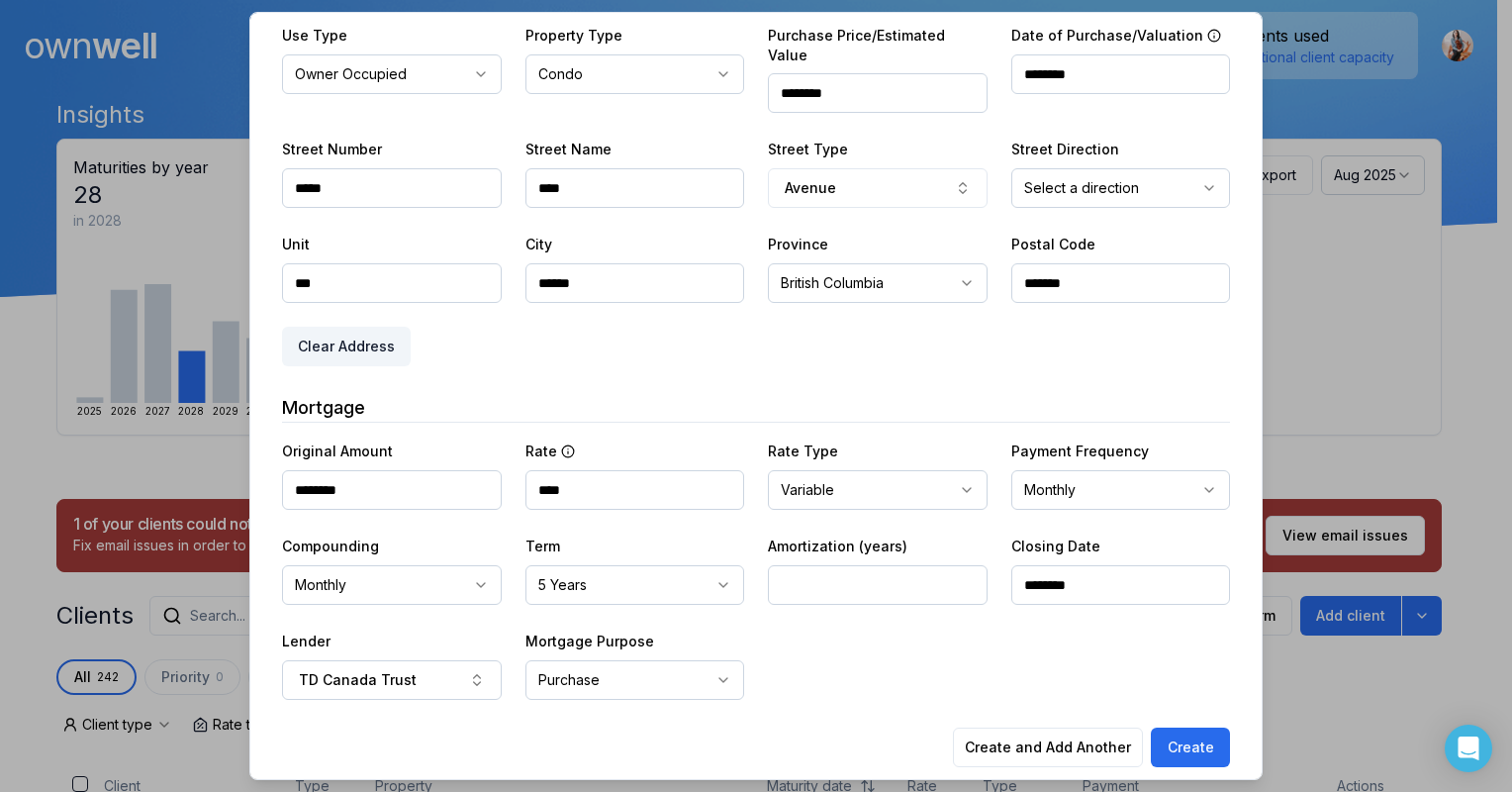 click on "Create" at bounding box center (1190, 747) 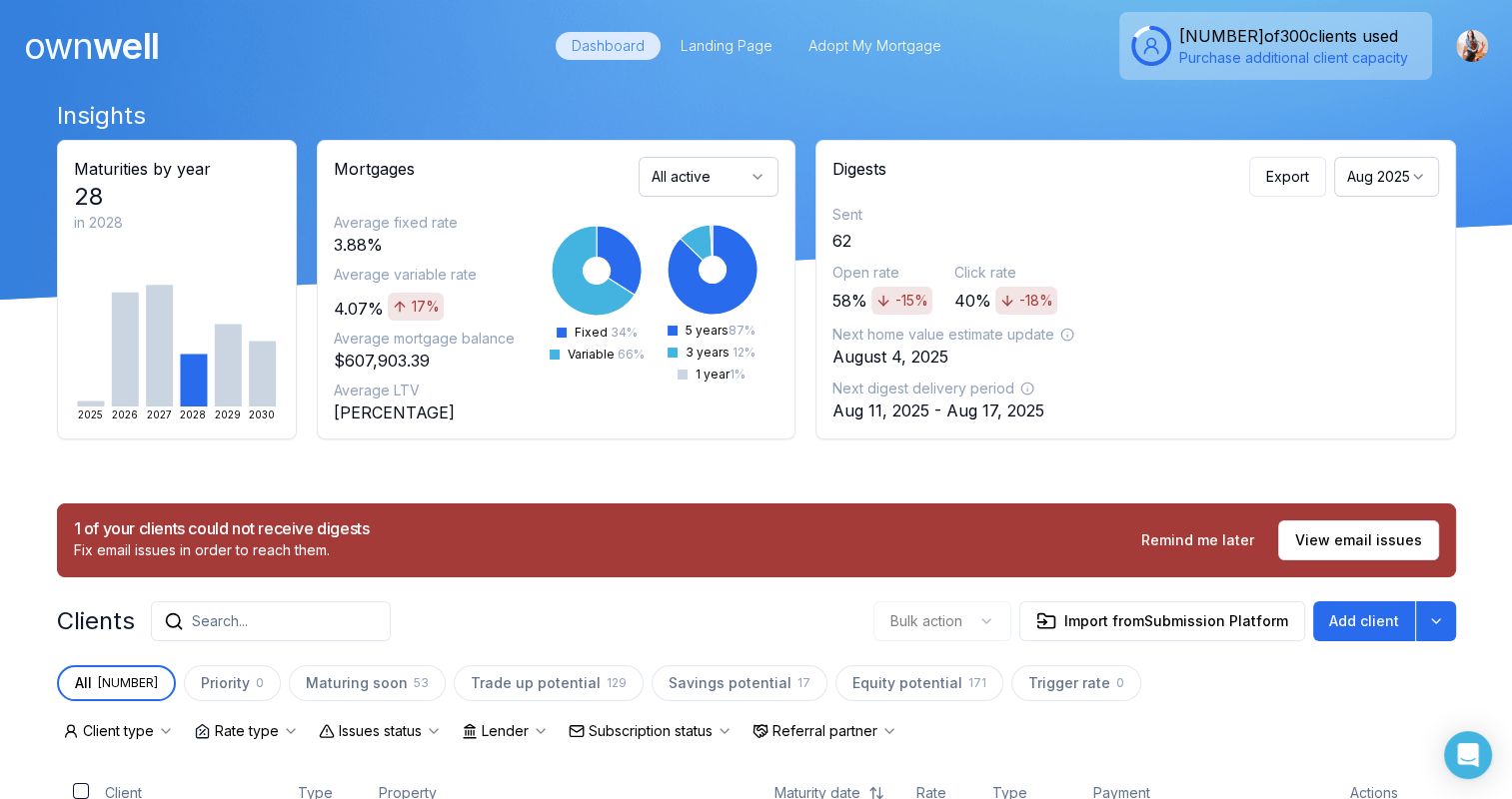 click on "Search..." at bounding box center [271, 621] 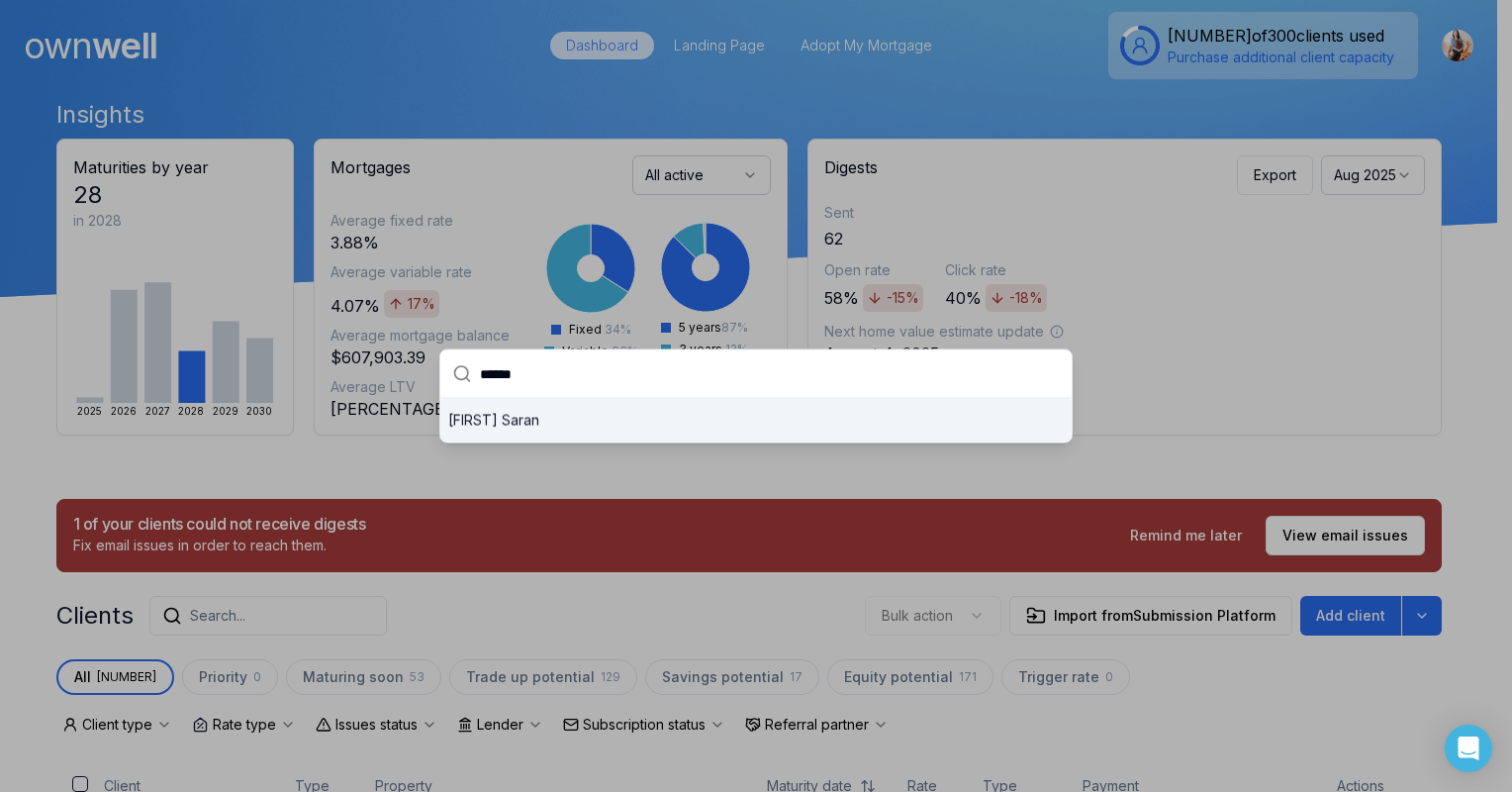 type on "******" 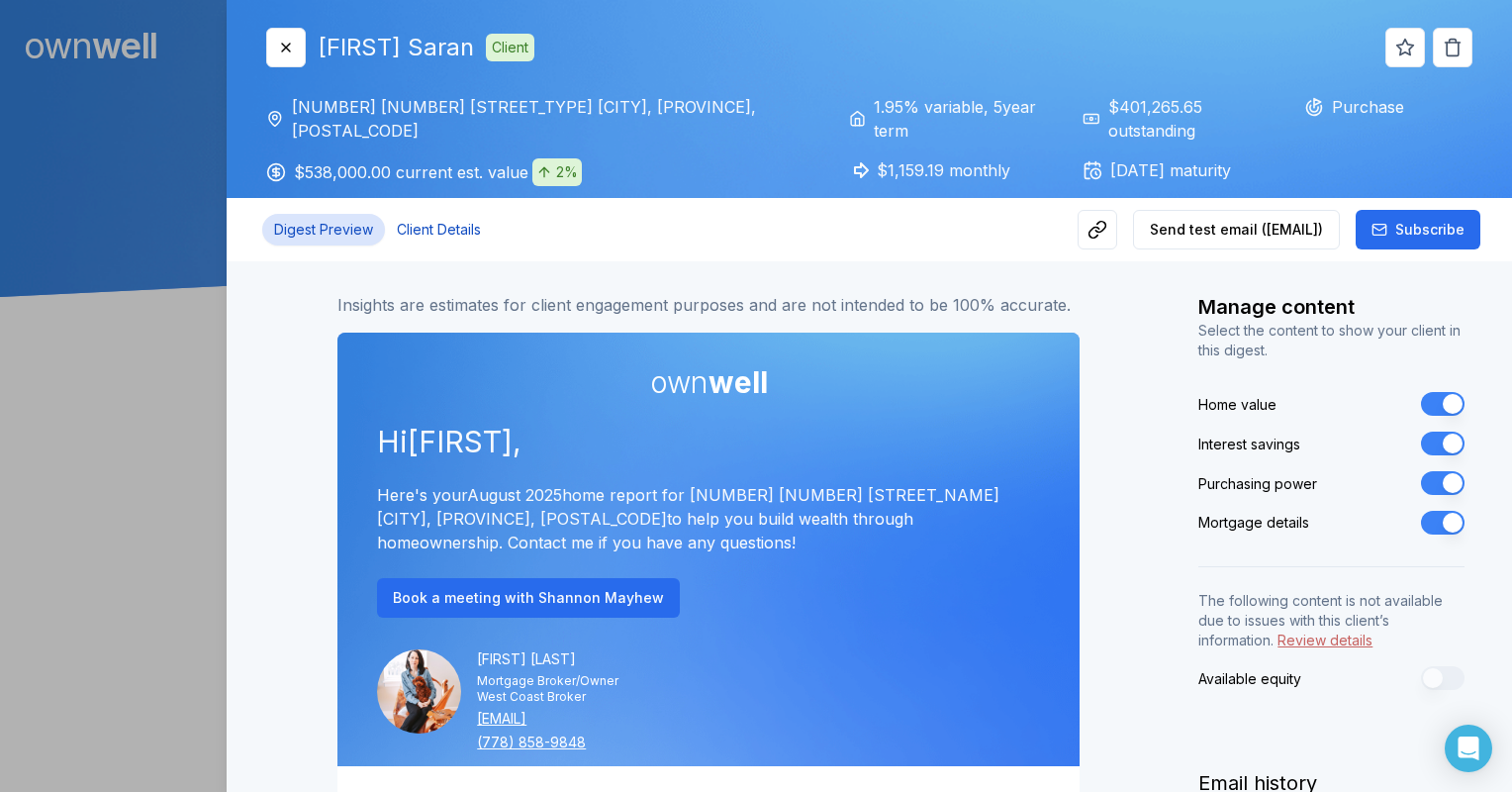 click on "Client Details" at bounding box center [438, 230] 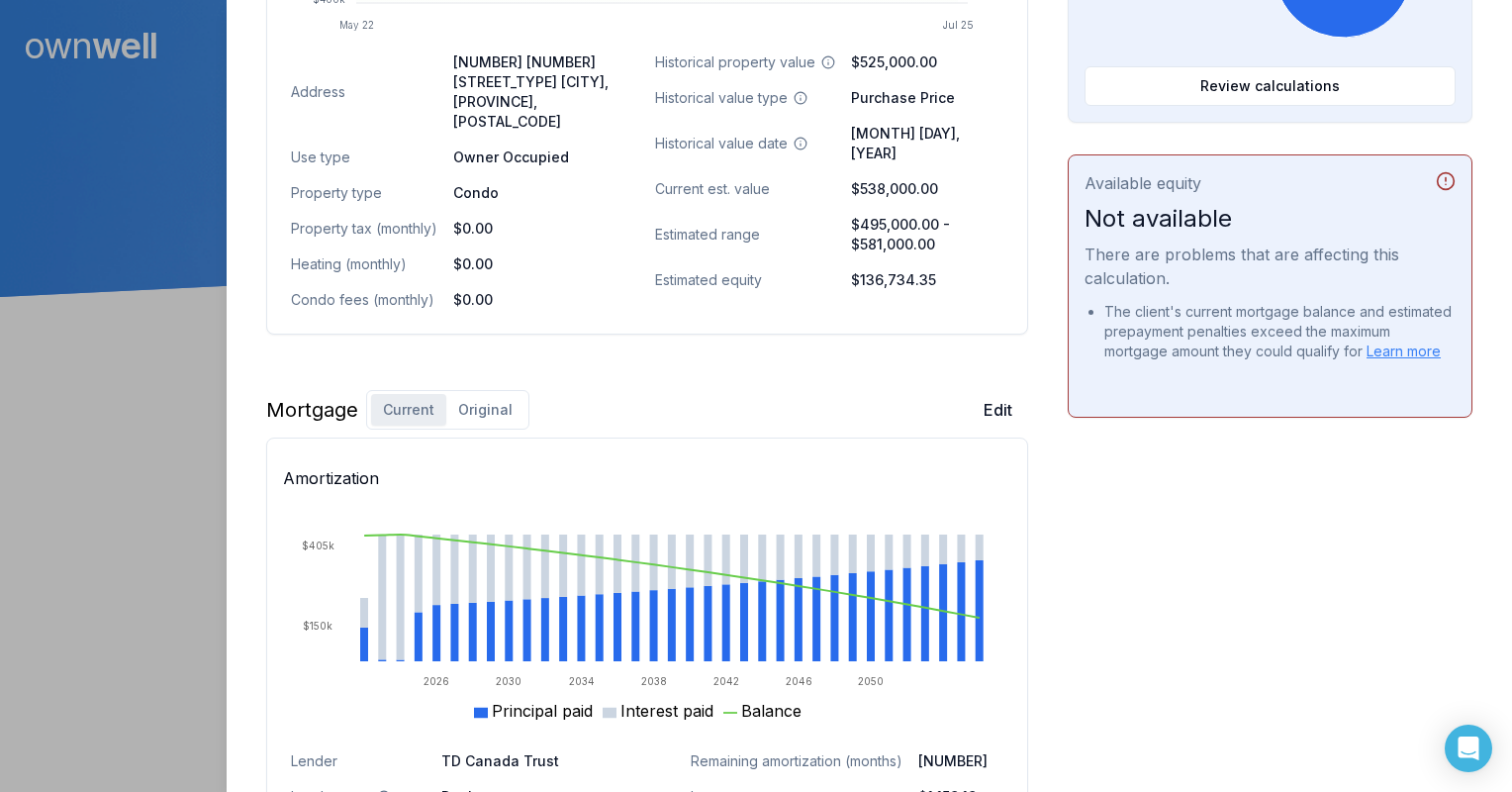 scroll, scrollTop: 1188, scrollLeft: 0, axis: vertical 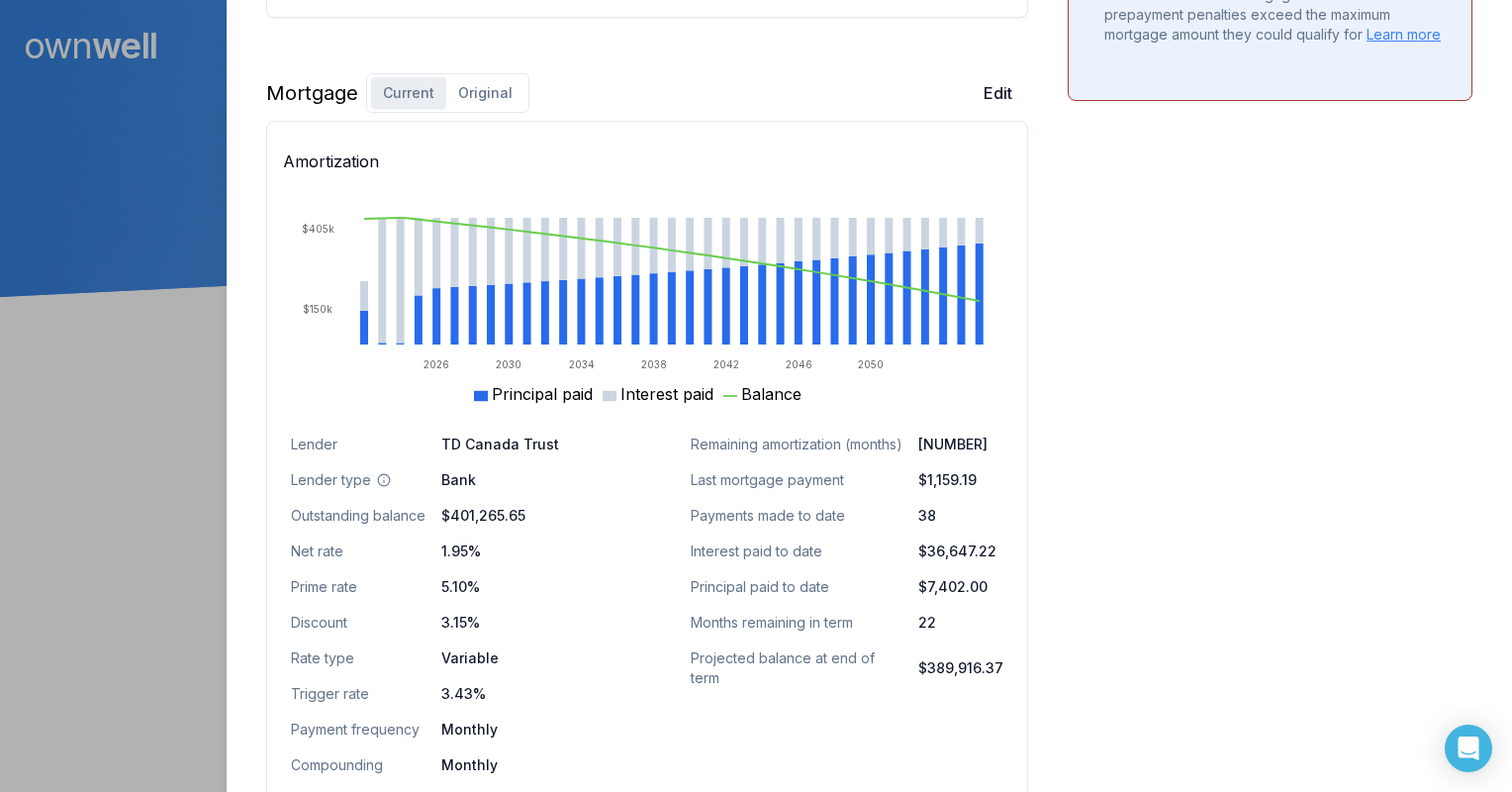 click on "Original" at bounding box center (485, 93) 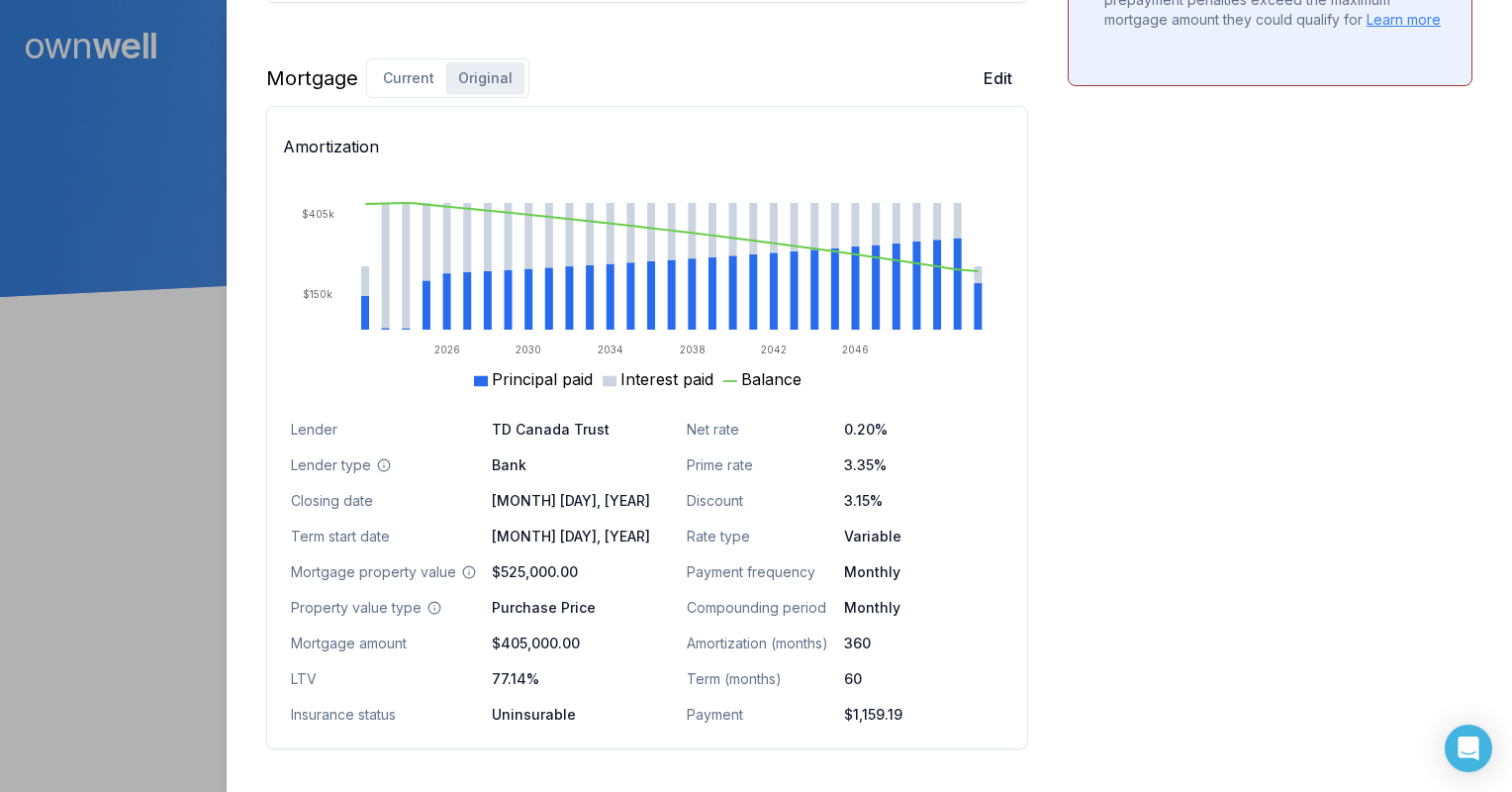 scroll, scrollTop: 1378, scrollLeft: 0, axis: vertical 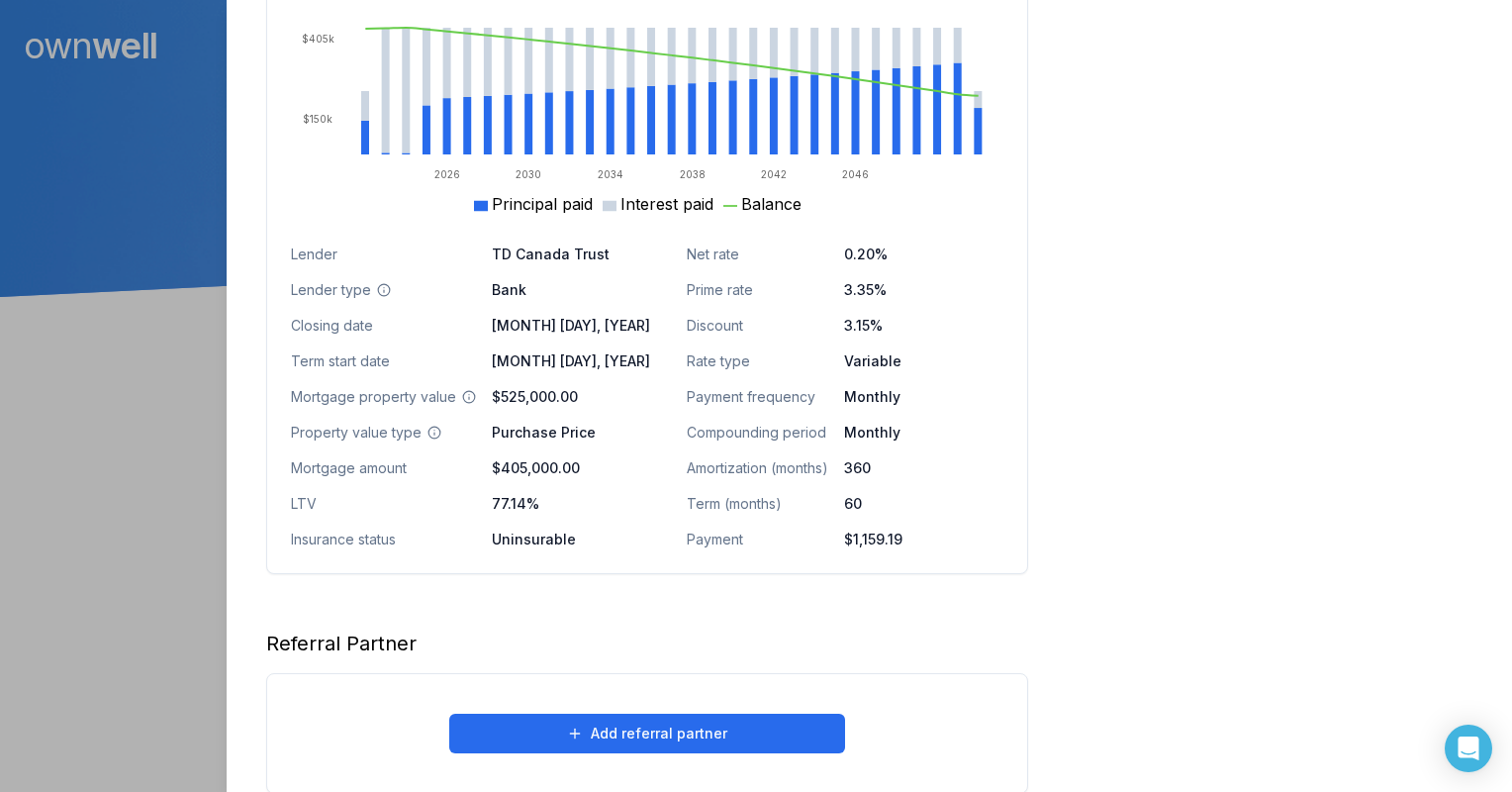 drag, startPoint x: 1045, startPoint y: 394, endPoint x: 982, endPoint y: 404, distance: 63.78871 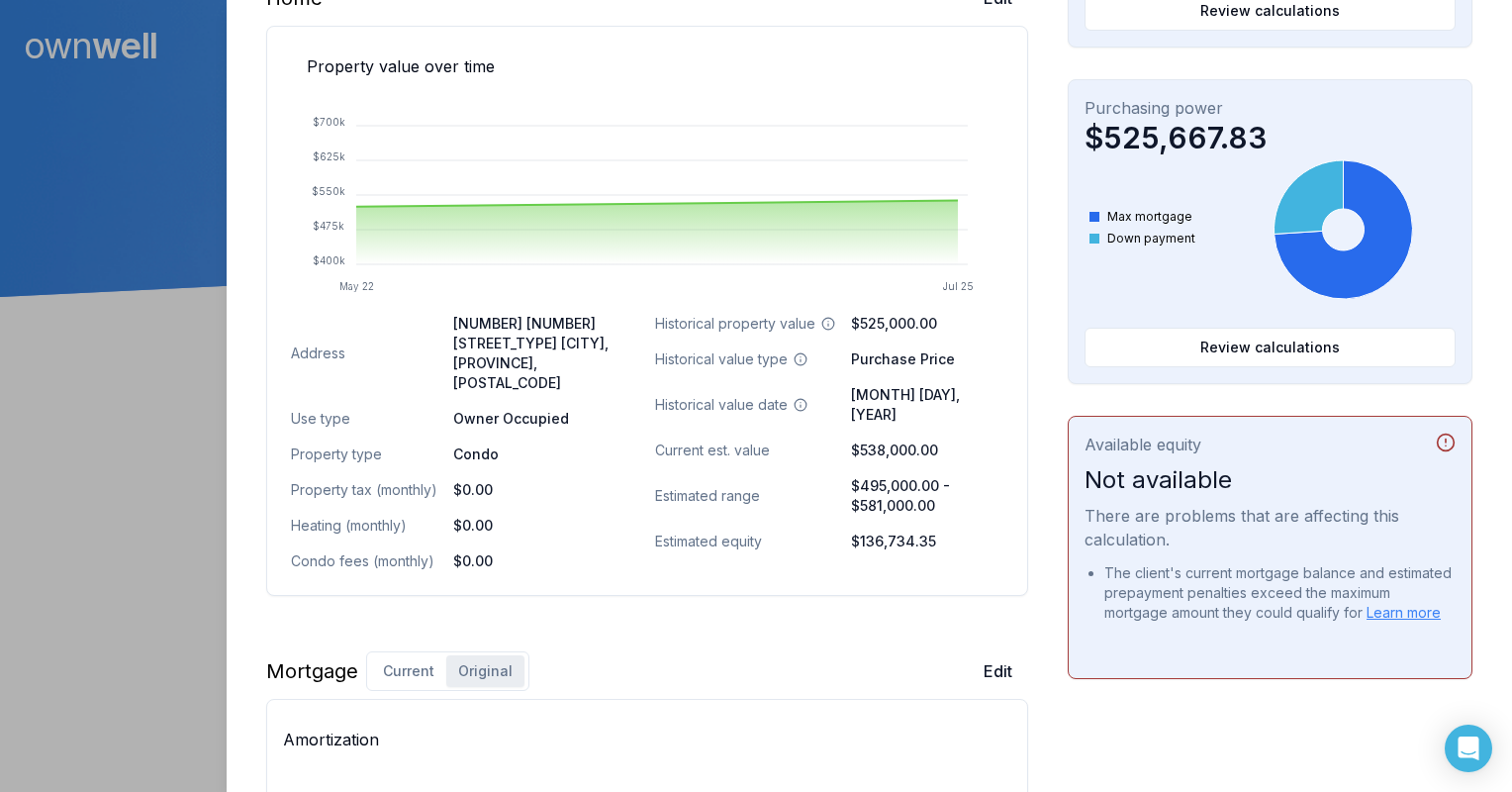 scroll, scrollTop: 685, scrollLeft: 0, axis: vertical 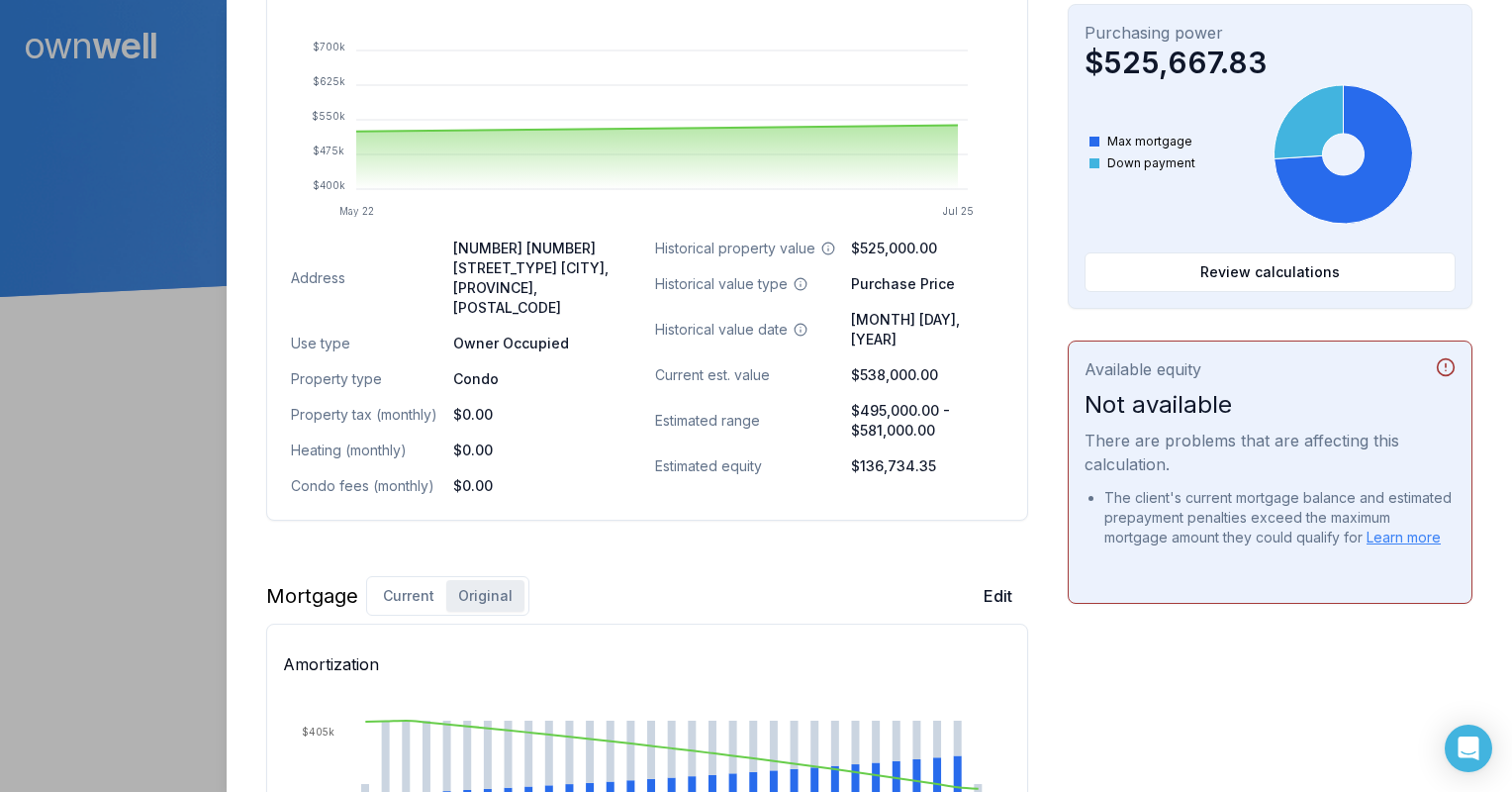 click on "Edit" at bounding box center (997, 596) 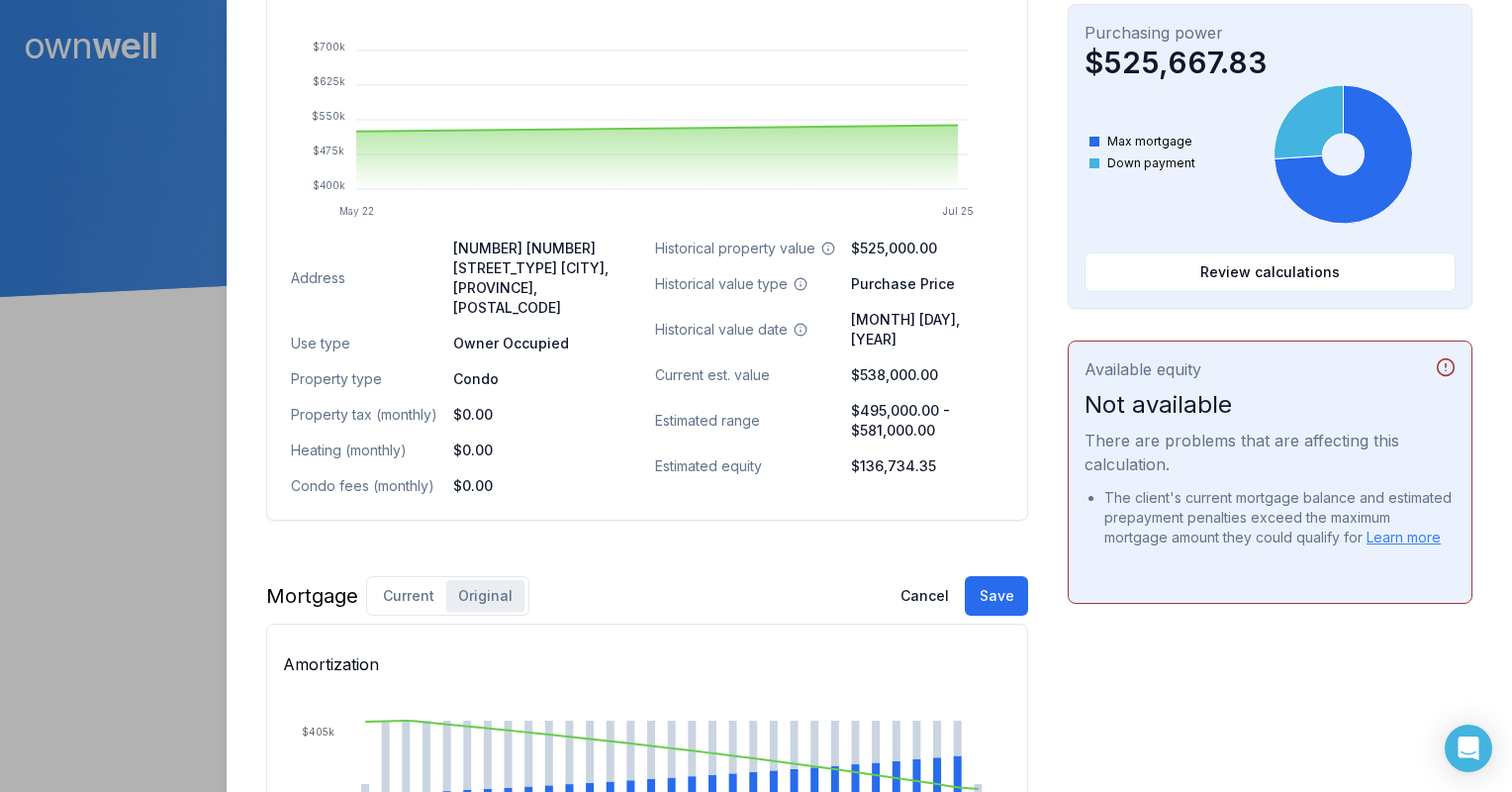 drag, startPoint x: 1029, startPoint y: 687, endPoint x: 1016, endPoint y: 687, distance: 13 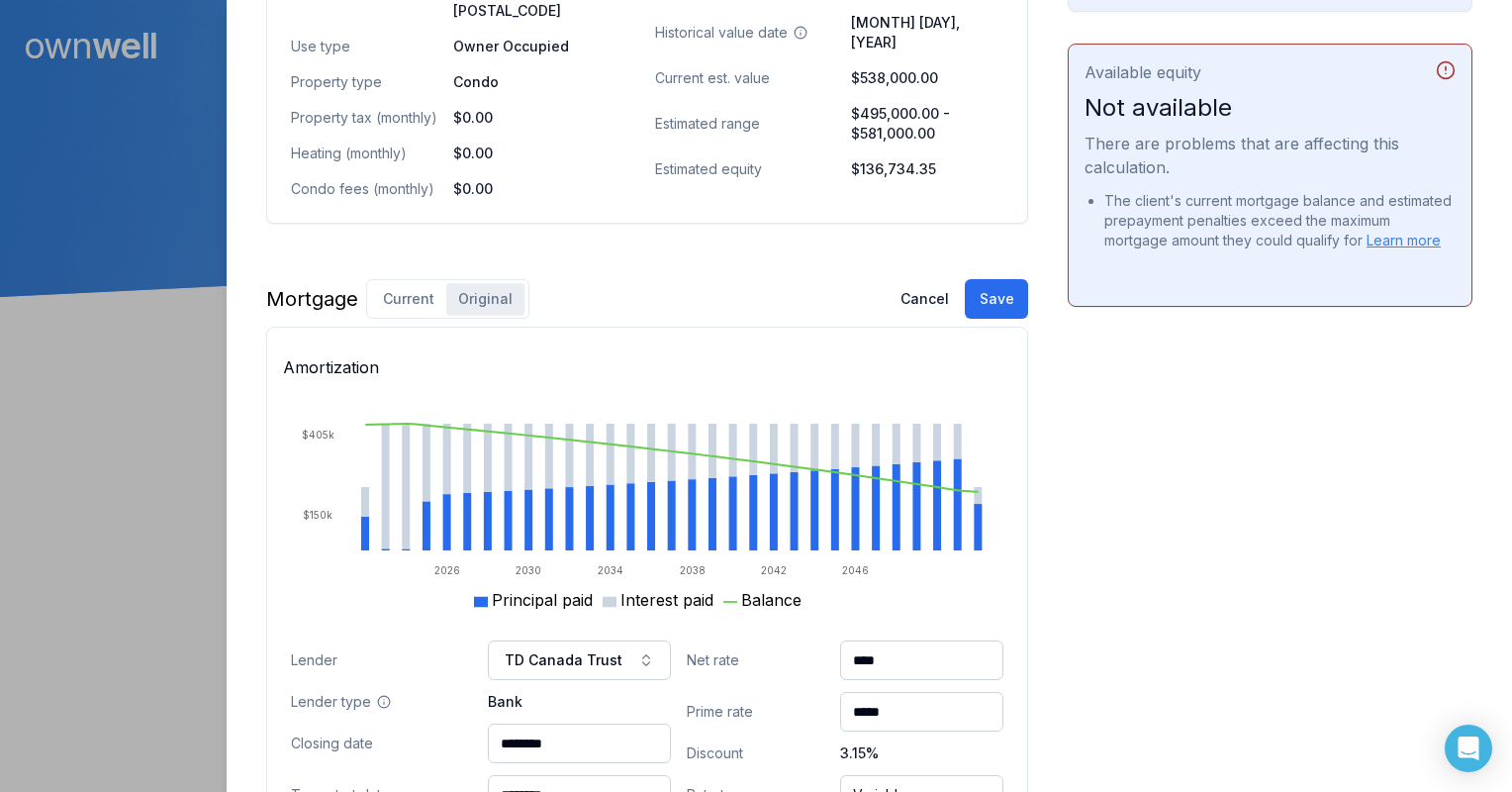 scroll, scrollTop: 1180, scrollLeft: 0, axis: vertical 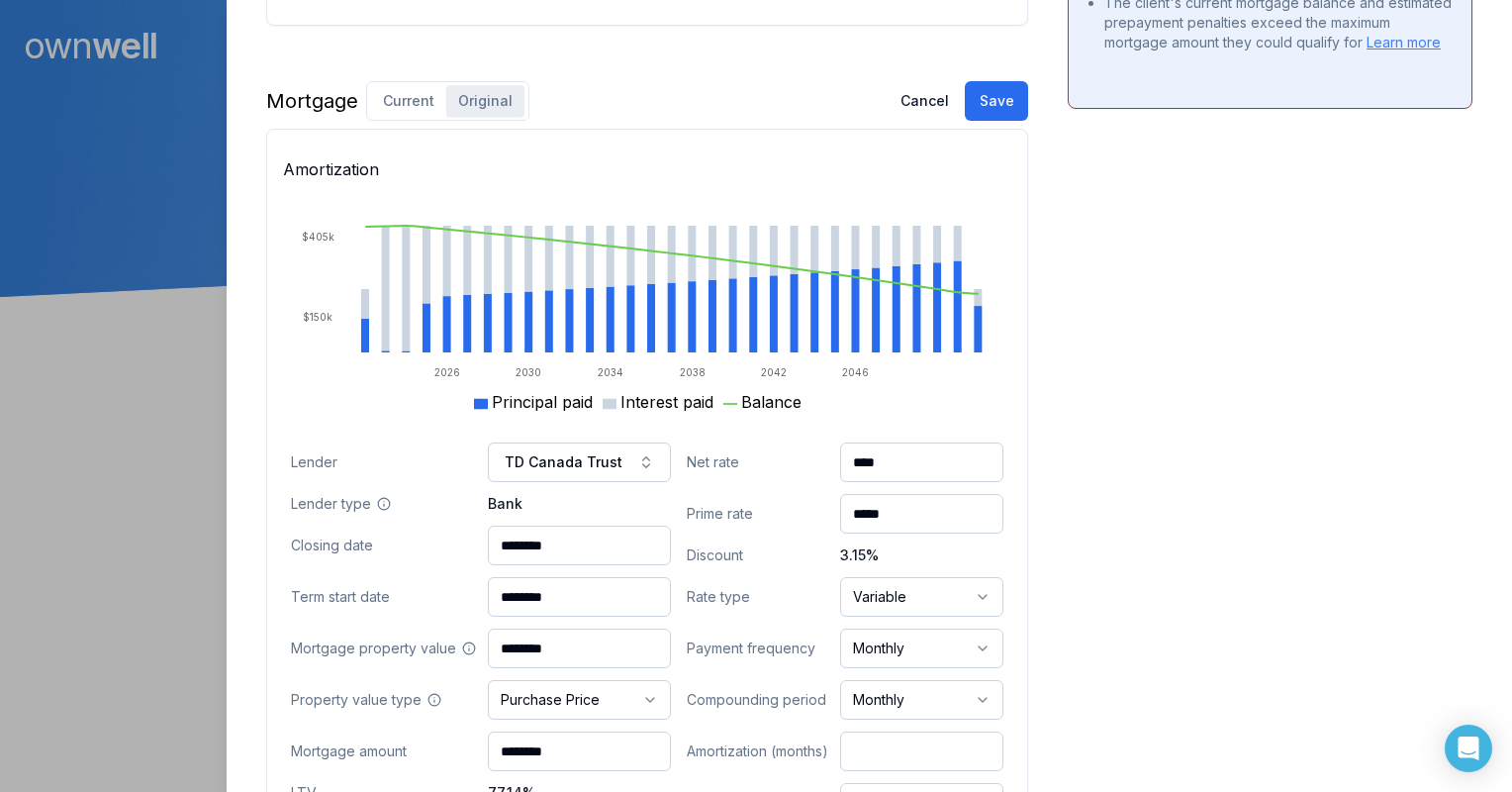 click on "****" at bounding box center (921, 462) 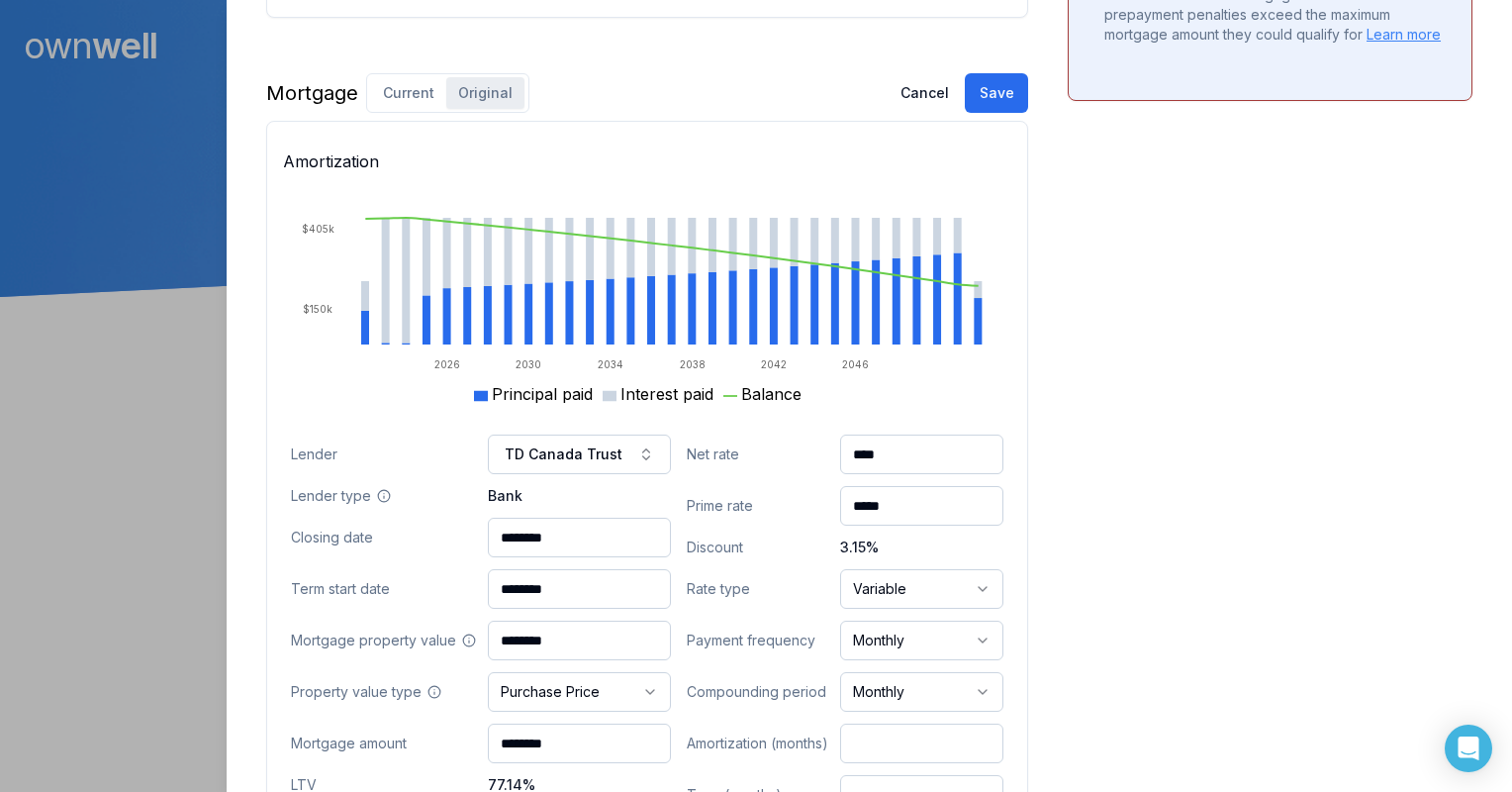 scroll, scrollTop: 1180, scrollLeft: 0, axis: vertical 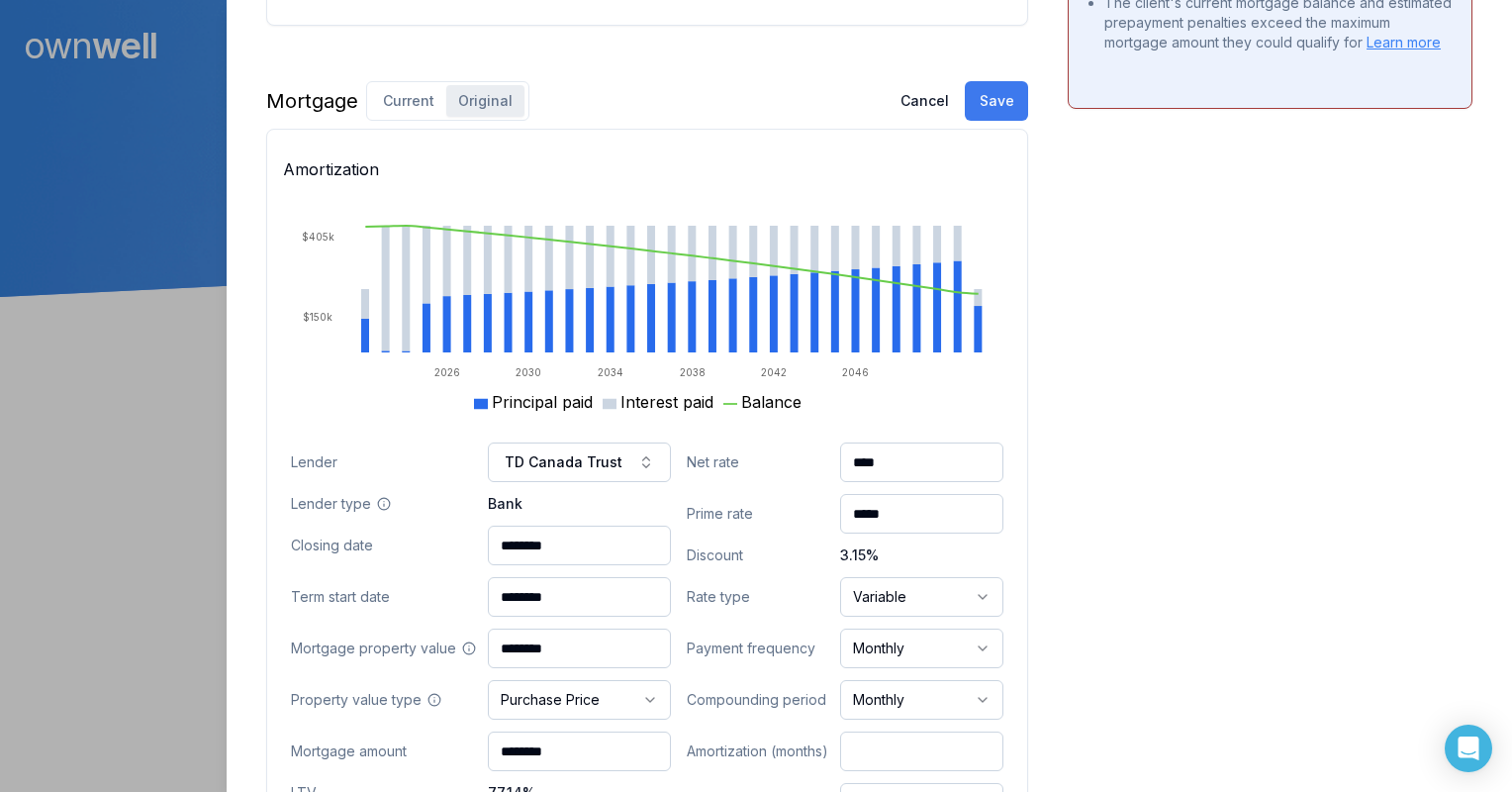 click on "Save" at bounding box center (996, 101) 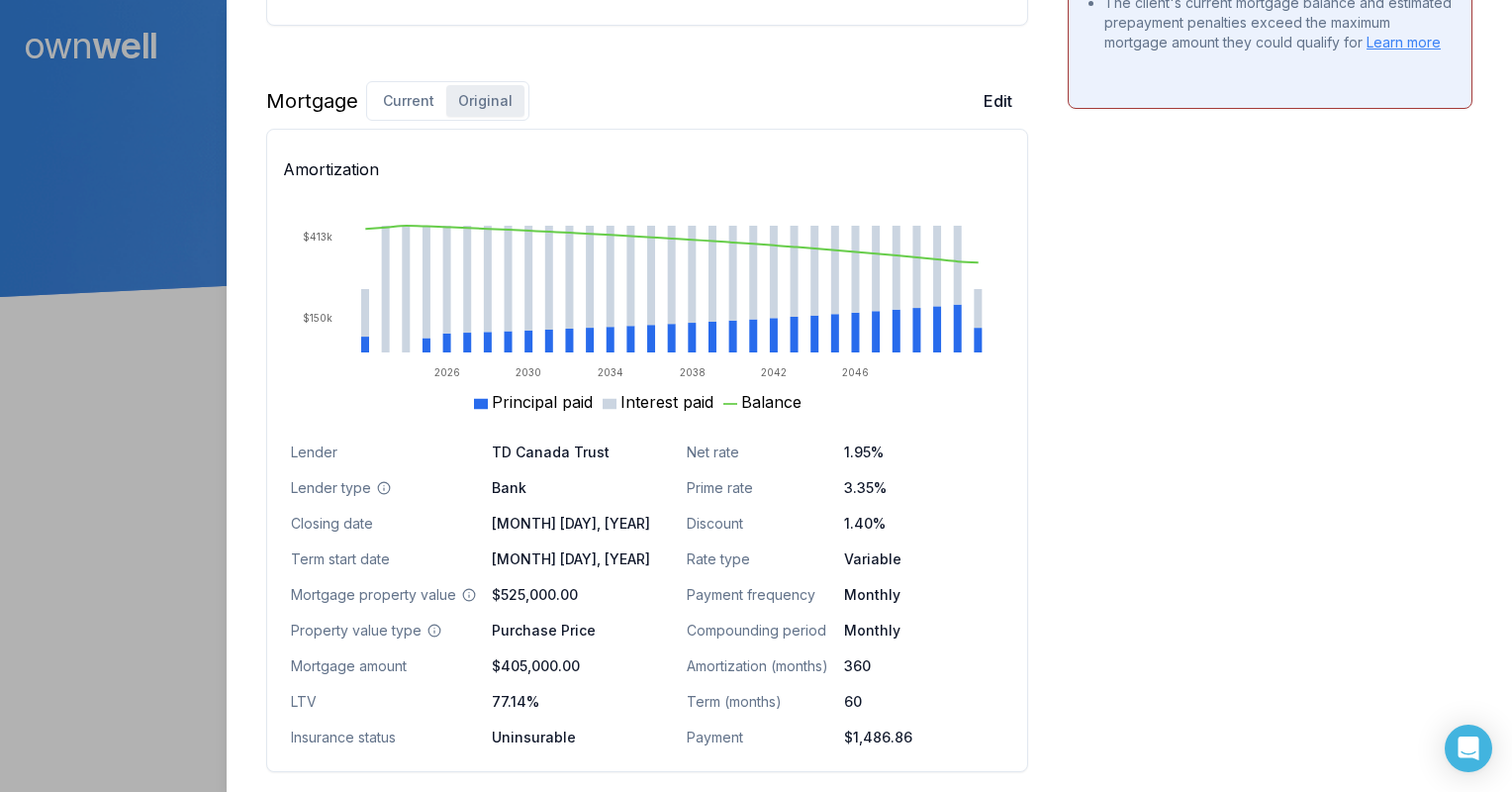 click on "Opportunities Interest savings -$8,971.99 Current interest Prepayment penalties New interest Review calculations Purchasing power $514,999.09 Max mortgage Down payment Review calculations Available equity Not available There are problems that are affecting this calculation. The client's current mortgage balance and estimated prepayment penalties exceed the maximum mortgage amount they could qualify for   Learn more" at bounding box center [1270, 56] 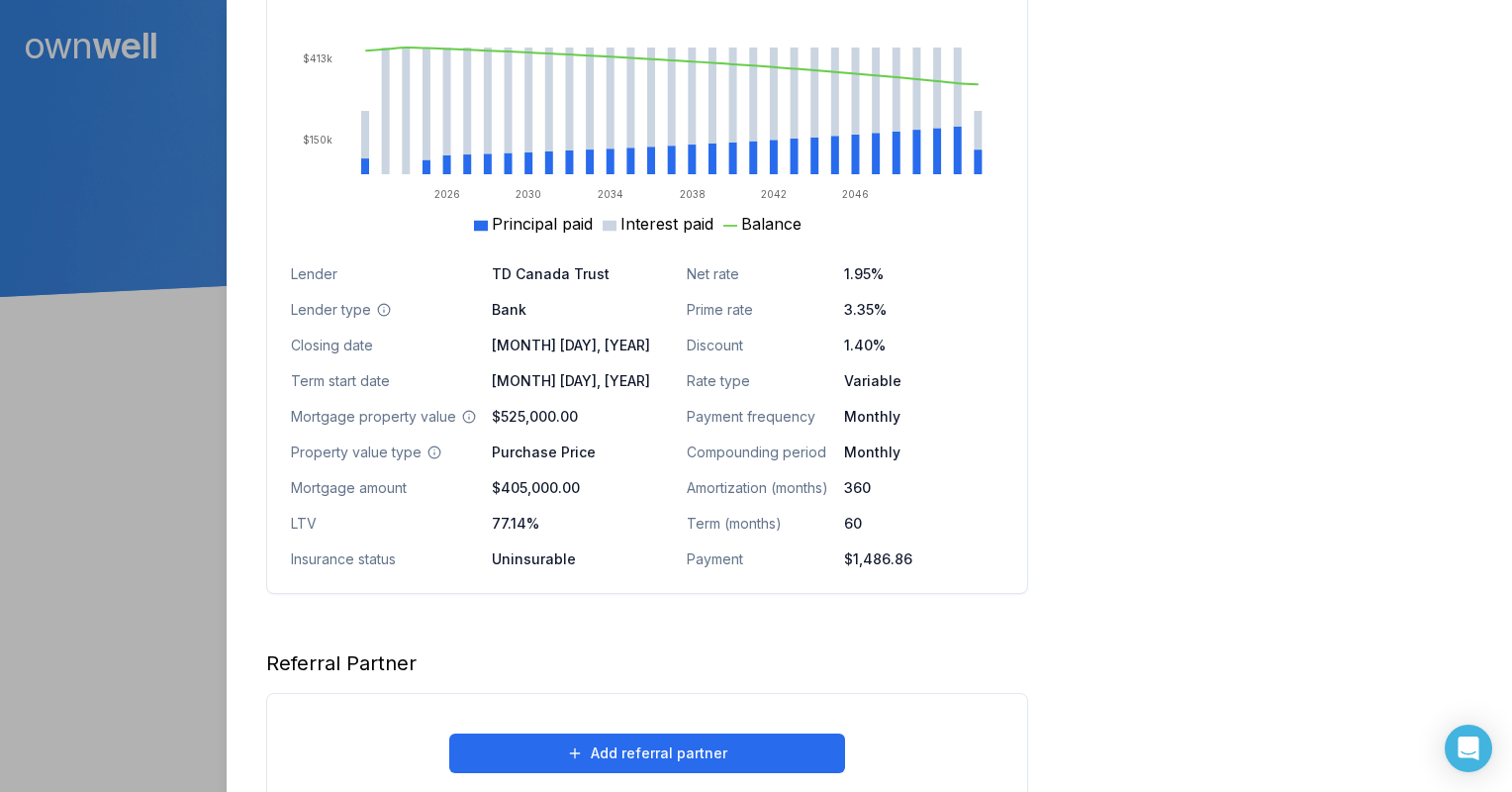 scroll, scrollTop: 1378, scrollLeft: 0, axis: vertical 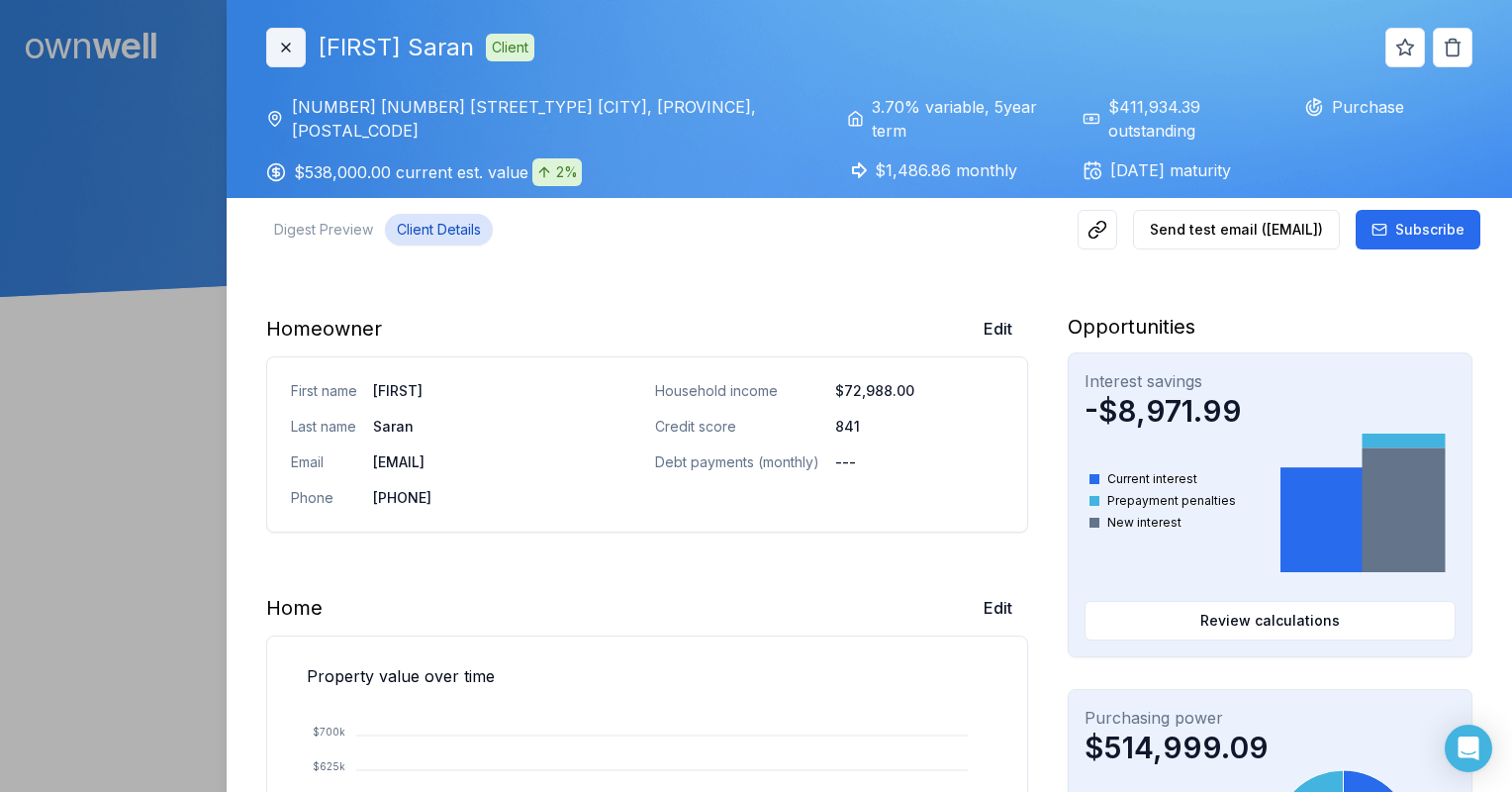 click 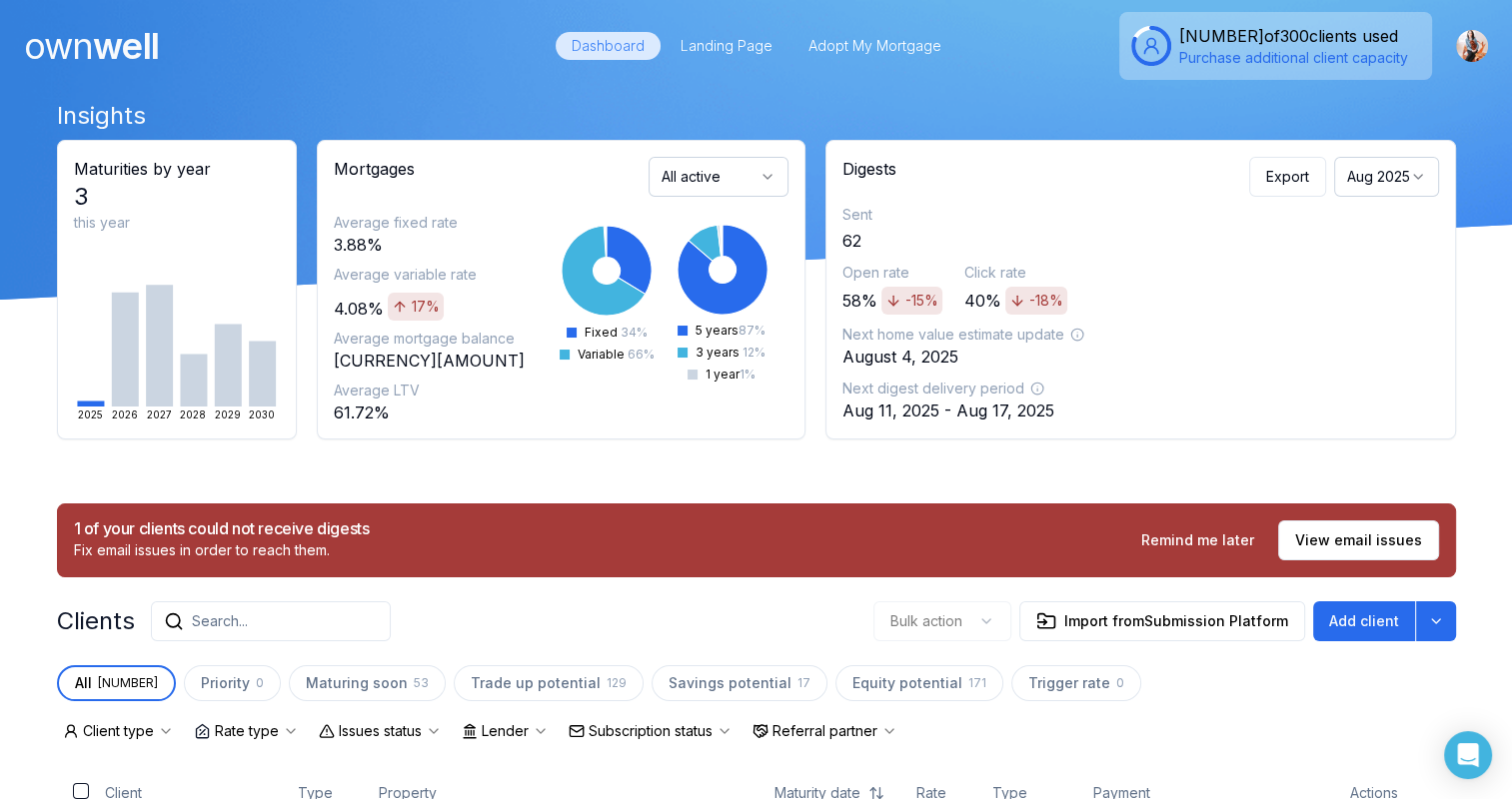 click on "Search..." at bounding box center (220, 621) 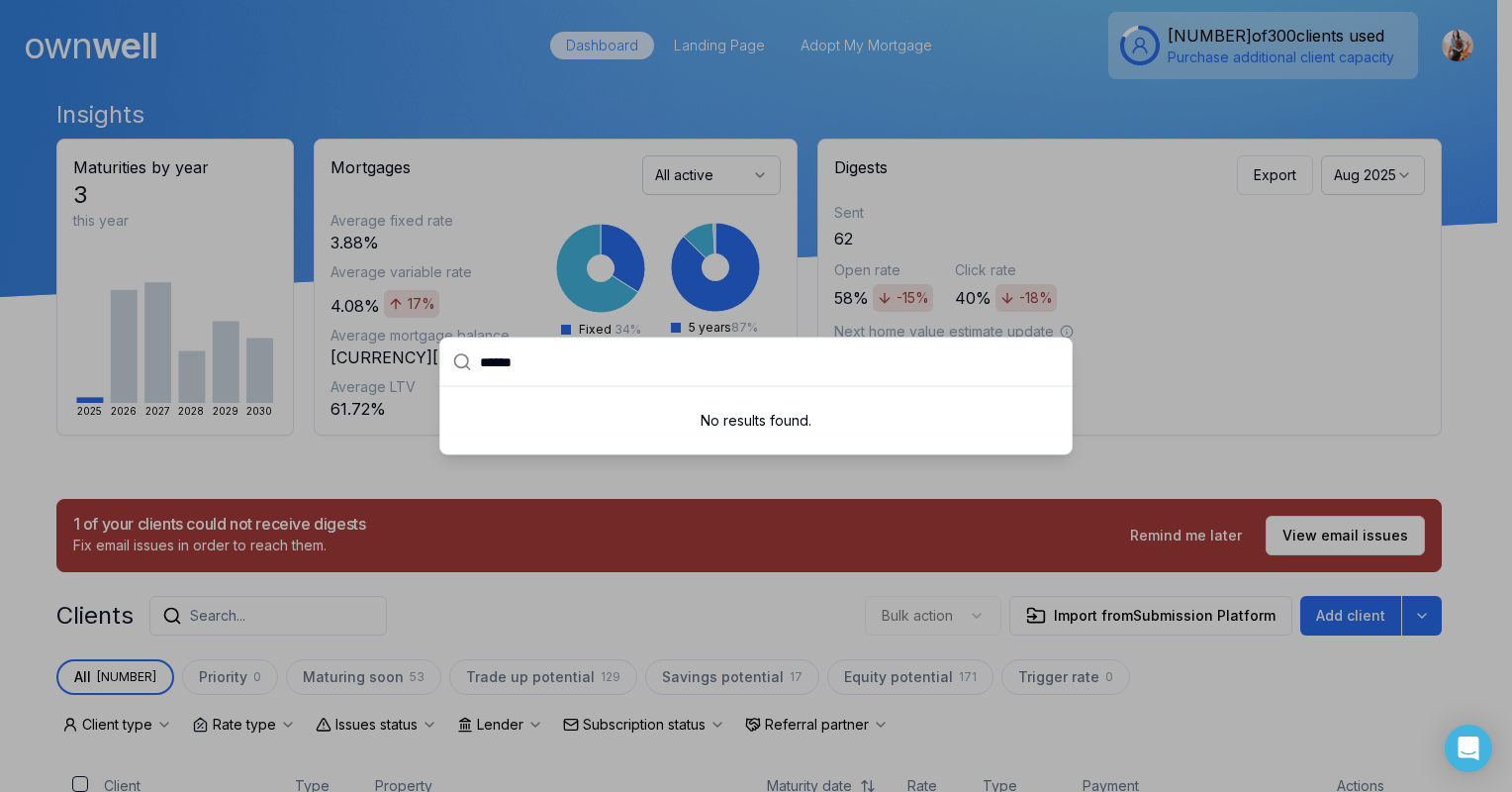 type on "******" 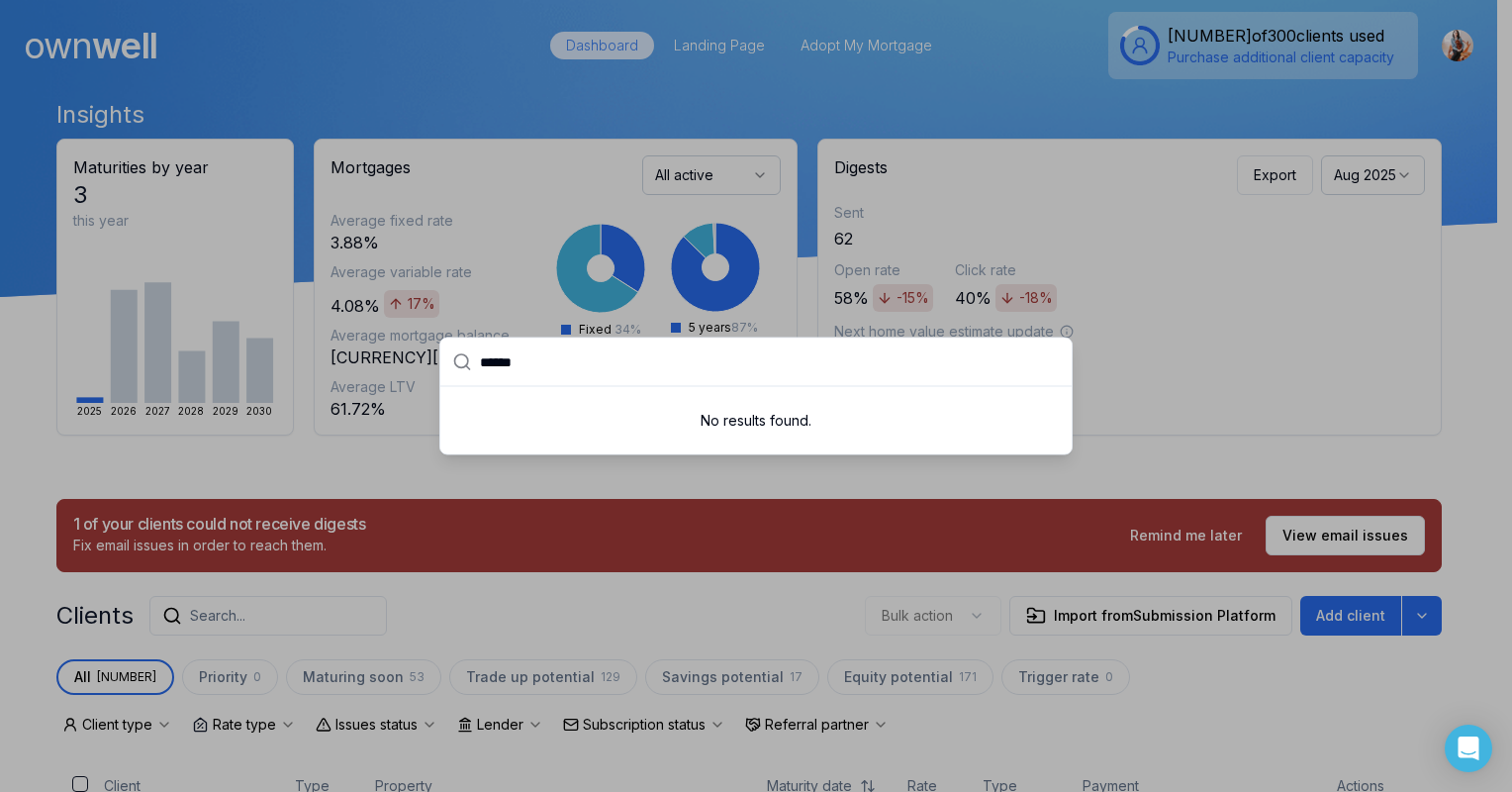 click at bounding box center [756, 396] 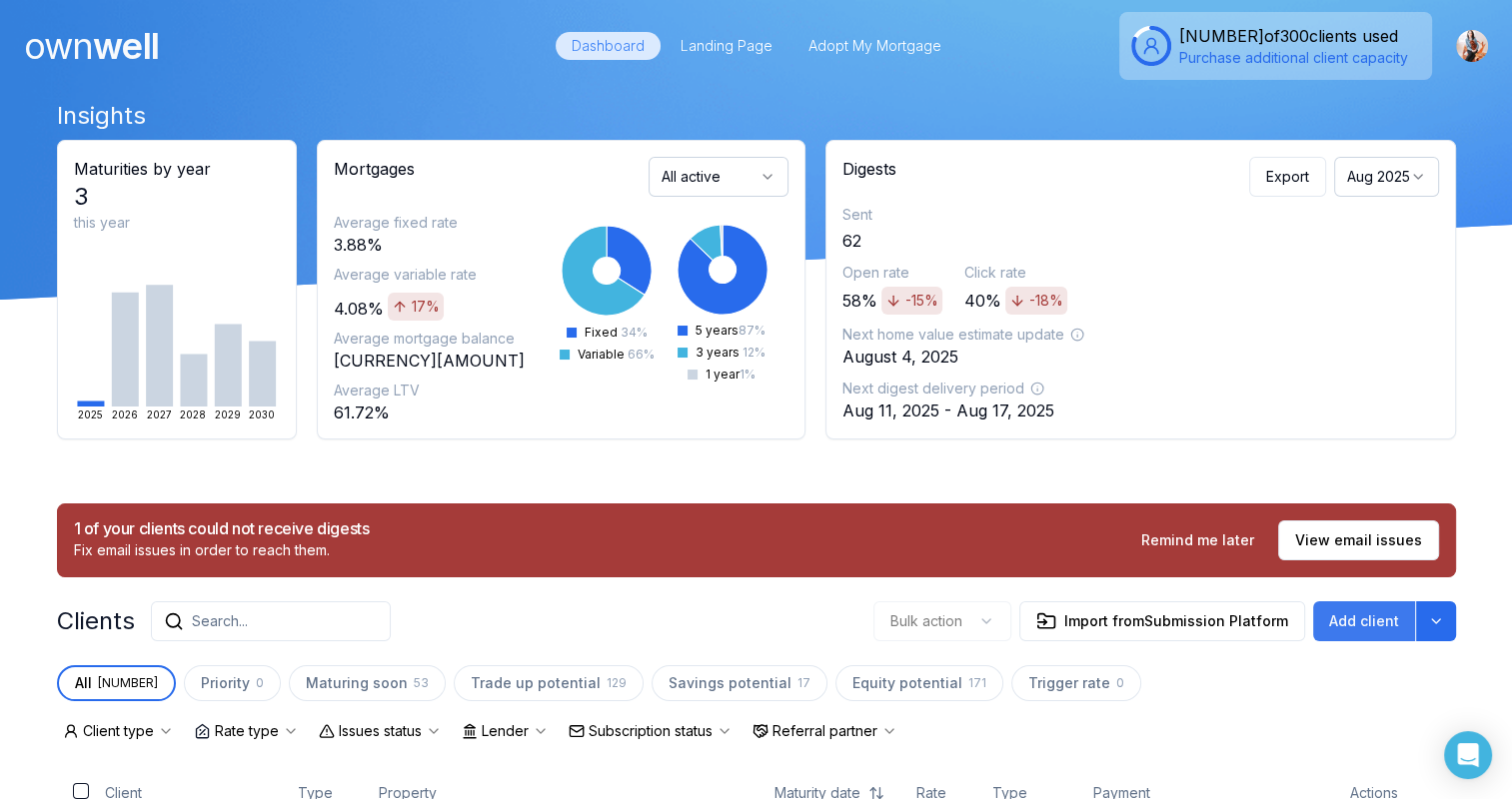 click on "Add client" at bounding box center [1364, 621] 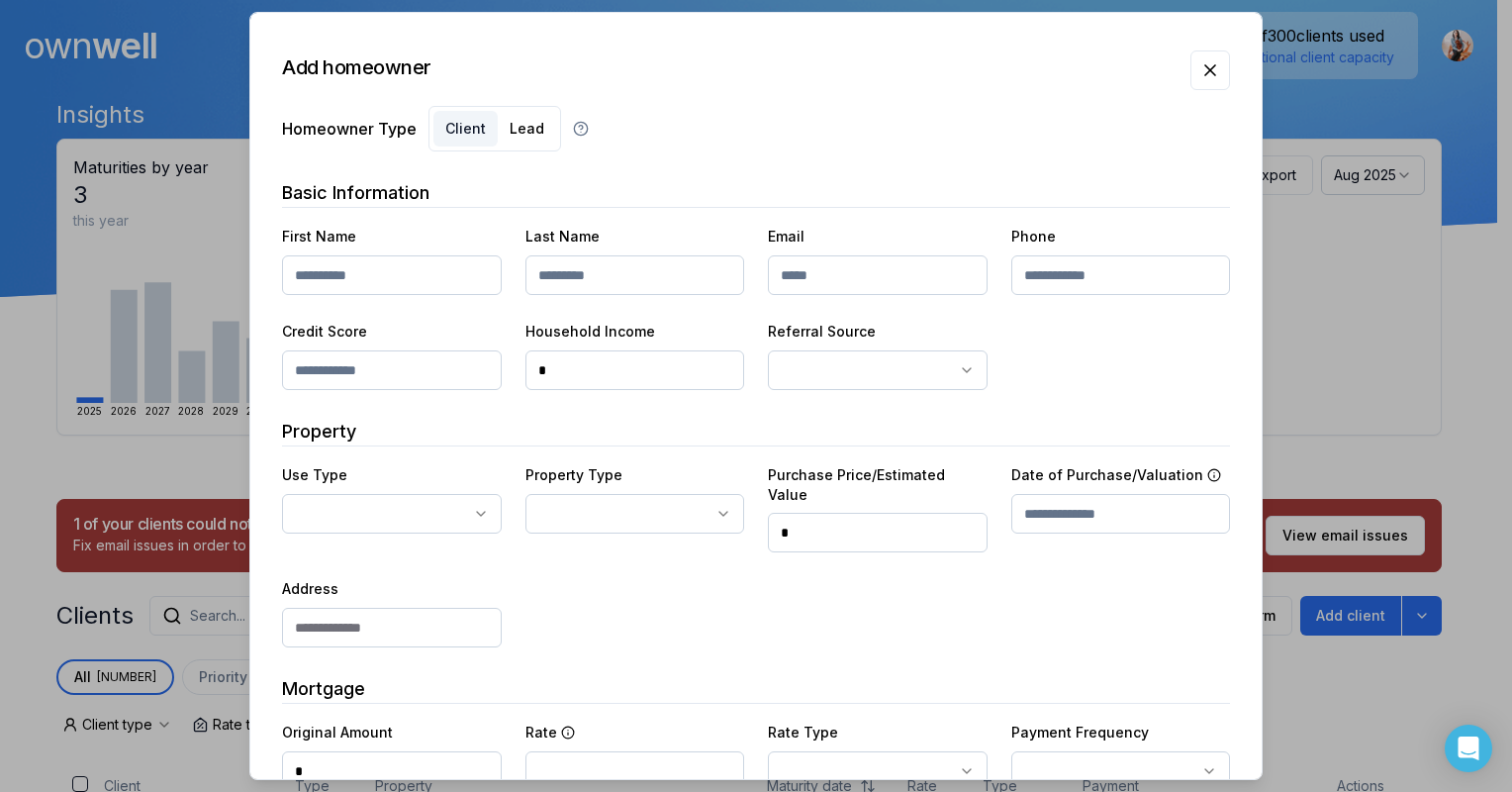 click on "First Name Last Name Email Phone Credit Score Household Income * Referral Source" at bounding box center (756, 307) 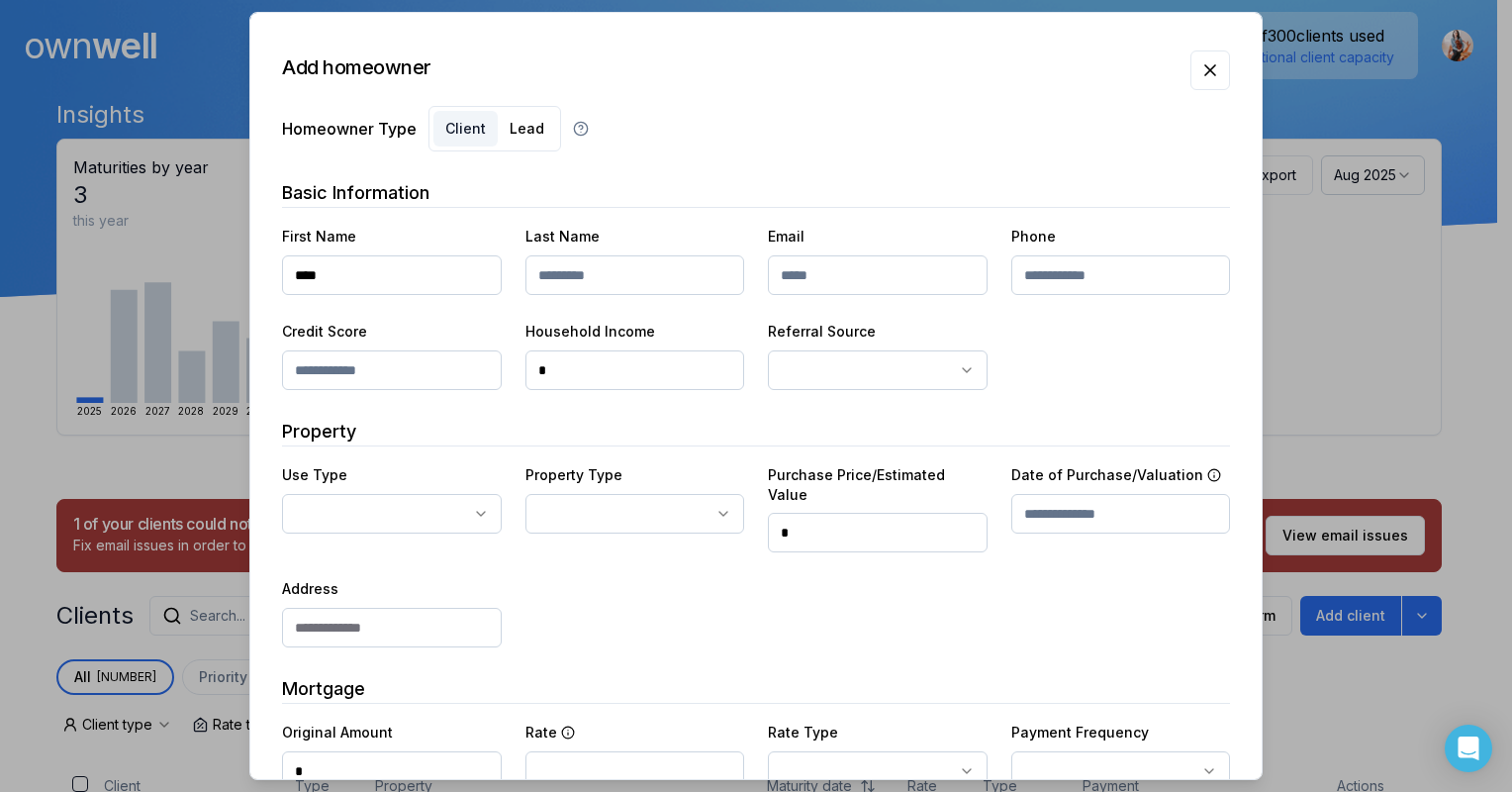 type on "****" 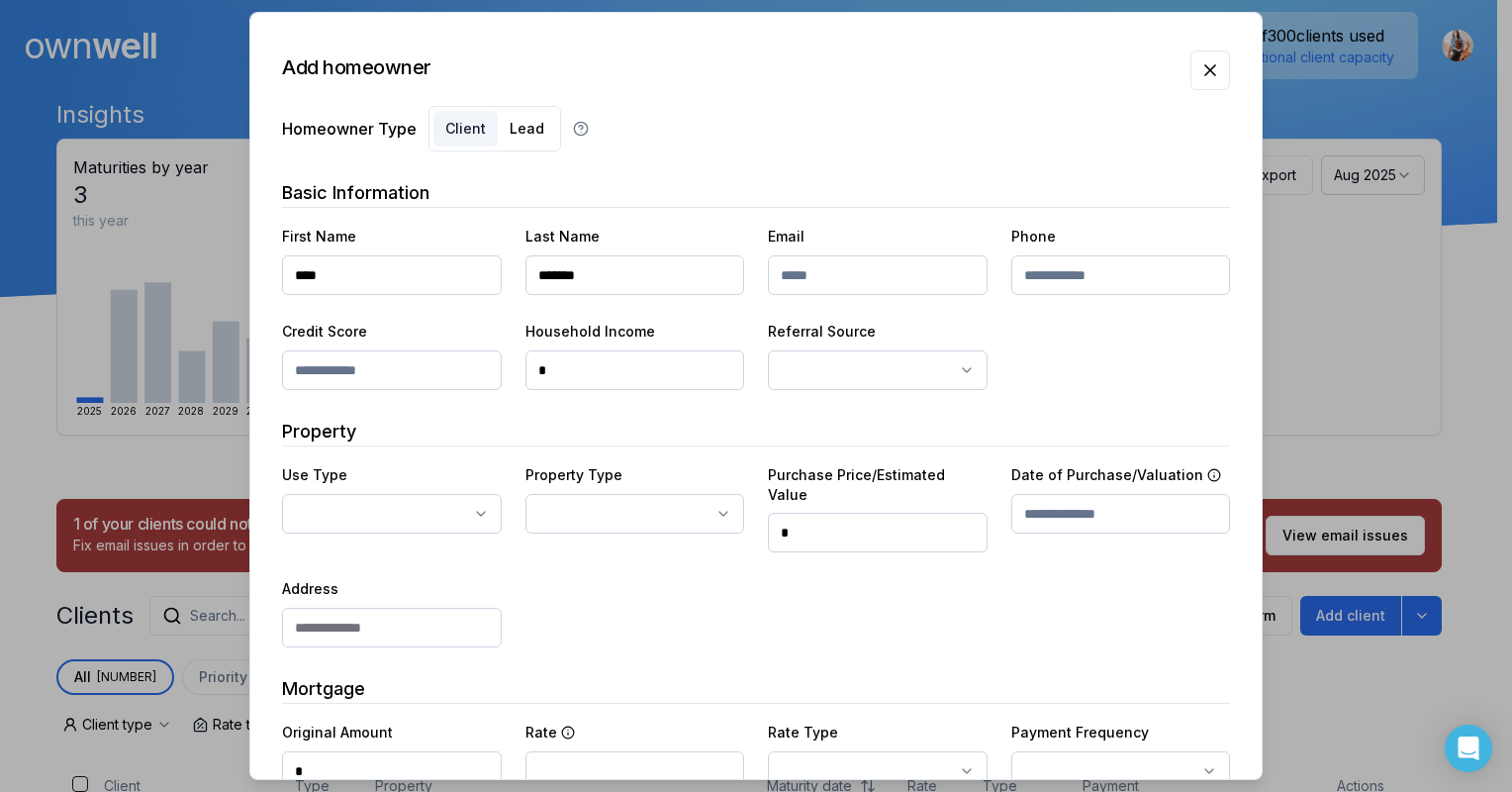 type on "*******" 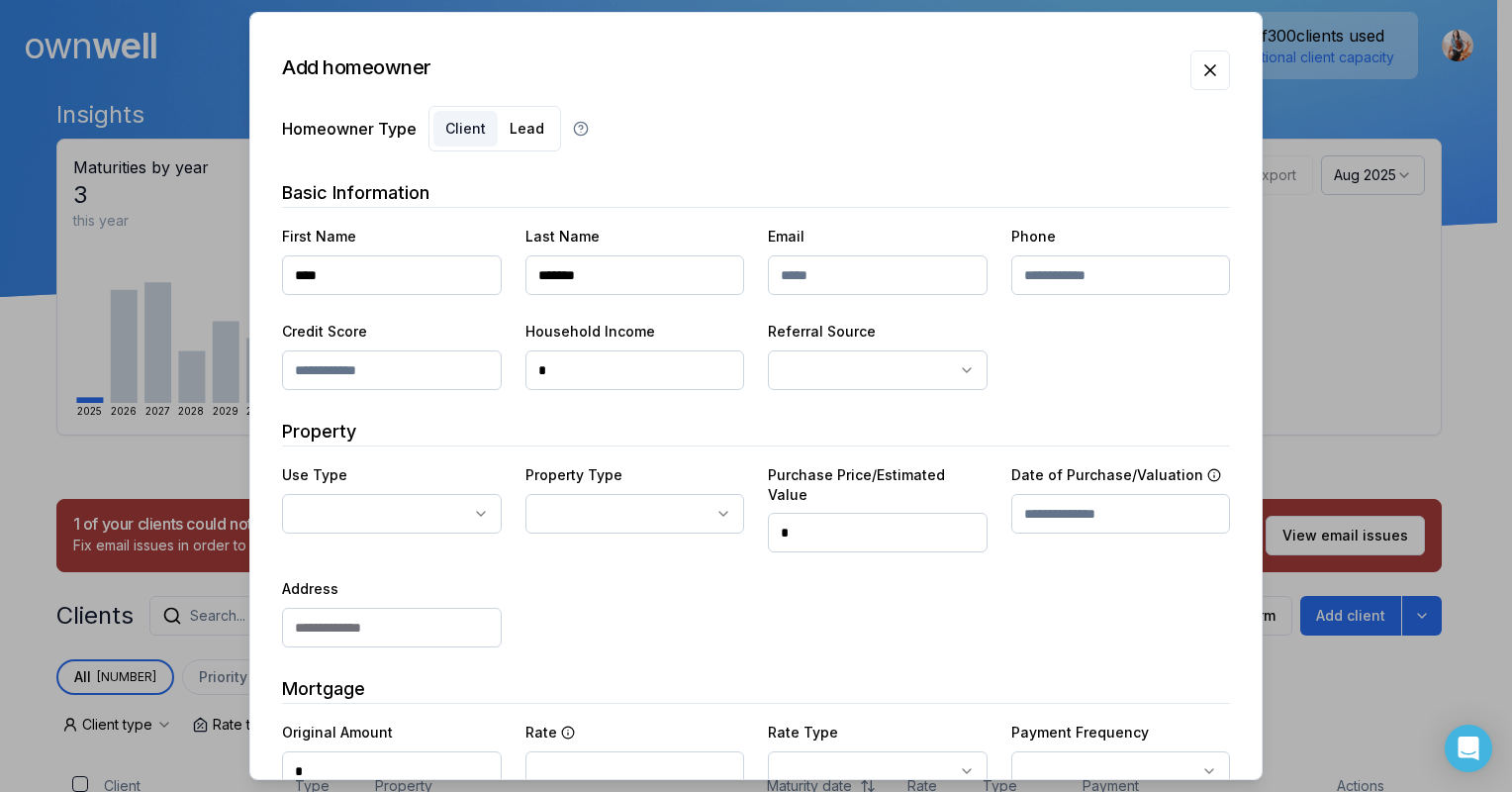 click at bounding box center [878, 275] 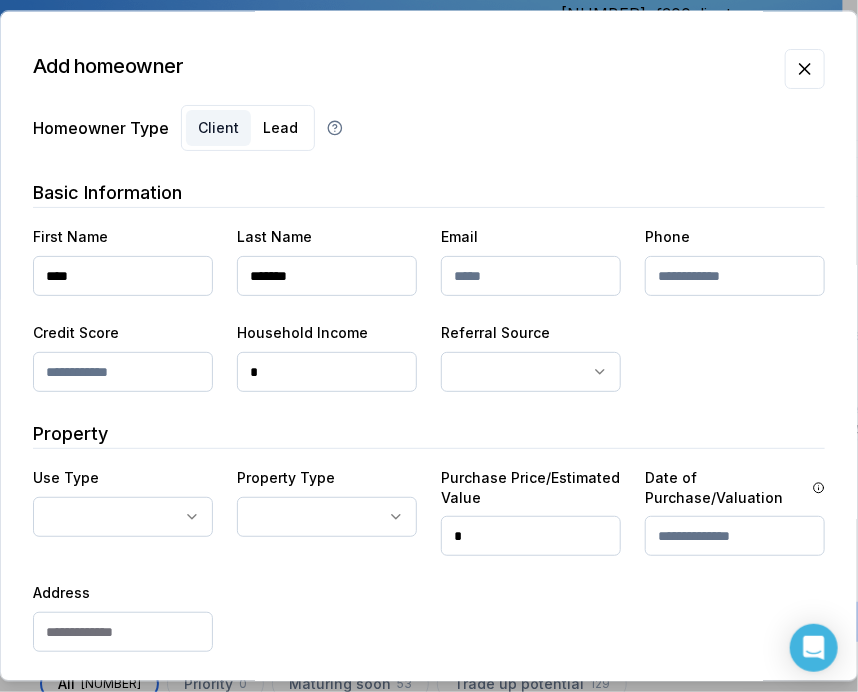 drag, startPoint x: 730, startPoint y: 41, endPoint x: 507, endPoint y: 50, distance: 223.18153 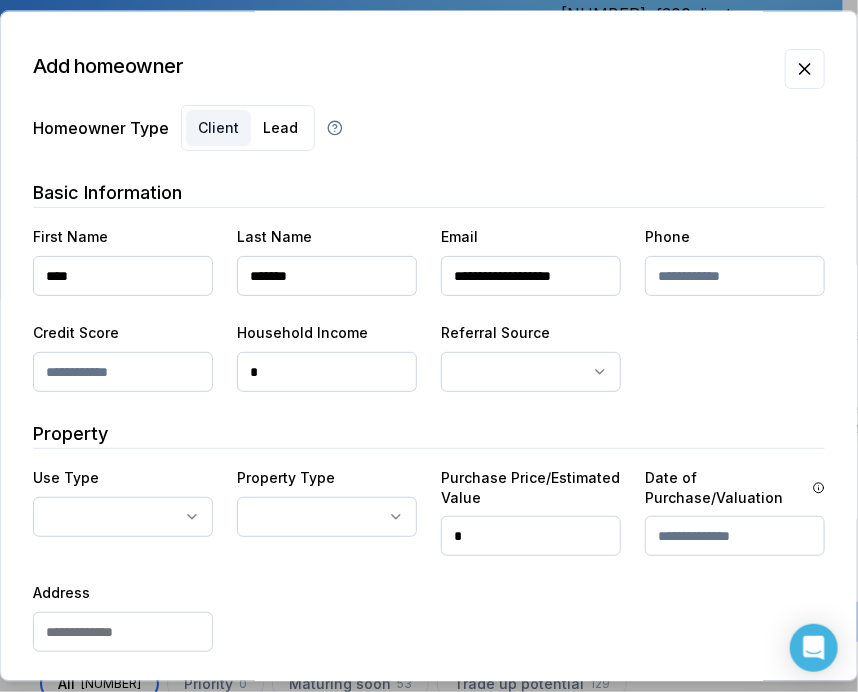 type on "**********" 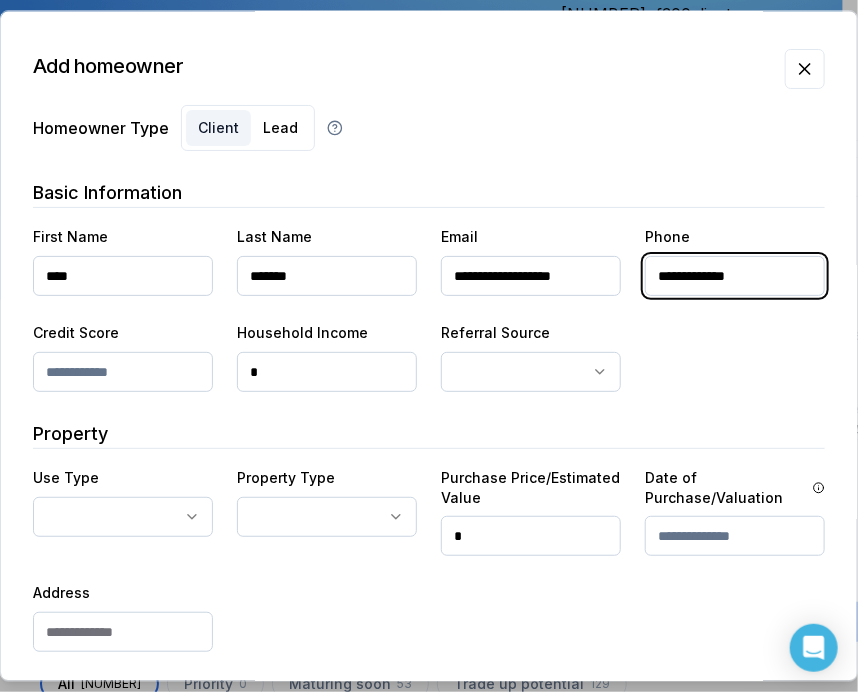 type on "**********" 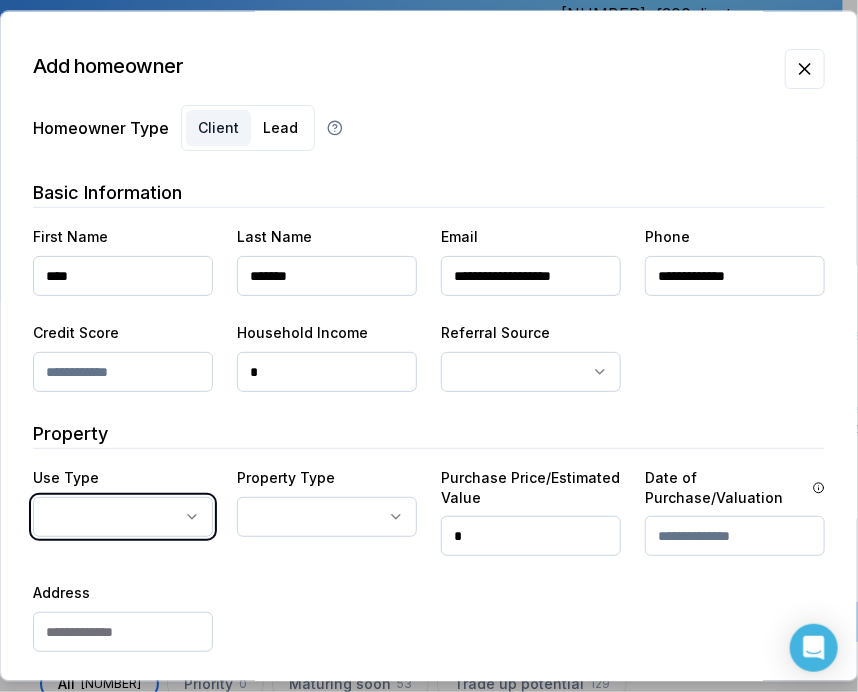 type 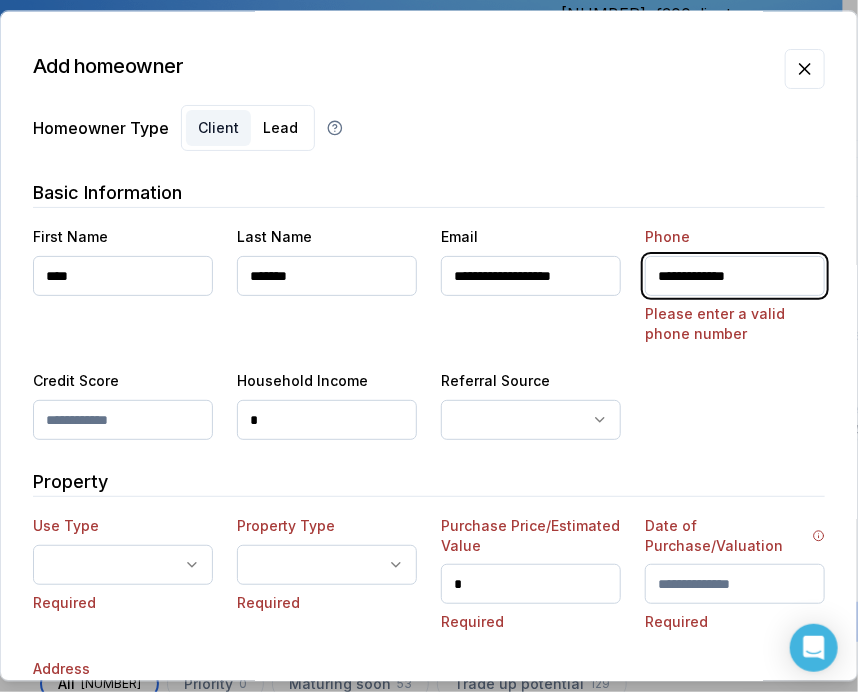 click on "**********" at bounding box center [735, 276] 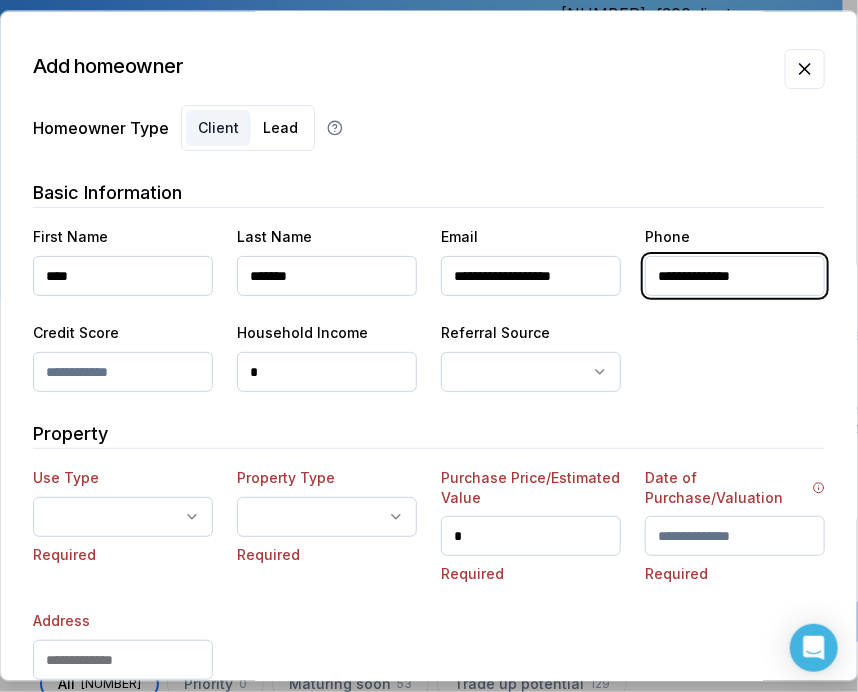 type on "**********" 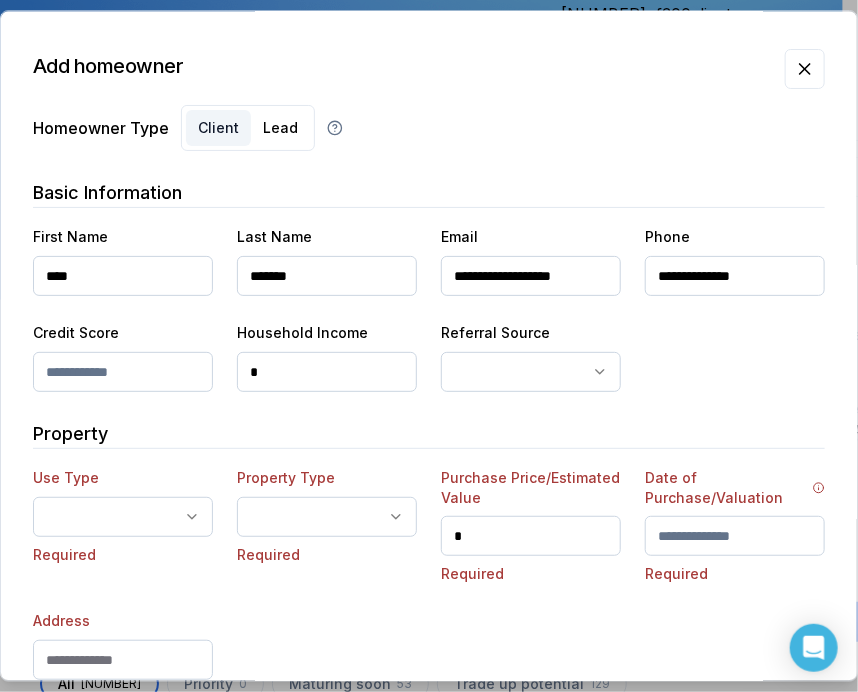 click on "*" at bounding box center (327, 372) 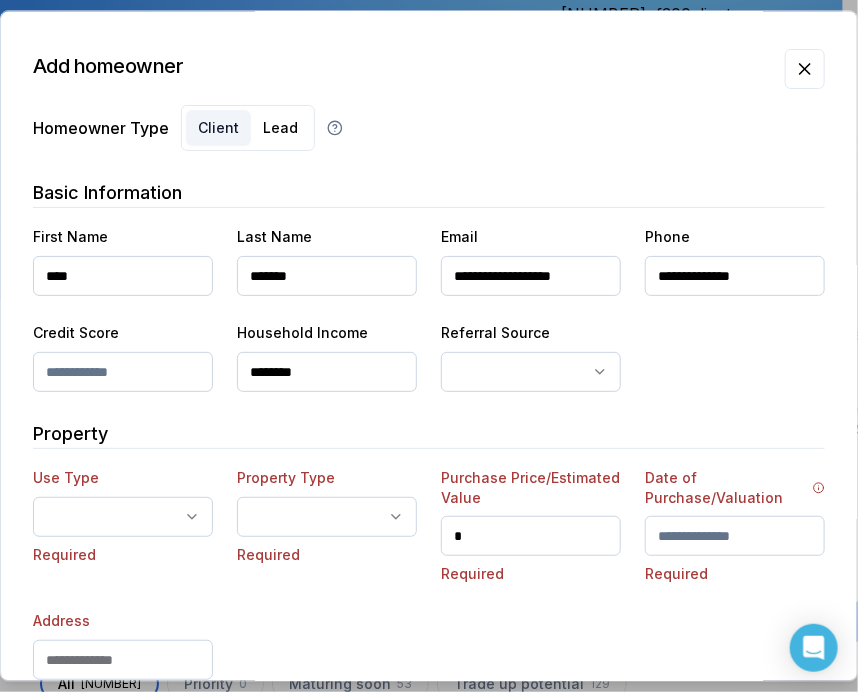 type on "********" 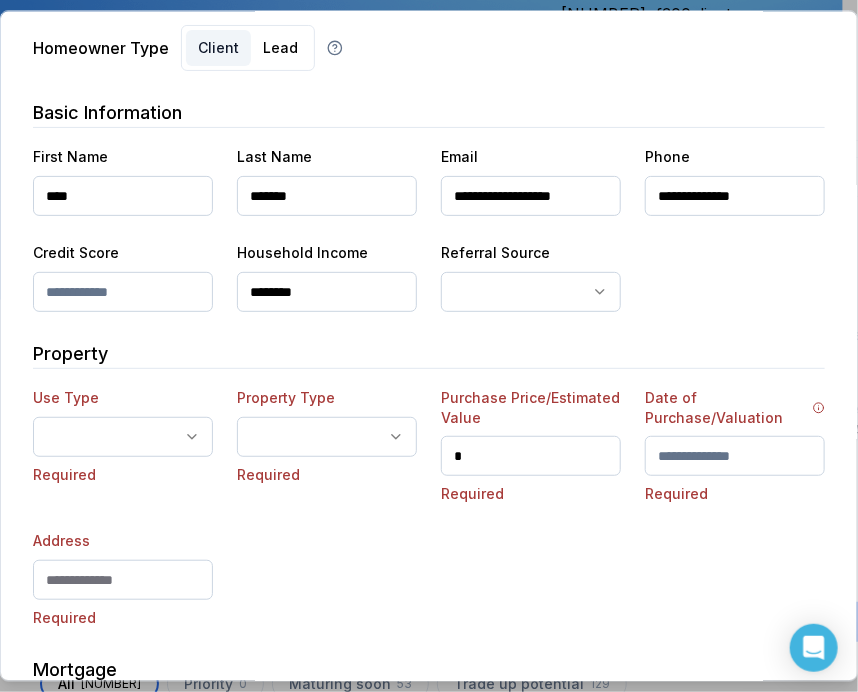 scroll, scrollTop: 200, scrollLeft: 0, axis: vertical 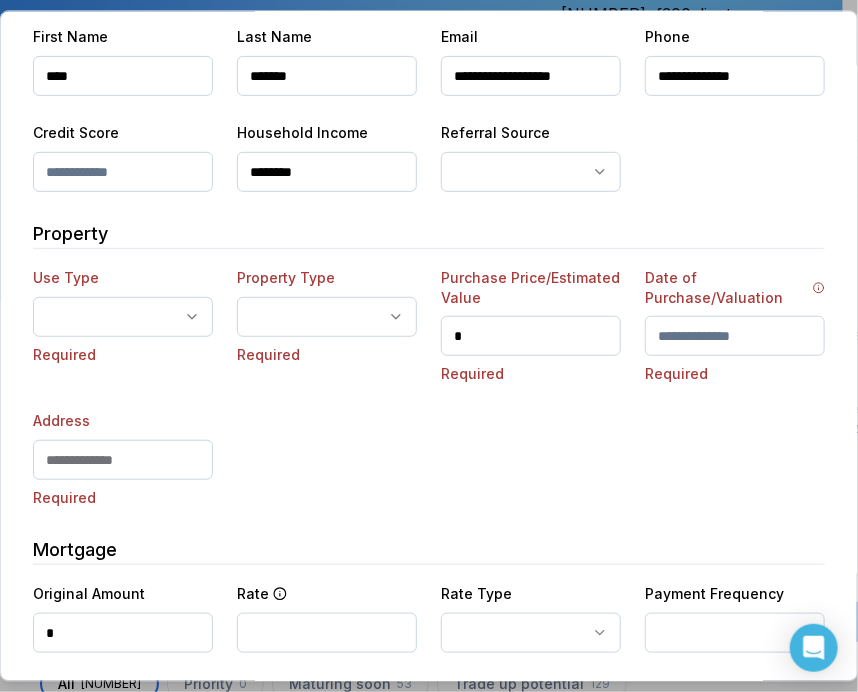 click at bounding box center (123, 460) 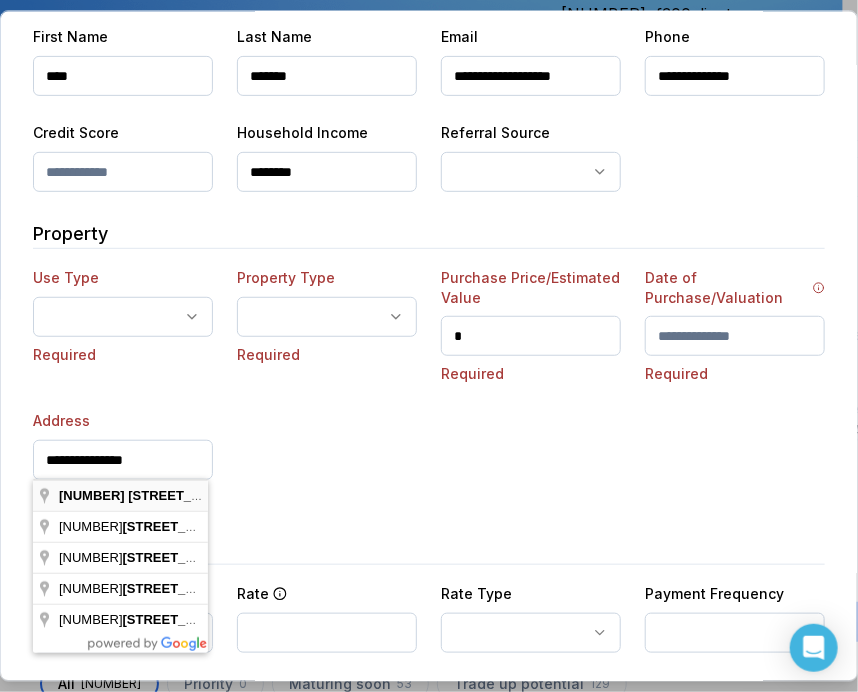 type on "**********" 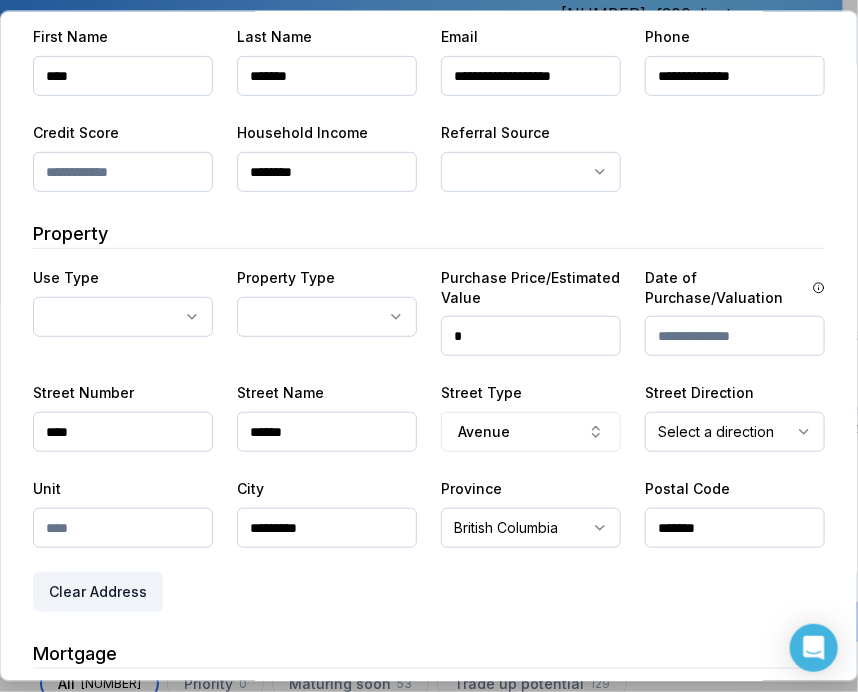 click on "Ownwell's platform is not optimized for mobile at this time.   For the best experience, please use a   desktop or laptop  to manage your account.   Note:  The   personalized homeownership reports   you generate for clients   are fully mobile-friendly   and can be easily viewed on any device. own well Dashboard Landing Page Adopt My Mortgage 243  of  300  clients used Purchase additional client capacity Insights Maturities by year 3 this year 2025 2026 2027 2028 2029 2030 Mortgages All active Average fixed rate 3.88% Average variable rate 4.08% 17% Average mortgage balance $607,948.79 Average LTV 61.72% Fixed   34 % Variable   66 % 5 years  87 % 3 years   12 % 1 year  1 % Digests Export Aug 2025 Sent 62 Open rate 58% -15% Click rate 40% -18% Next home value estimate update August 4, 2025 Next digest delivery period Aug 11, 2025 - Aug 17, 2025 1 of your clients could not receive digests Fix email issues in order to reach them. Remind me later View email issues Clients Search... Bulk action   Import from  All 0" at bounding box center [421, 150] 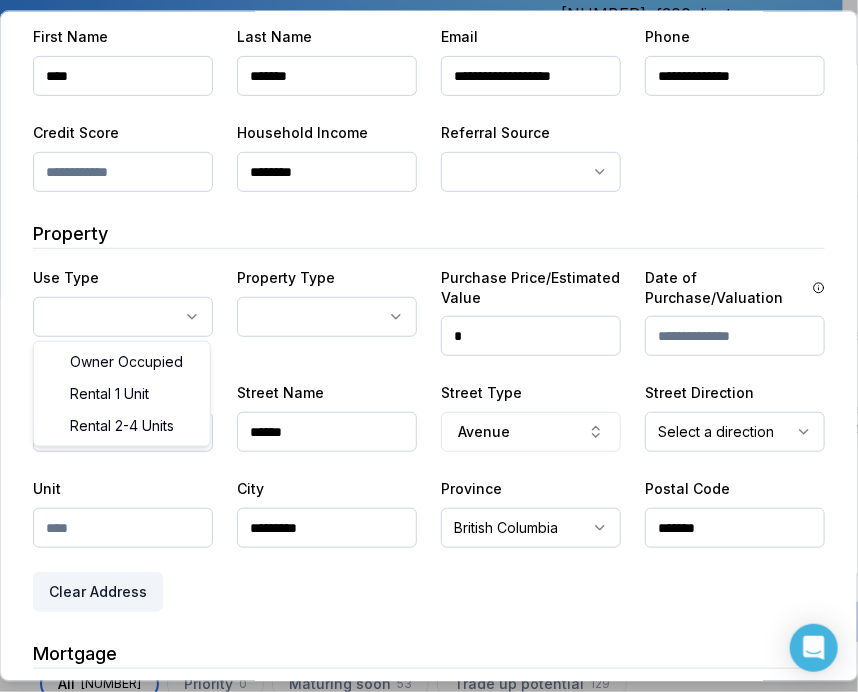 select on "**********" 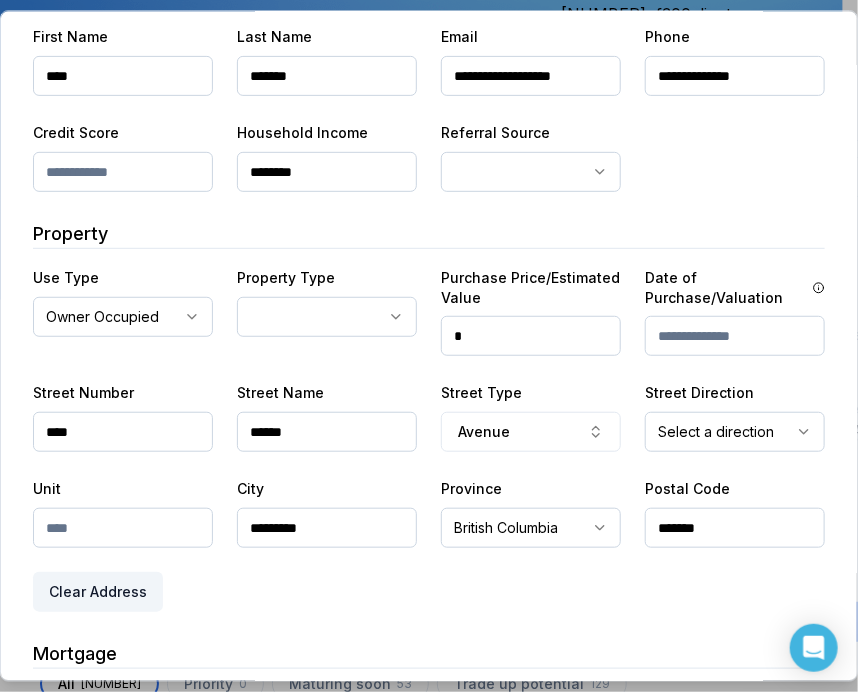 click on "Ownwell's platform is not optimized for mobile at this time.   For the best experience, please use a   desktop or laptop  to manage your account.   Note:  The   personalized homeownership reports   you generate for clients   are fully mobile-friendly   and can be easily viewed on any device. own well Dashboard Landing Page Adopt My Mortgage 243  of  300  clients used Purchase additional client capacity Insights Maturities by year 3 this year 2025 2026 2027 2028 2029 2030 Mortgages All active Average fixed rate 3.88% Average variable rate 4.08% 17% Average mortgage balance $607,948.79 Average LTV 61.72% Fixed   34 % Variable   66 % 5 years  87 % 3 years   12 % 1 year  1 % Digests Export Aug 2025 Sent 62 Open rate 58% -15% Click rate 40% -18% Next home value estimate update August 4, 2025 Next digest delivery period Aug 11, 2025 - Aug 17, 2025 1 of your clients could not receive digests Fix email issues in order to reach them. Remind me later View email issues Clients Search... Bulk action   Import from  All 0" at bounding box center [421, 150] 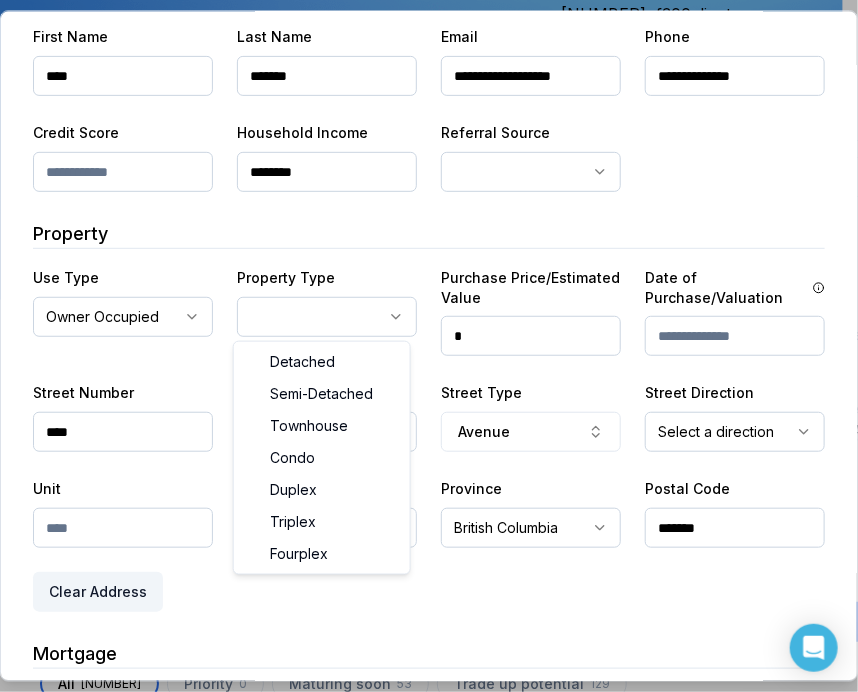 select on "*****" 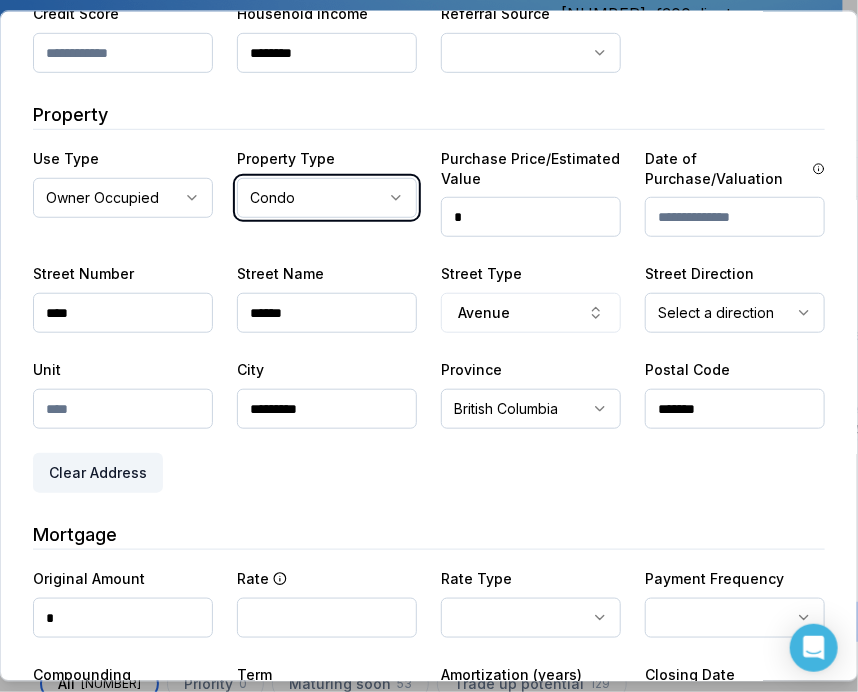 scroll, scrollTop: 400, scrollLeft: 0, axis: vertical 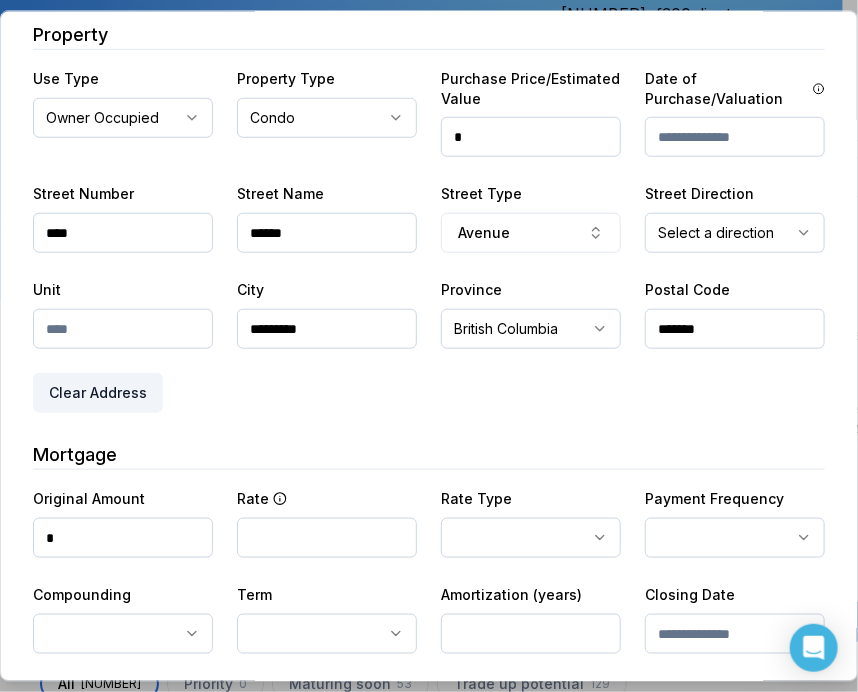 click on "*" at bounding box center (123, 537) 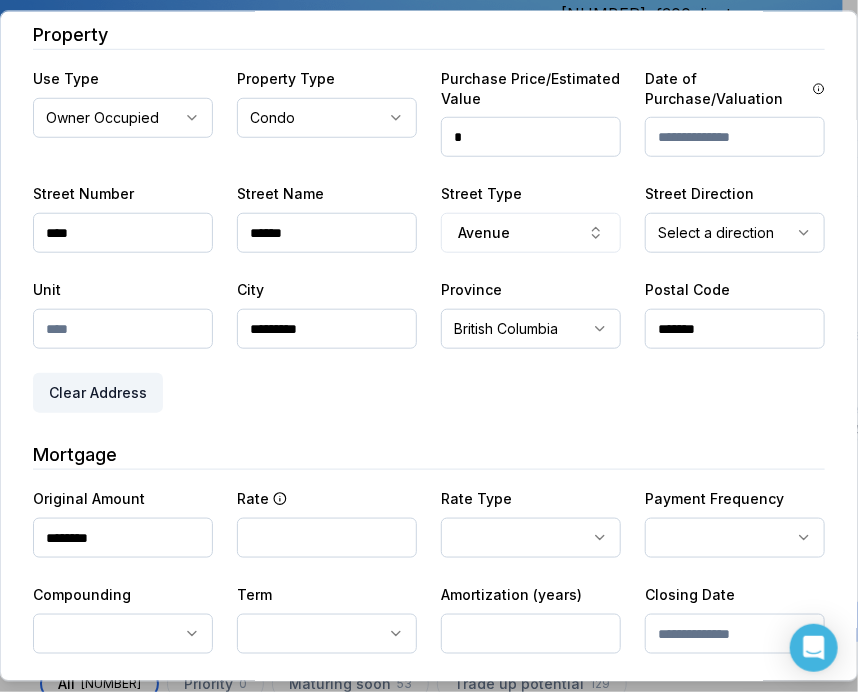 type on "********" 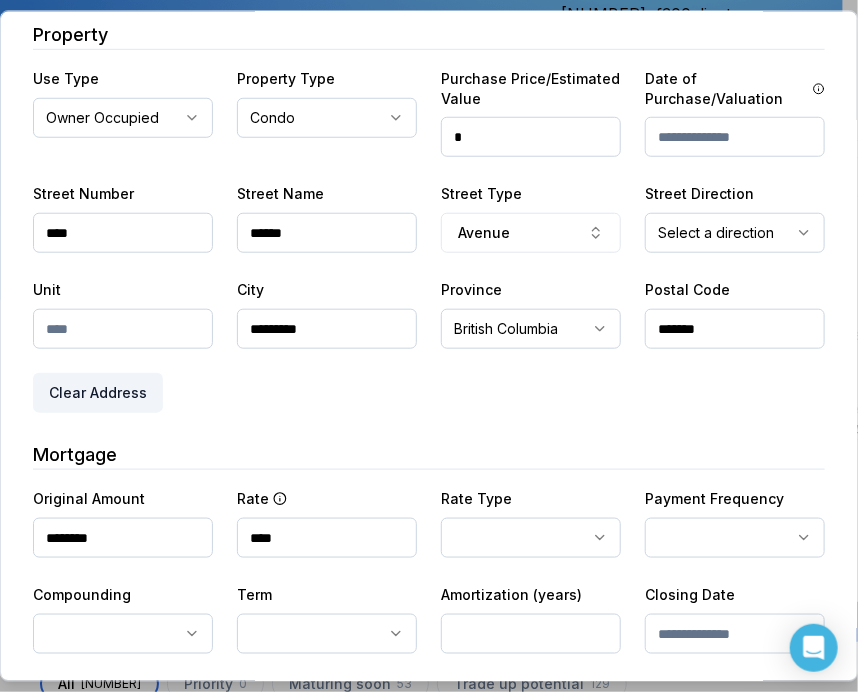 type on "****" 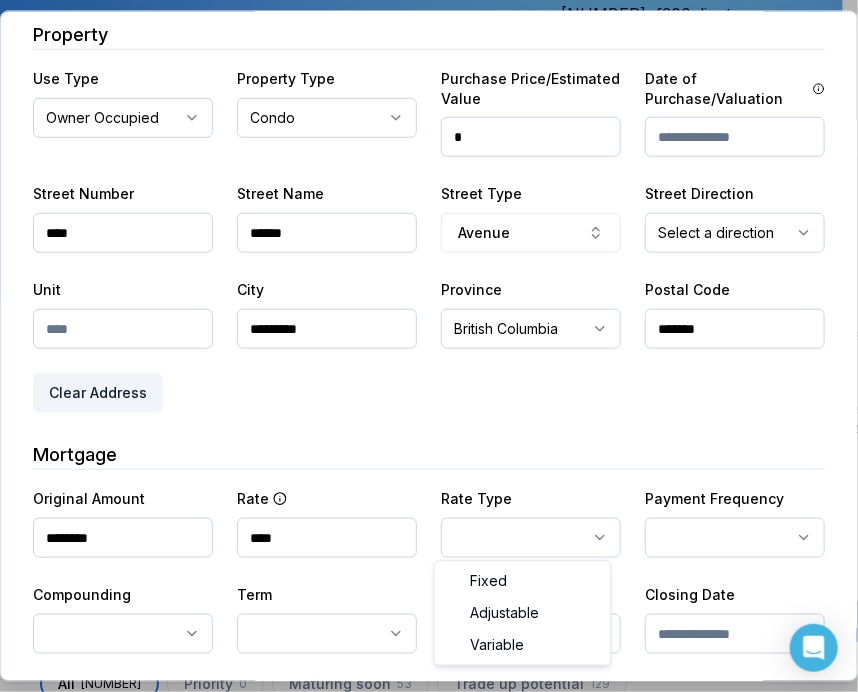 select on "********" 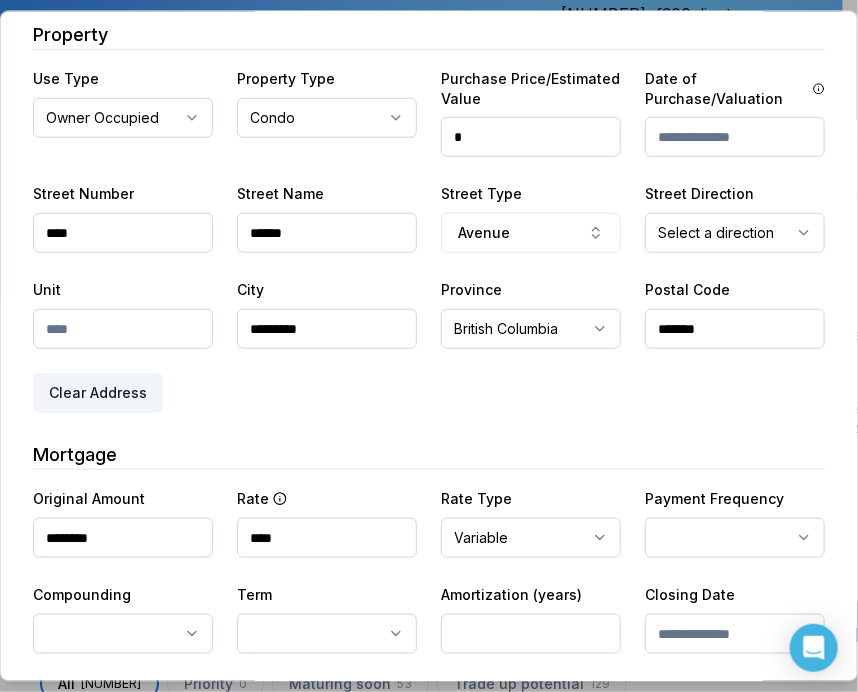 click on "Ownwell's platform is not optimized for mobile at this time.   For the best experience, please use a   desktop or laptop  to manage your account.   Note:  The   personalized homeownership reports   you generate for clients   are fully mobile-friendly   and can be easily viewed on any device. own well Dashboard Landing Page Adopt My Mortgage 243  of  300  clients used Purchase additional client capacity Insights Maturities by year 3 this year 2025 2026 2027 2028 2029 2030 Mortgages All active Average fixed rate 3.88% Average variable rate 4.08% 17% Average mortgage balance $607,948.79 Average LTV 61.72% Fixed   34 % Variable   66 % 5 years  87 % 3 years   12 % 1 year  1 % Digests Export Aug 2025 Sent 62 Open rate 58% -15% Click rate 40% -18% Next home value estimate update August 4, 2025 Next digest delivery period Aug 11, 2025 - Aug 17, 2025 1 of your clients could not receive digests Fix email issues in order to reach them. Remind me later View email issues Clients Search... Bulk action   Import from  All 0" at bounding box center (421, 150) 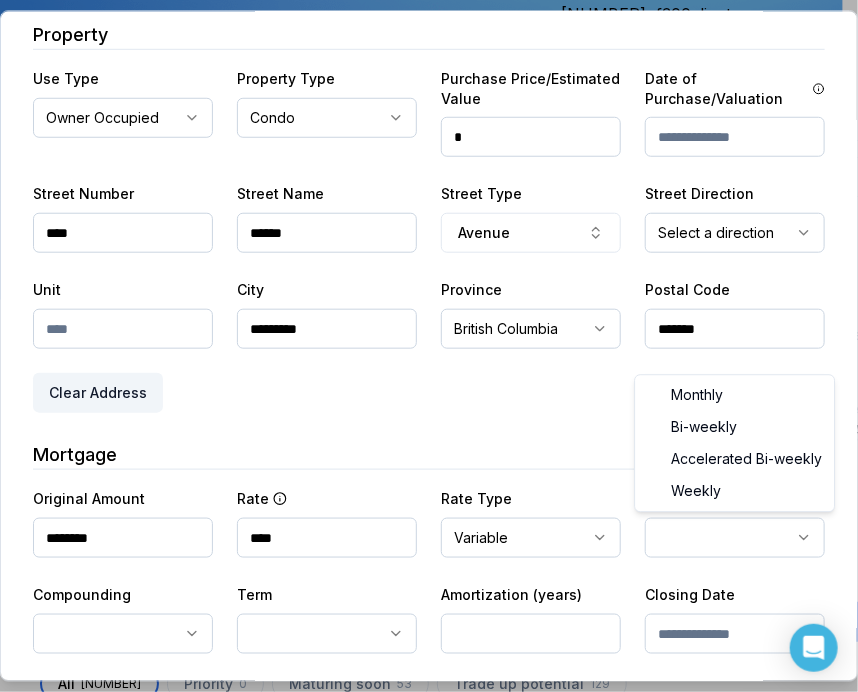 select on "*******" 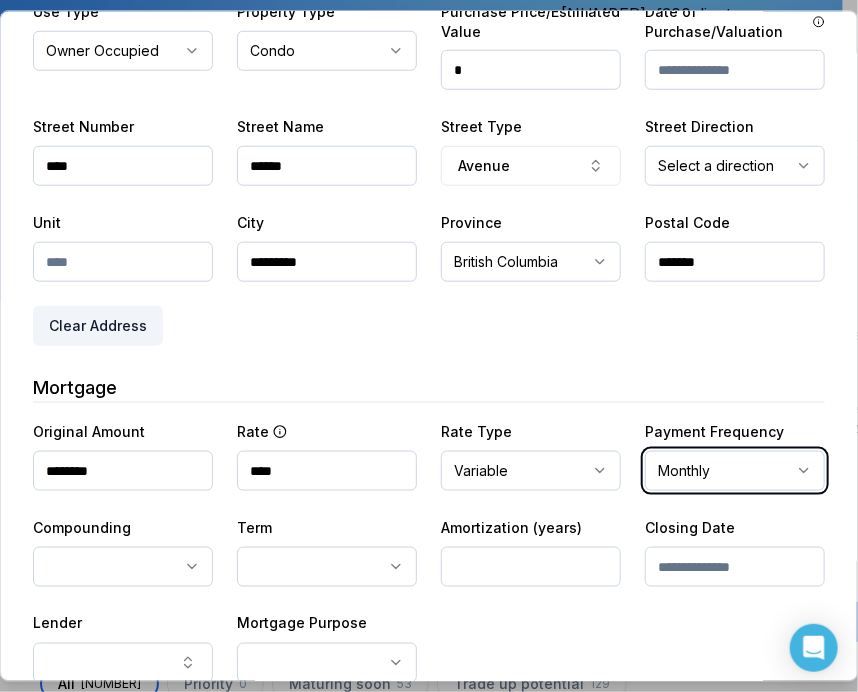 scroll, scrollTop: 500, scrollLeft: 0, axis: vertical 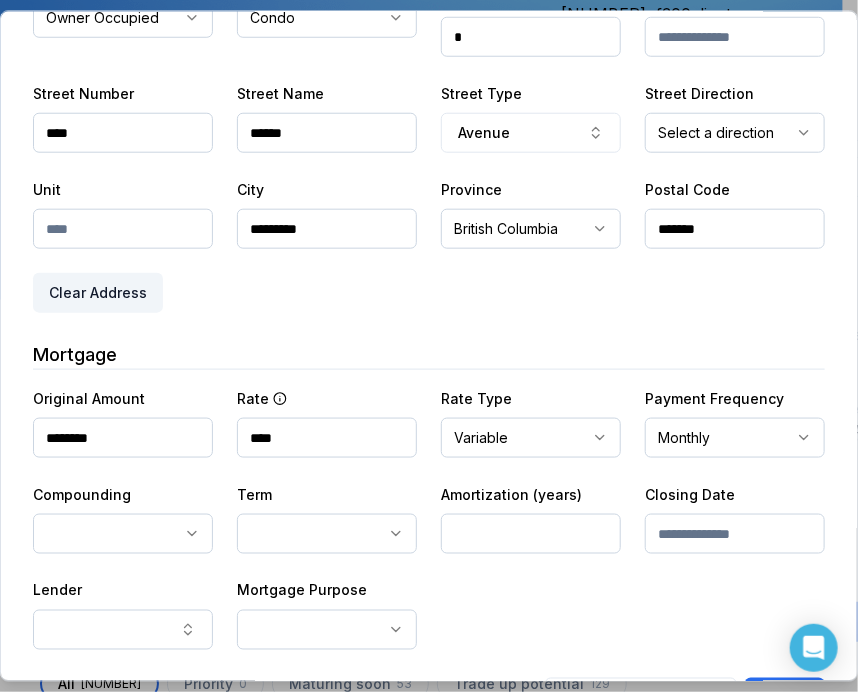 click on "Ownwell's platform is not optimized for mobile at this time.   For the best experience, please use a   desktop or laptop  to manage your account.   Note:  The   personalized homeownership reports   you generate for clients   are fully mobile-friendly   and can be easily viewed on any device. own well Dashboard Landing Page Adopt My Mortgage 243  of  300  clients used Purchase additional client capacity Insights Maturities by year 3 this year 2025 2026 2027 2028 2029 2030 Mortgages All active Average fixed rate 3.88% Average variable rate 4.08% 17% Average mortgage balance $607,948.79 Average LTV 61.72% Fixed   34 % Variable   66 % 5 years  87 % 3 years   12 % 1 year  1 % Digests Export Aug 2025 Sent 62 Open rate 58% -15% Click rate 40% -18% Next home value estimate update August 4, 2025 Next digest delivery period Aug 11, 2025 - Aug 17, 2025 1 of your clients could not receive digests Fix email issues in order to reach them. Remind me later View email issues Clients Search... Bulk action   Import from  All 0" at bounding box center (421, 150) 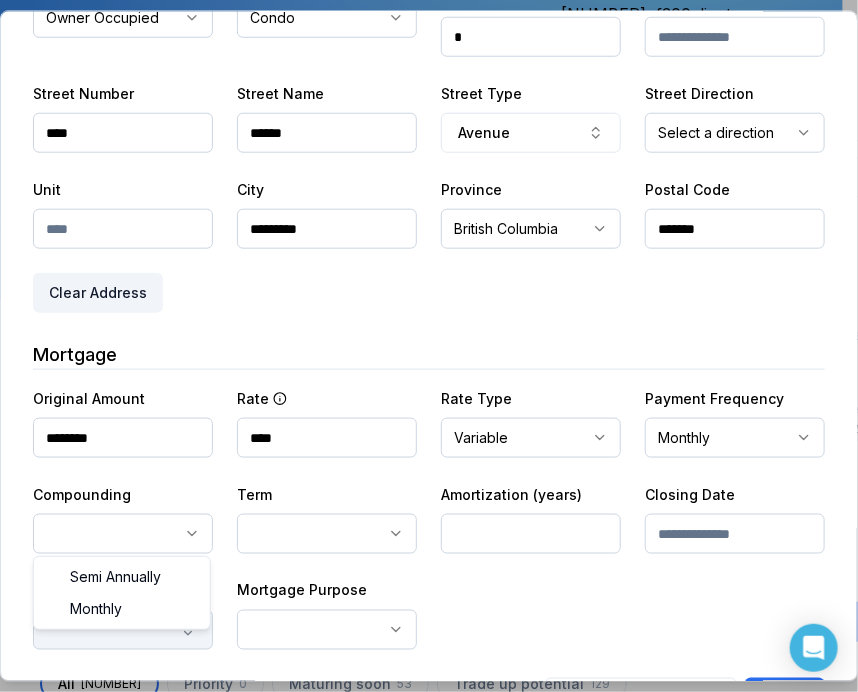 select on "*******" 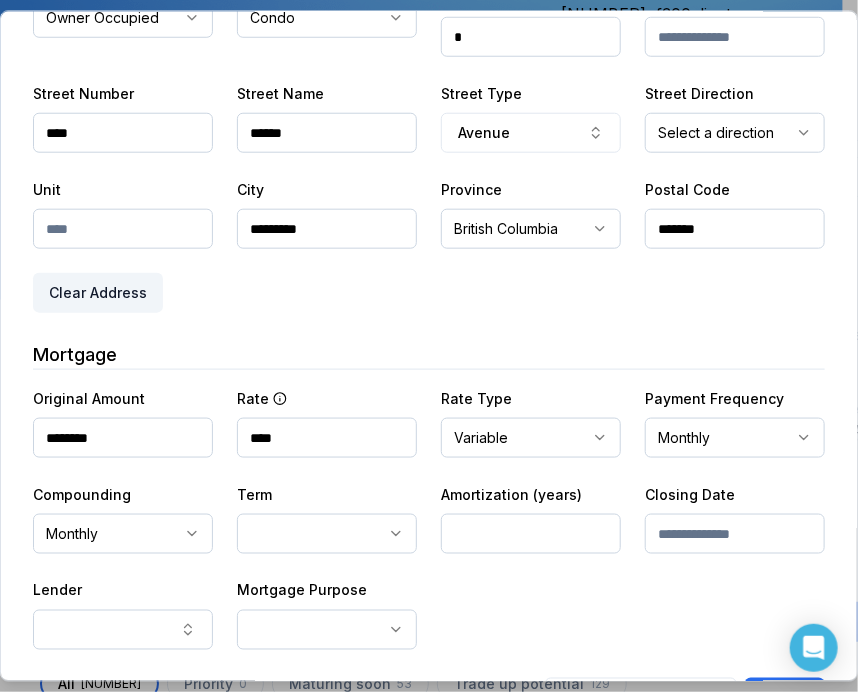 drag, startPoint x: 516, startPoint y: 534, endPoint x: 699, endPoint y: 413, distance: 219.3855 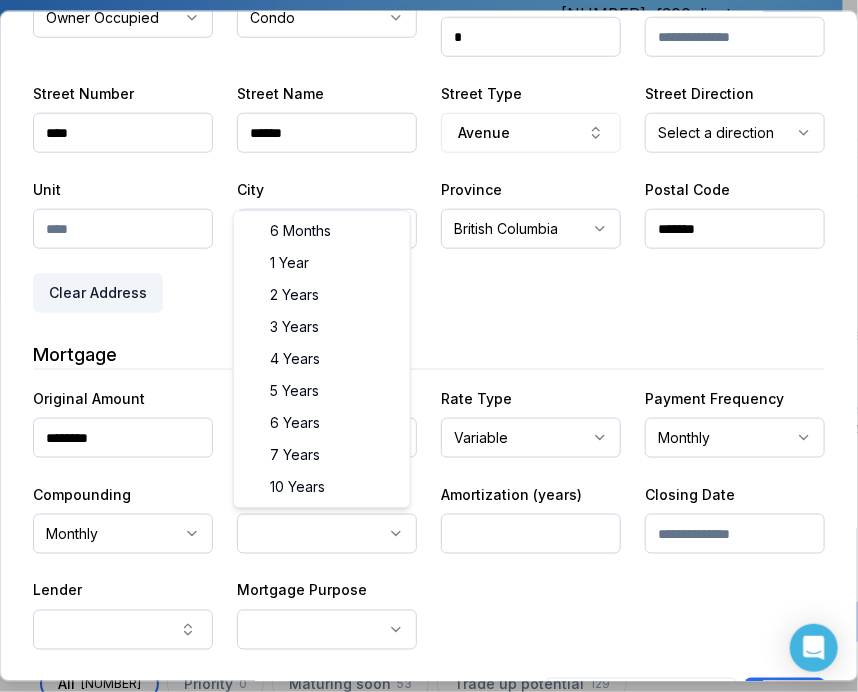click on "Ownwell's platform is not optimized for mobile at this time.   For the best experience, please use a   desktop or laptop  to manage your account.   Note:  The   personalized homeownership reports   you generate for clients   are fully mobile-friendly   and can be easily viewed on any device. own well Dashboard Landing Page Adopt My Mortgage 243  of  300  clients used Purchase additional client capacity Insights Maturities by year 3 this year 2025 2026 2027 2028 2029 2030 Mortgages All active Average fixed rate 3.88% Average variable rate 4.08% 17% Average mortgage balance $607,948.79 Average LTV 61.72% Fixed   34 % Variable   66 % 5 years  87 % 3 years   12 % 1 year  1 % Digests Export Aug 2025 Sent 62 Open rate 58% -15% Click rate 40% -18% Next home value estimate update August 4, 2025 Next digest delivery period Aug 11, 2025 - Aug 17, 2025 1 of your clients could not receive digests Fix email issues in order to reach them. Remind me later View email issues Clients Search... Bulk action   Import from  All 0" at bounding box center (421, 150) 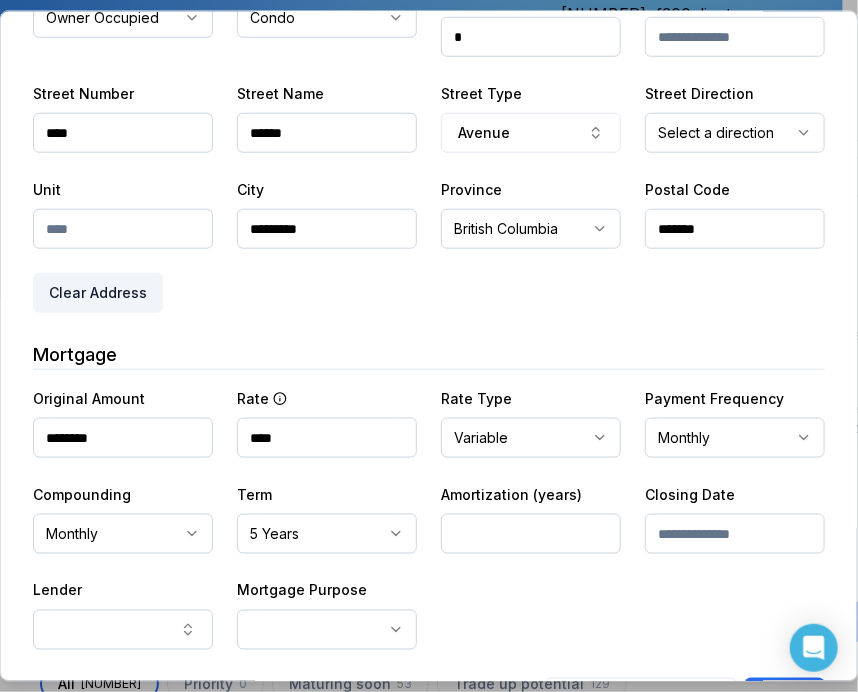 drag, startPoint x: 714, startPoint y: 540, endPoint x: 313, endPoint y: 524, distance: 401.31906 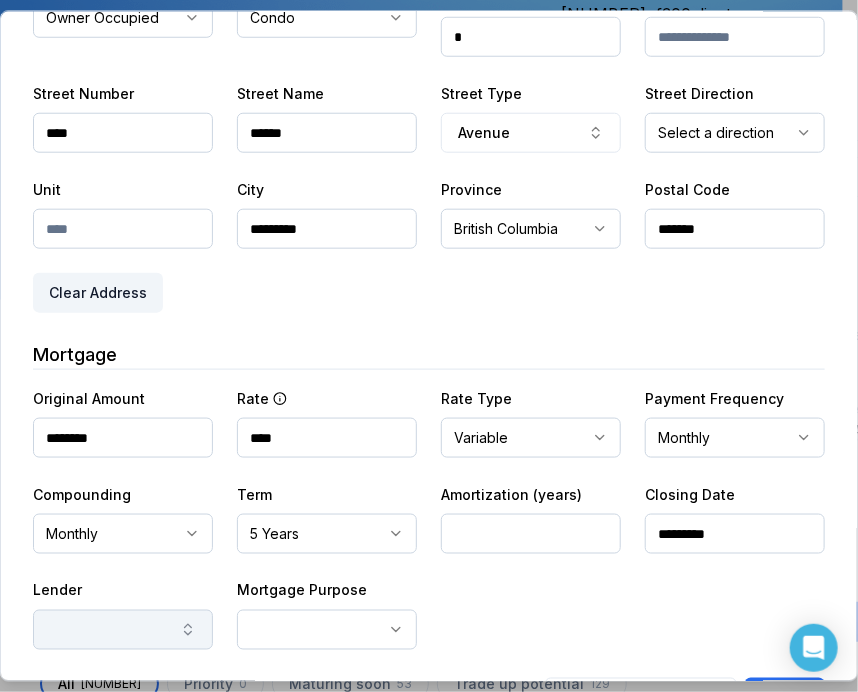 type on "*********" 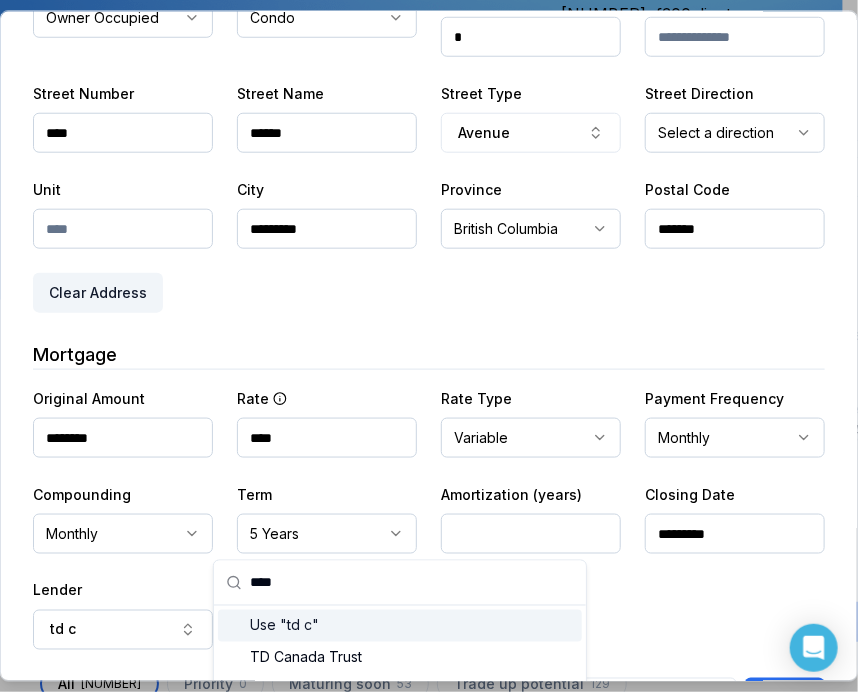 scroll, scrollTop: 509, scrollLeft: 0, axis: vertical 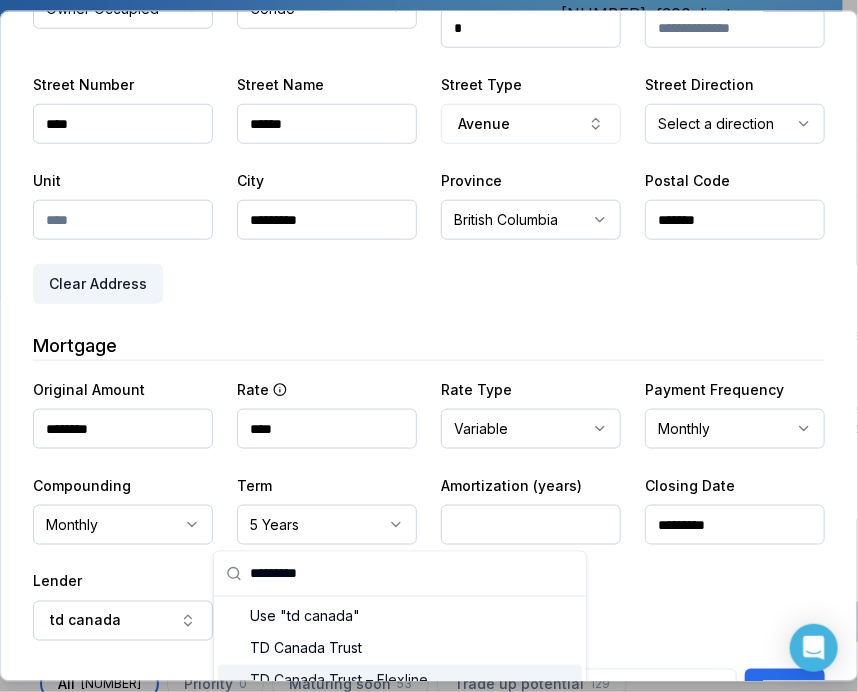 click on "TD Canada Trust – Flexline" at bounding box center [400, 680] 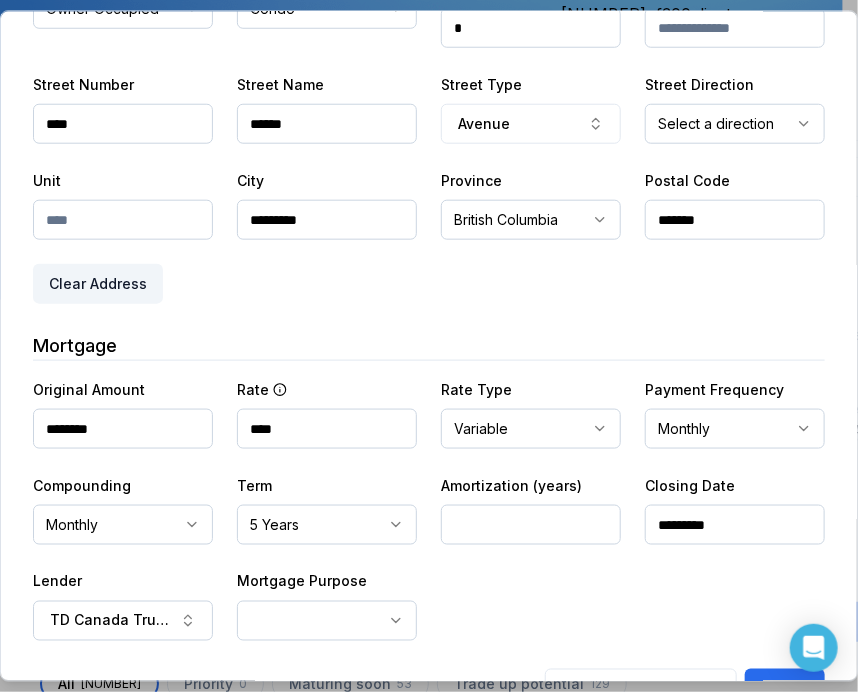 scroll, scrollTop: 567, scrollLeft: 0, axis: vertical 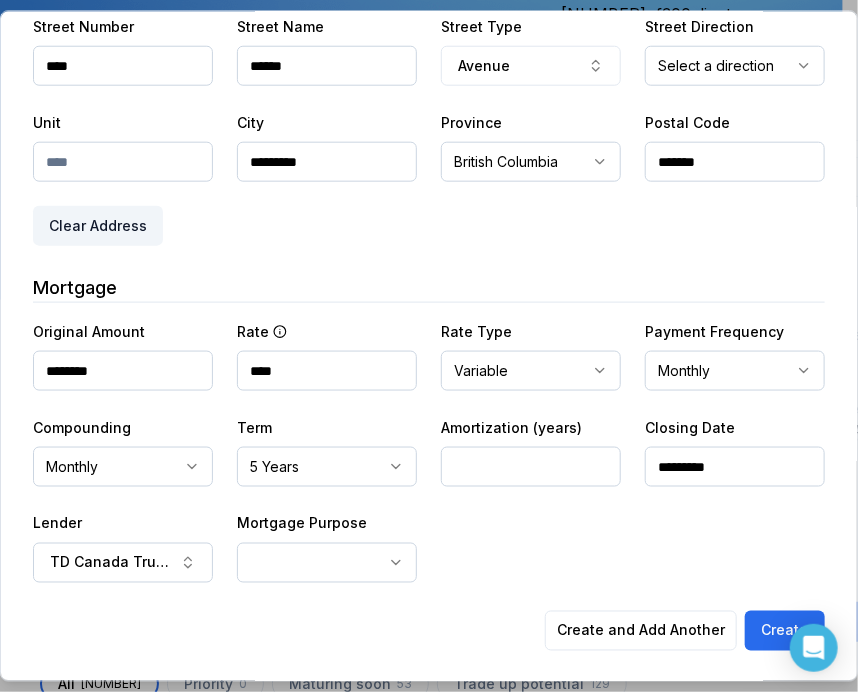 click on "Ownwell's platform is not optimized for mobile at this time.   For the best experience, please use a   desktop or laptop  to manage your account.   Note:  The   personalized homeownership reports   you generate for clients   are fully mobile-friendly   and can be easily viewed on any device. own well Dashboard Landing Page Adopt My Mortgage 243  of  300  clients used Purchase additional client capacity Insights Maturities by year 3 this year 2025 2026 2027 2028 2029 2030 Mortgages All active Average fixed rate 3.88% Average variable rate 4.08% 17% Average mortgage balance $607,948.79 Average LTV 61.72% Fixed   34 % Variable   66 % 5 years  87 % 3 years   12 % 1 year  1 % Digests Export Aug 2025 Sent 62 Open rate 58% -15% Click rate 40% -18% Next home value estimate update August 4, 2025 Next digest delivery period Aug 11, 2025 - Aug 17, 2025 1 of your clients could not receive digests Fix email issues in order to reach them. Remind me later View email issues Clients Search... Bulk action   Import from  All 0" at bounding box center [421, 150] 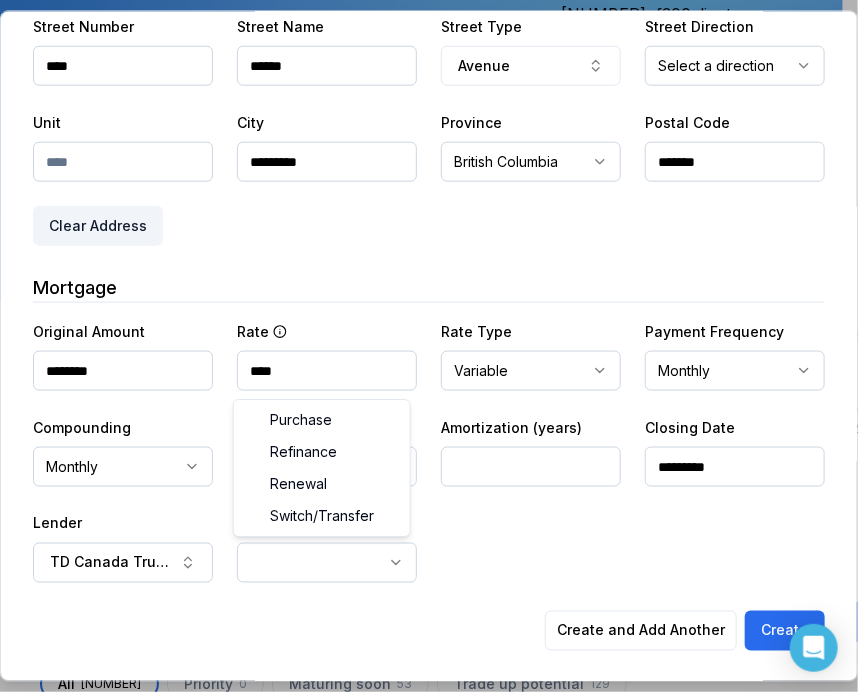 select on "*********" 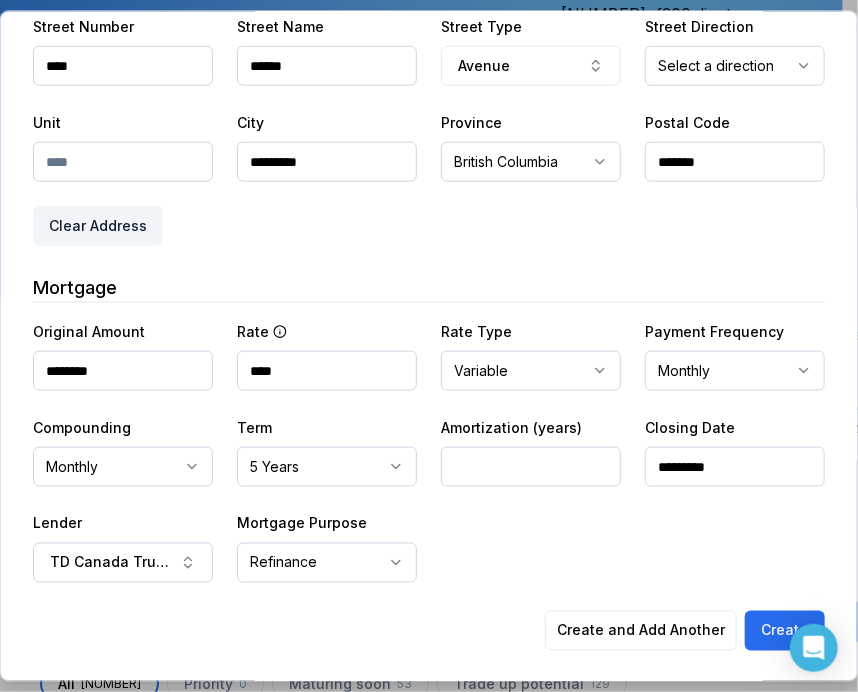 click on "**********" at bounding box center [429, 450] 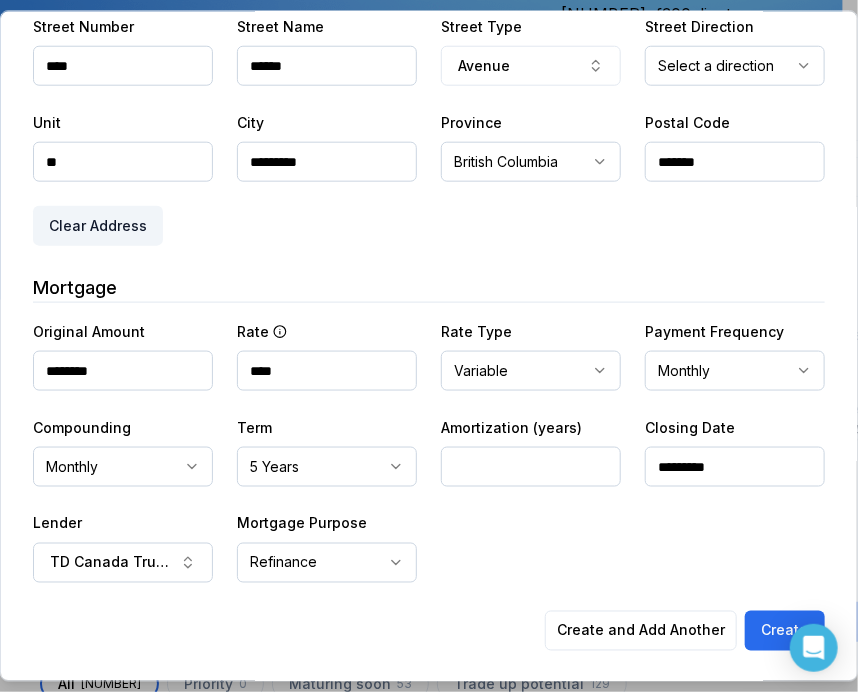 type on "**" 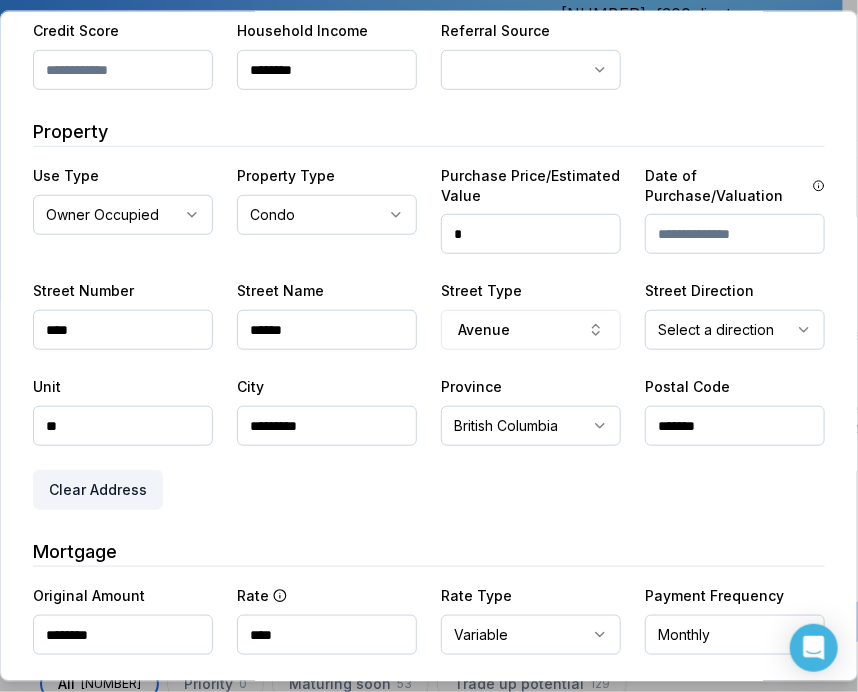 scroll, scrollTop: 267, scrollLeft: 0, axis: vertical 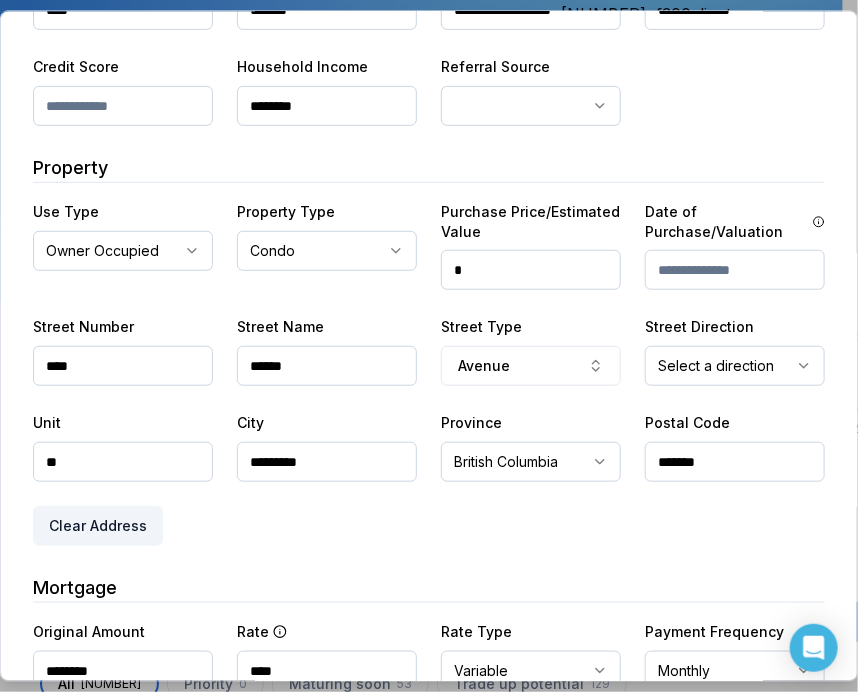 click on "Ownwell's platform is not optimized for mobile at this time.   For the best experience, please use a   desktop or laptop  to manage your account.   Note:  The   personalized homeownership reports   you generate for clients   are fully mobile-friendly   and can be easily viewed on any device. own well Dashboard Landing Page Adopt My Mortgage 243  of  300  clients used Purchase additional client capacity Insights Maturities by year 3 this year 2025 2026 2027 2028 2029 2030 Mortgages All active Average fixed rate 3.88% Average variable rate 4.08% 17% Average mortgage balance $607,948.79 Average LTV 61.72% Fixed   34 % Variable   66 % 5 years  87 % 3 years   12 % 1 year  1 % Digests Export Aug 2025 Sent 62 Open rate 58% -15% Click rate 40% -18% Next home value estimate update August 4, 2025 Next digest delivery period Aug 11, 2025 - Aug 17, 2025 1 of your clients could not receive digests Fix email issues in order to reach them. Remind me later View email issues Clients Search... Bulk action   Import from  All 0" at bounding box center (421, 150) 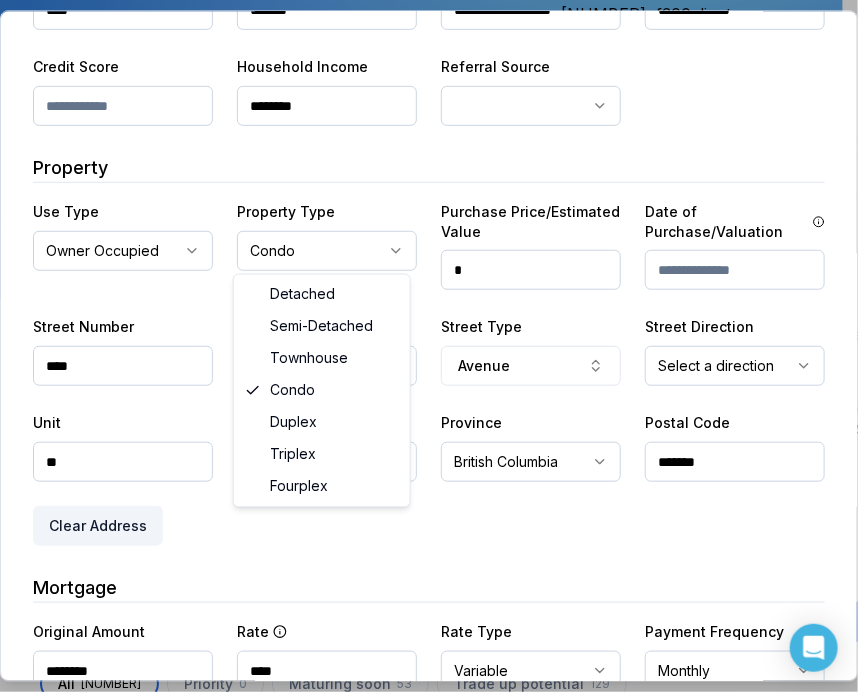 select on "*********" 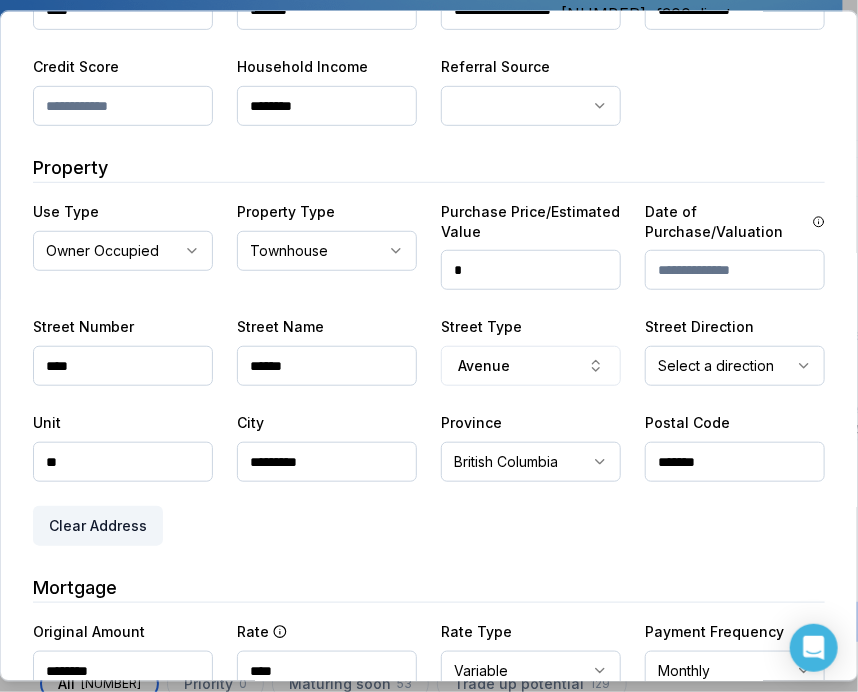 drag, startPoint x: 488, startPoint y: 266, endPoint x: 696, endPoint y: 143, distance: 241.64644 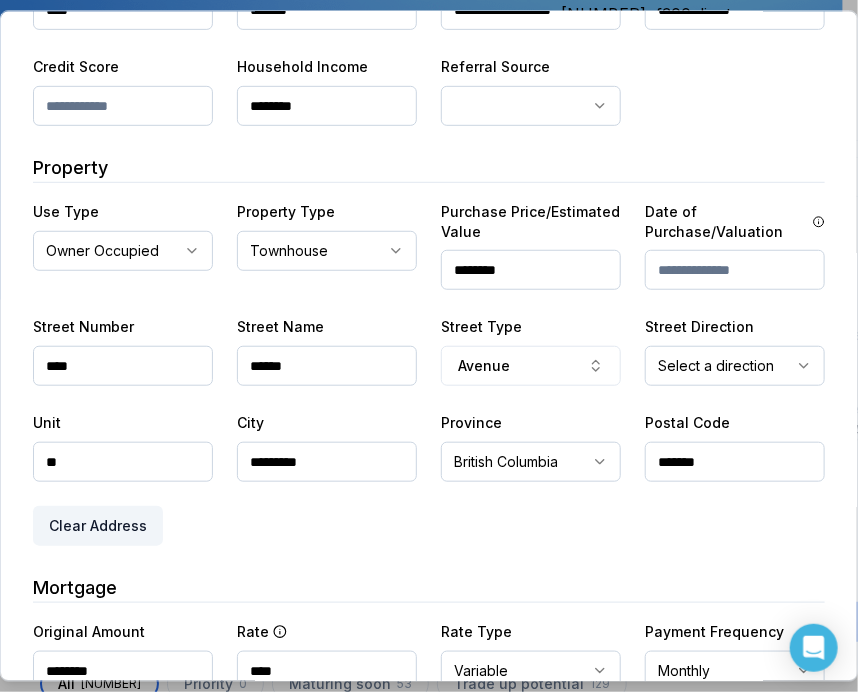 type on "********" 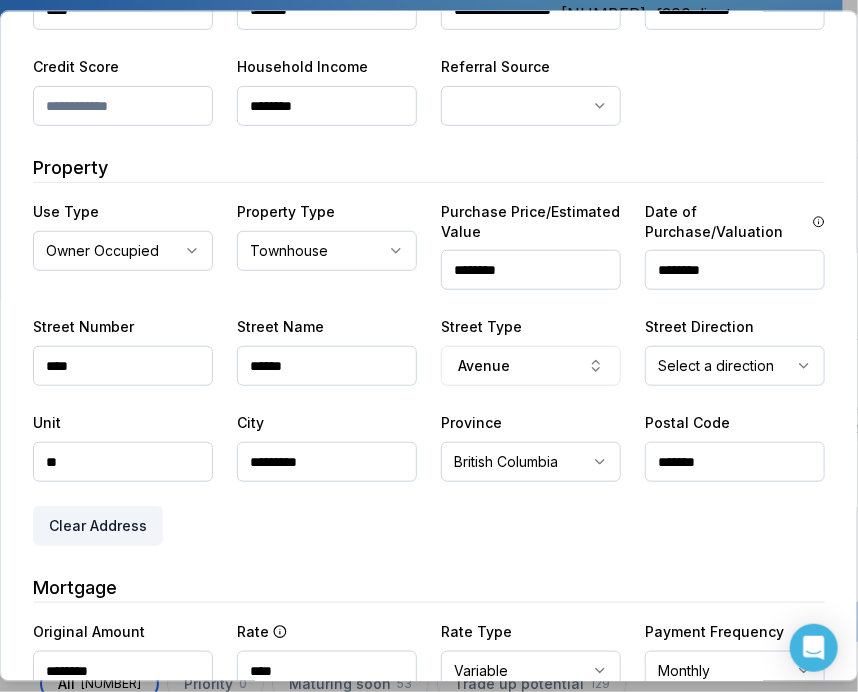 type on "********" 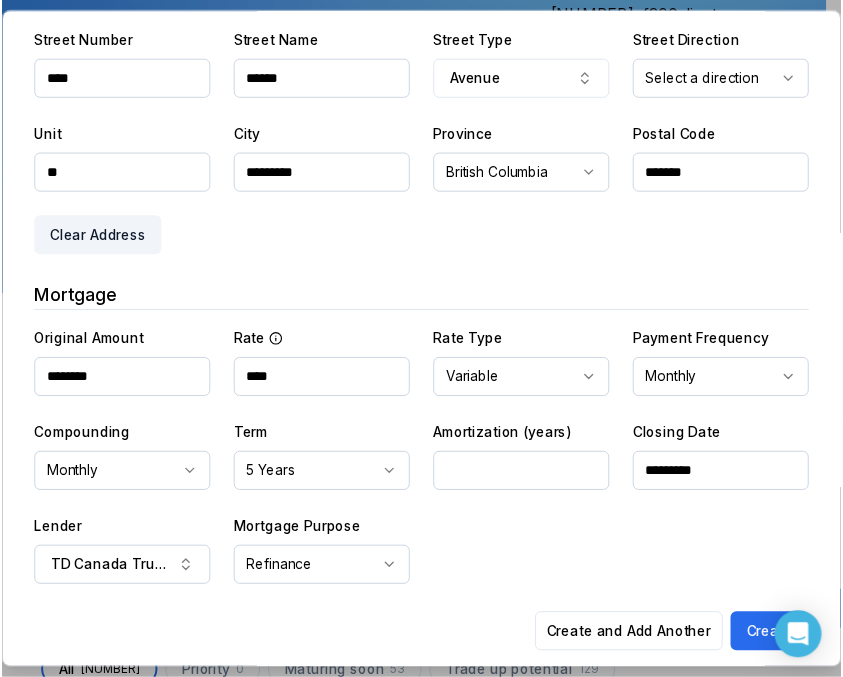 scroll, scrollTop: 567, scrollLeft: 0, axis: vertical 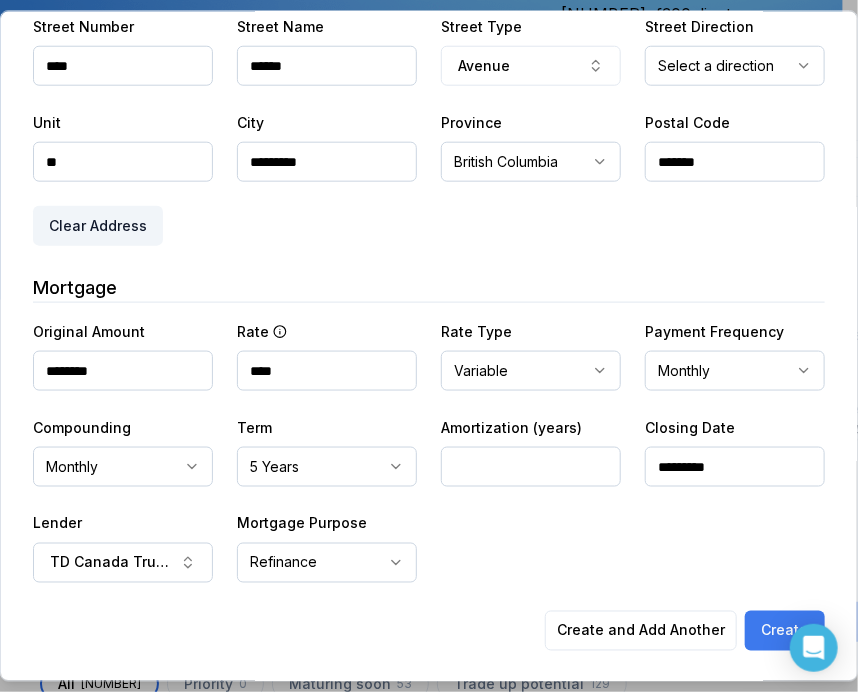 click on "Create" at bounding box center [785, 630] 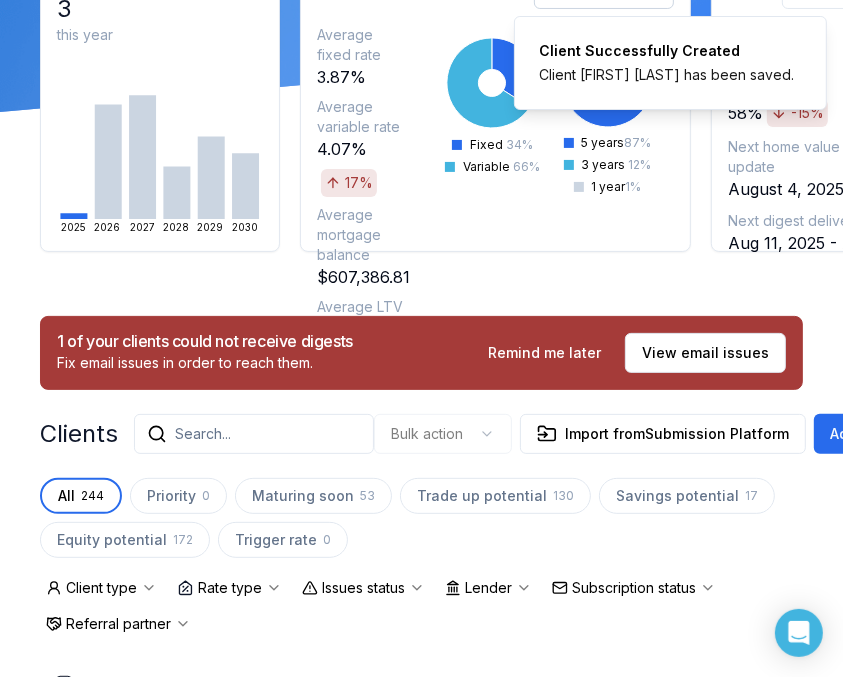 scroll, scrollTop: 200, scrollLeft: 0, axis: vertical 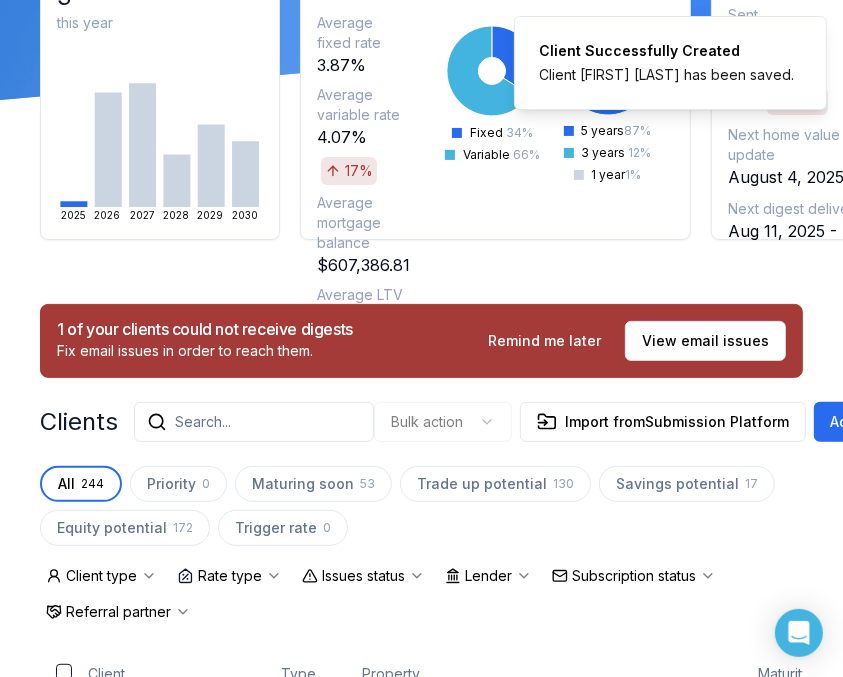 click on "Search..." at bounding box center [254, 422] 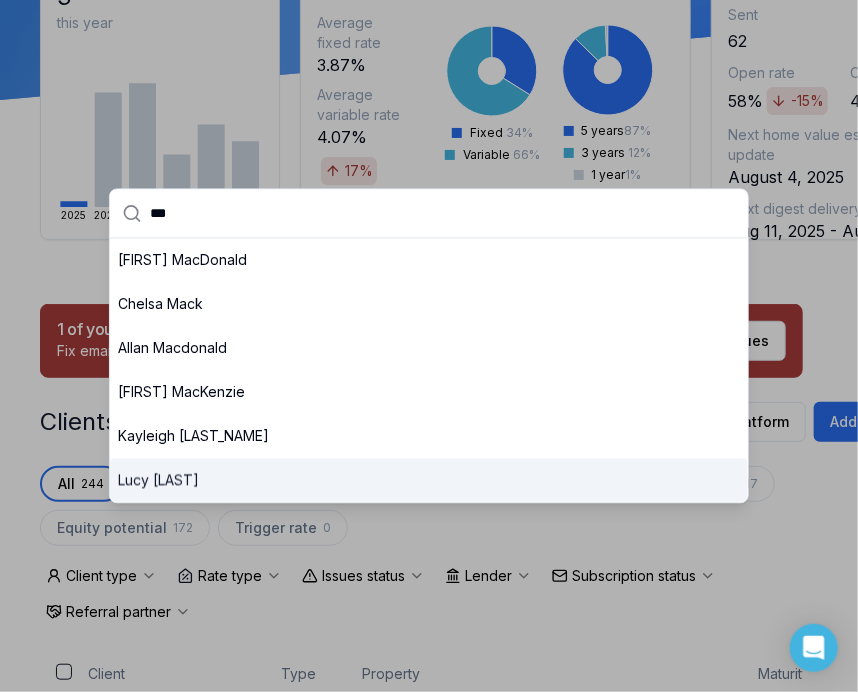 type on "***" 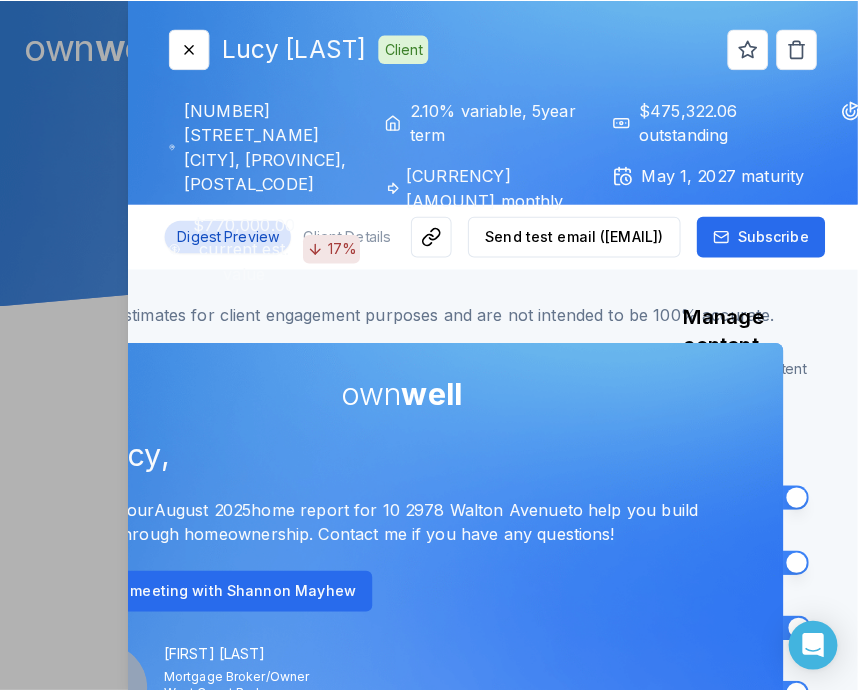 scroll, scrollTop: 0, scrollLeft: 0, axis: both 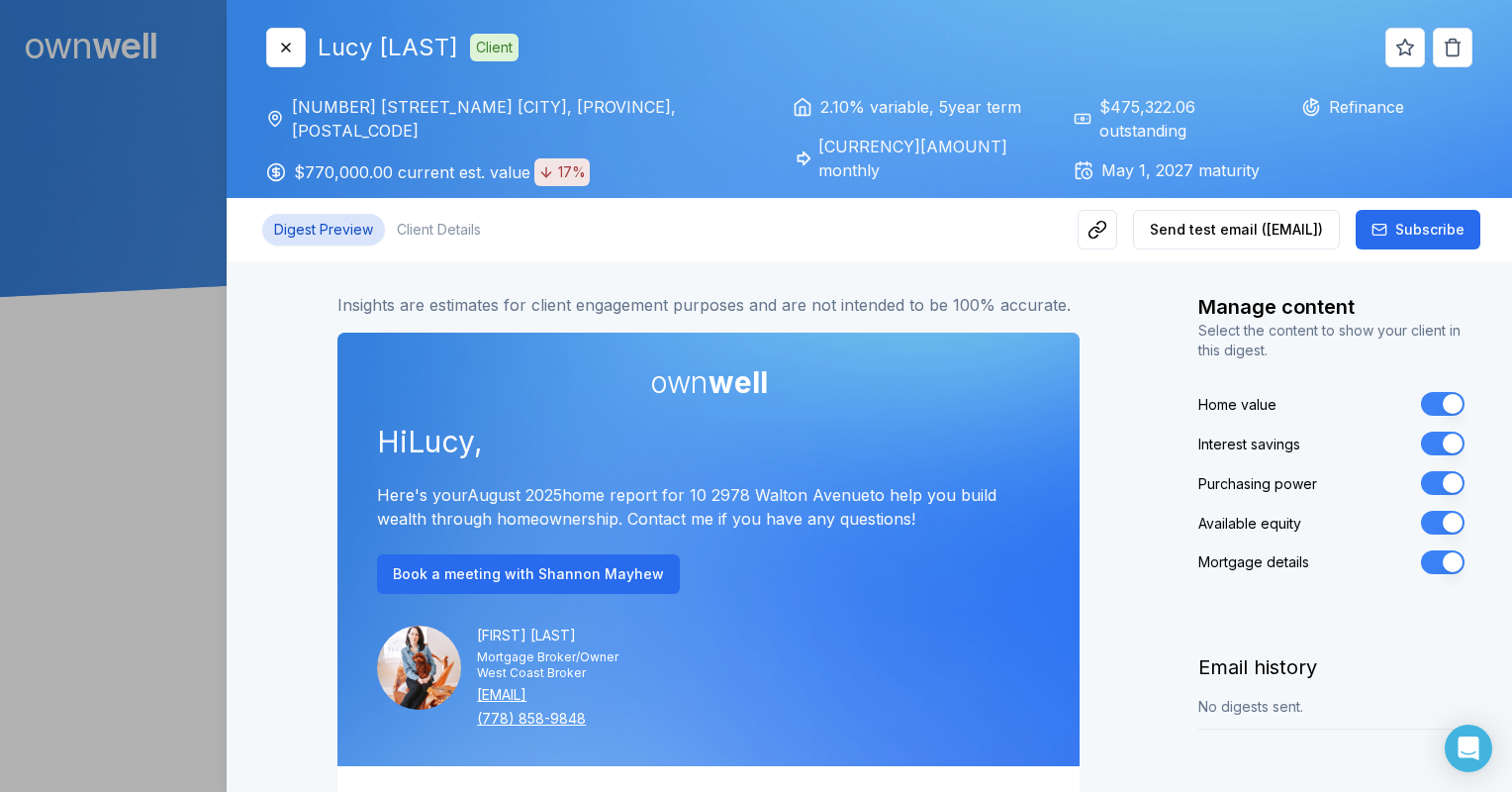 drag, startPoint x: 437, startPoint y: 231, endPoint x: 550, endPoint y: 223, distance: 113.28283 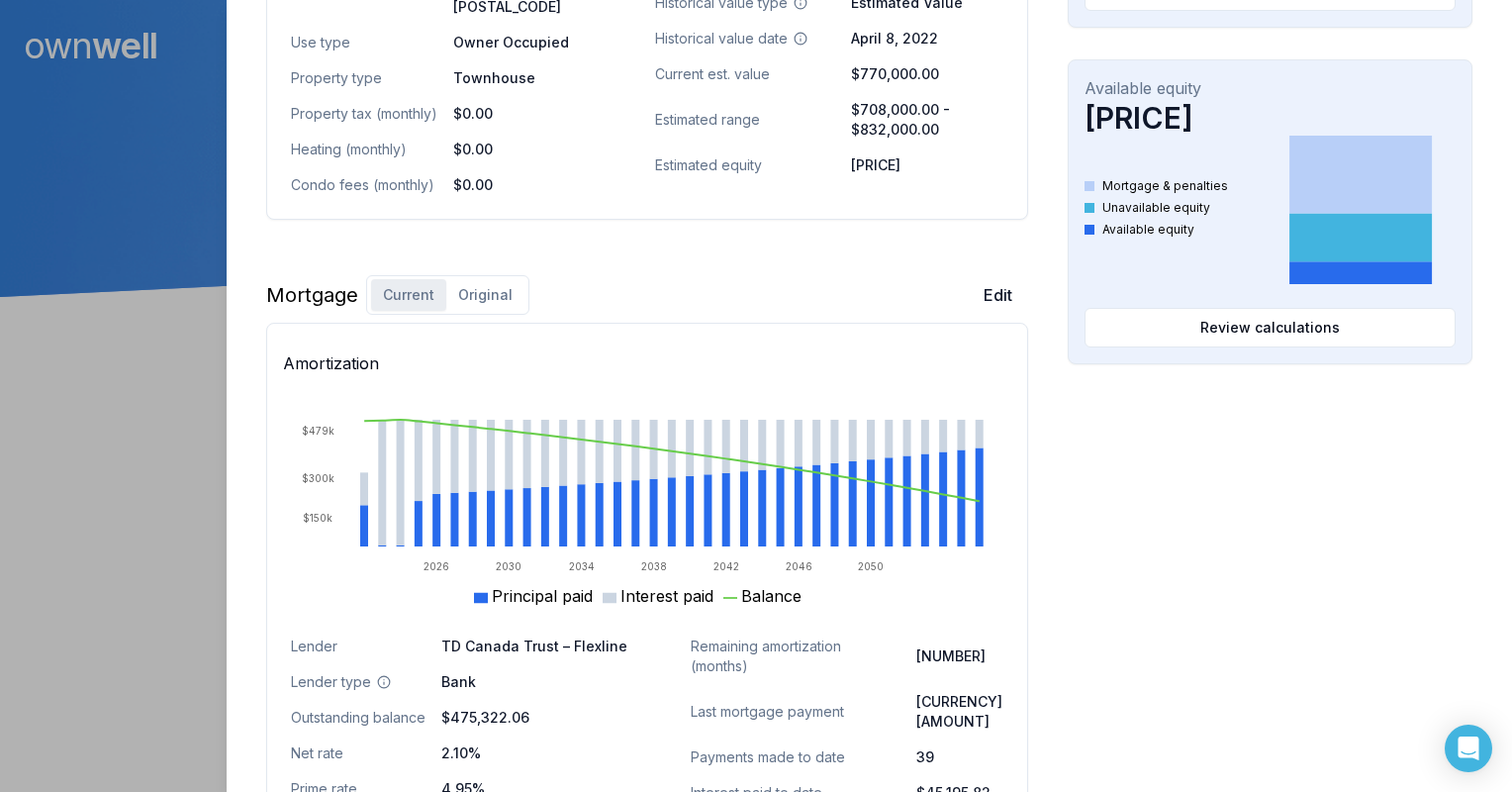 scroll, scrollTop: 990, scrollLeft: 0, axis: vertical 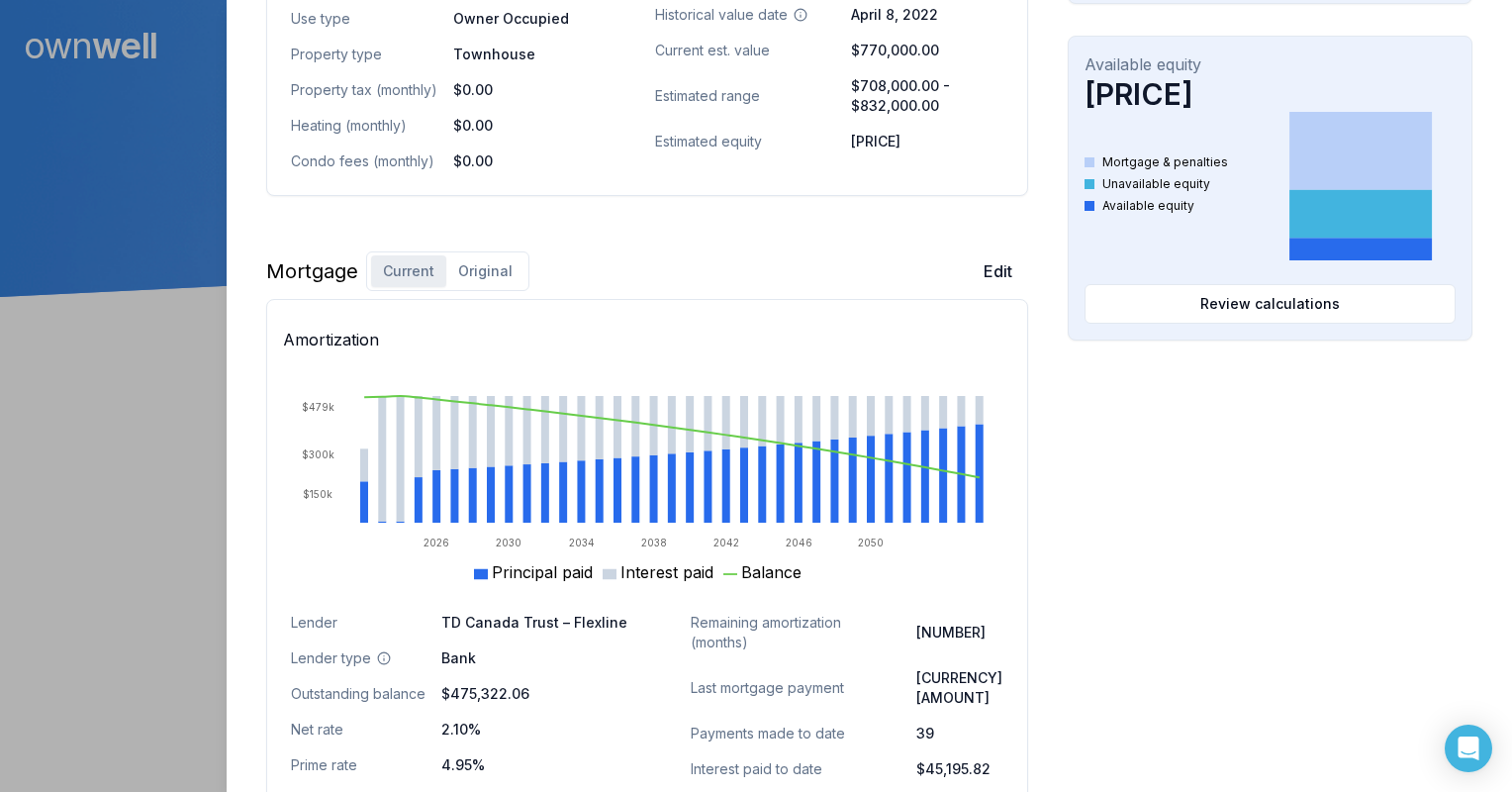 click on "Original" at bounding box center (485, 271) 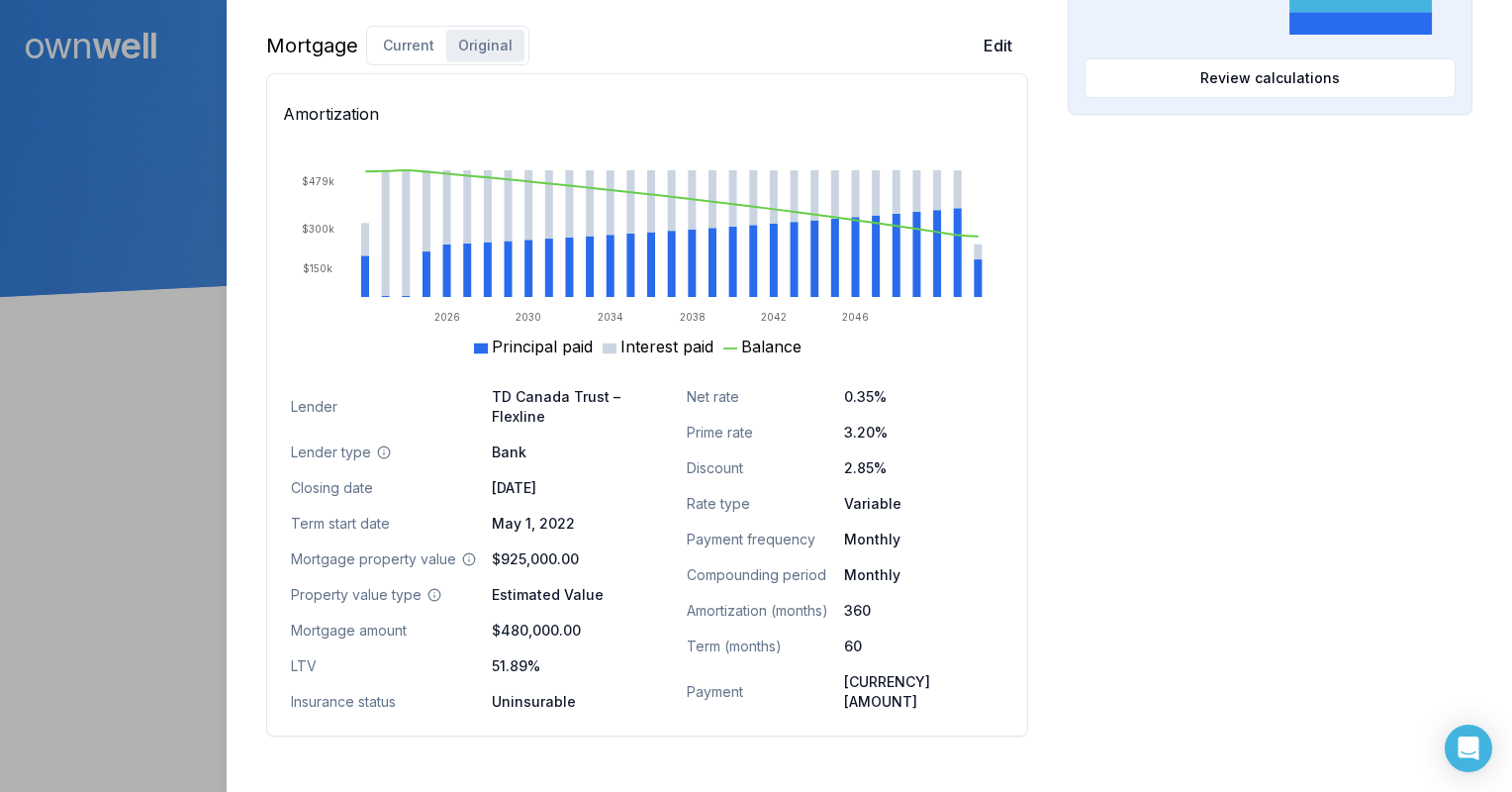 scroll, scrollTop: 1188, scrollLeft: 0, axis: vertical 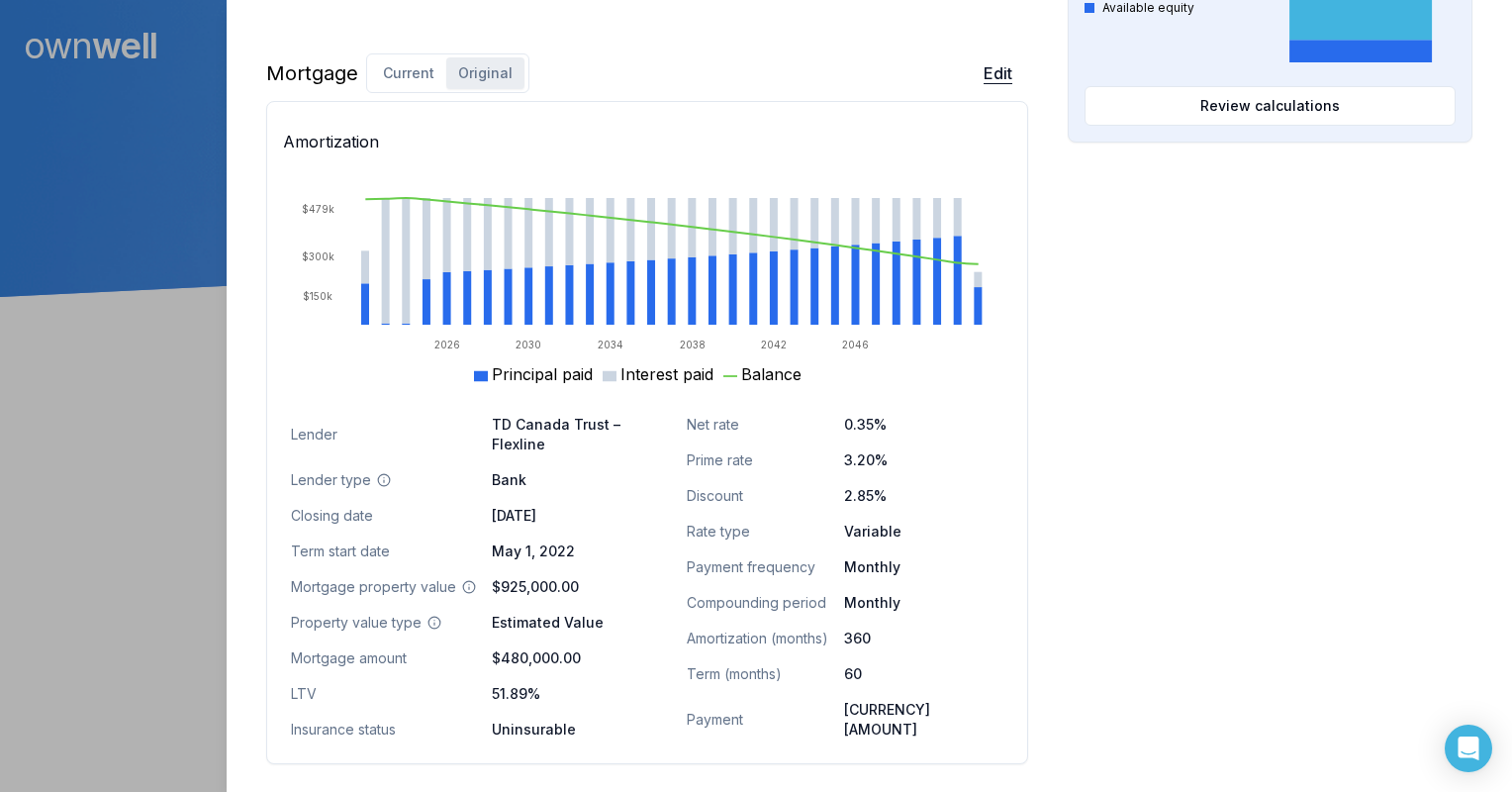 click on "Edit" at bounding box center [997, 73] 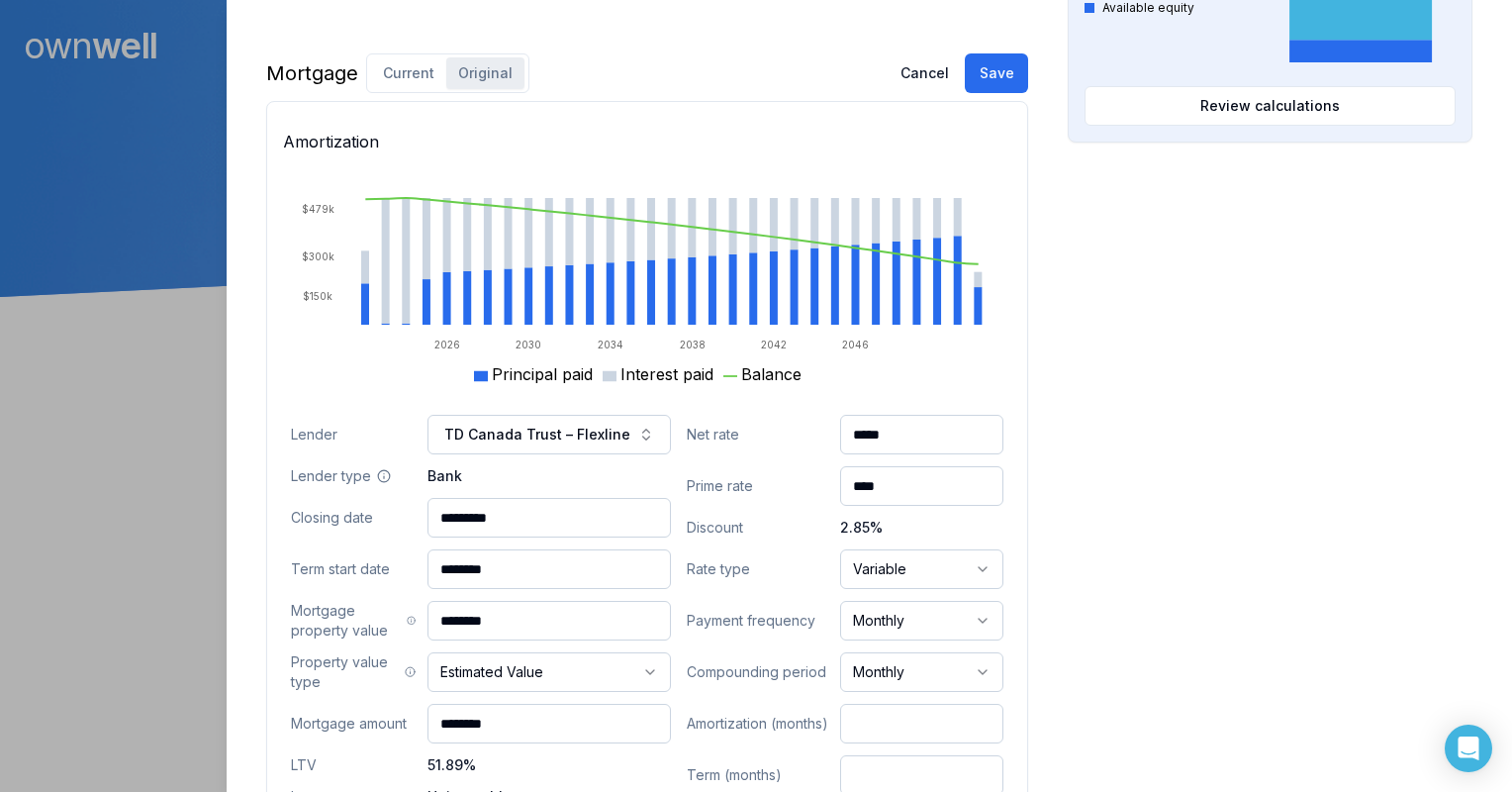 click on "**********" at bounding box center [647, 524] 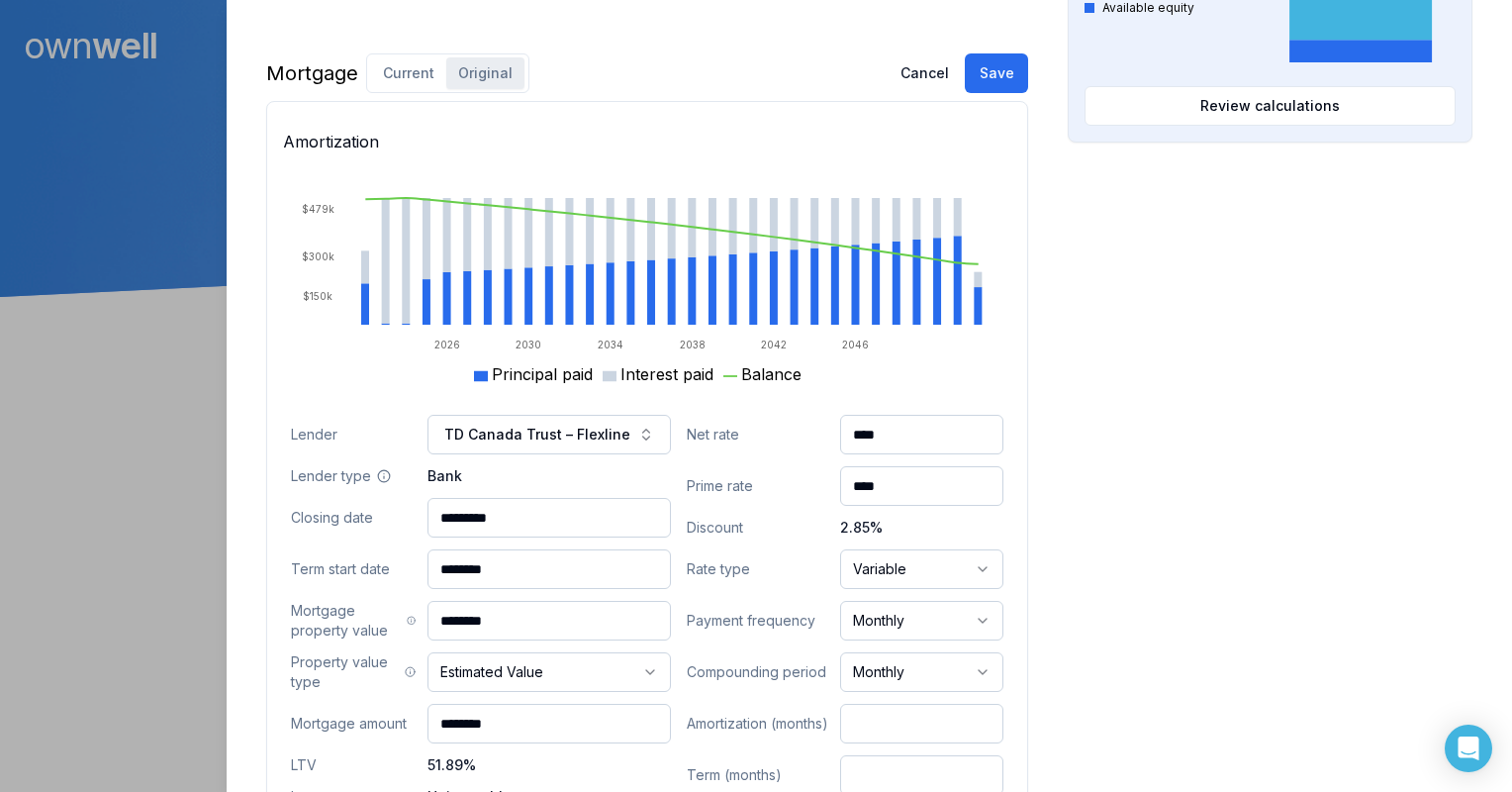 type on "****" 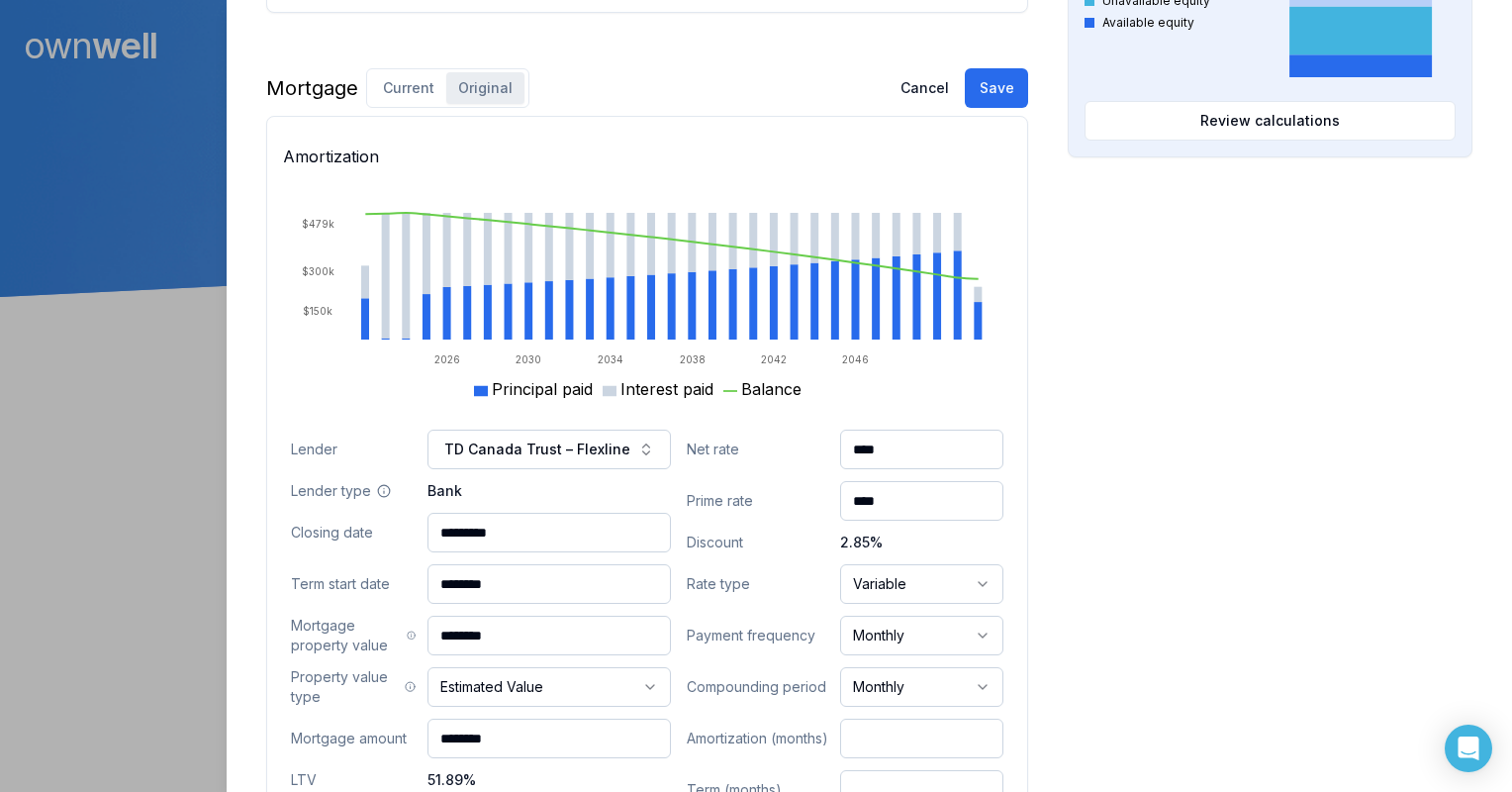 scroll, scrollTop: 895, scrollLeft: 0, axis: vertical 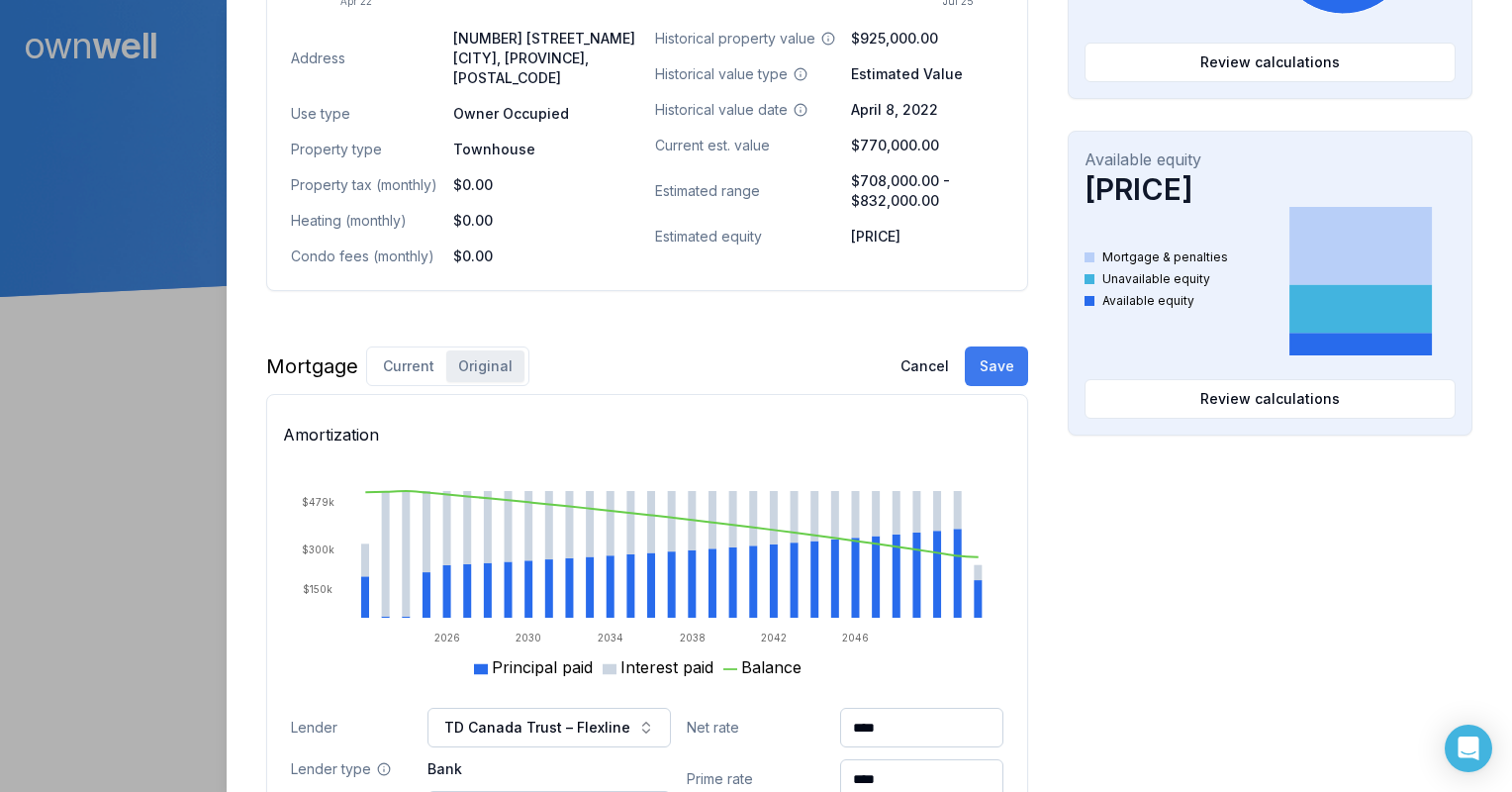click on "Save" at bounding box center (996, 366) 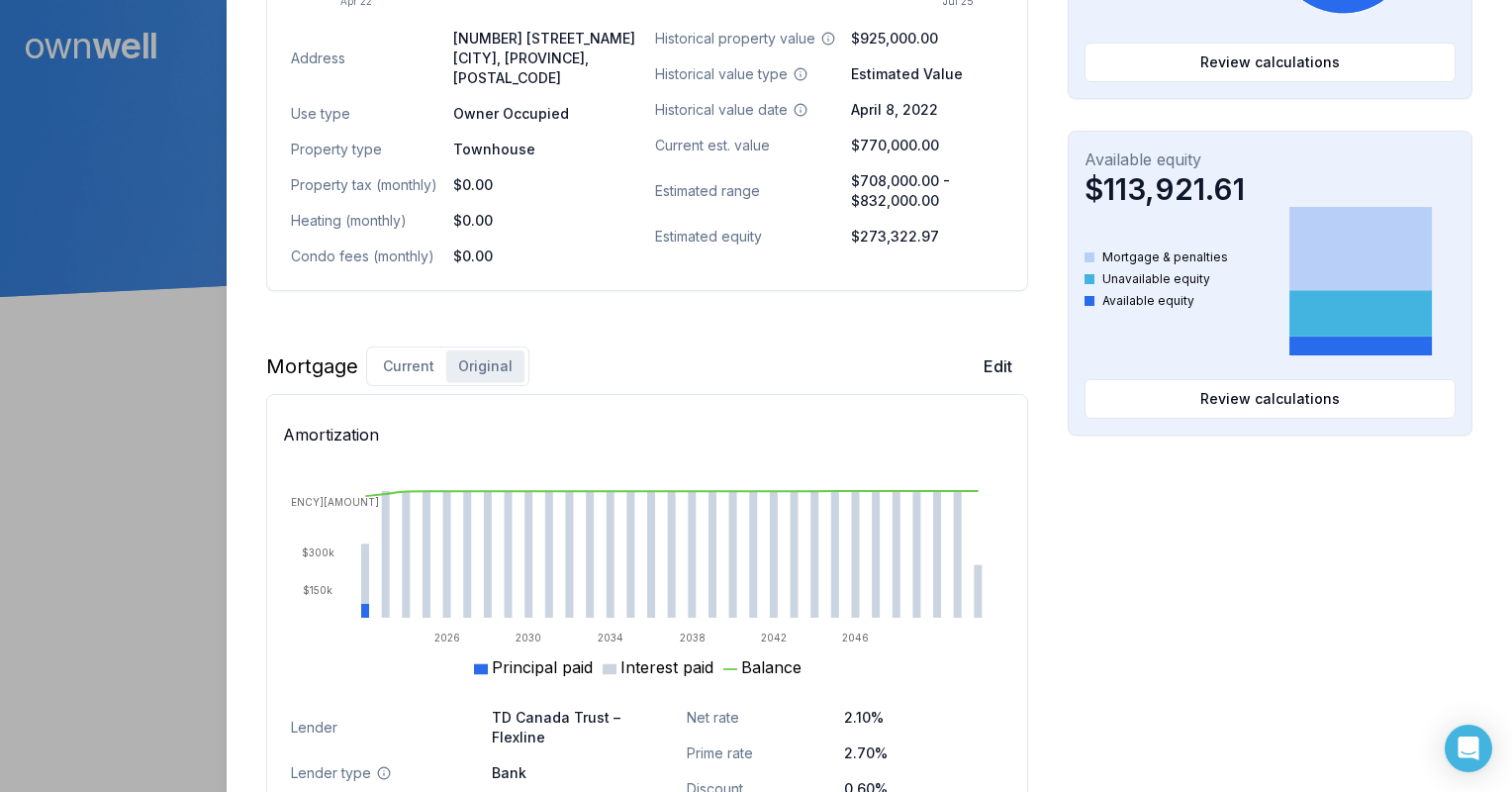 click on "Opportunities Interest savings -$5,538.56 Current interest Prepayment penalties New interest Review calculations Purchasing power $1,499,999.00 Max mortgage Down payment Review calculations Available equity $113,921.61 Mortgage & penalties Unavailable equity Available equity Review calculations" at bounding box center [1270, 342] 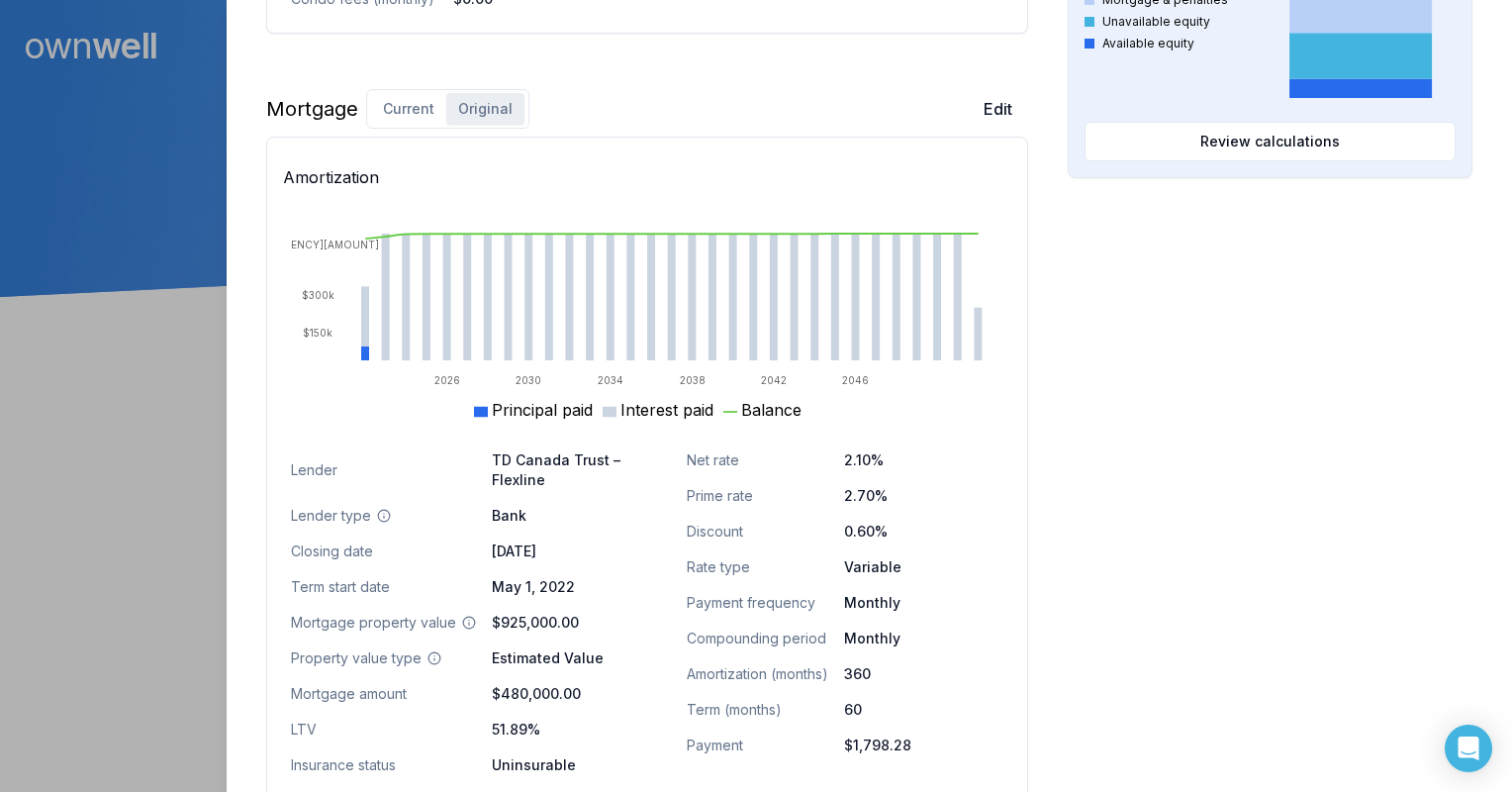 scroll, scrollTop: 1291, scrollLeft: 0, axis: vertical 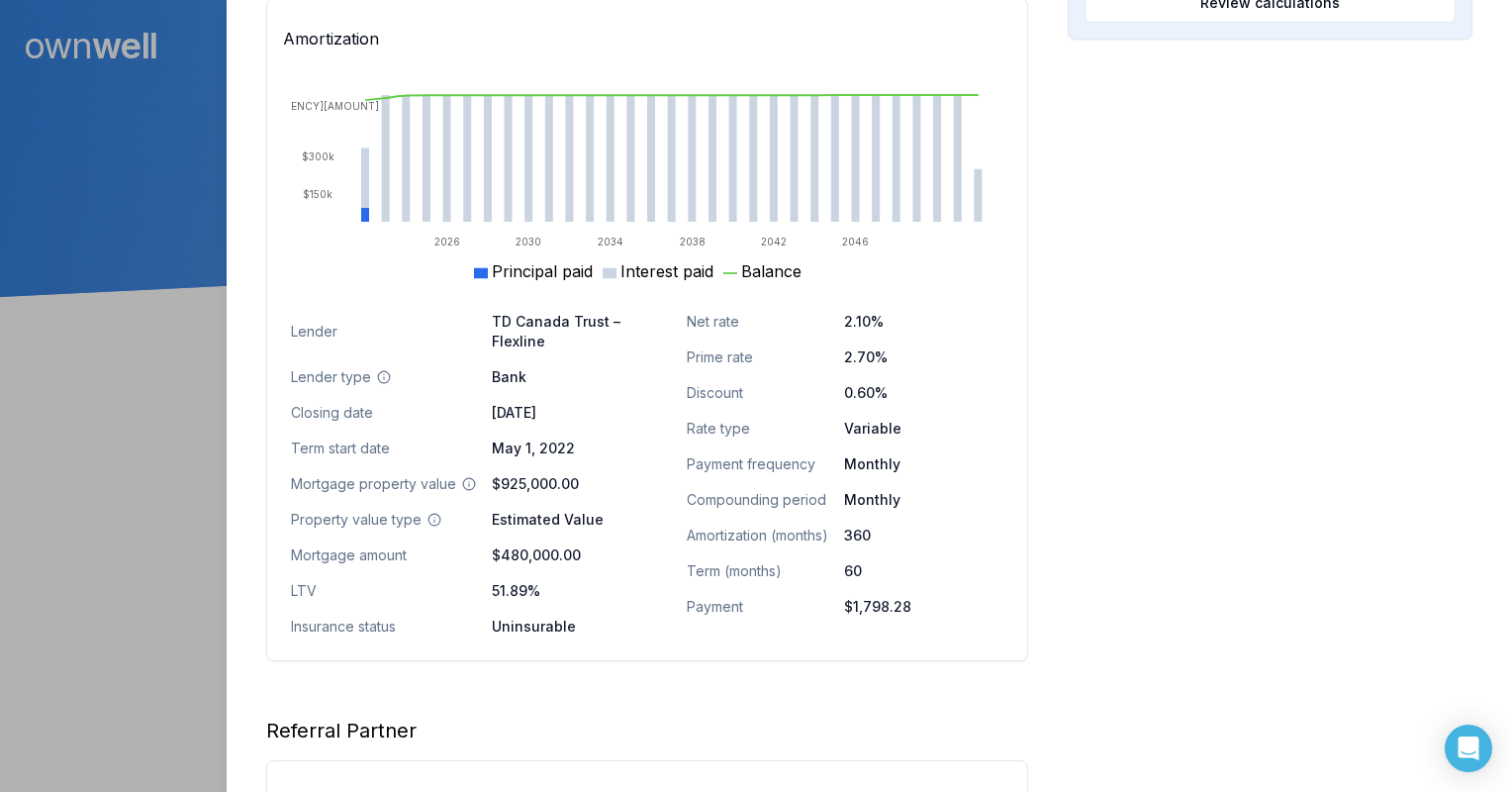 click on "Referral Partner Add referral partner" at bounding box center [647, 799] 